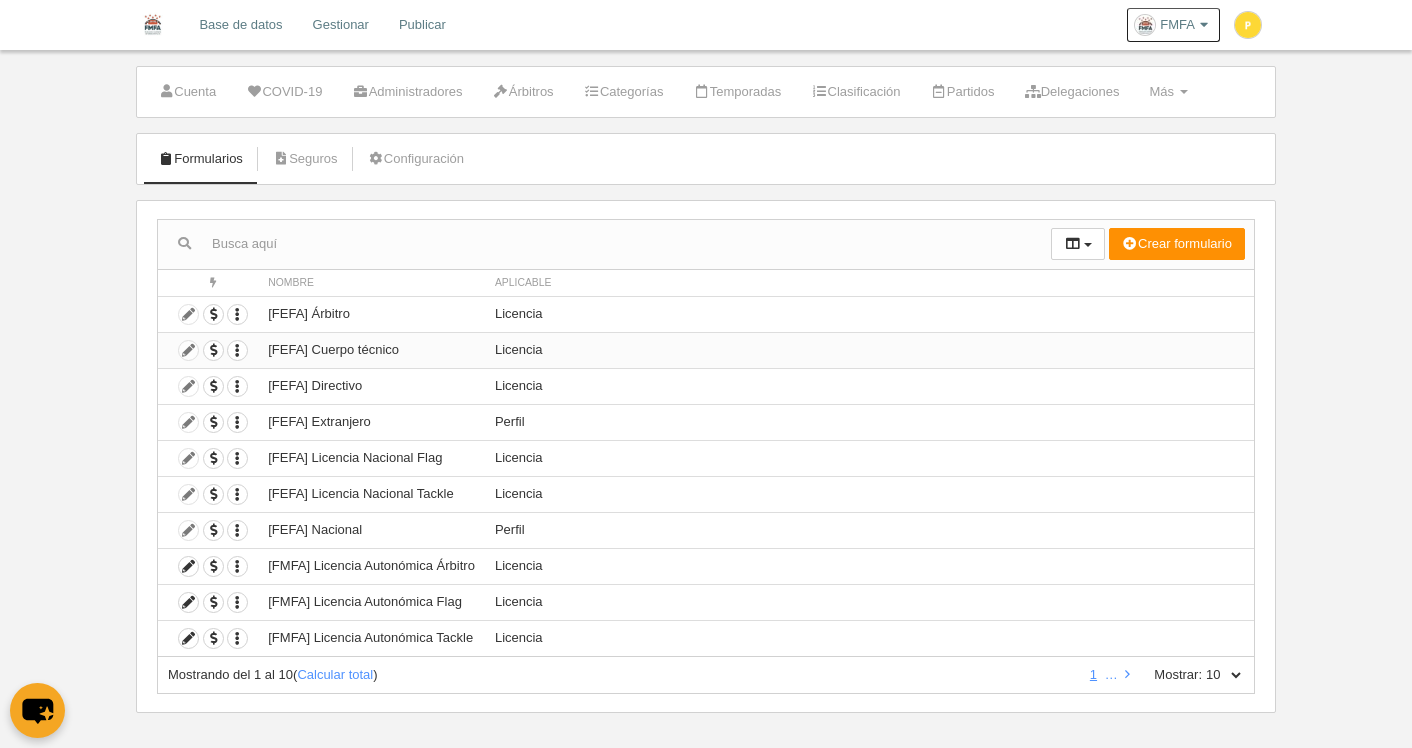 scroll, scrollTop: 35, scrollLeft: 0, axis: vertical 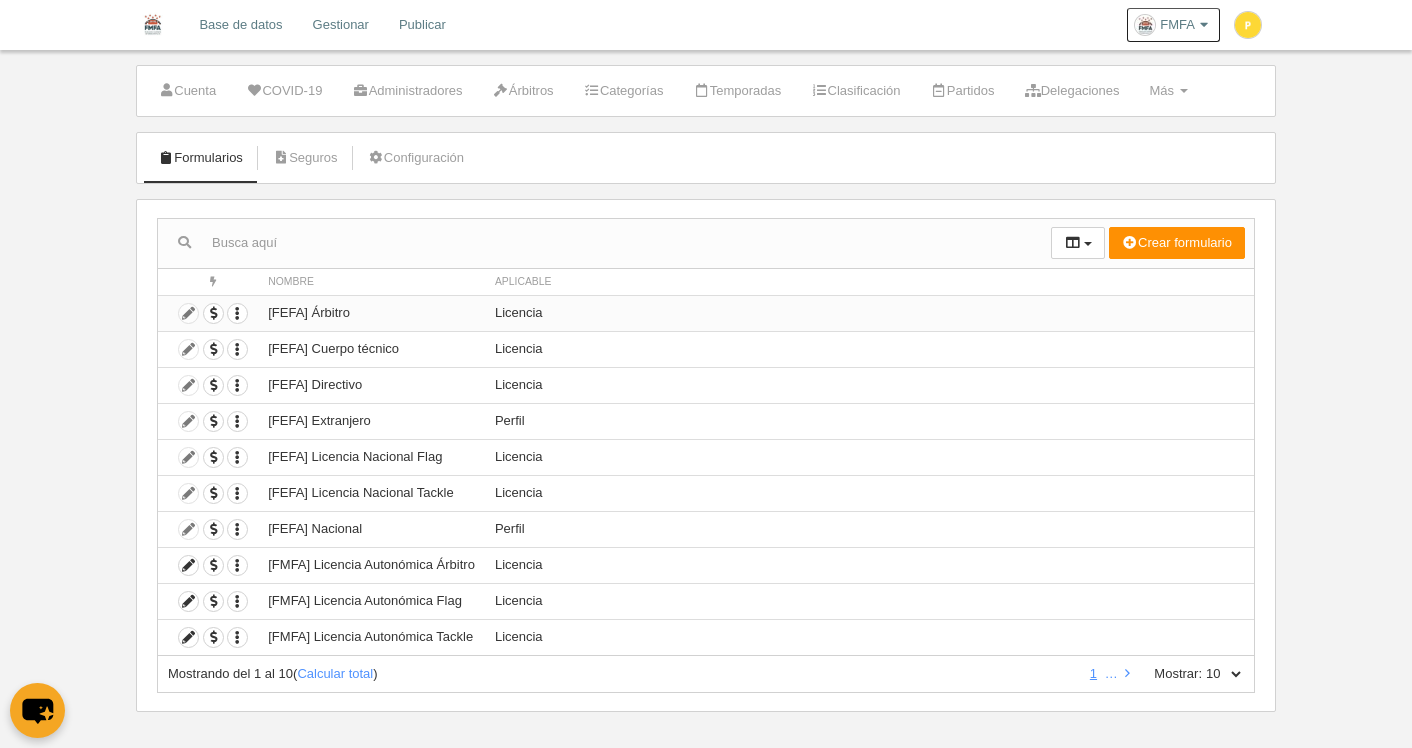 click on "[FEFA] Árbitro" at bounding box center [371, 313] 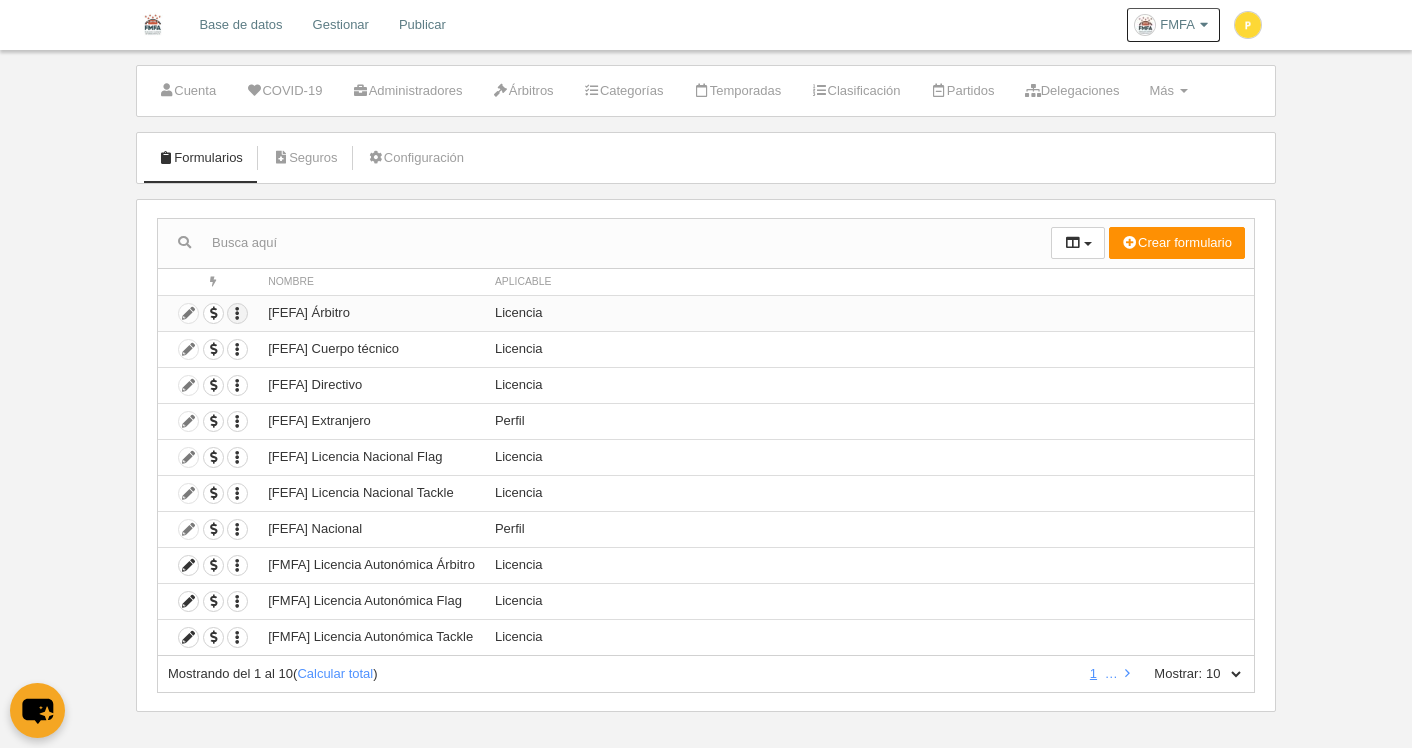 click at bounding box center (237, 313) 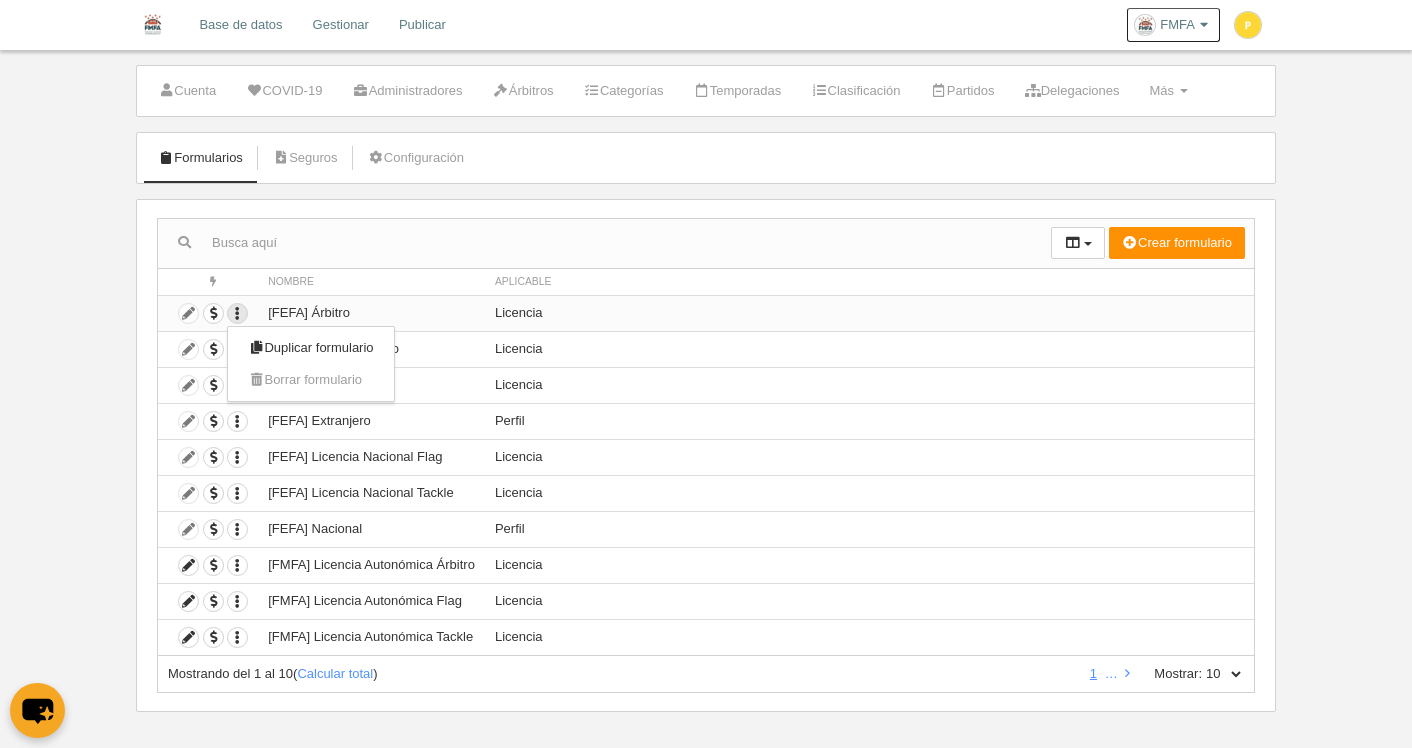 click on "Licencia" at bounding box center [869, 313] 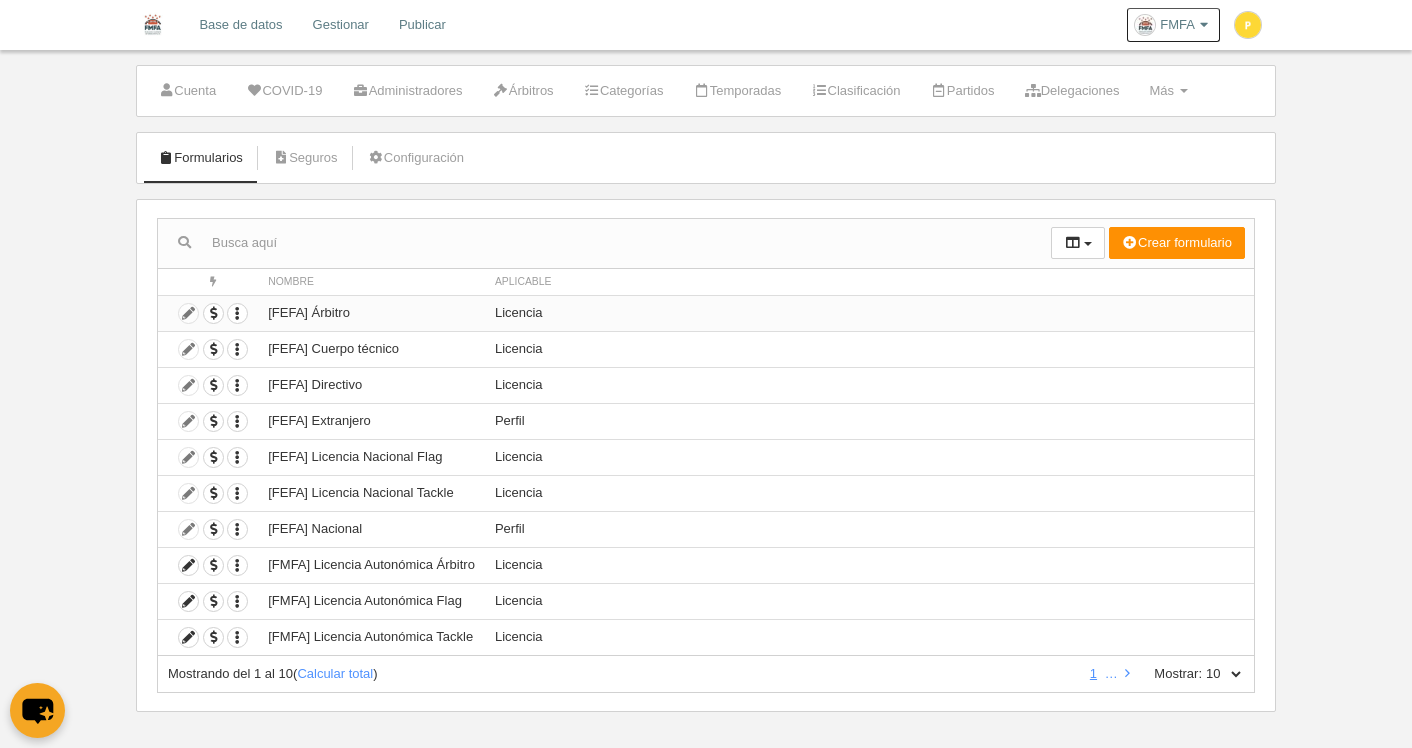 click on "Duplicar formulario
Borrar formulario" at bounding box center (208, 313) 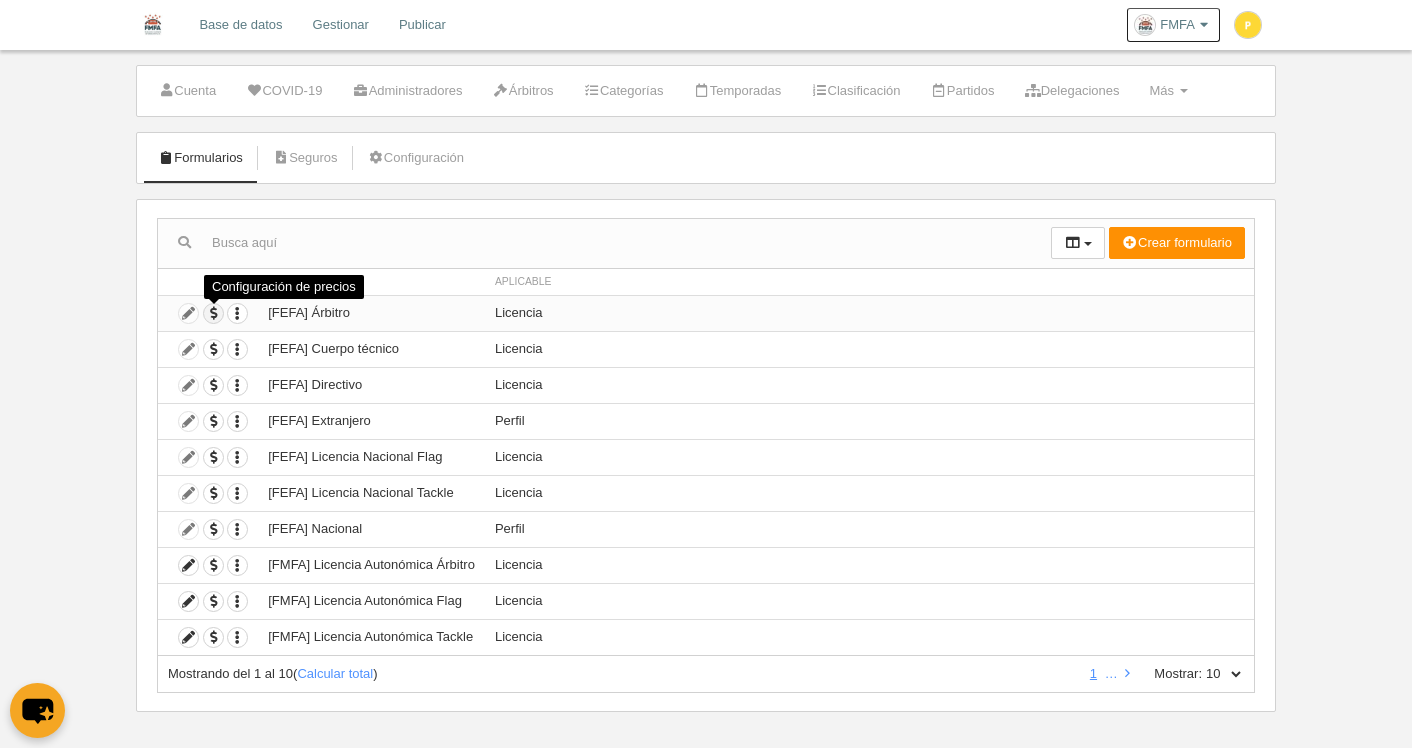 click at bounding box center (213, 313) 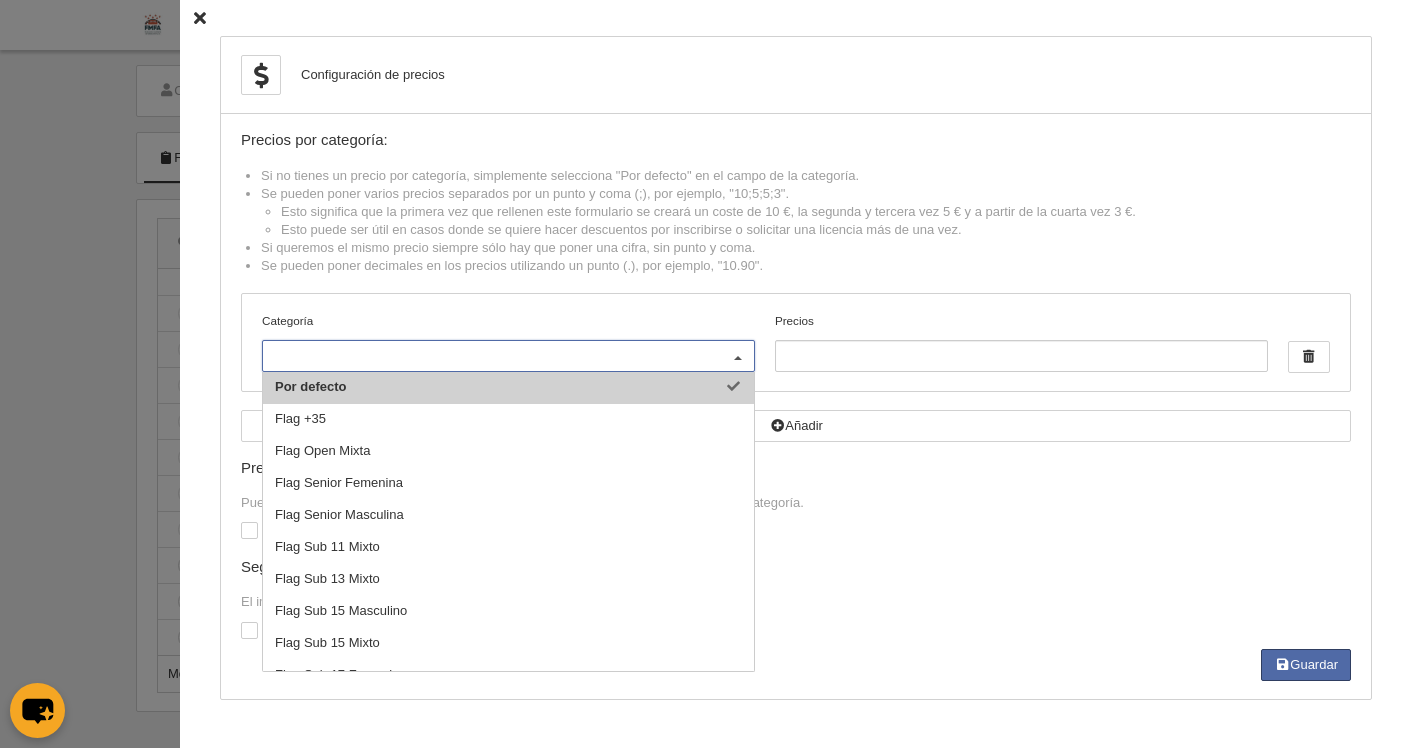 click at bounding box center [738, 357] 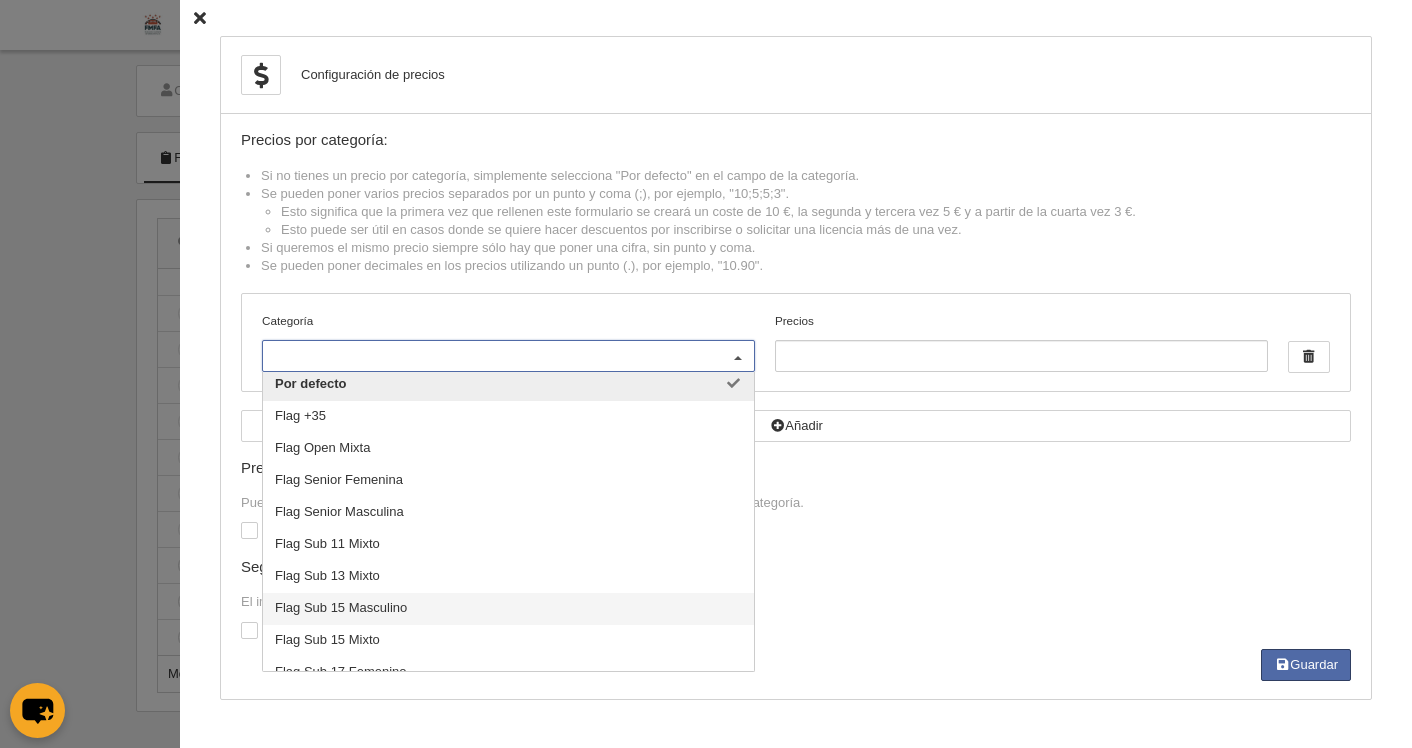 scroll, scrollTop: 0, scrollLeft: 0, axis: both 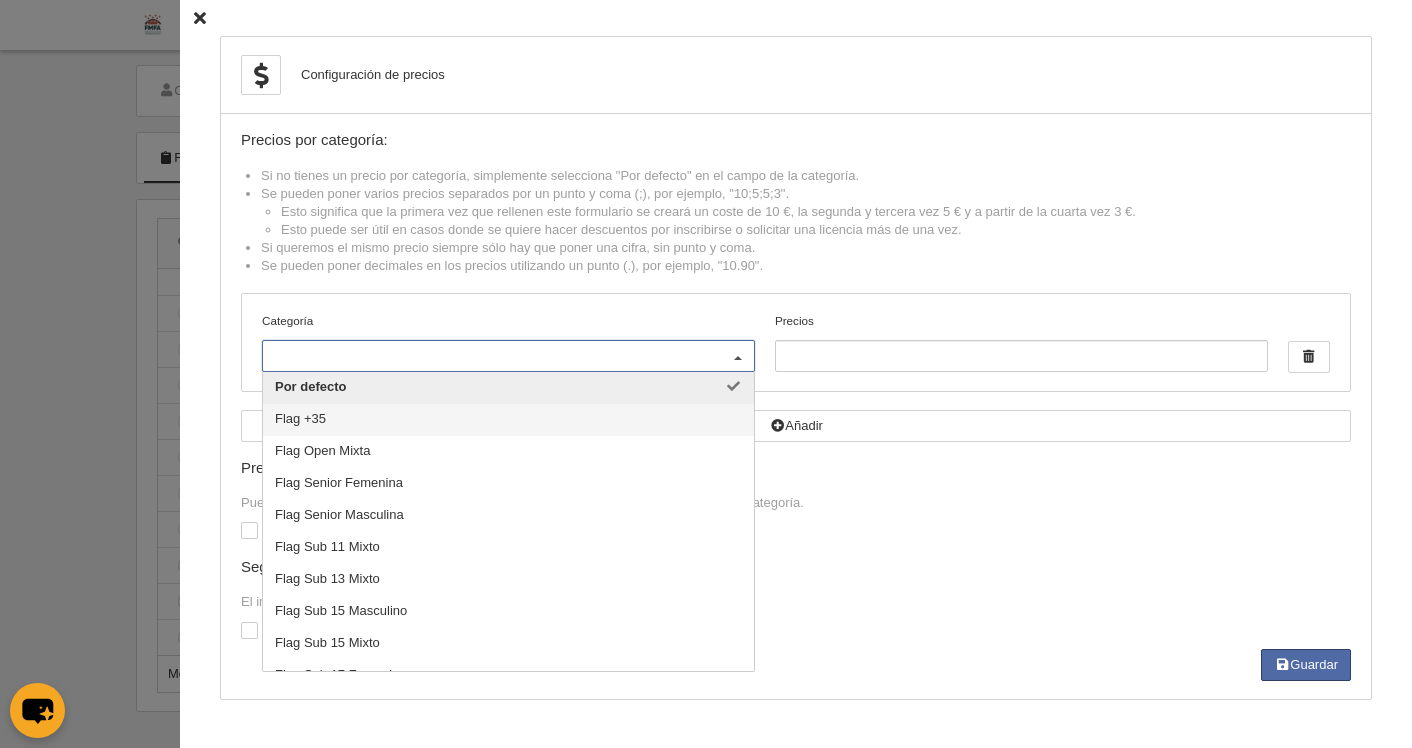 click on "Puedes añadir opcionalmente un importe fijo que se sumará al precio seleccionado por categoría." at bounding box center [796, 503] 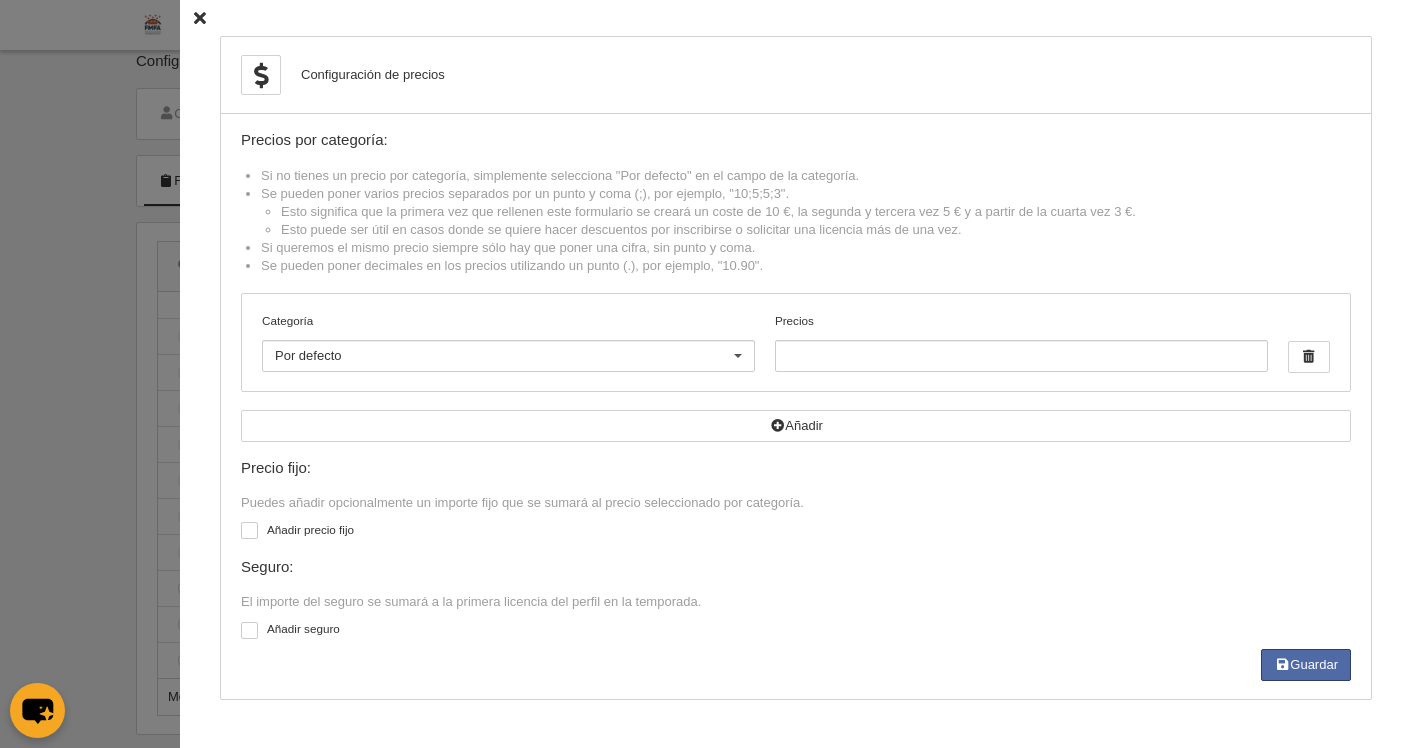 scroll, scrollTop: 0, scrollLeft: 0, axis: both 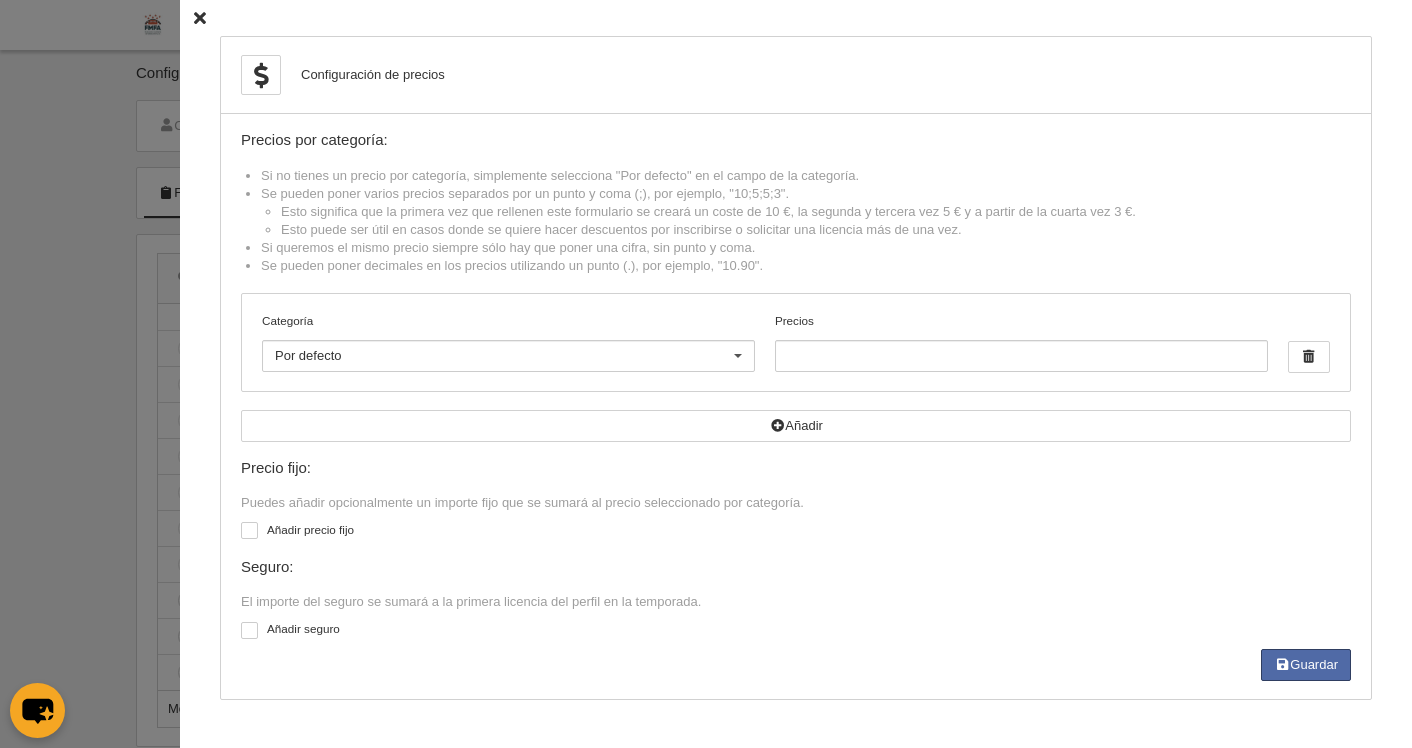 click at bounding box center [200, 18] 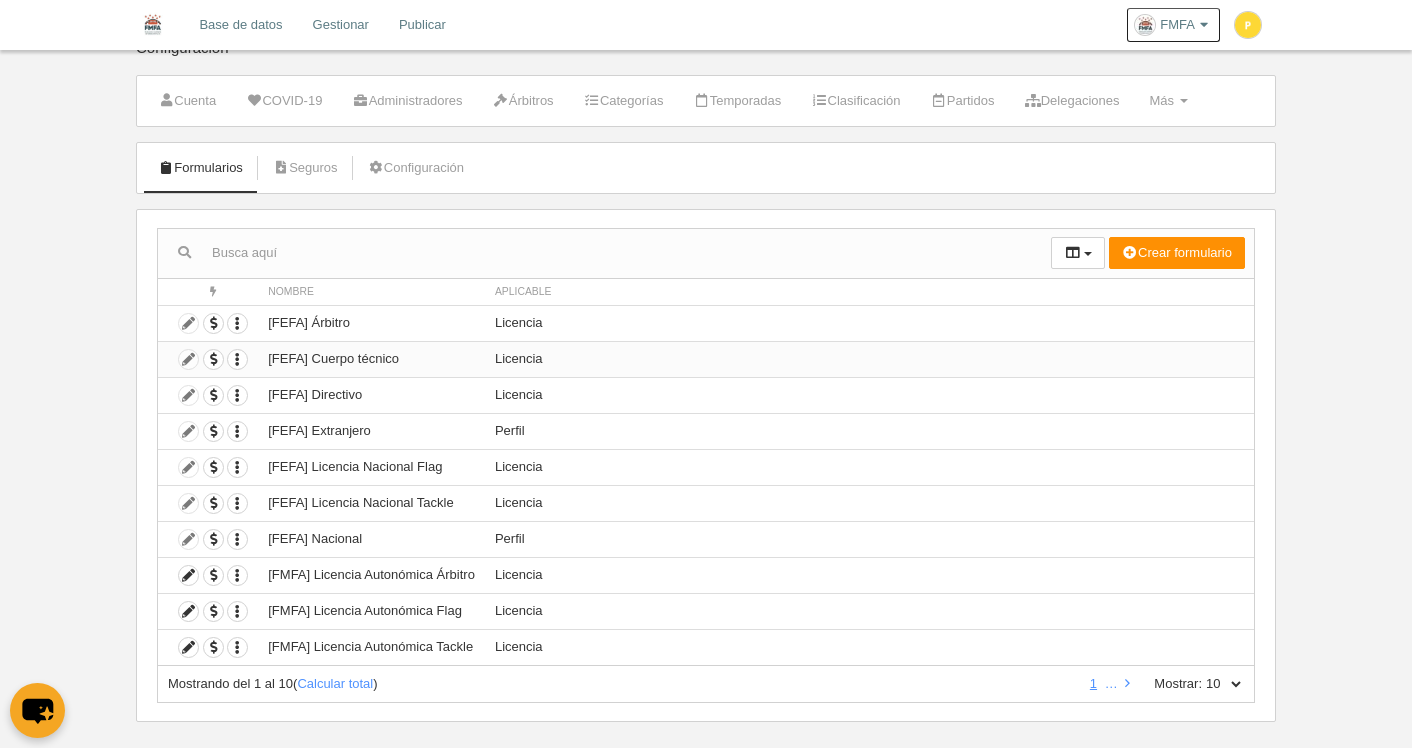 scroll, scrollTop: 49, scrollLeft: 0, axis: vertical 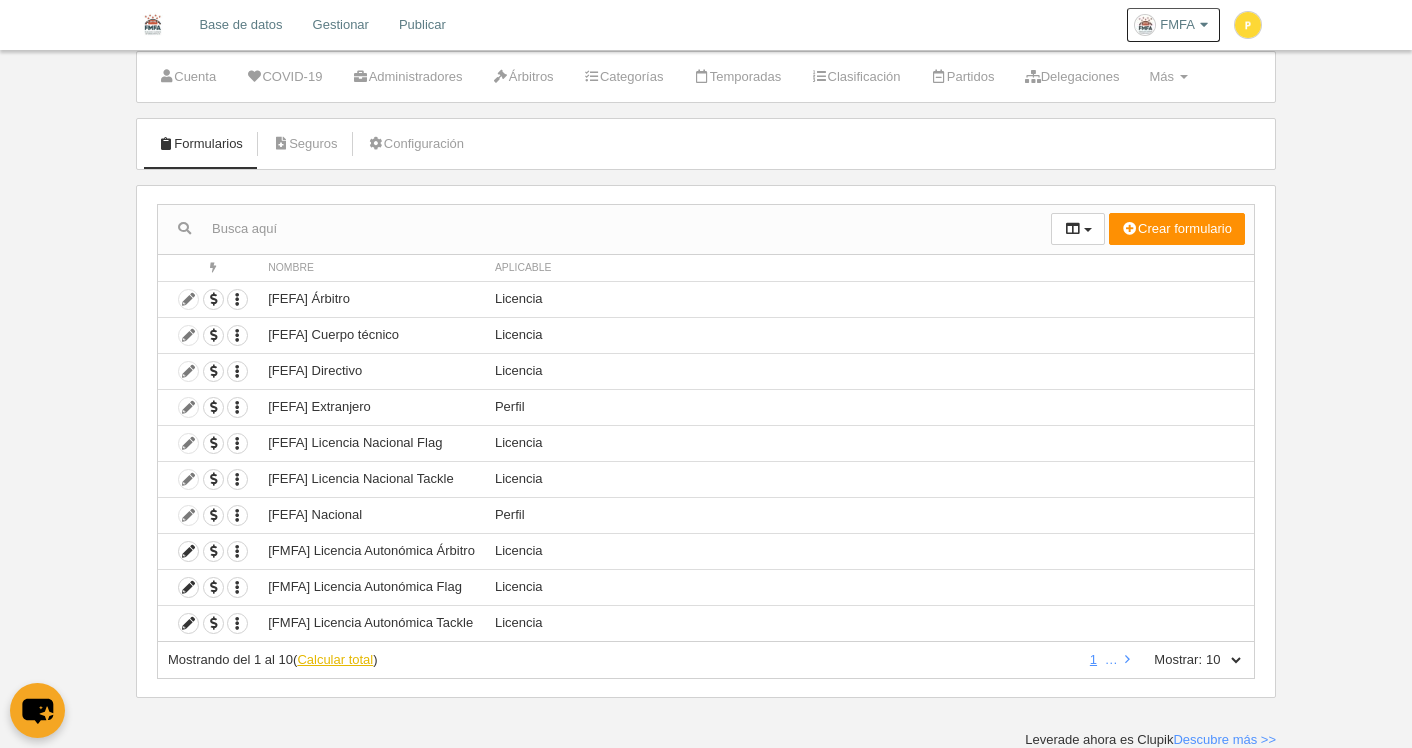 click on "Calcular total" at bounding box center (335, 659) 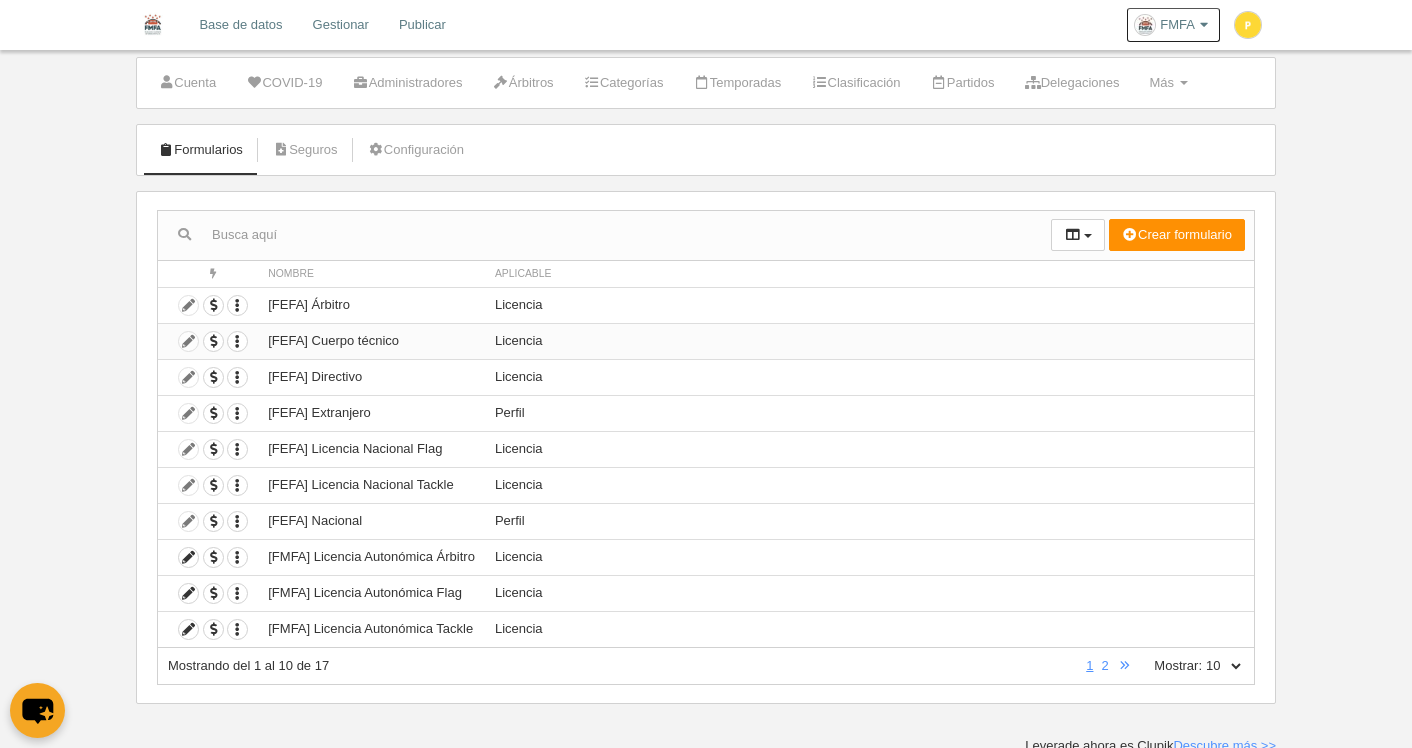 scroll, scrollTop: 49, scrollLeft: 0, axis: vertical 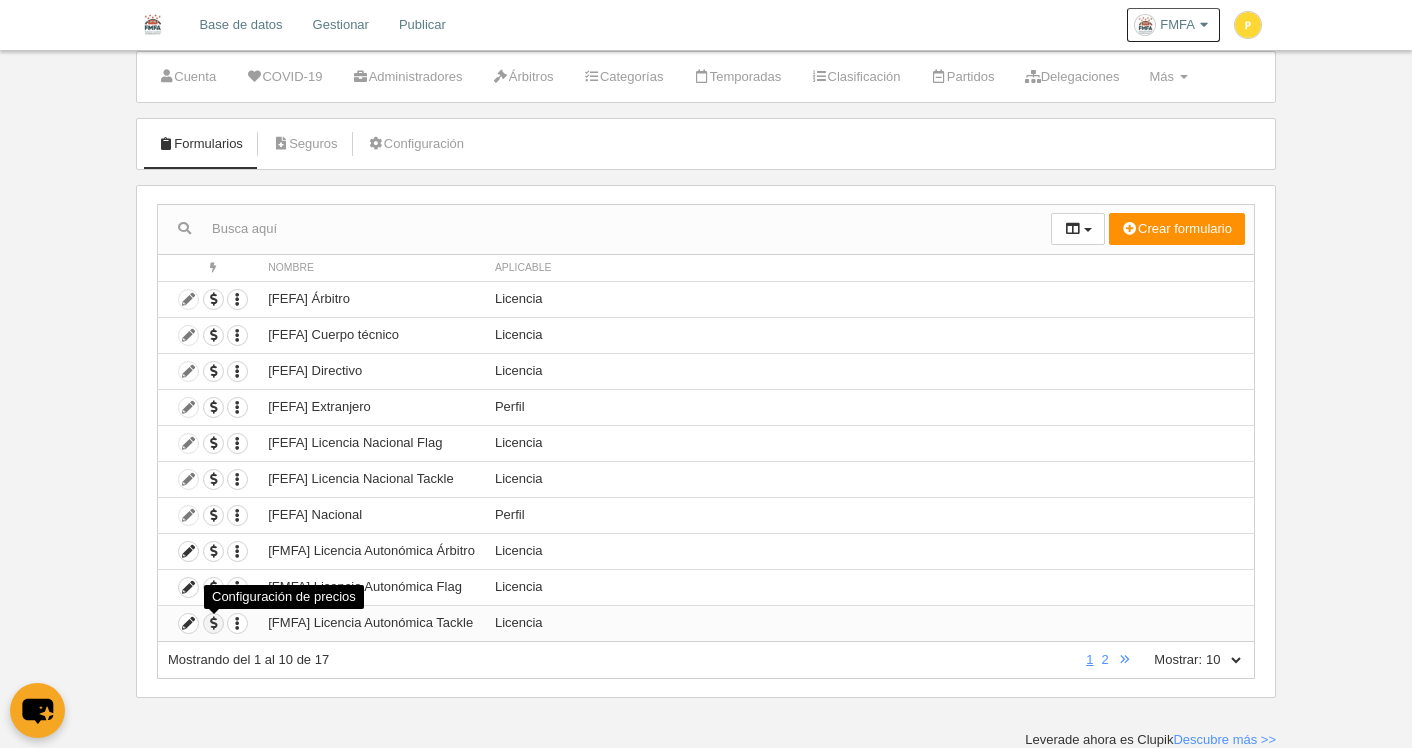 click at bounding box center [213, 623] 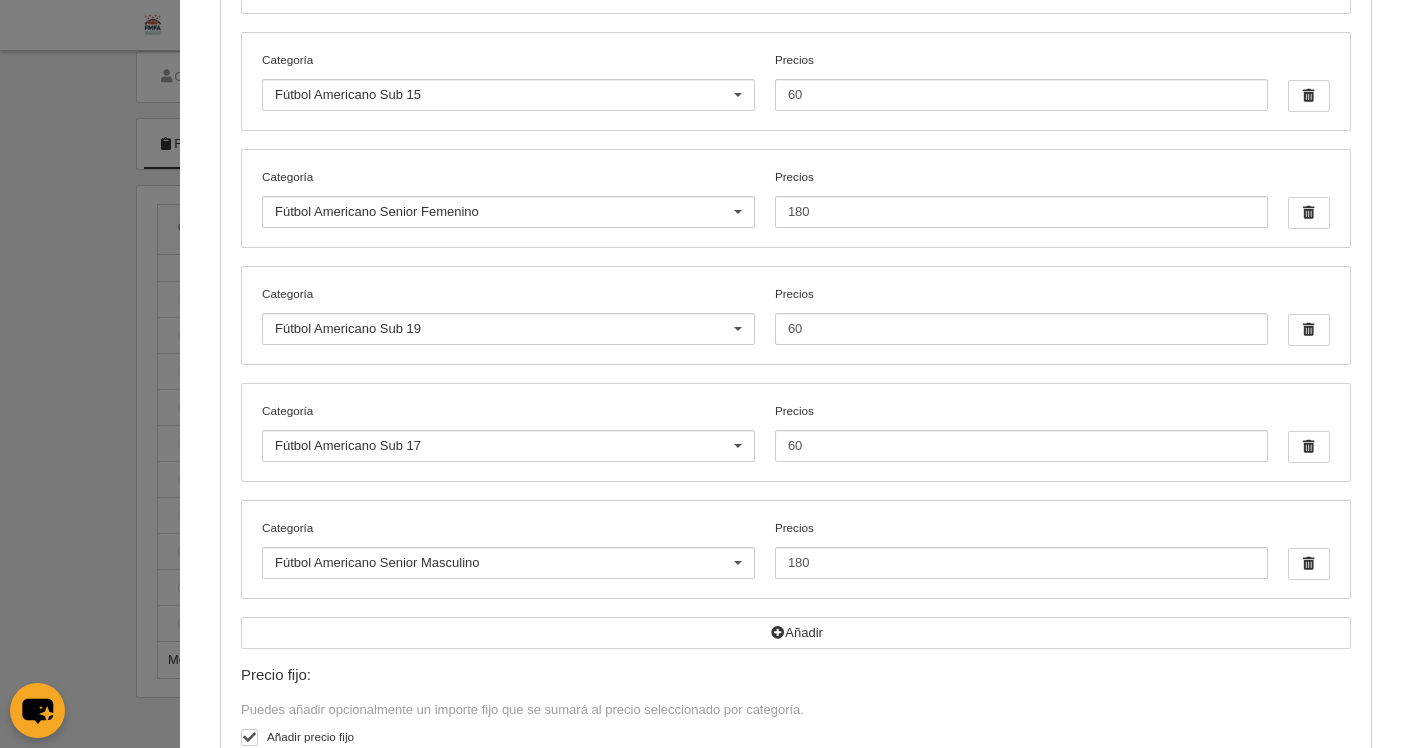 scroll, scrollTop: 0, scrollLeft: 0, axis: both 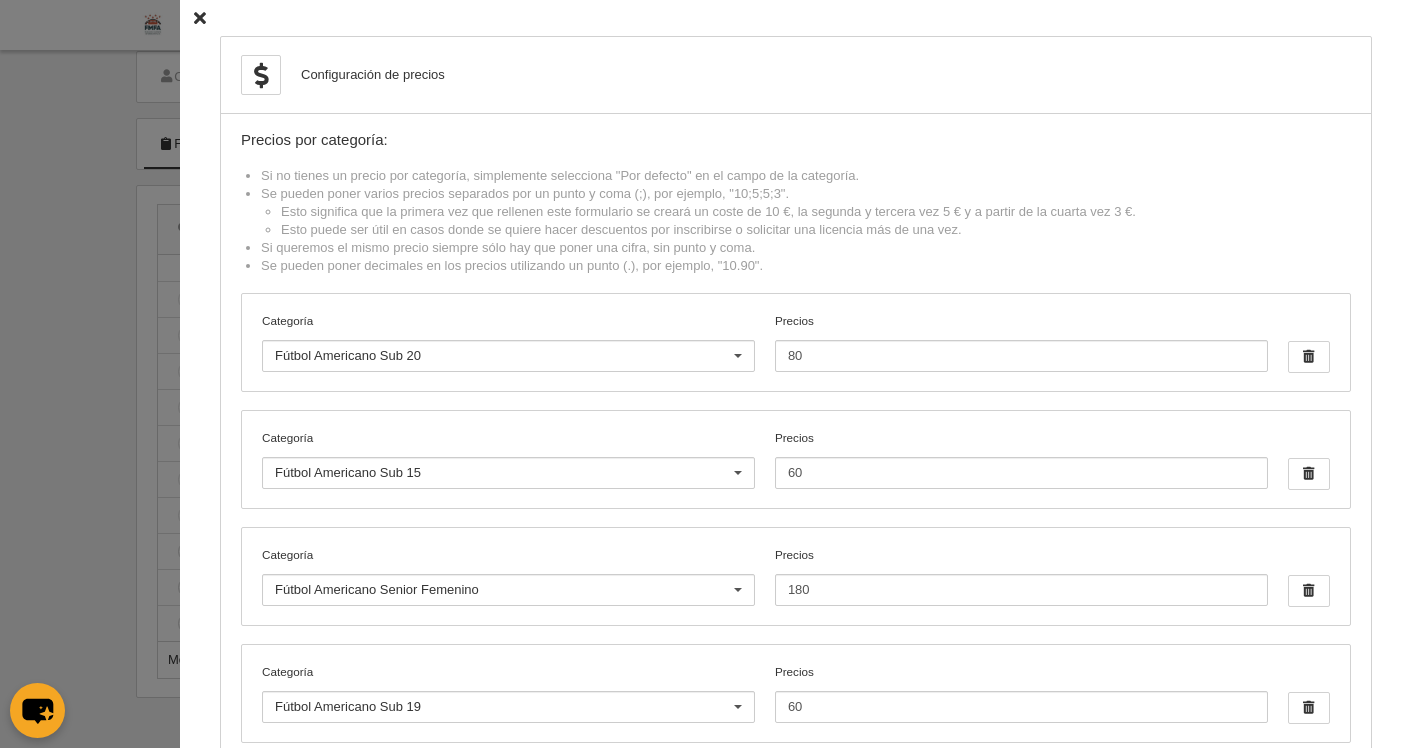 click at bounding box center (200, 18) 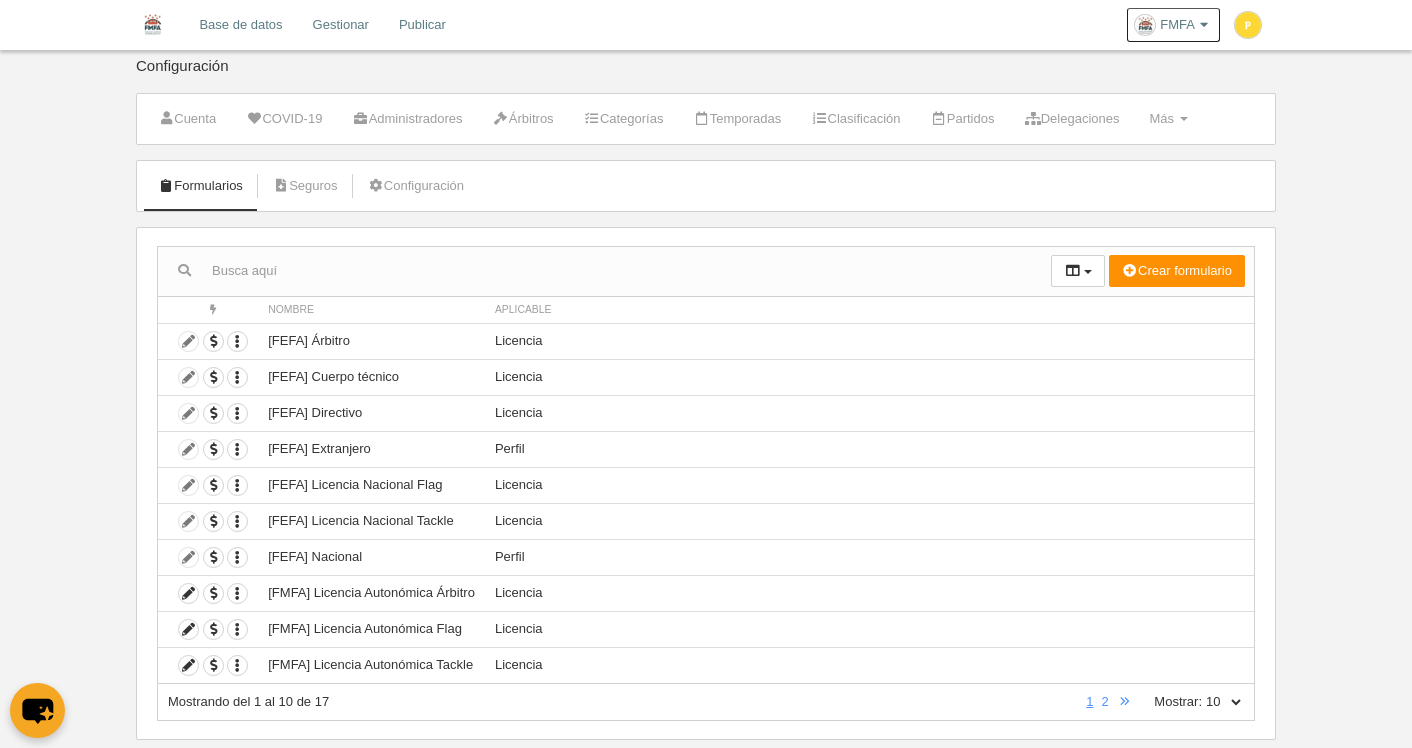 scroll, scrollTop: 0, scrollLeft: 0, axis: both 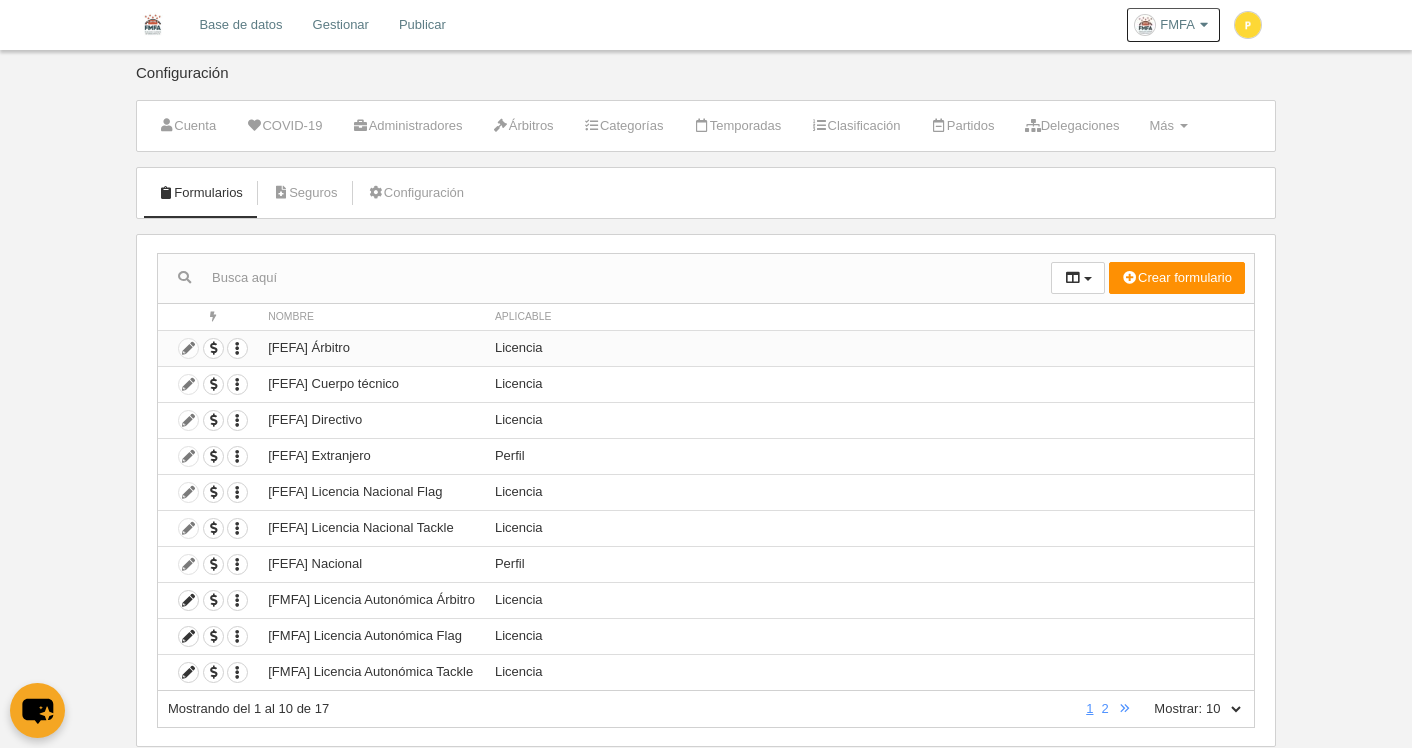 click on "[FEFA] Árbitro" at bounding box center [371, 348] 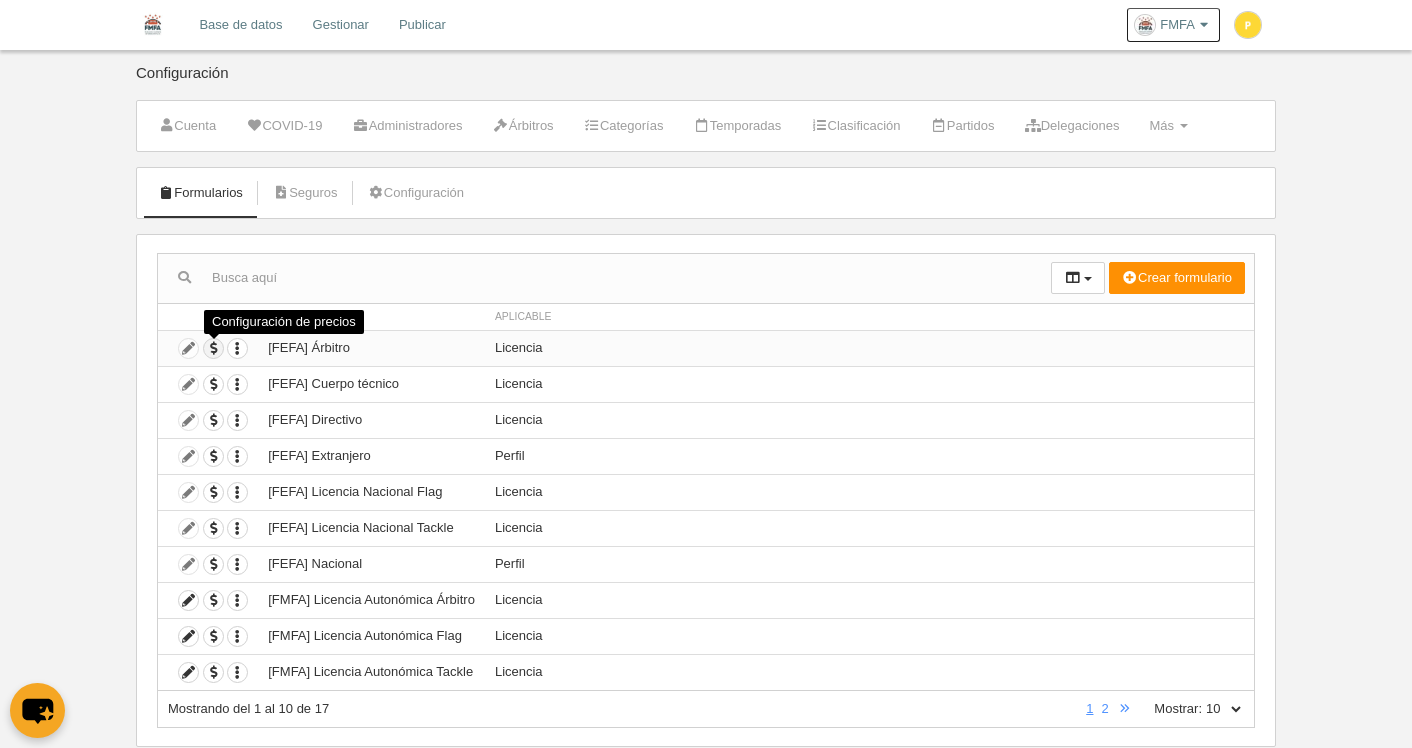 click at bounding box center (213, 348) 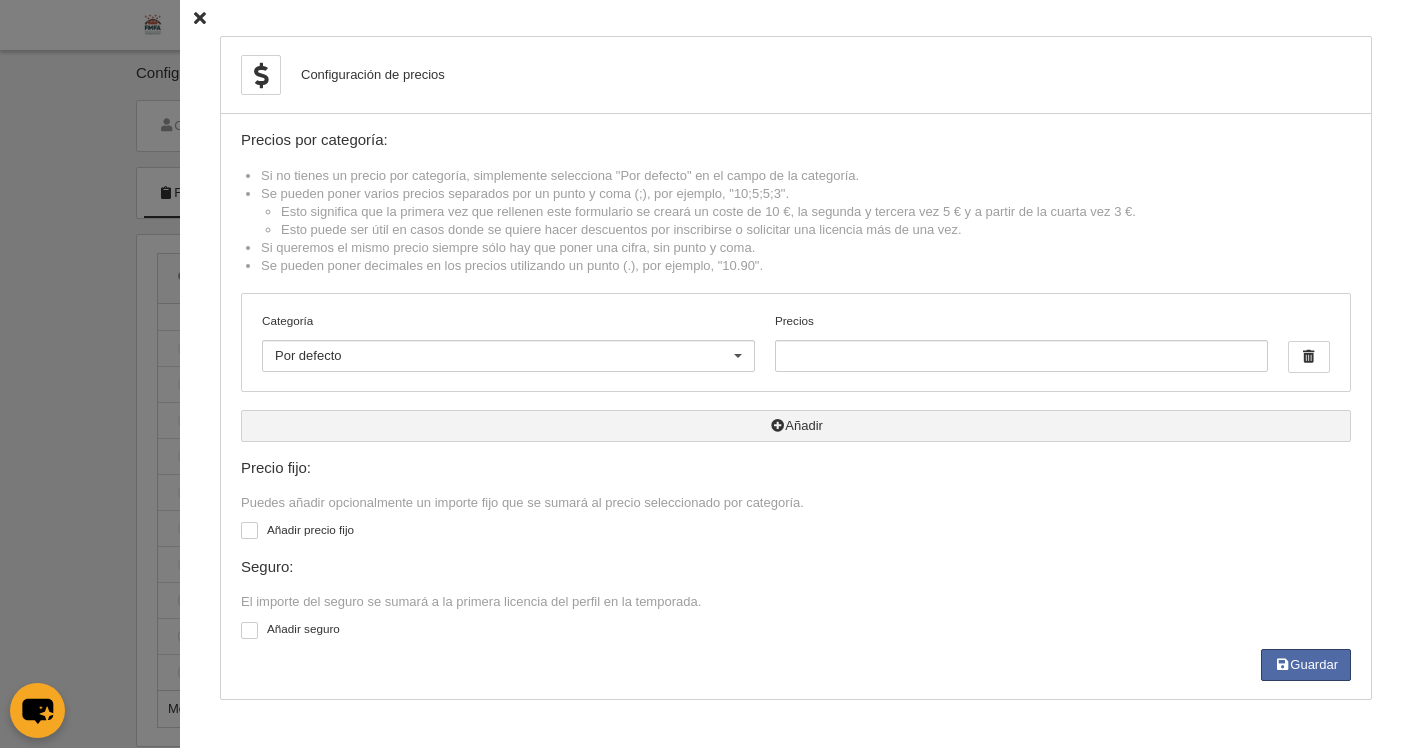 scroll, scrollTop: 26, scrollLeft: 0, axis: vertical 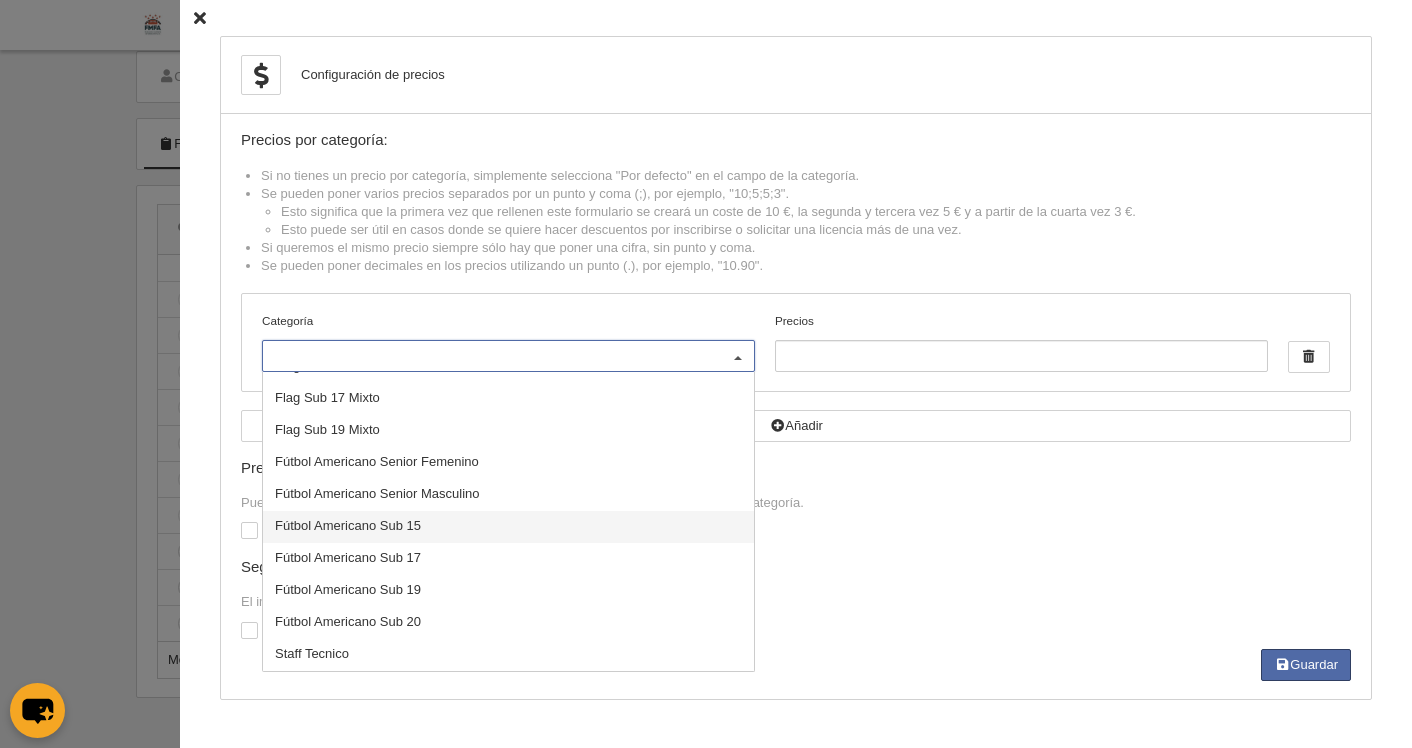 click on "Seguro:" at bounding box center (796, 567) 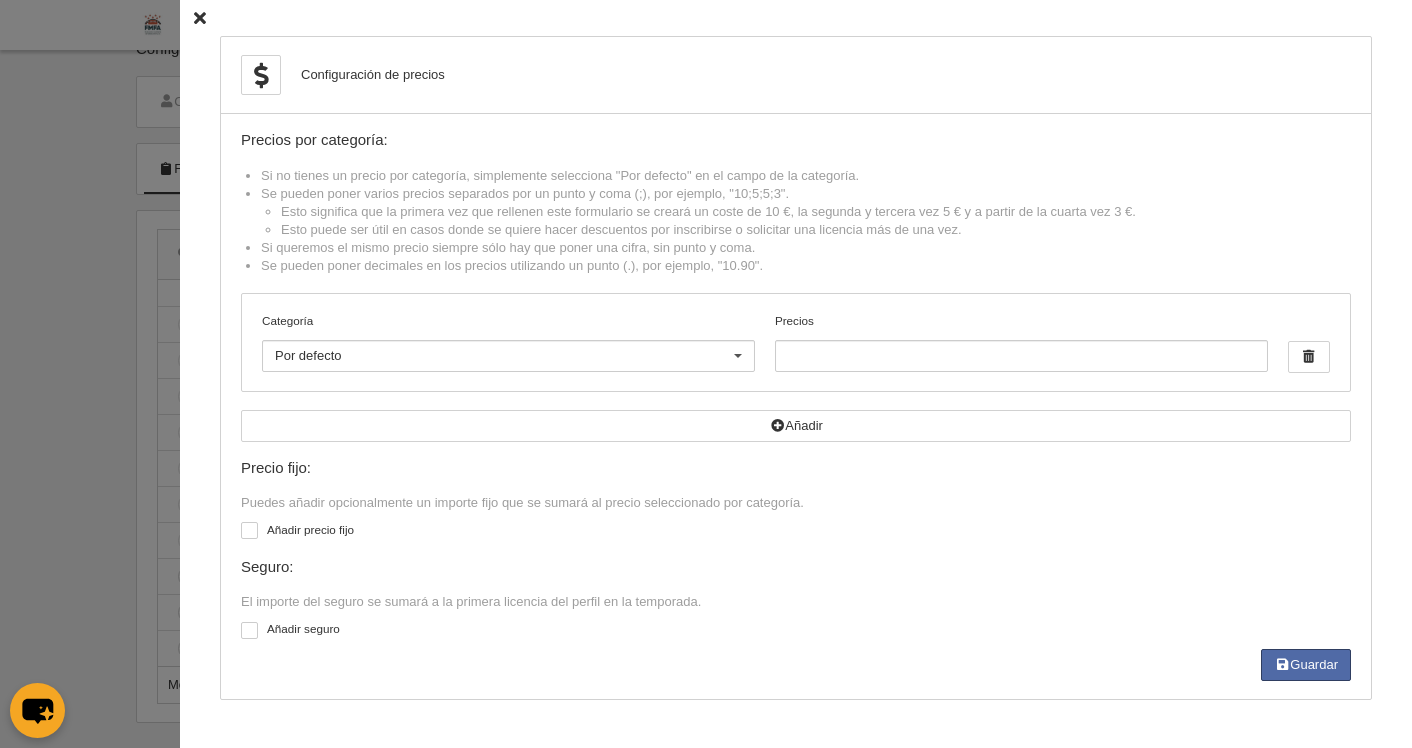 scroll, scrollTop: 0, scrollLeft: 0, axis: both 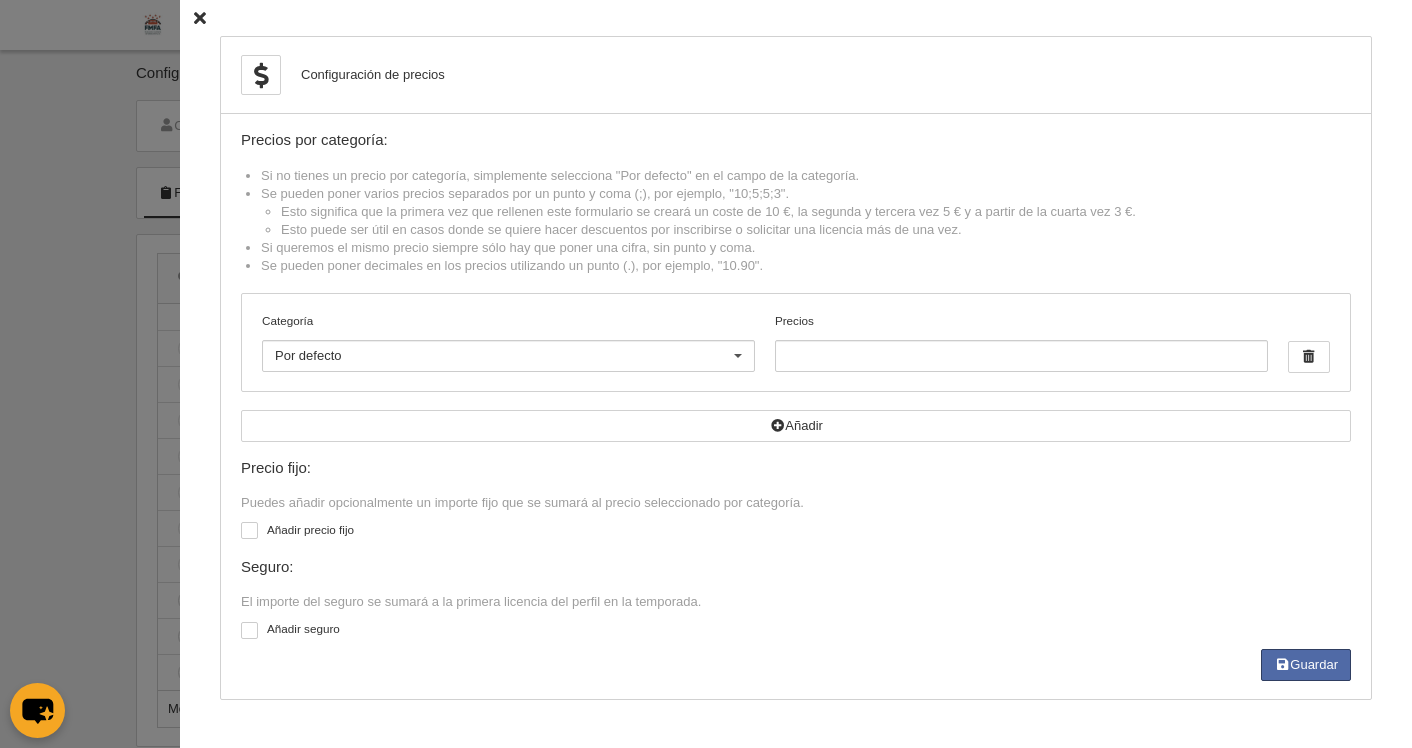 click at bounding box center (200, 18) 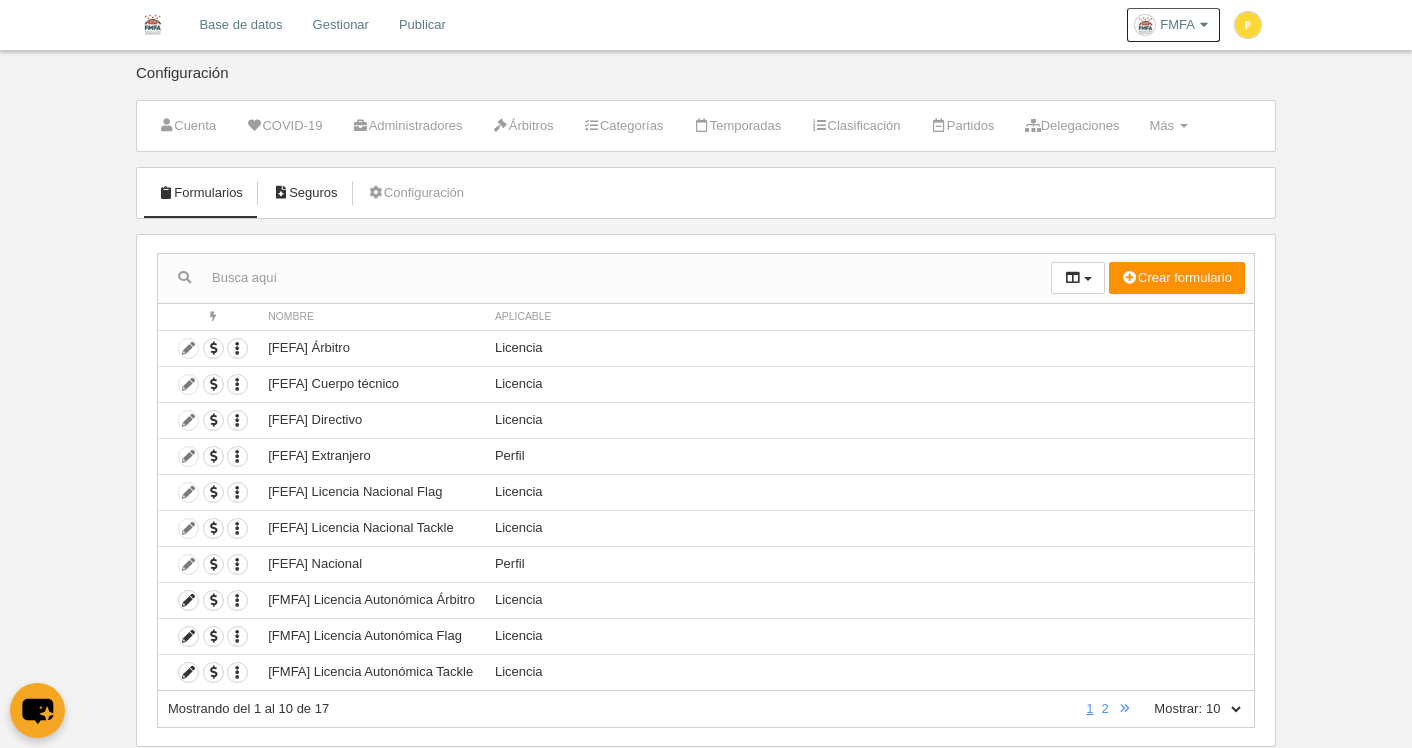 click on "Seguros" at bounding box center [305, 193] 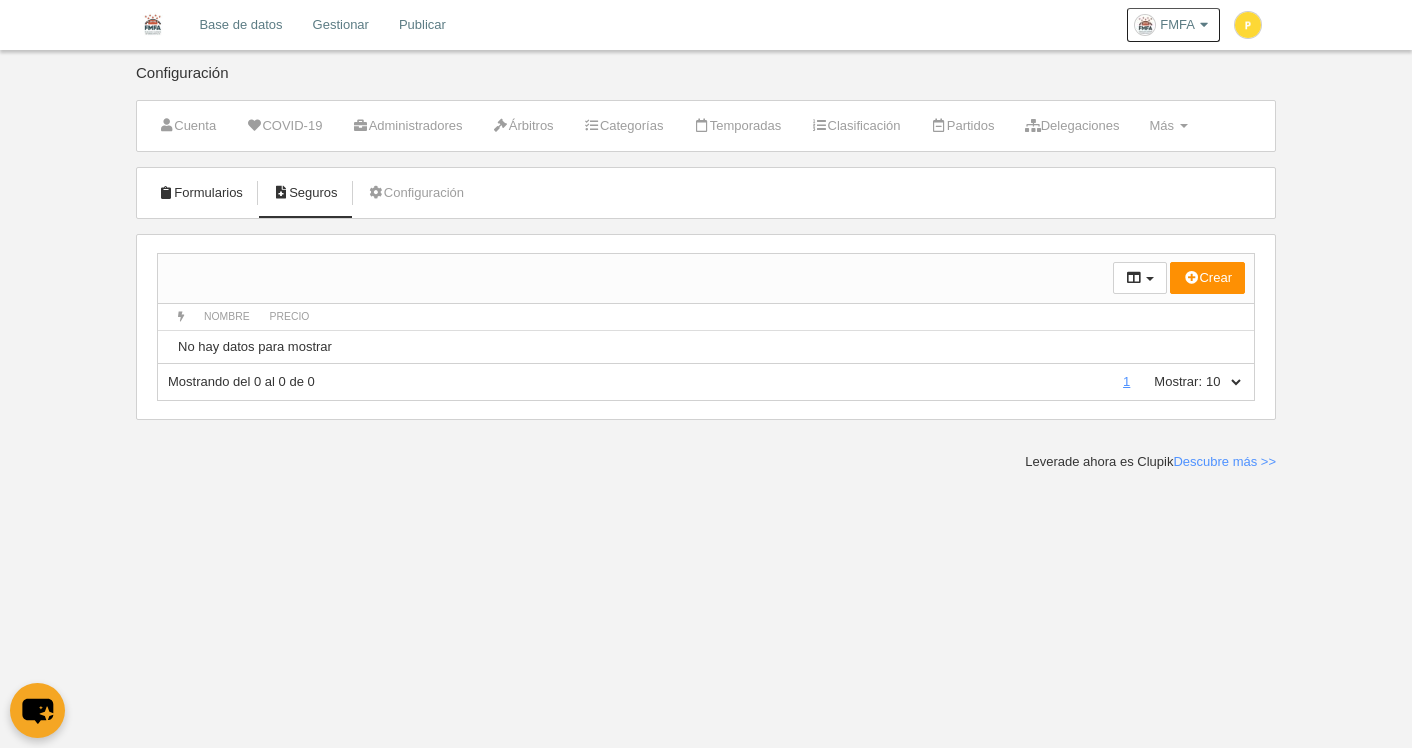 click on "Formularios" at bounding box center [200, 193] 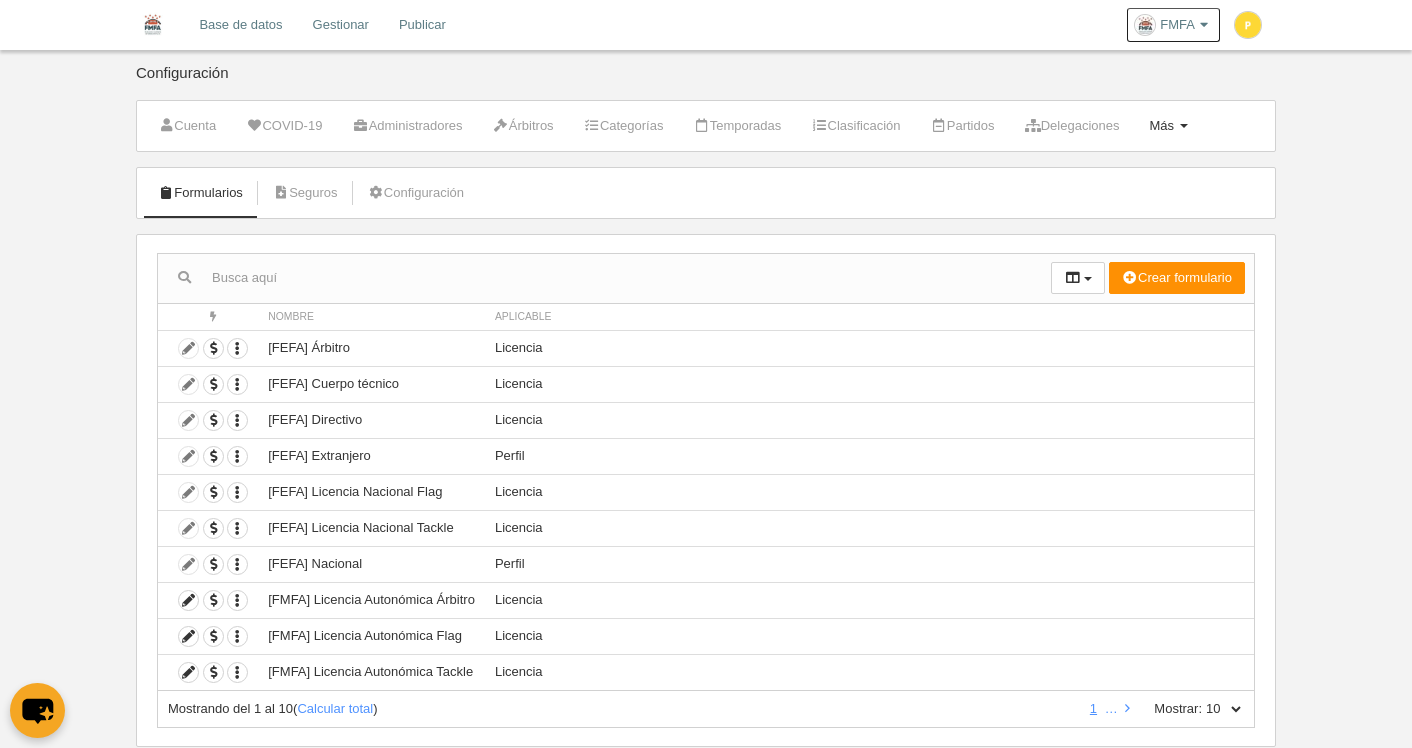 click on "Más Menú" at bounding box center (1168, 126) 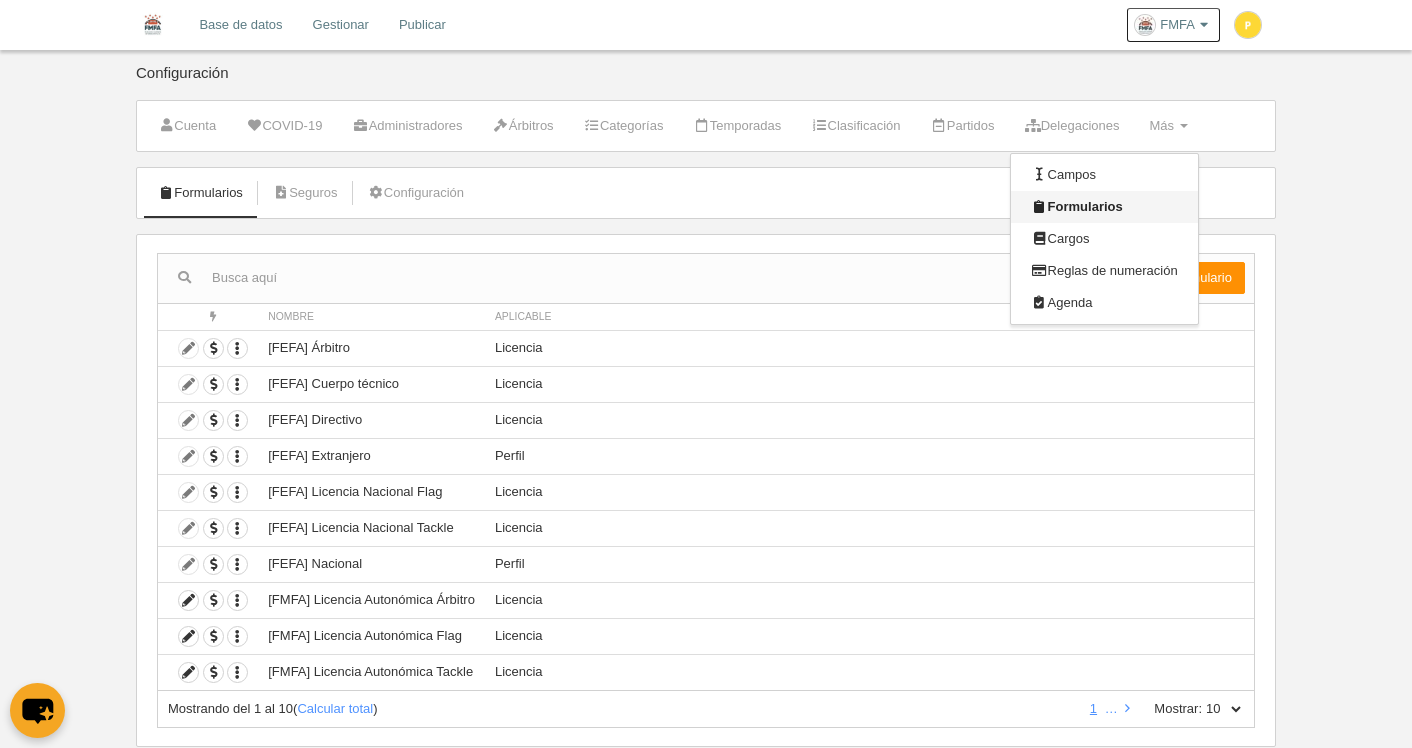 click on "Formularios" at bounding box center [1104, 207] 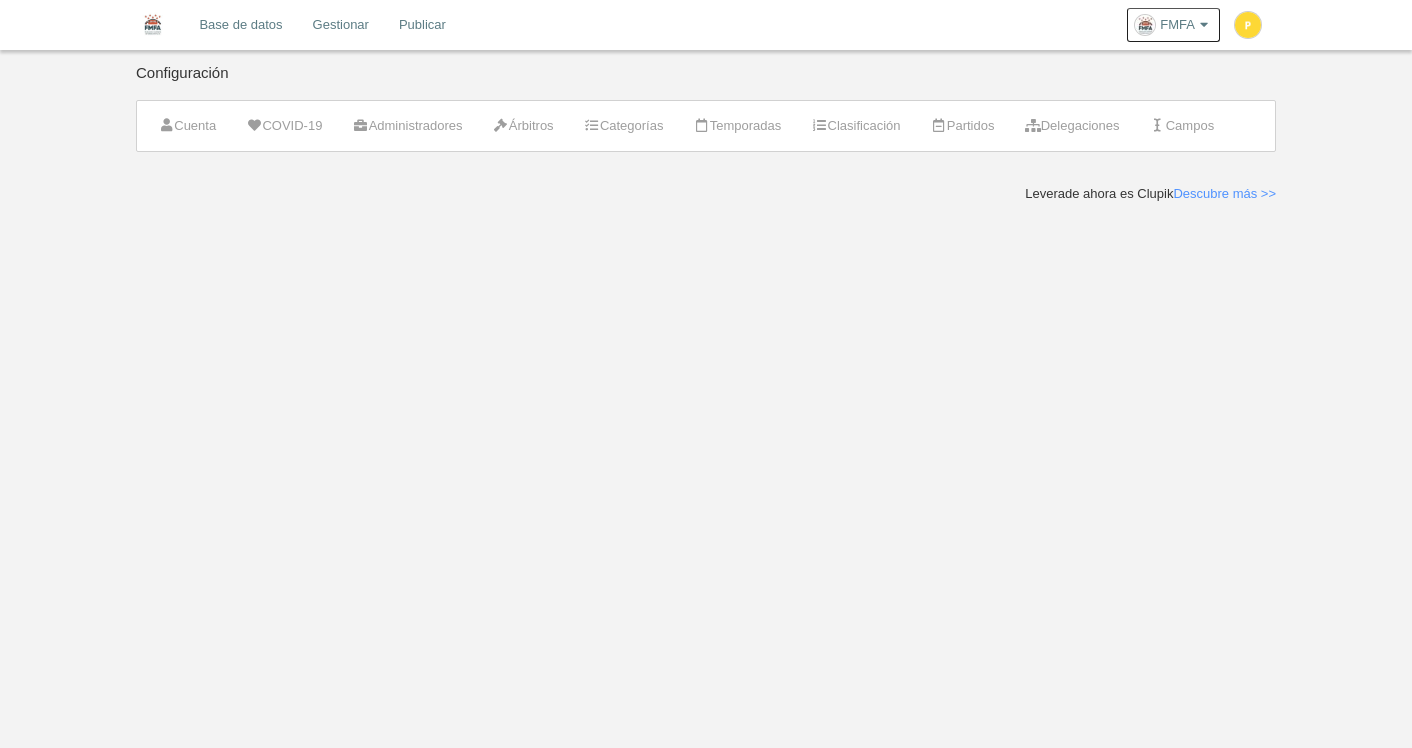 scroll, scrollTop: 0, scrollLeft: 0, axis: both 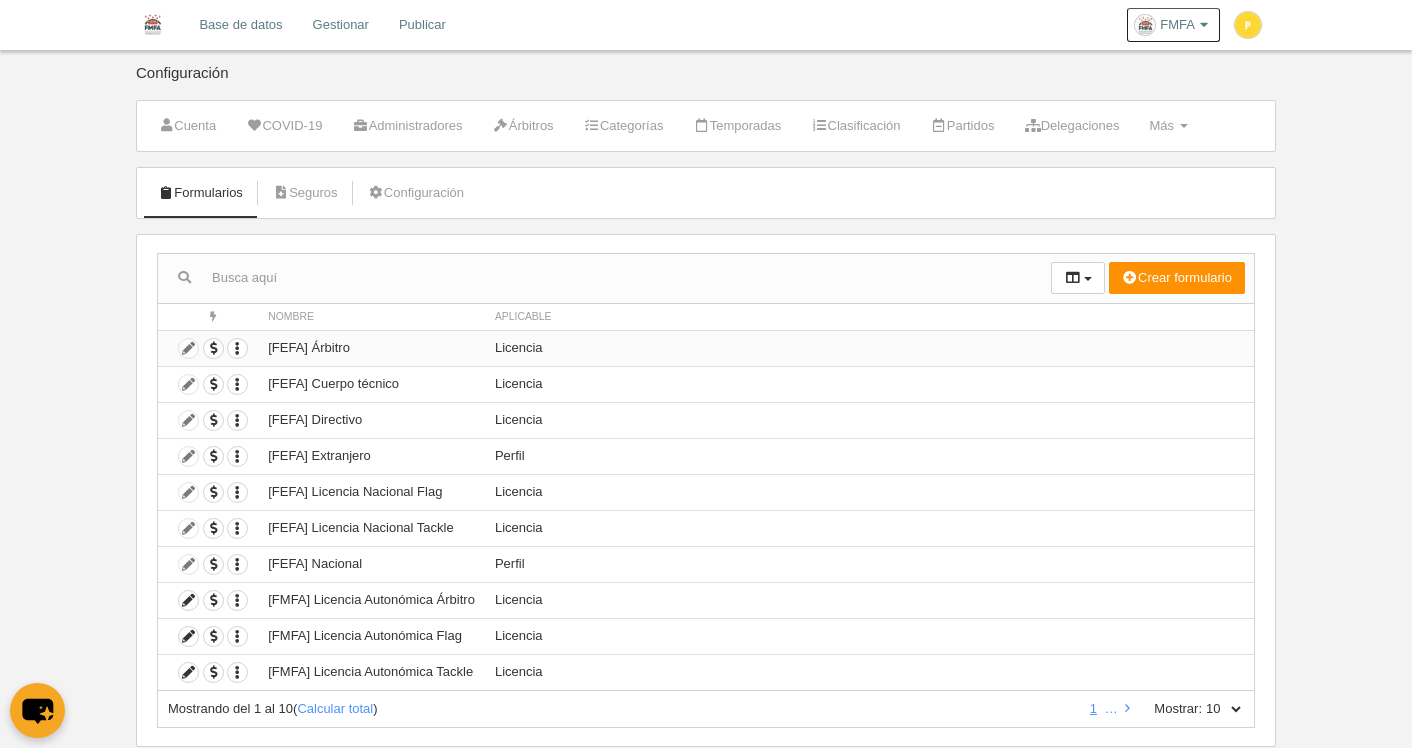 click on "Duplicar formulario
Borrar formulario" at bounding box center [208, 348] 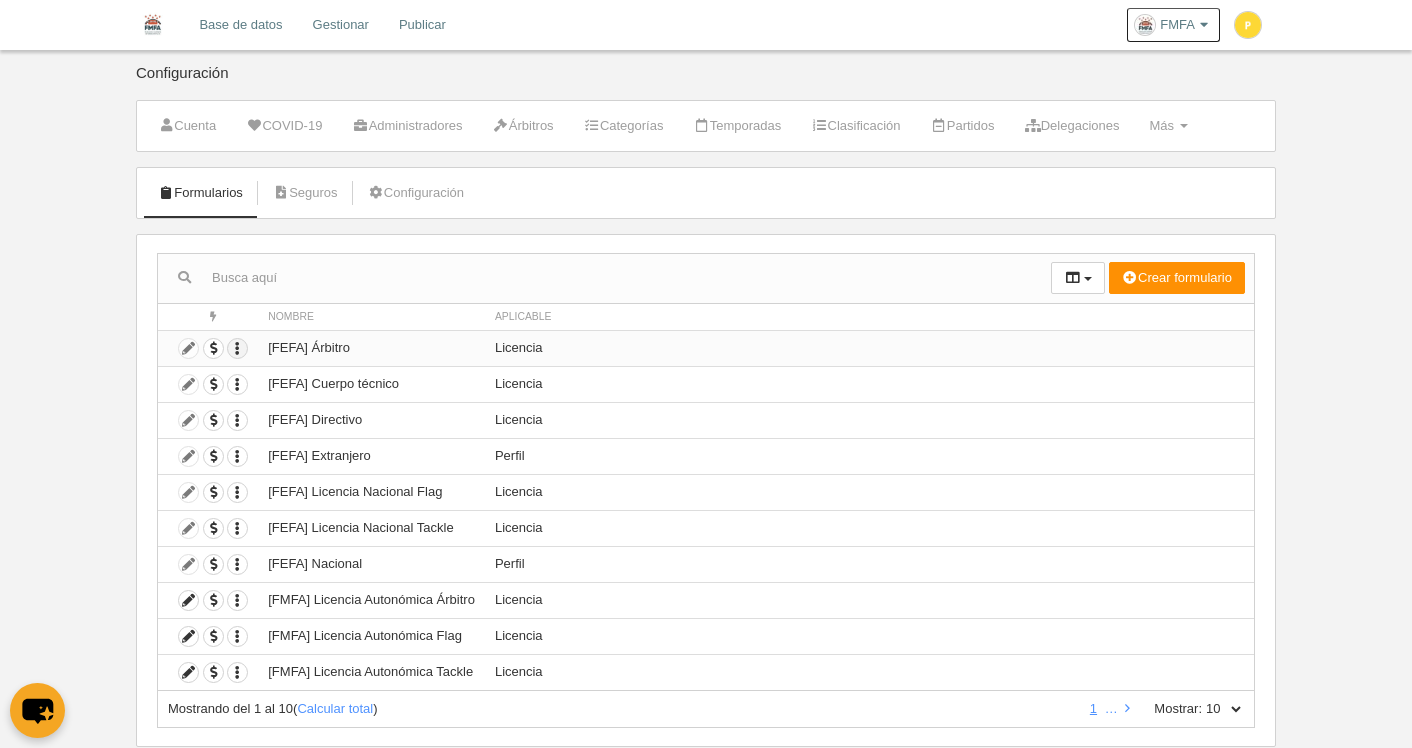 click at bounding box center [237, 348] 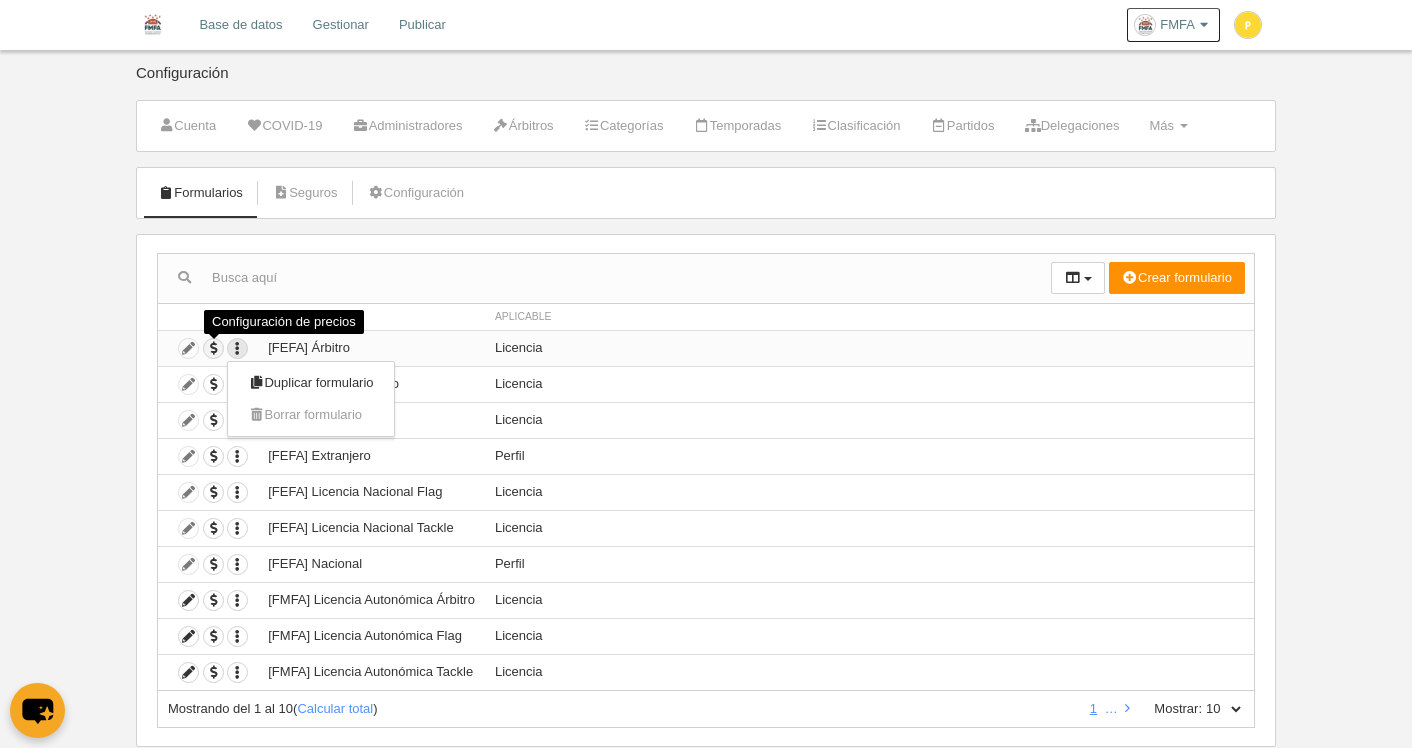 click at bounding box center [213, 348] 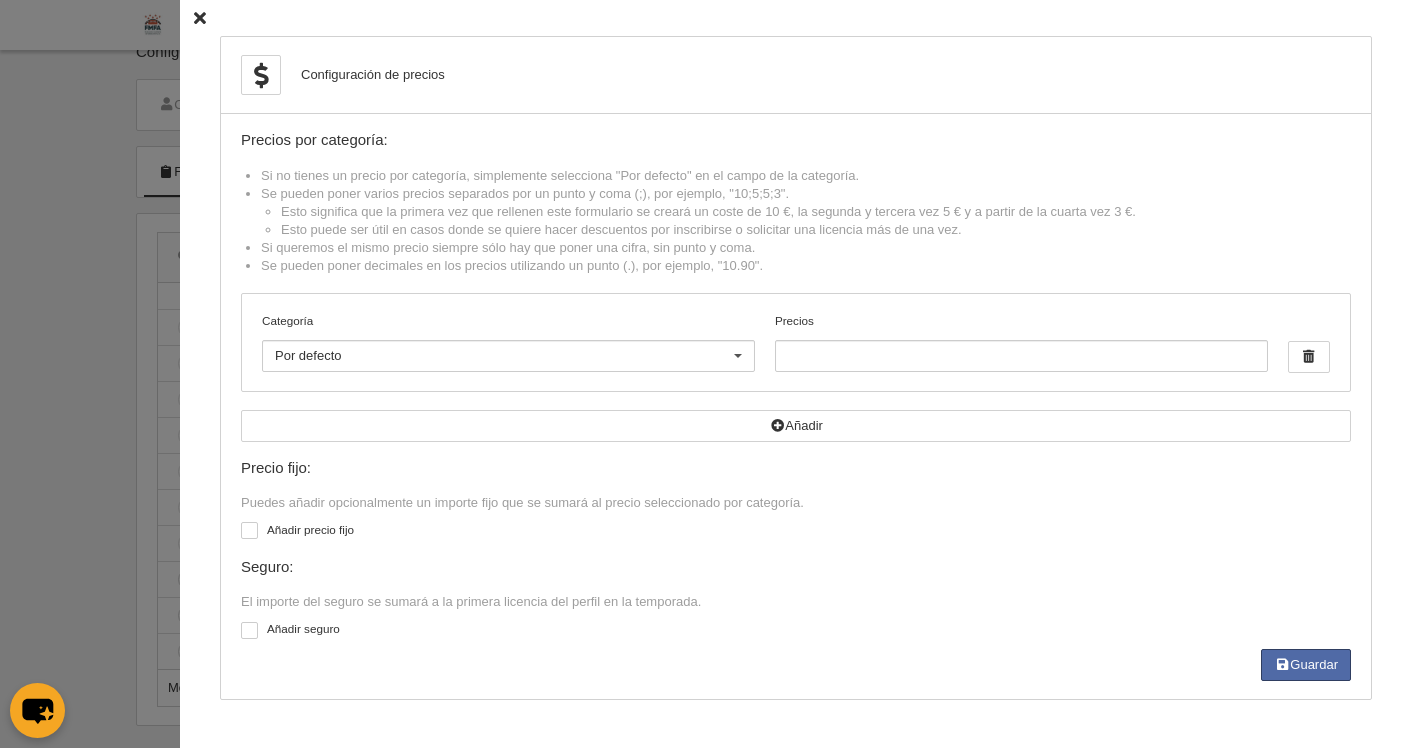 scroll, scrollTop: 21, scrollLeft: 0, axis: vertical 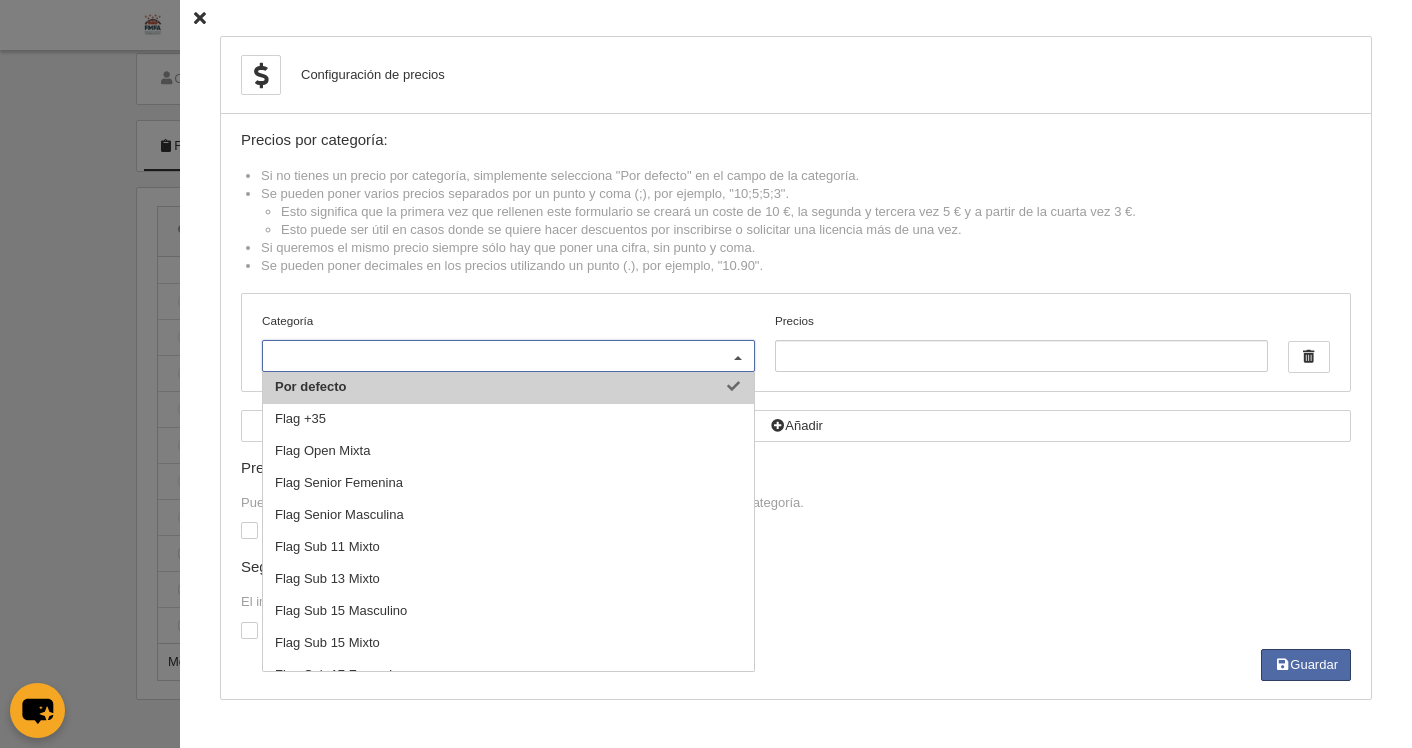 drag, startPoint x: 428, startPoint y: 318, endPoint x: 445, endPoint y: 295, distance: 28.600698 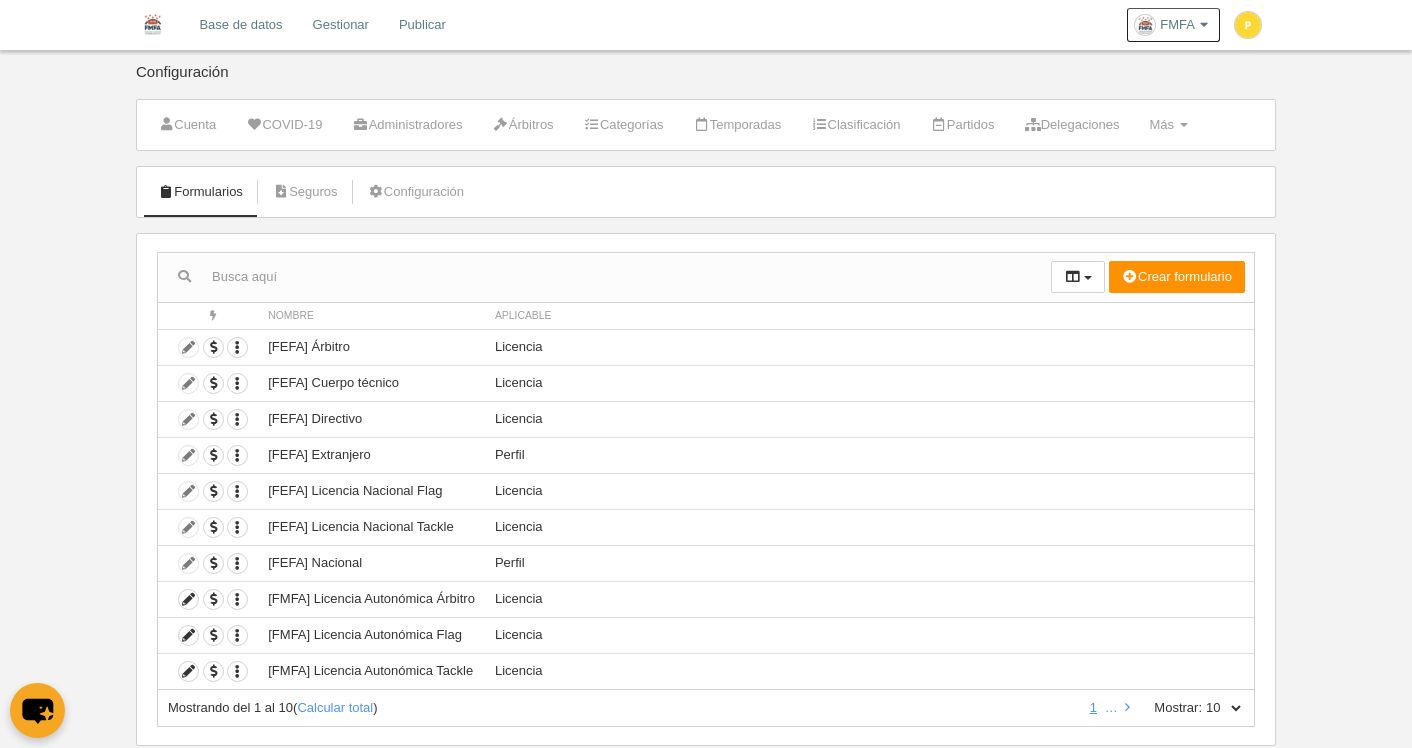 scroll, scrollTop: 0, scrollLeft: 0, axis: both 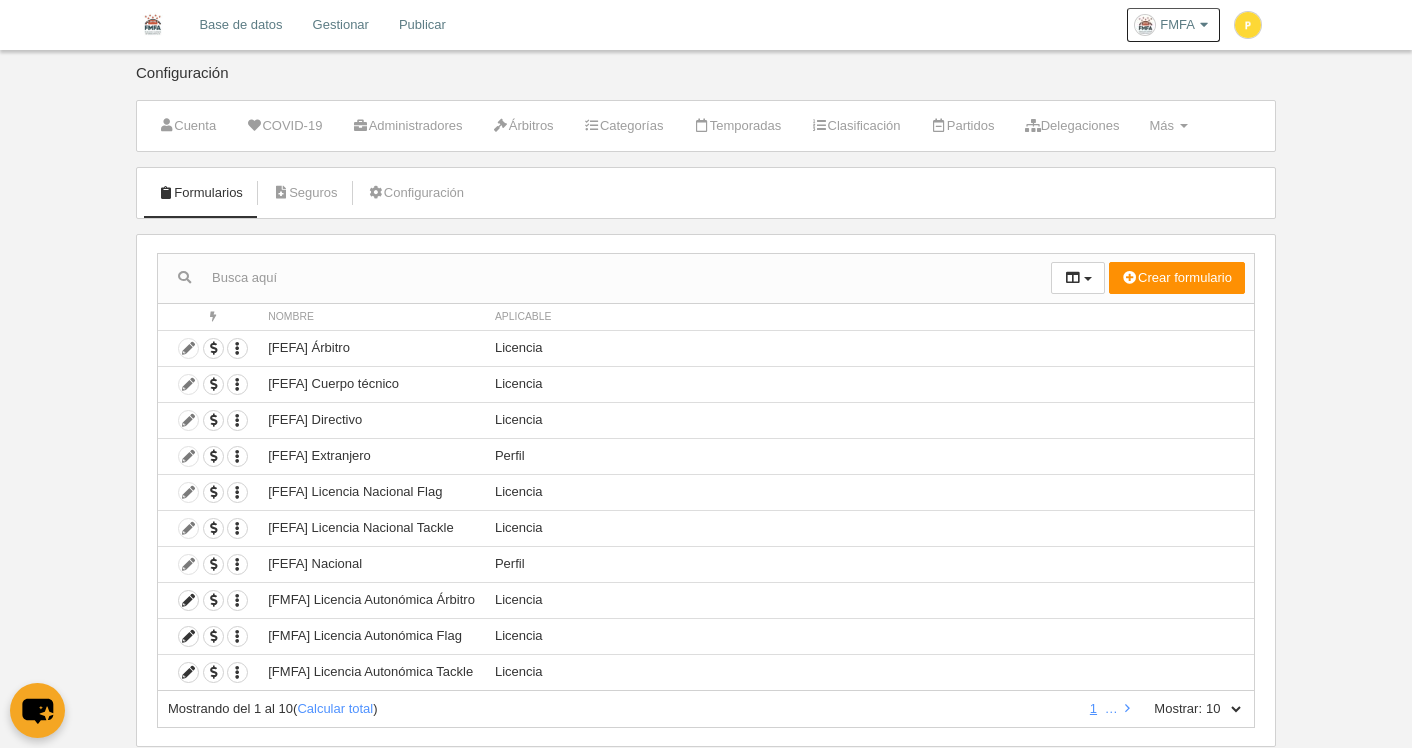 click on "Base de datos" at bounding box center (240, 25) 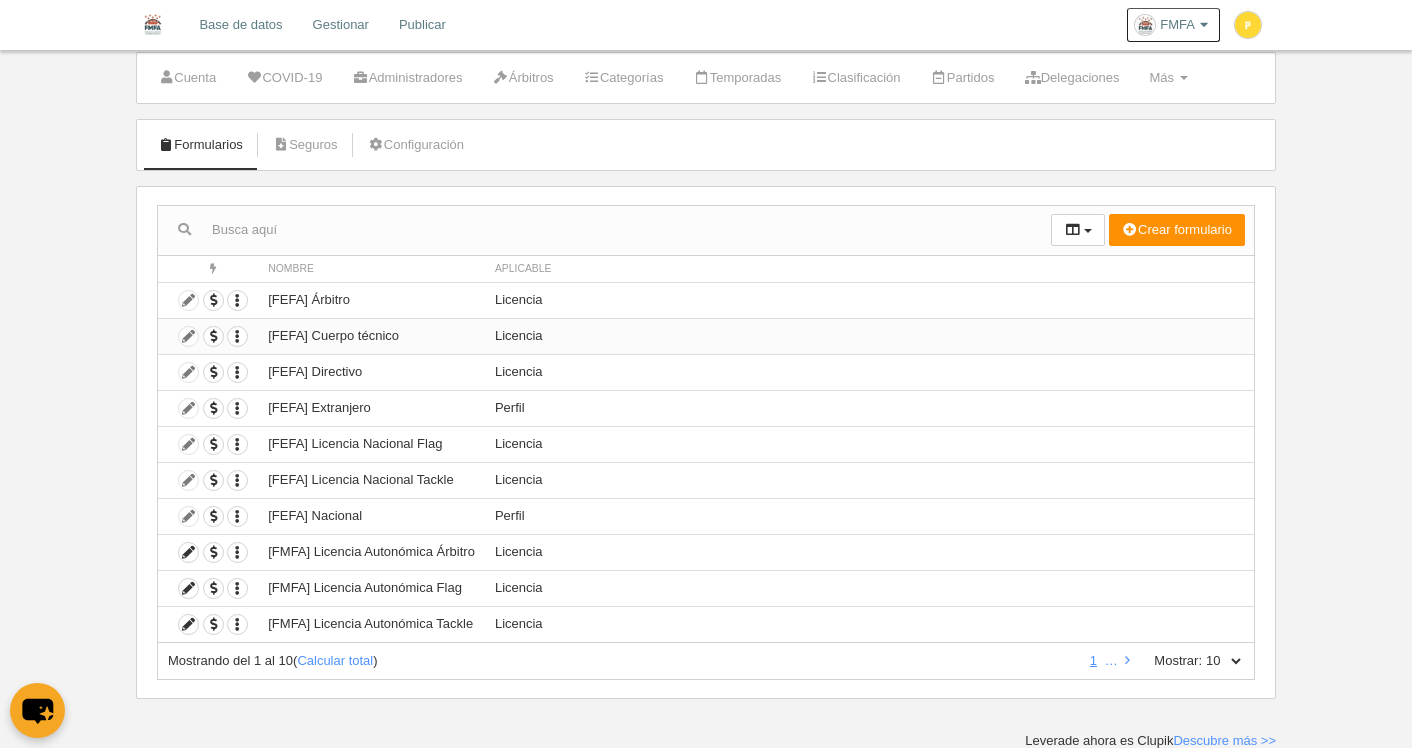 scroll, scrollTop: 49, scrollLeft: 0, axis: vertical 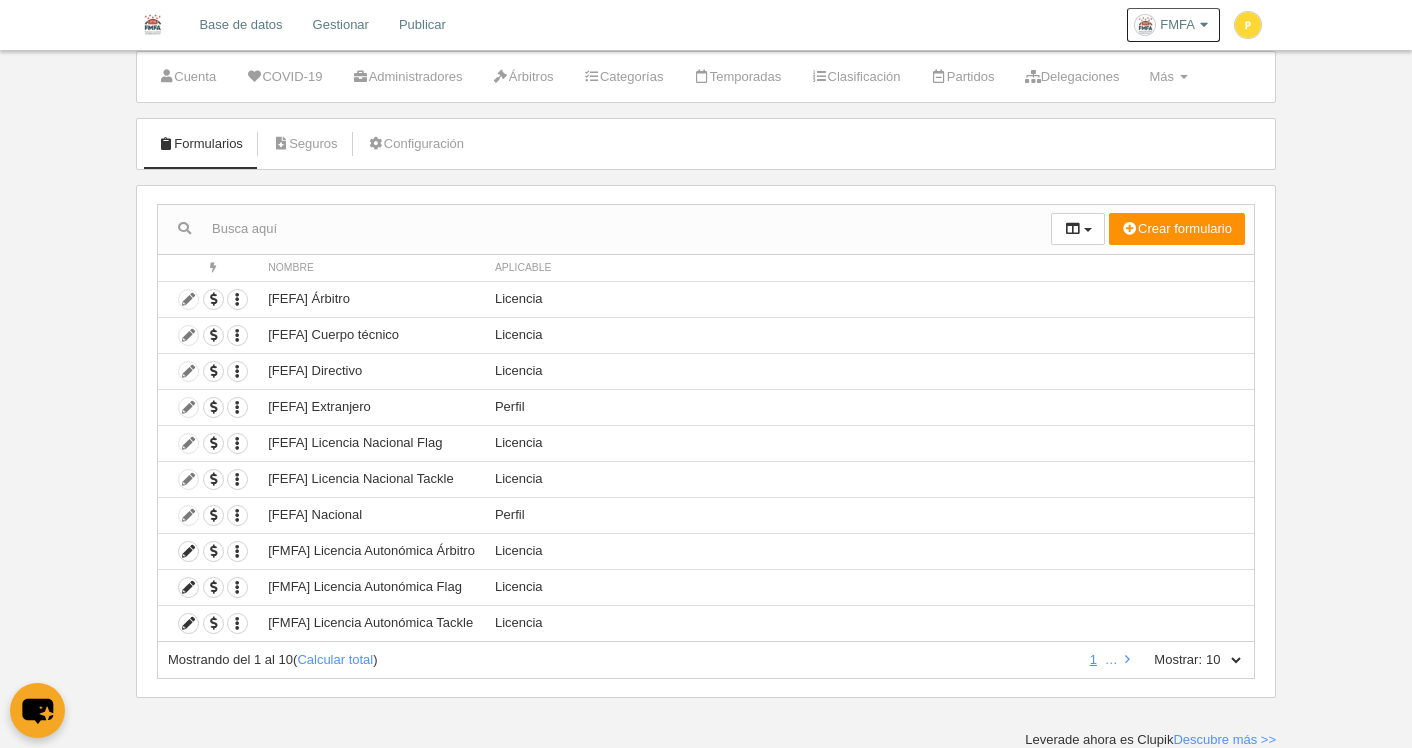 click on "10 25 50 100 500" at bounding box center [1223, 660] 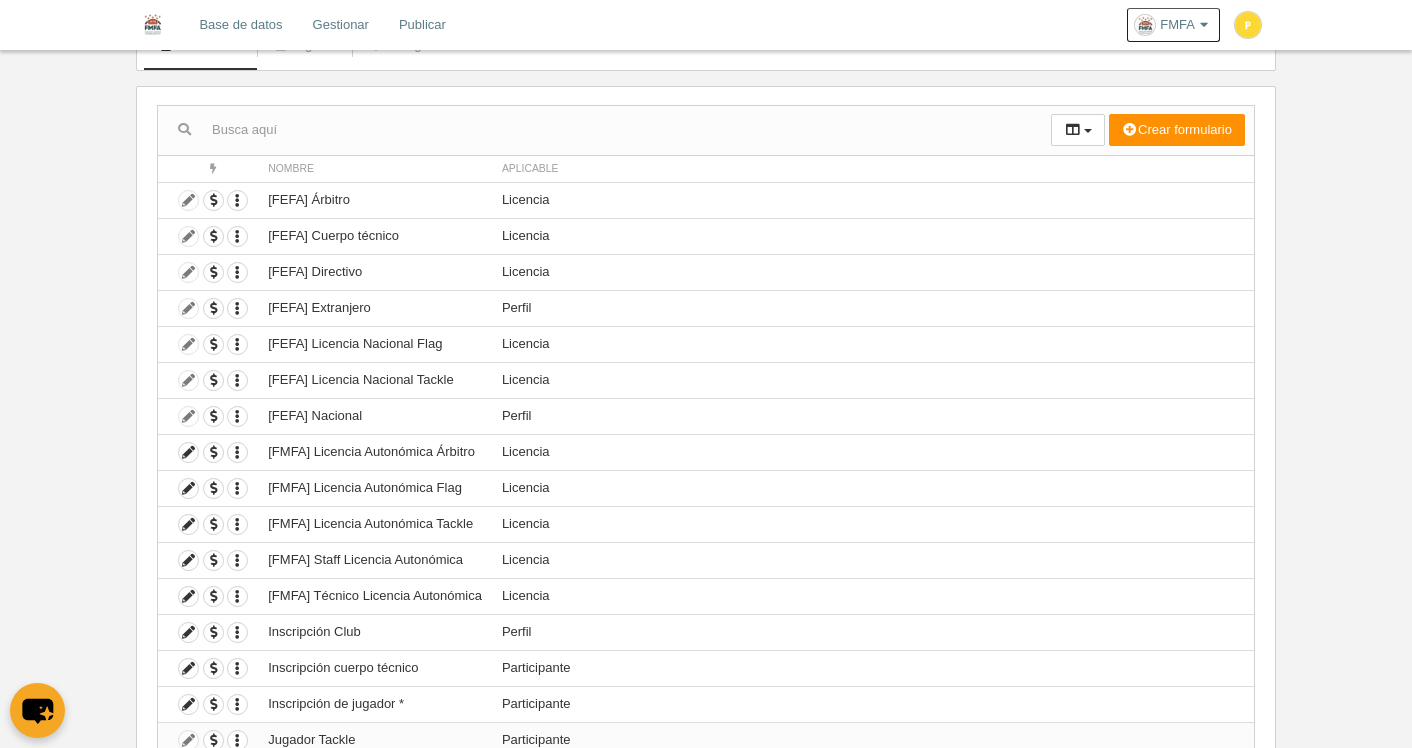scroll, scrollTop: 301, scrollLeft: 0, axis: vertical 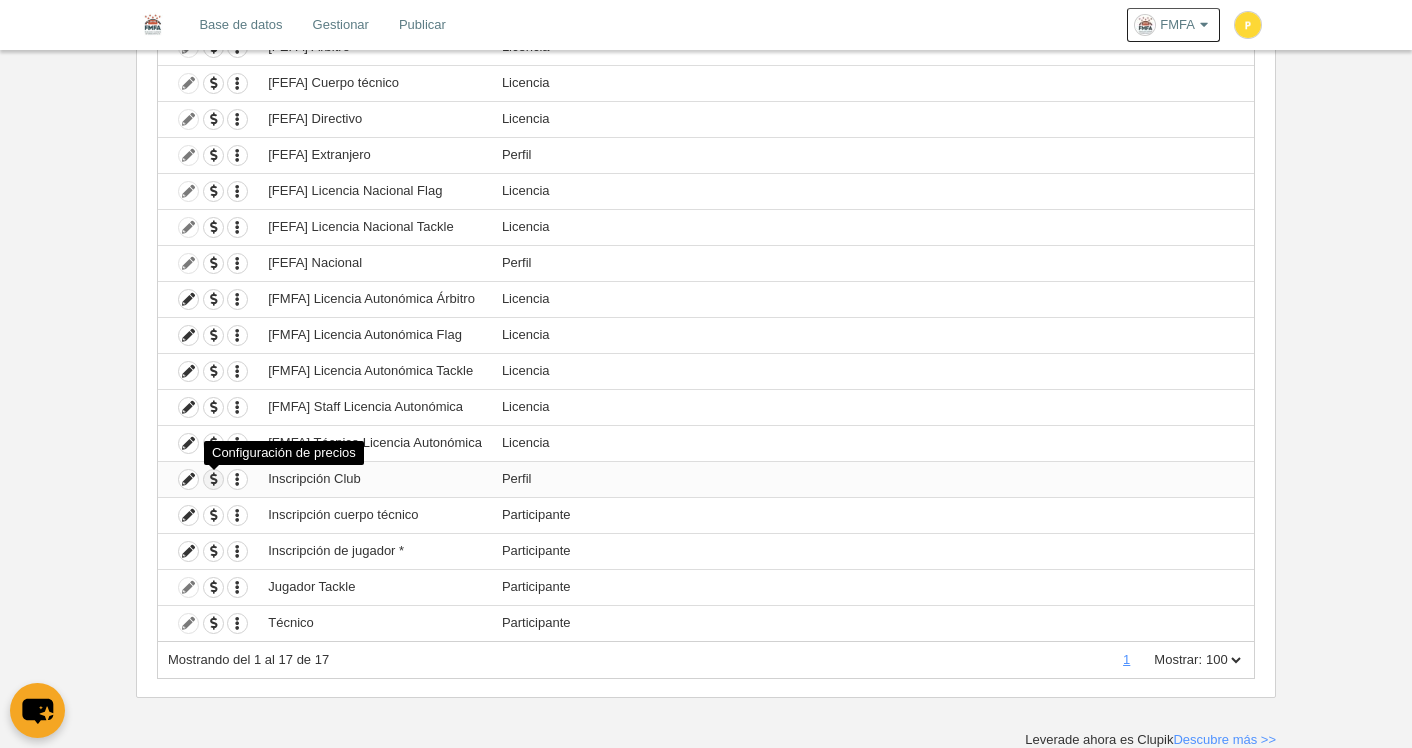 click at bounding box center [213, 479] 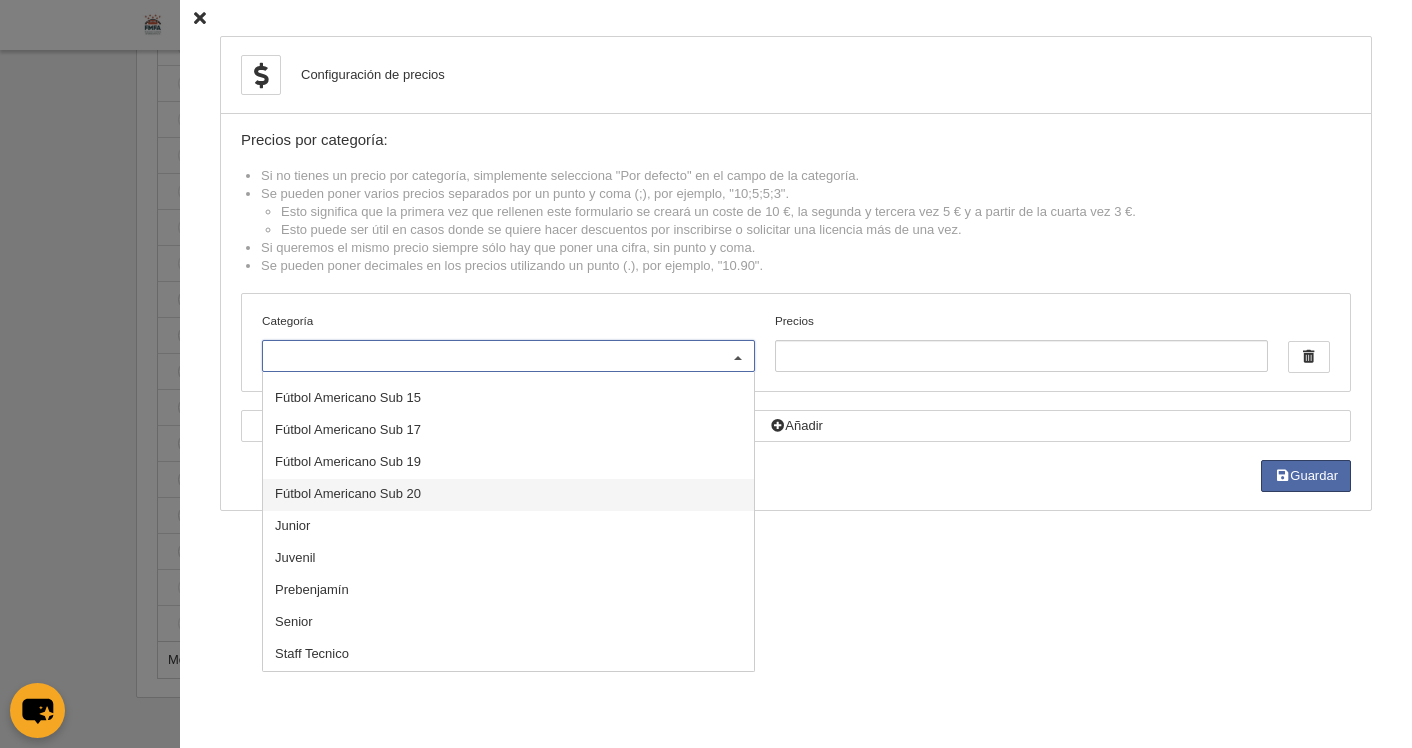 scroll, scrollTop: 0, scrollLeft: 0, axis: both 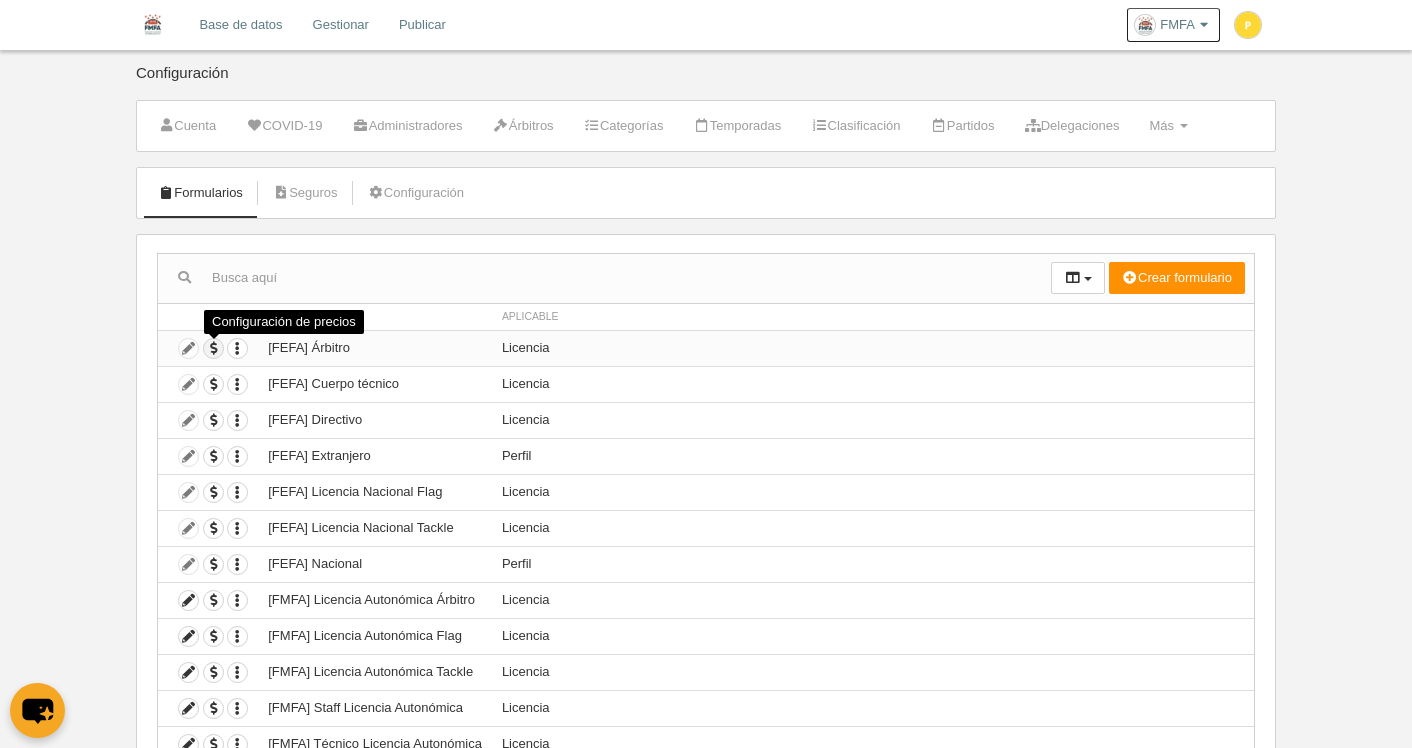 click at bounding box center [213, 348] 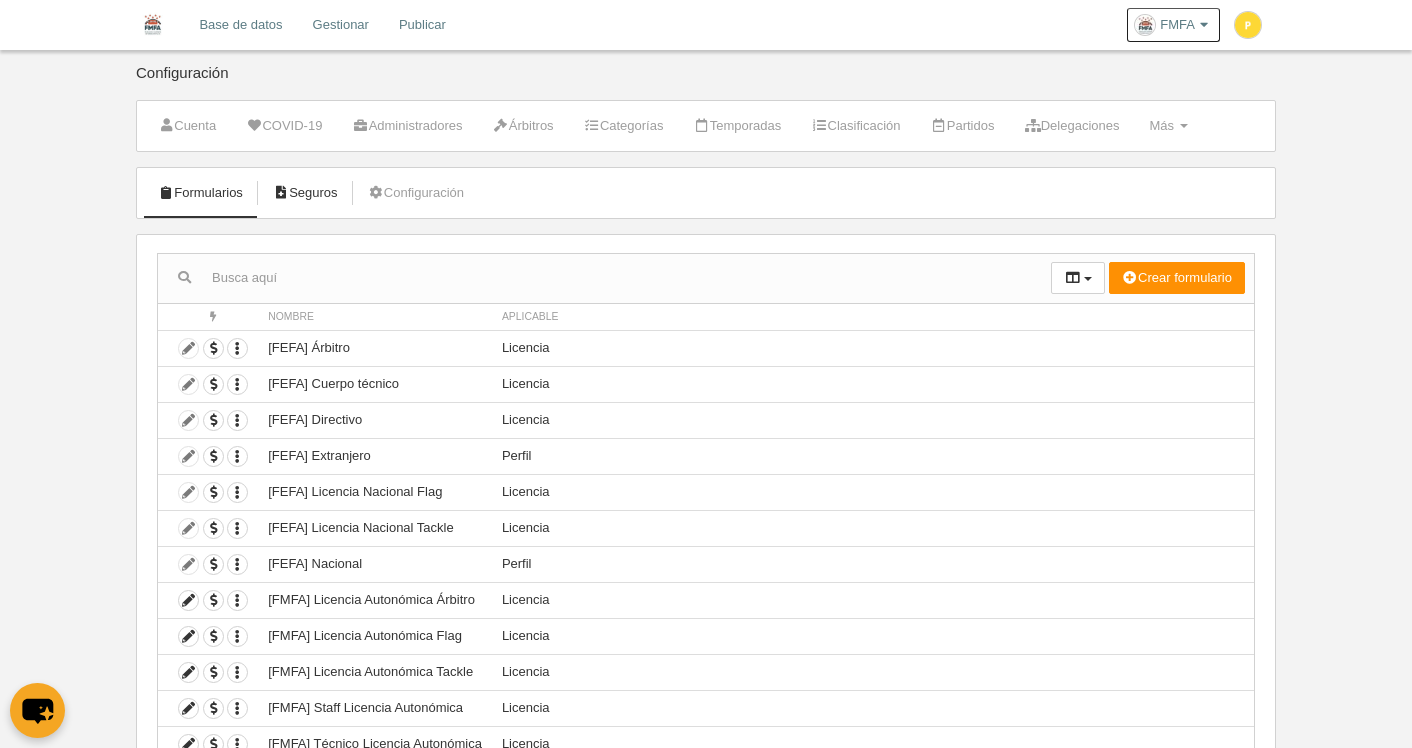 click on "Seguros" at bounding box center [305, 193] 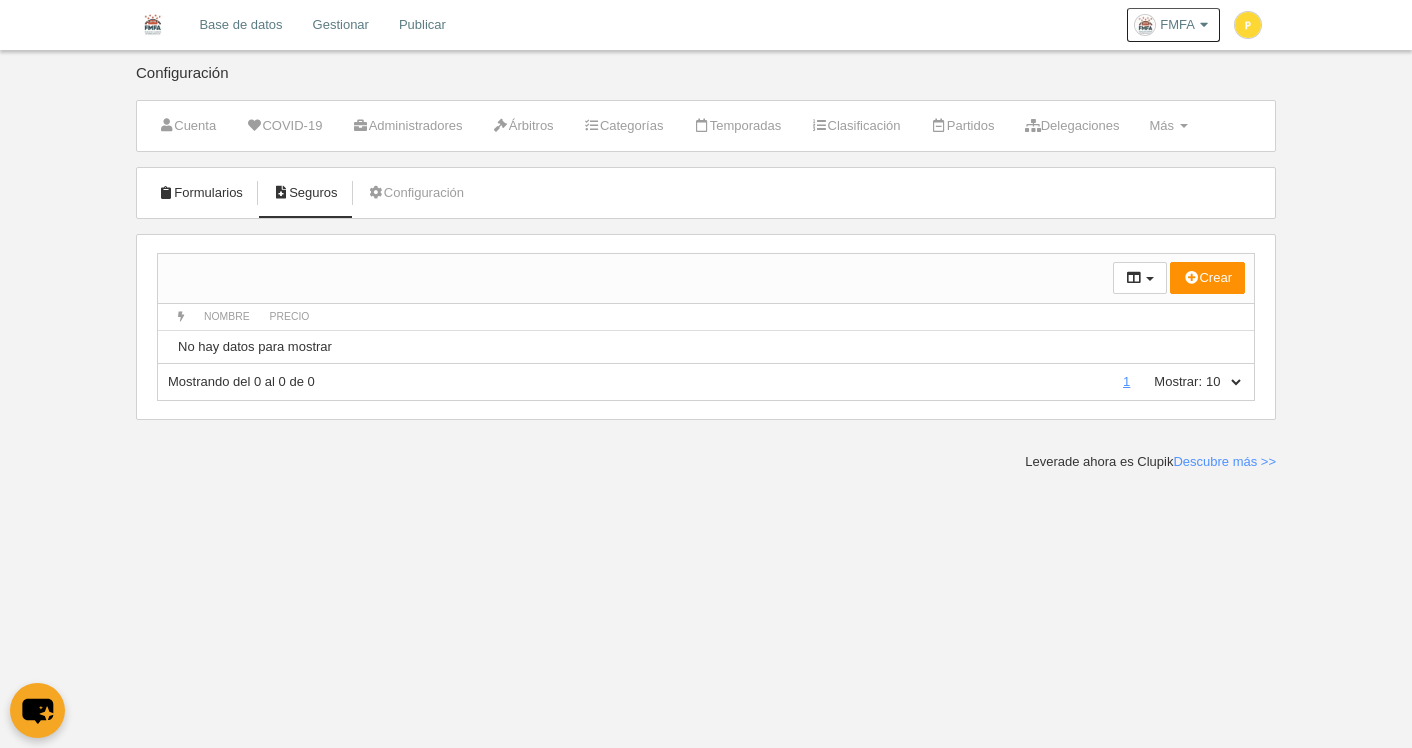 click on "Formularios" at bounding box center (200, 193) 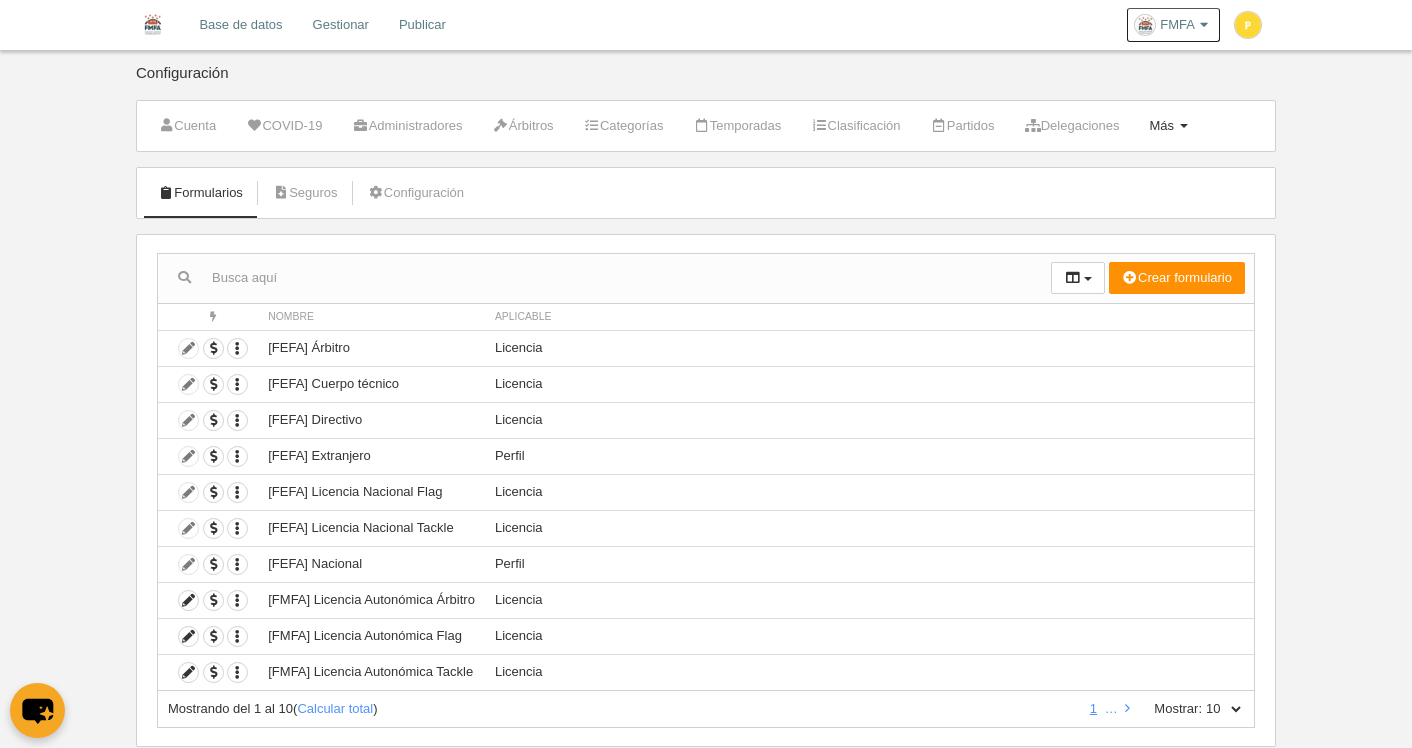 click on "Más" at bounding box center (1161, 125) 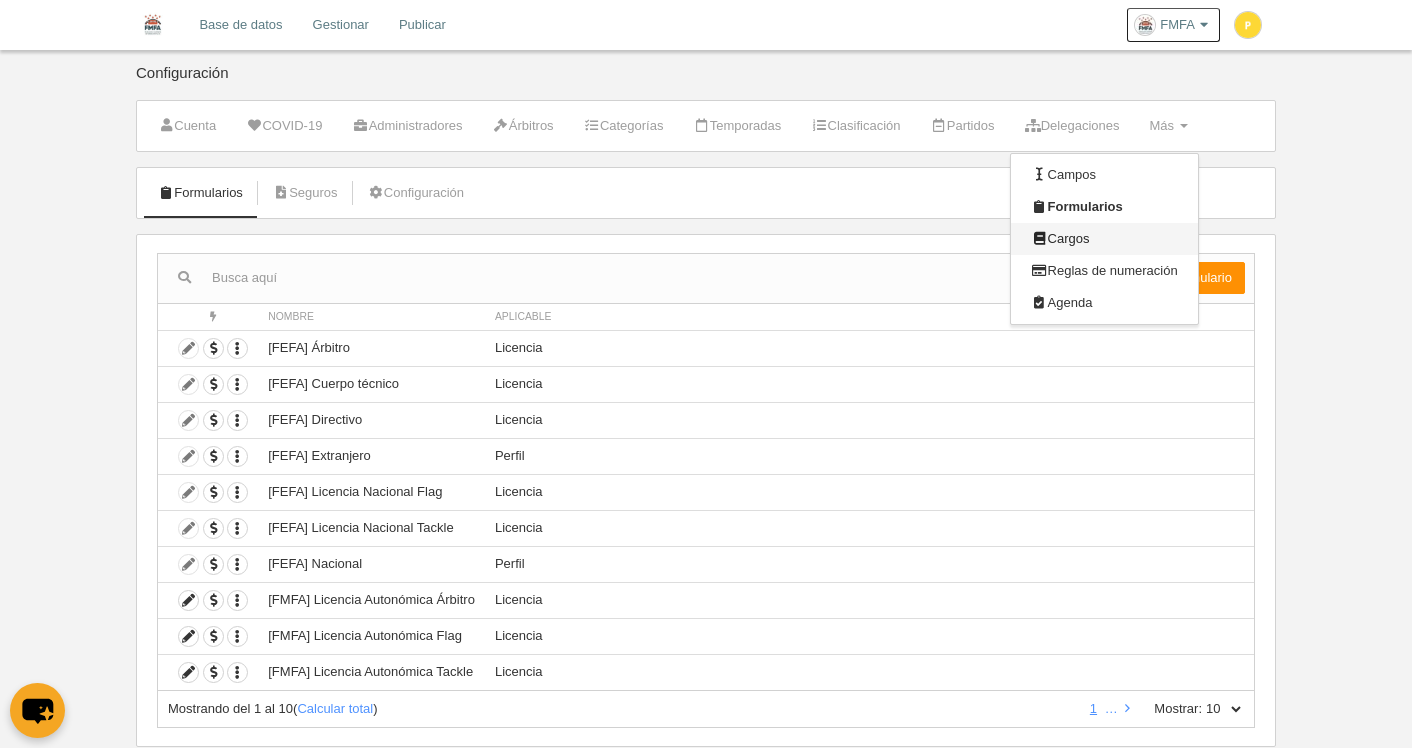 click on "Cargos" at bounding box center [1104, 239] 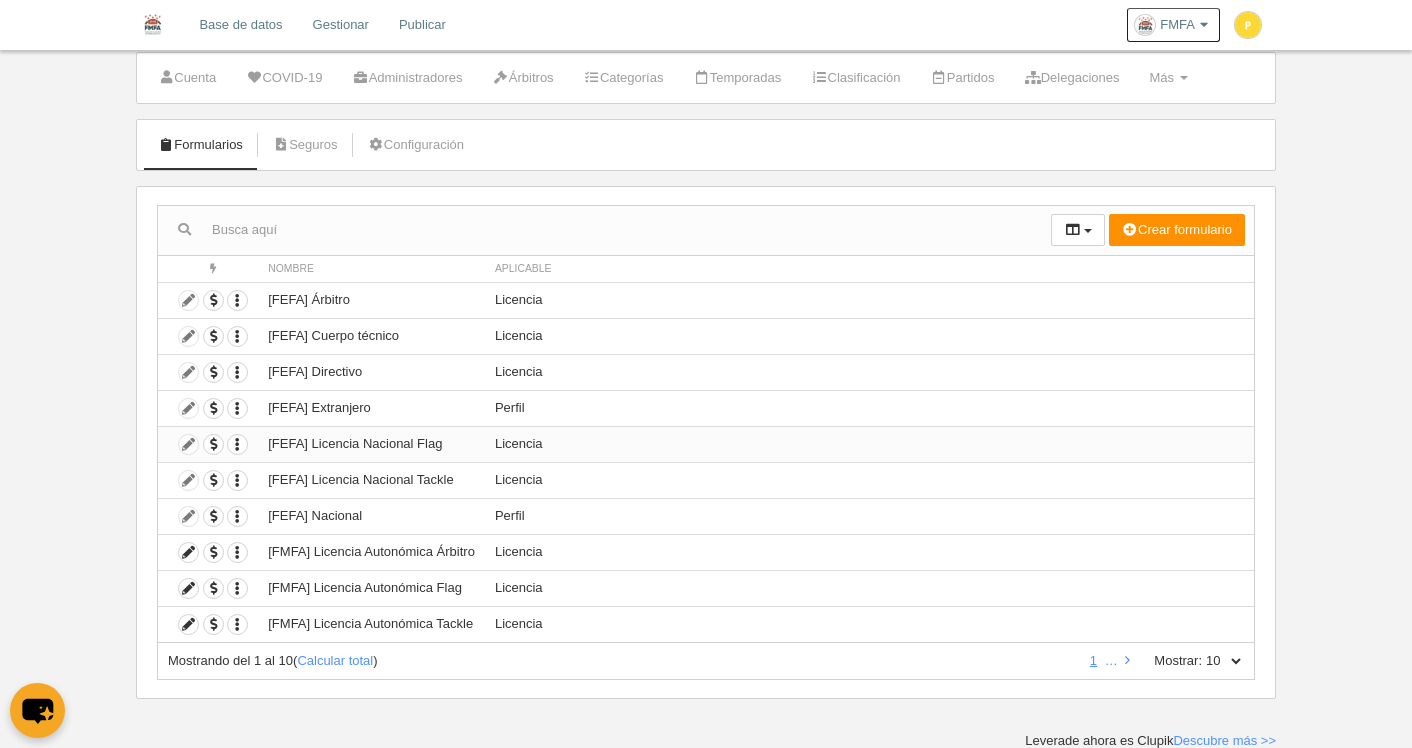 scroll, scrollTop: 49, scrollLeft: 0, axis: vertical 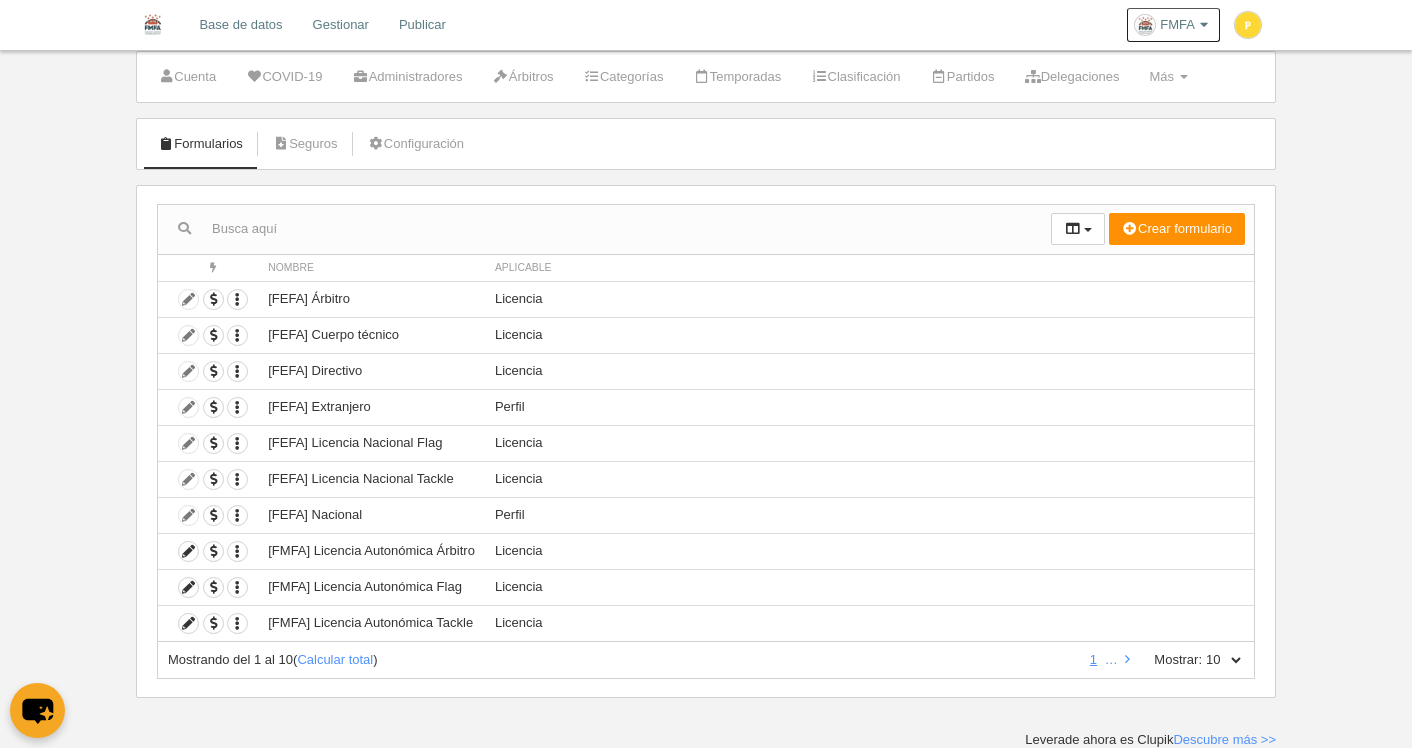drag, startPoint x: 340, startPoint y: 660, endPoint x: 353, endPoint y: 647, distance: 18.384777 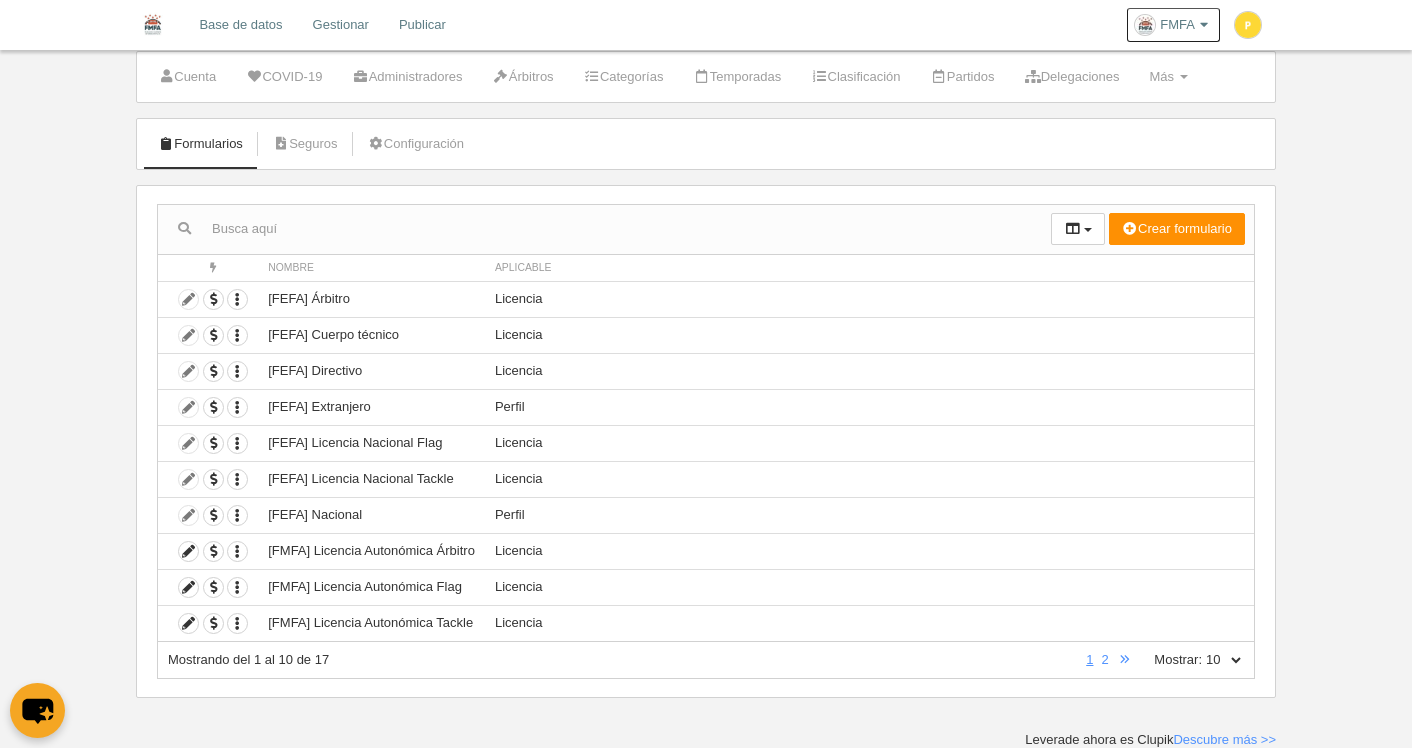 click on "10 25 50 100 500" at bounding box center (1223, 660) 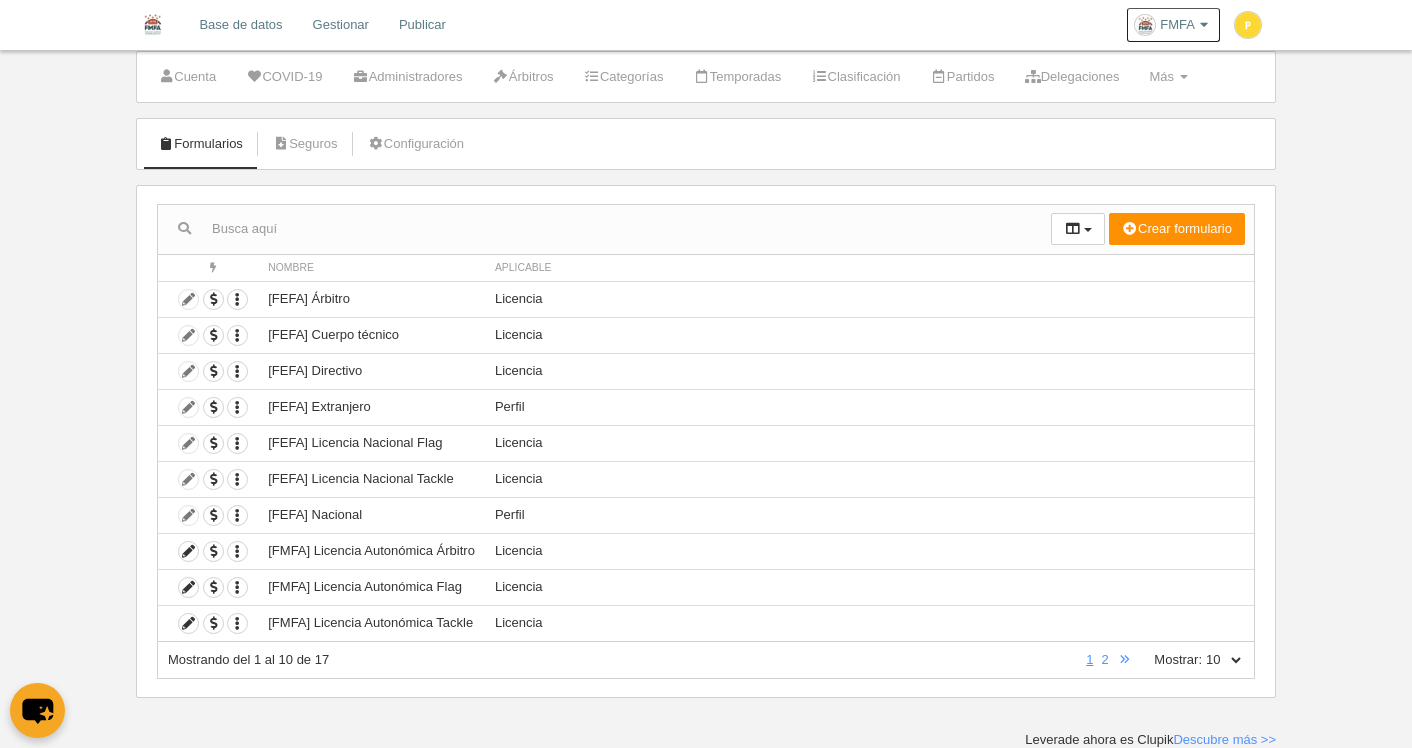 select on "50" 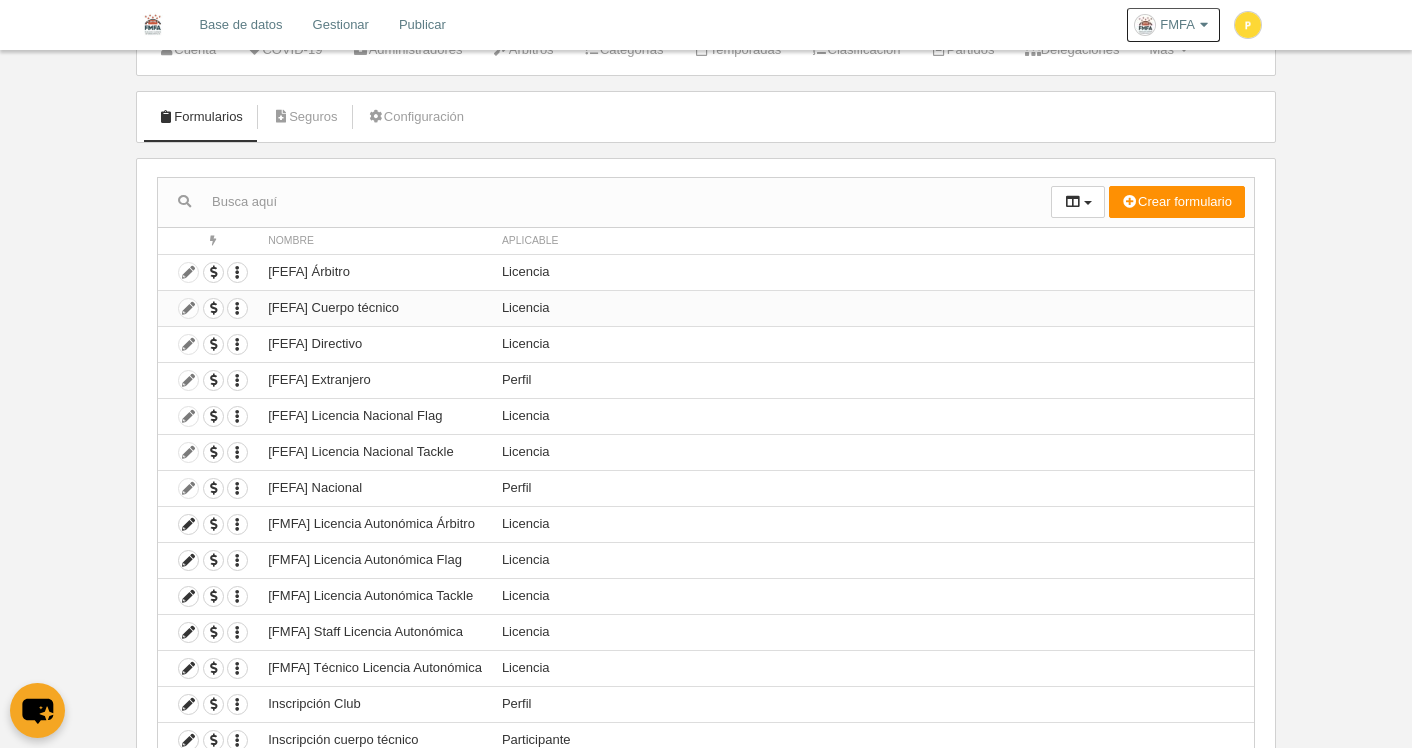 scroll, scrollTop: 100, scrollLeft: 0, axis: vertical 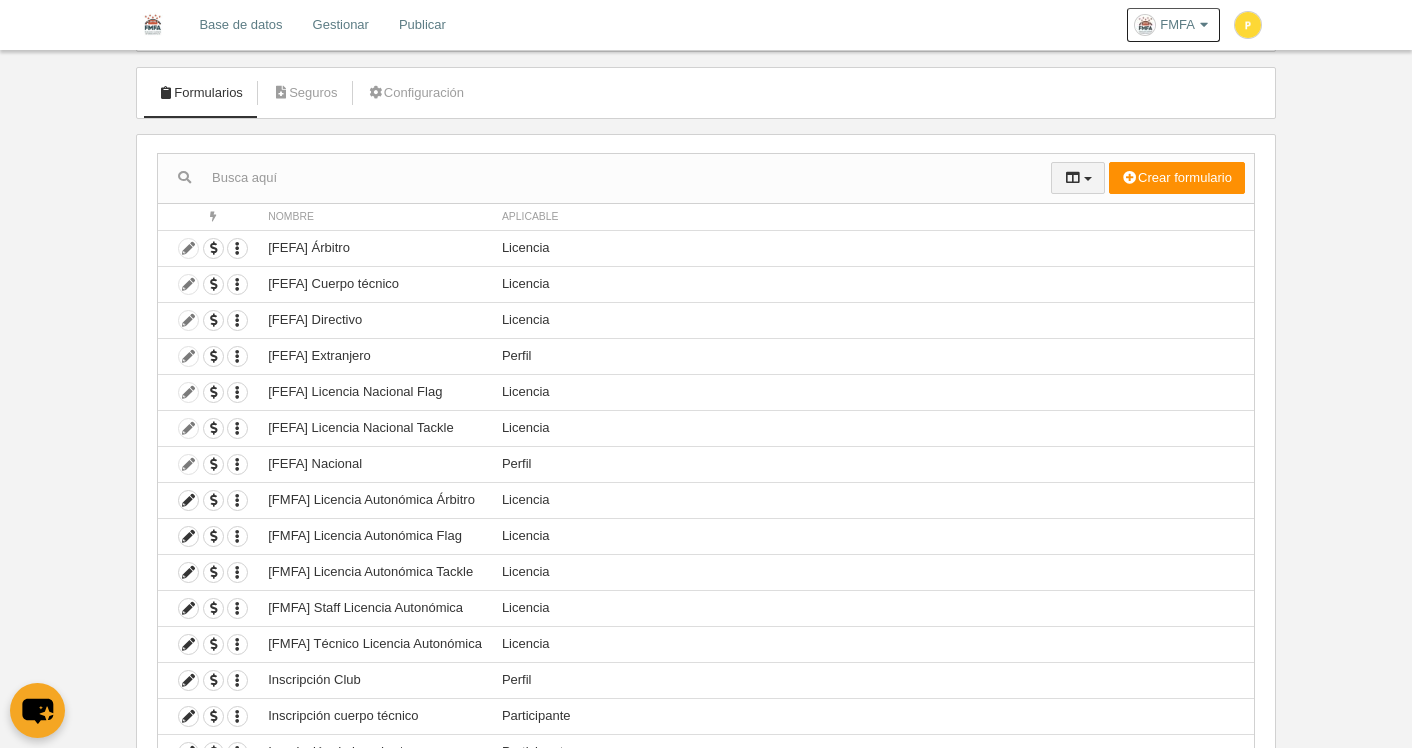 click at bounding box center [1088, 179] 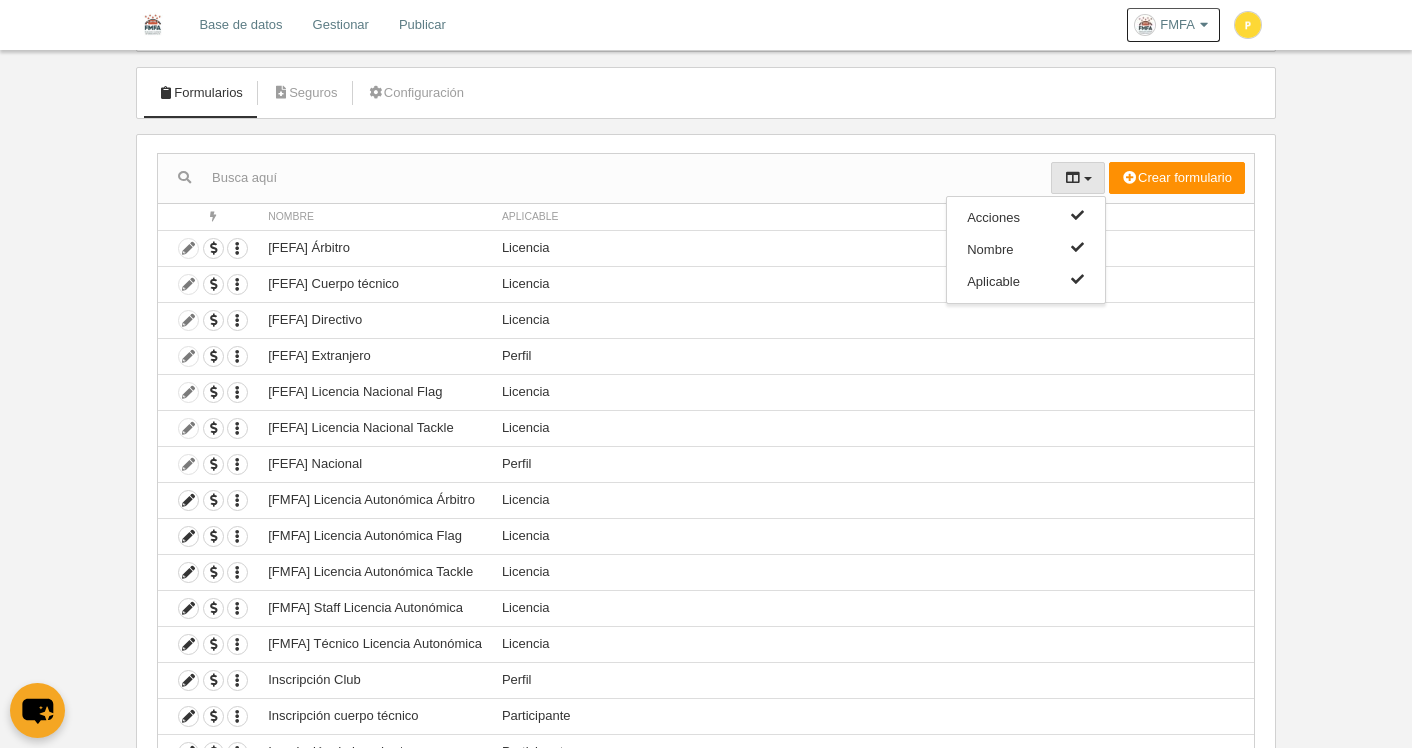 click on "Acciones
Nombre
Aplicable
Crear formulario
Perfil
Licencia
Participante
Acciones     Nombre Aplicable
Duplicar formulario
Borrar formulario
[FEFA] Árbitro Licencia
Duplicar formulario
Borrar formulario
[FEFA] Cuerpo técnico Licencia" at bounding box center (706, 516) 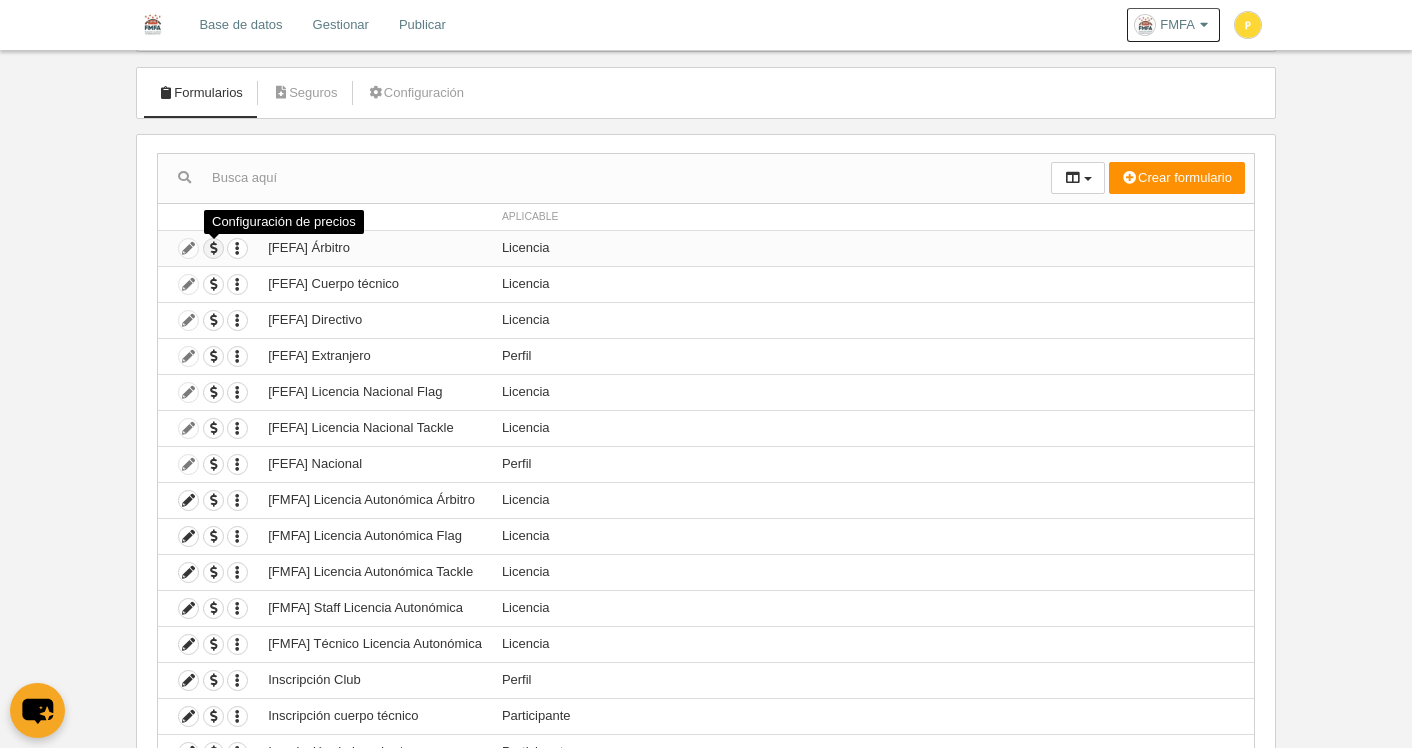 click at bounding box center [213, 248] 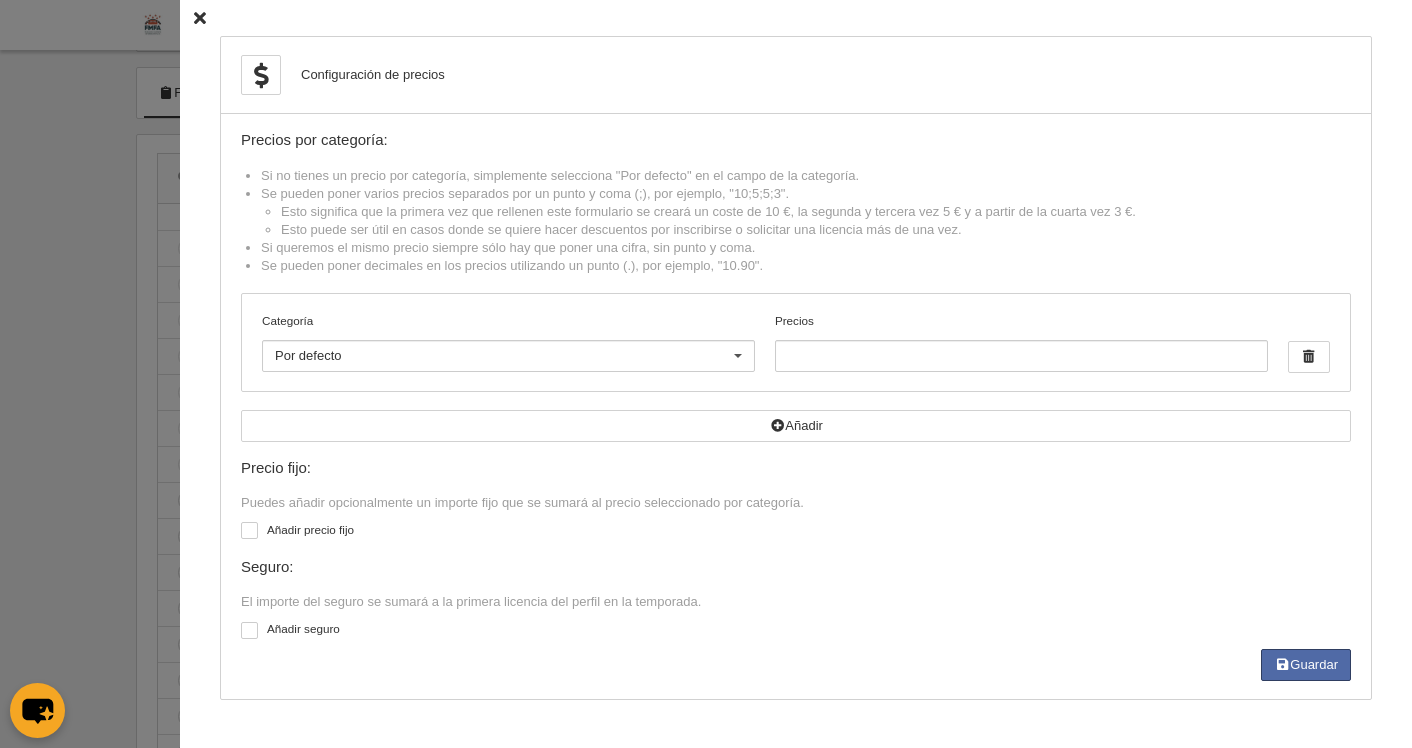 click on "Categoría
Por defecto           Por defecto     Flag +35     Flag Open Mixta     Flag Senior Femenina     Flag Senior Masculina     Flag Sub 11 Mixto     Flag Sub 13 Mixto     Flag Sub 15 Masculino     Flag Sub 15 Mixto     Flag Sub 17 Femenino     Flag Sub 17 Masculino     Flag Sub 17 Mixto     Flag Sub 19 Mixto     Fútbol Americano Senior Femenino     Fútbol Americano Senior Masculino     Fútbol Americano Sub 15     Fútbol Americano Sub 17     Fútbol Americano Sub 19     Fútbol Americano Sub 20     Staff Tecnico     No hay resultados para la búsqueda   No hay opciones
Precios" at bounding box center (796, 342) 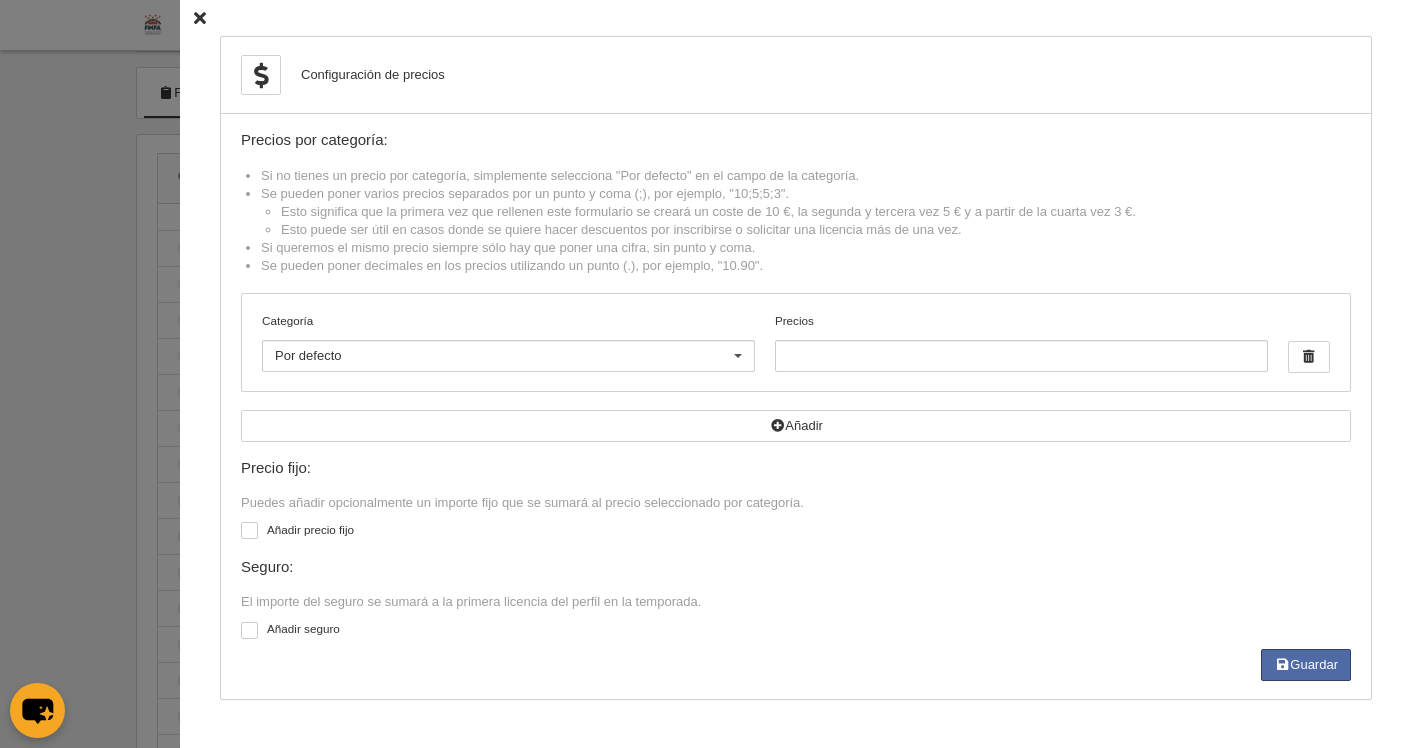 click at bounding box center [249, 530] 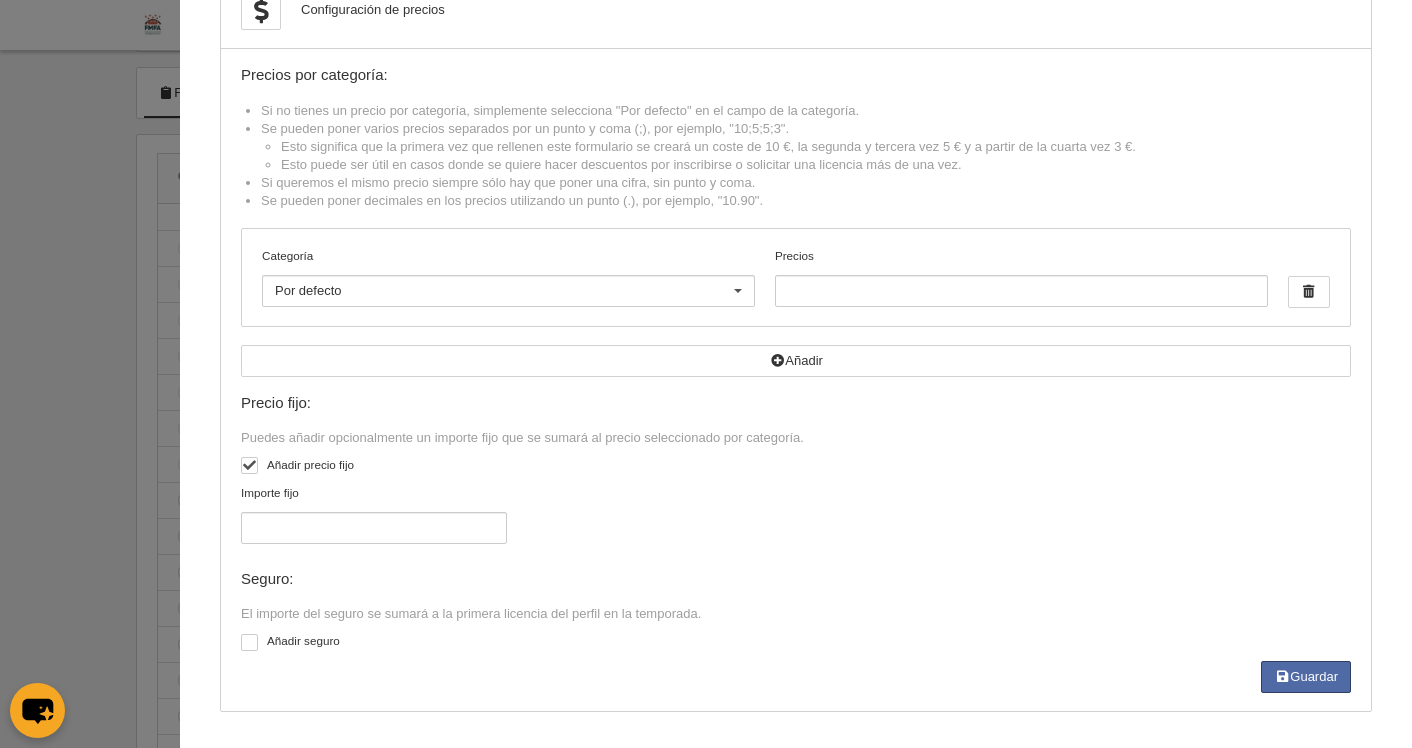 scroll, scrollTop: 65, scrollLeft: 0, axis: vertical 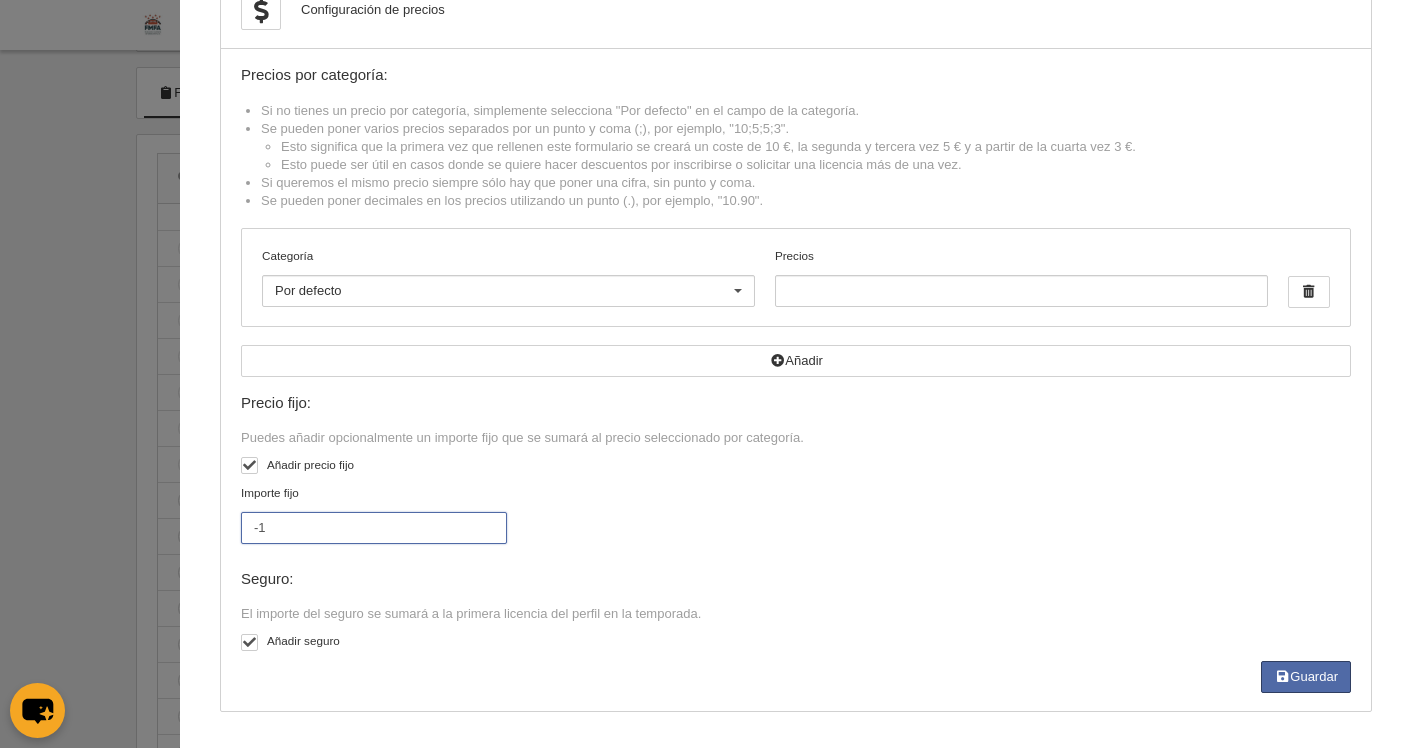 type on "-1" 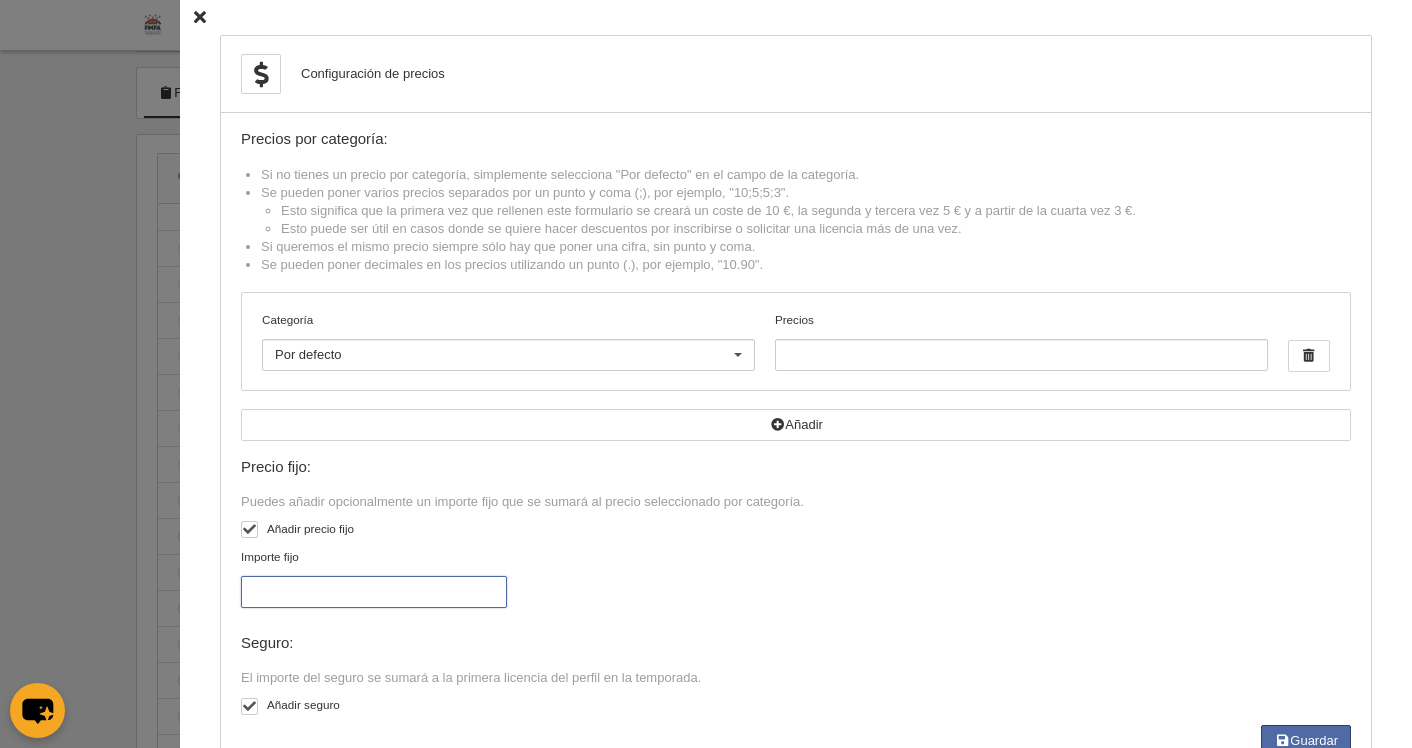 scroll, scrollTop: 0, scrollLeft: 0, axis: both 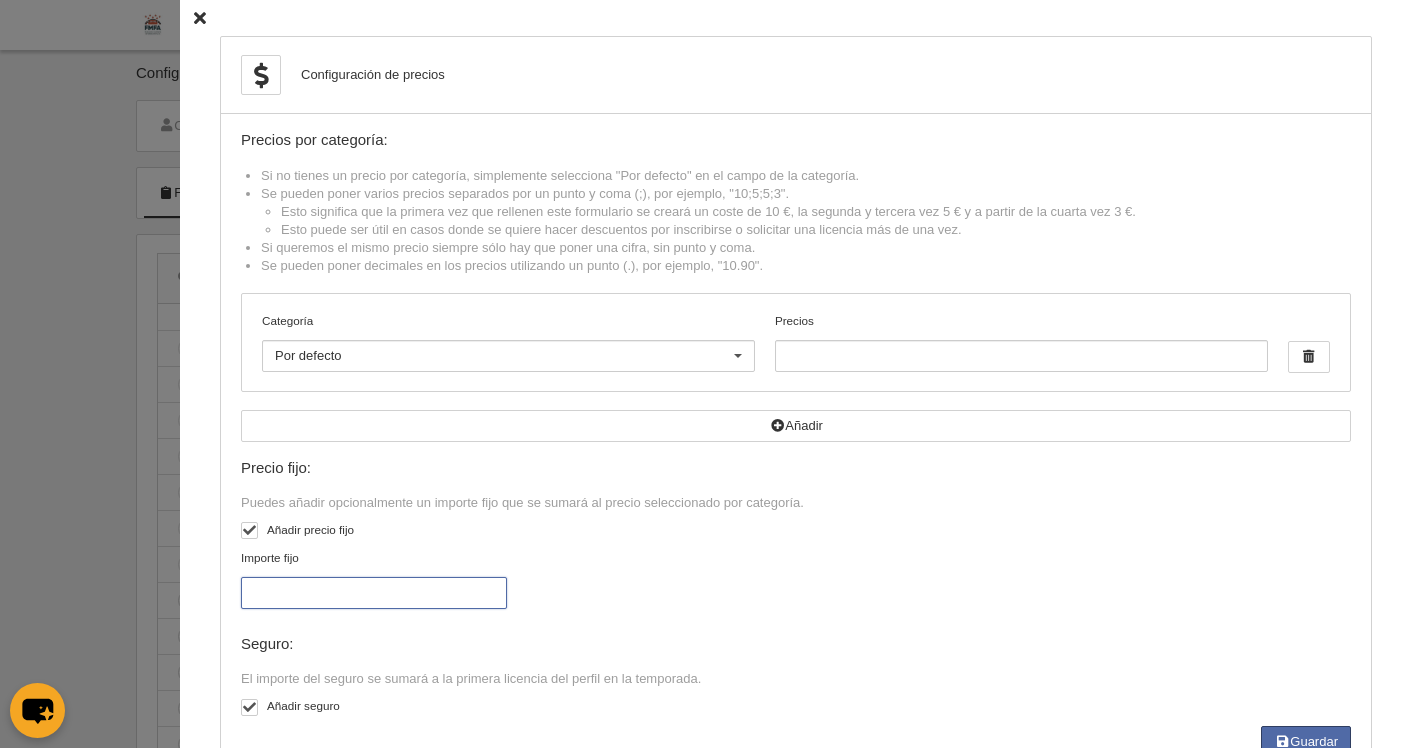 type 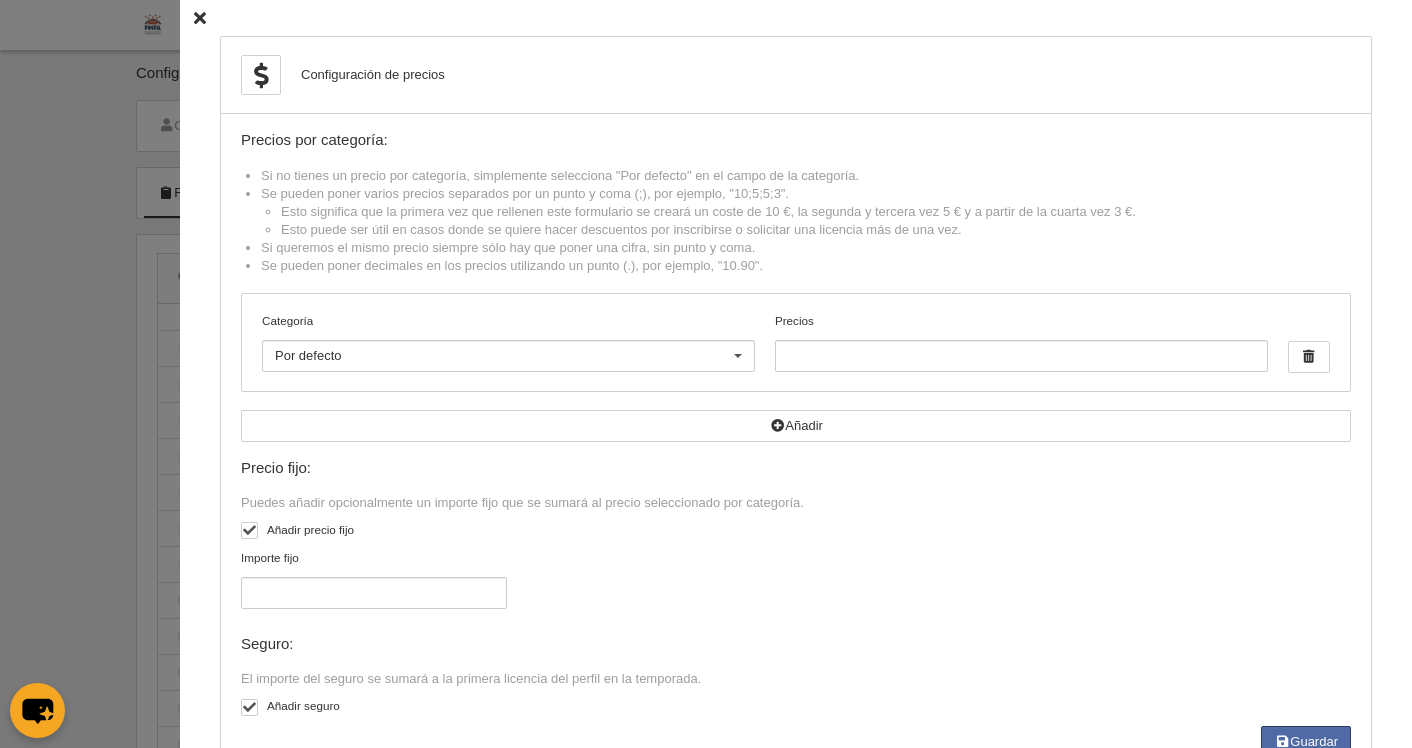 click at bounding box center [200, 18] 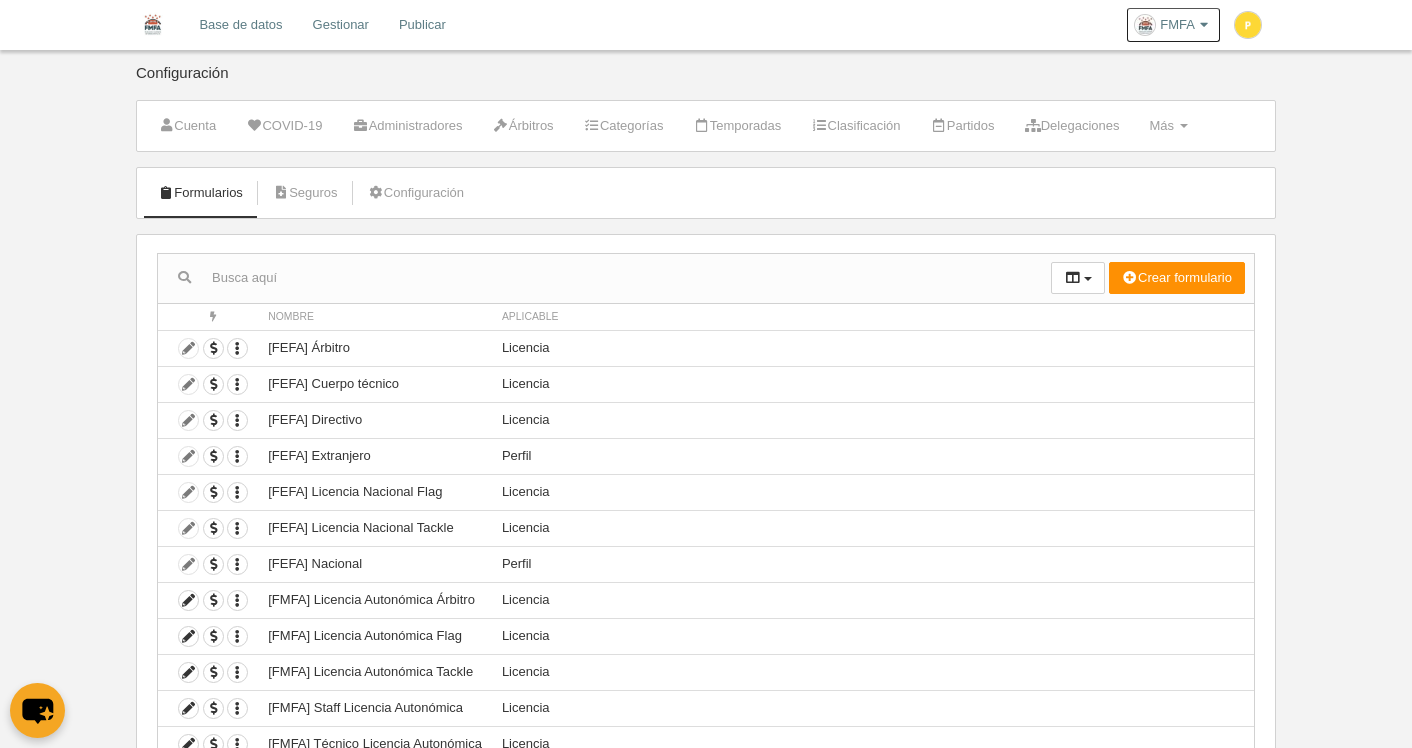 click on "Base de datos" at bounding box center (240, 25) 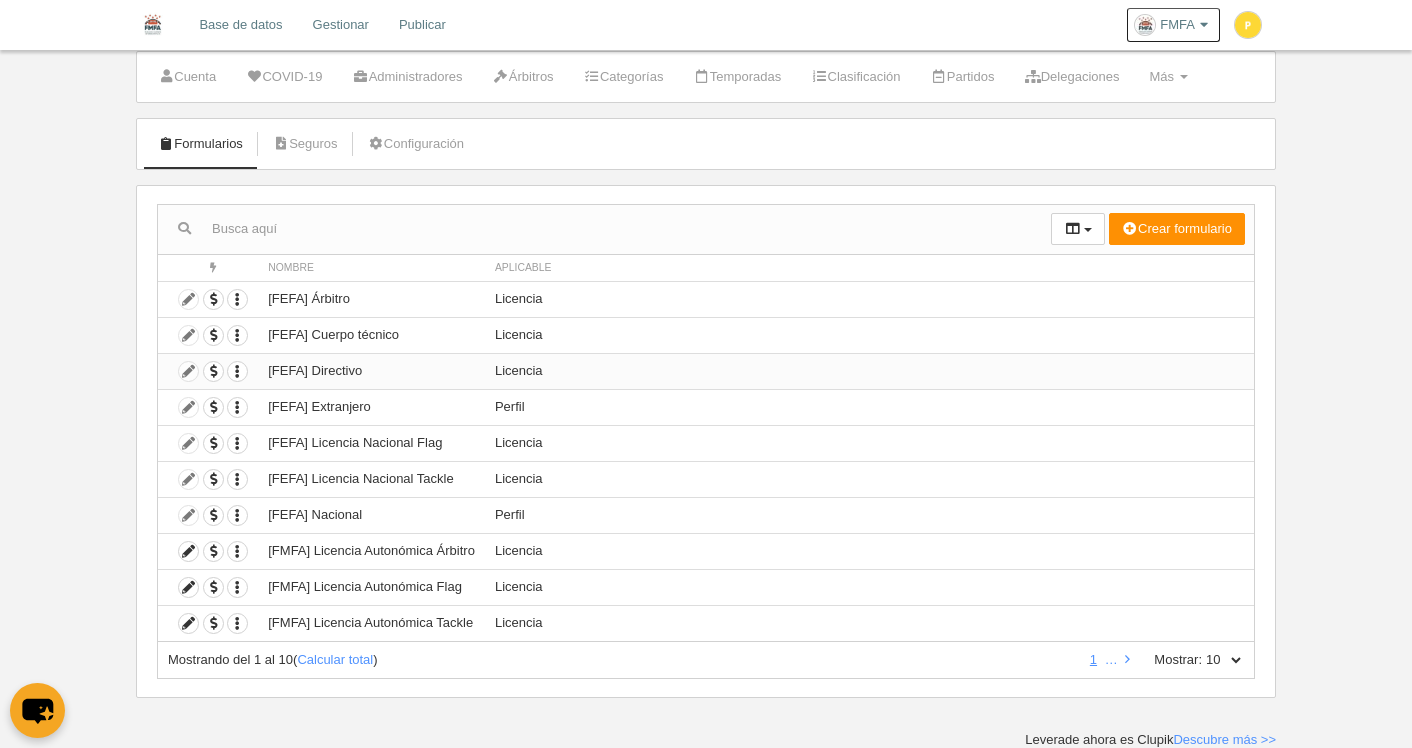 scroll, scrollTop: 49, scrollLeft: 0, axis: vertical 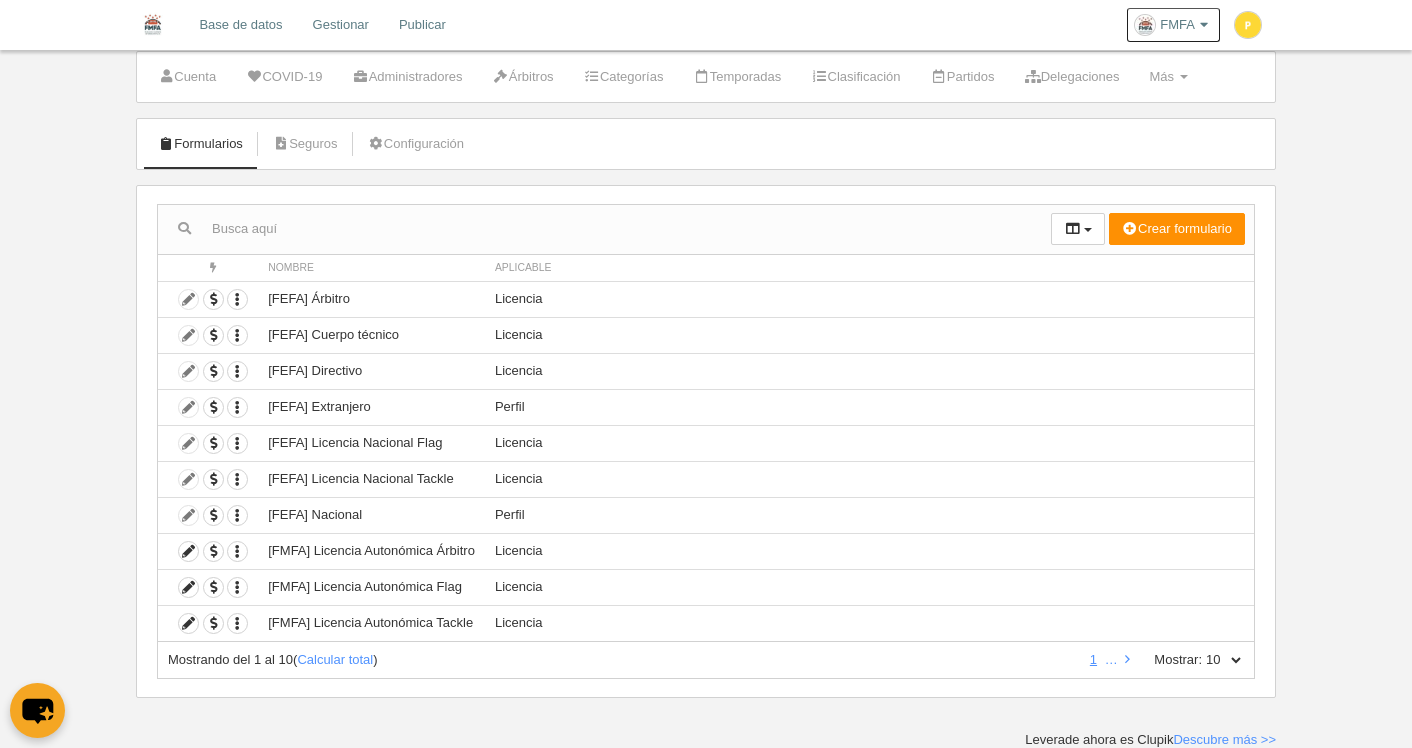 click on "10 25 50 100 500" at bounding box center (1223, 660) 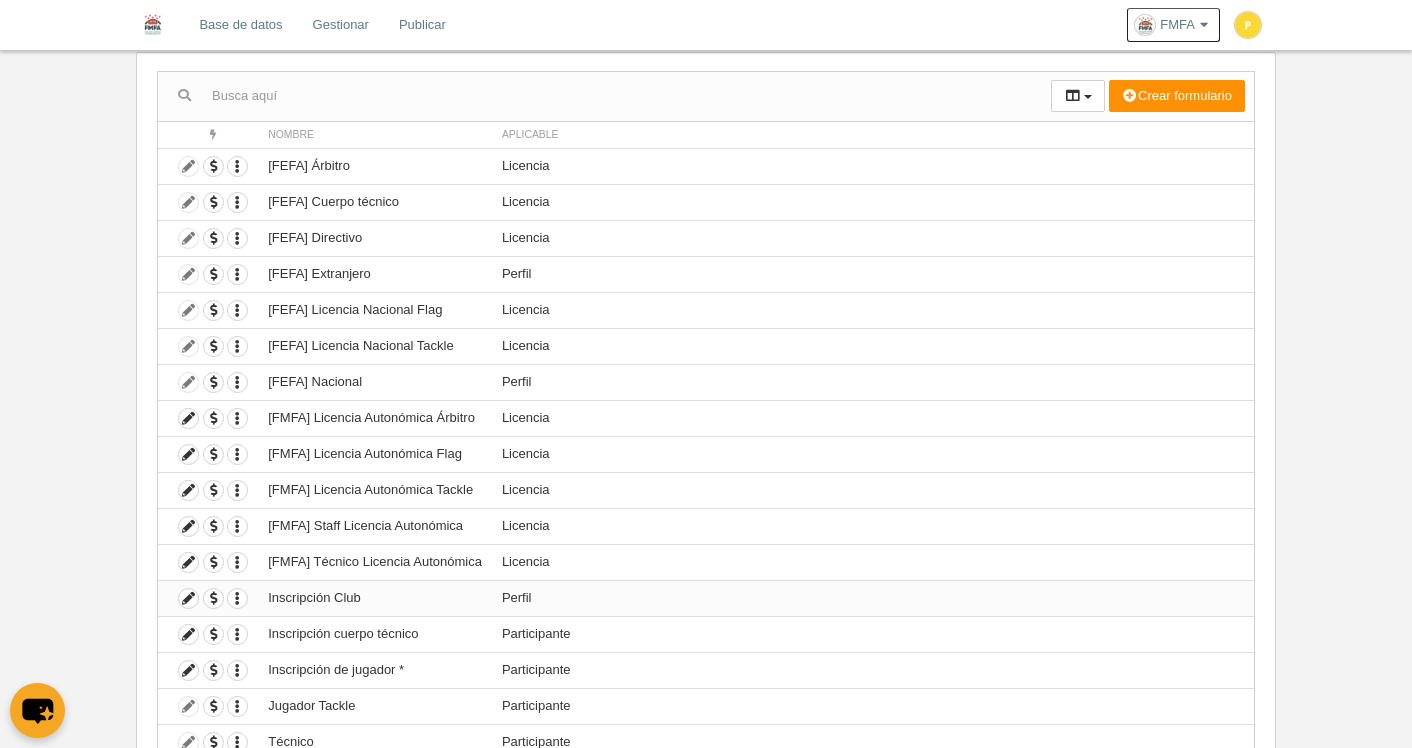 scroll, scrollTop: 178, scrollLeft: 0, axis: vertical 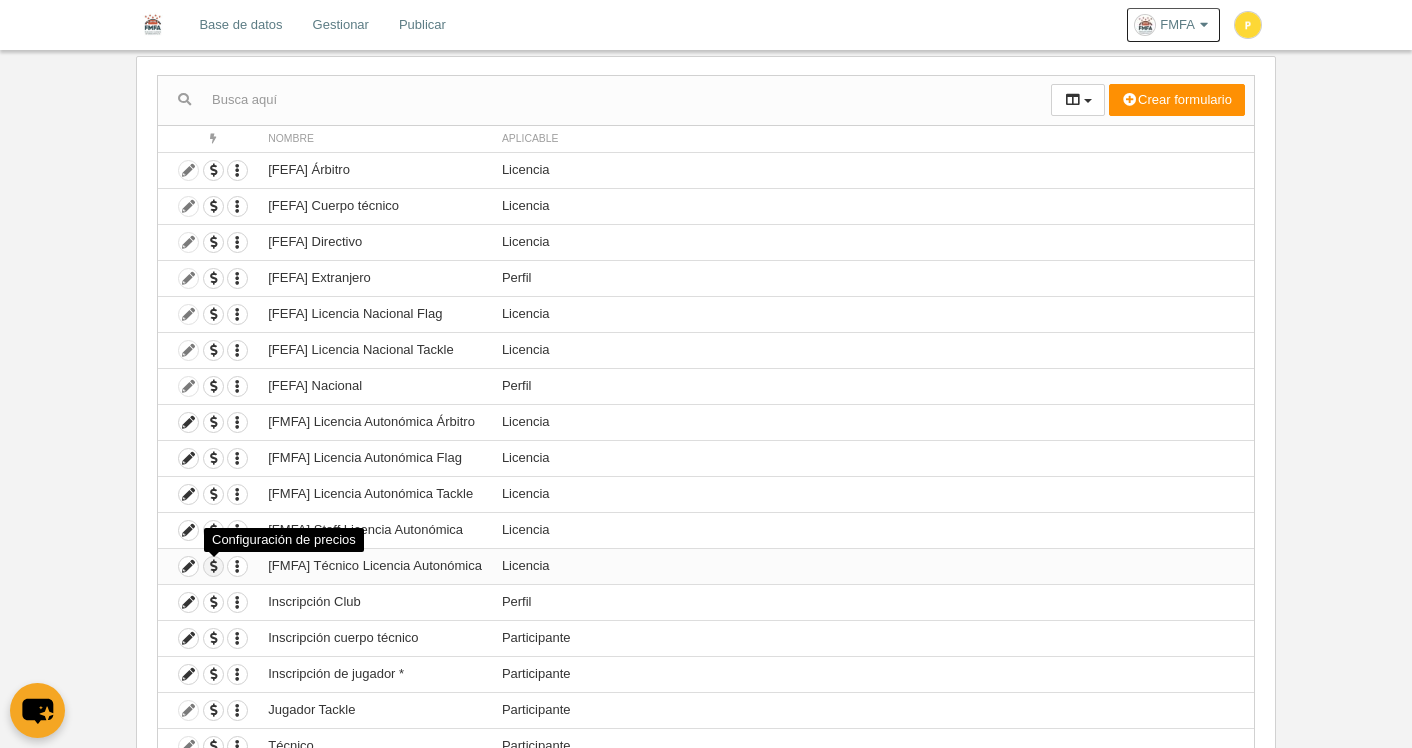 click at bounding box center [213, 566] 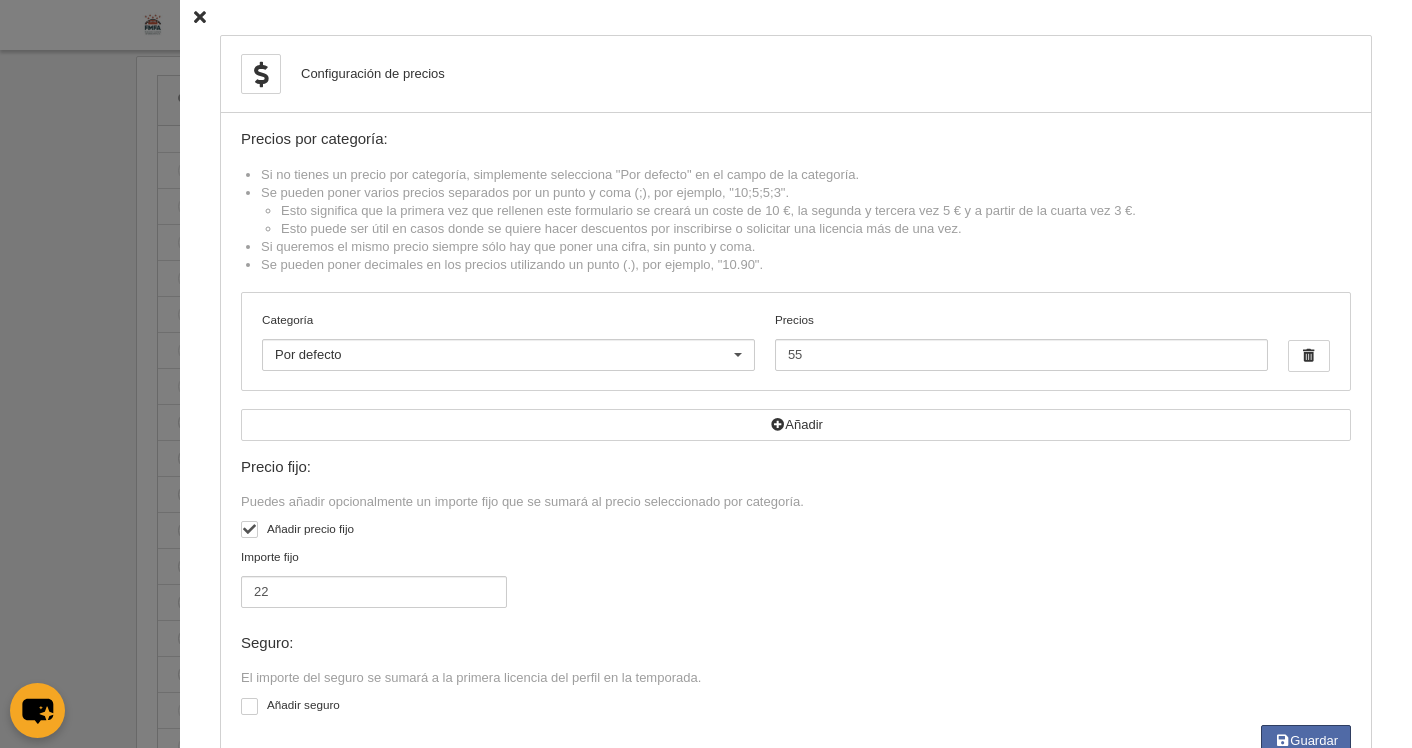 scroll, scrollTop: 0, scrollLeft: 0, axis: both 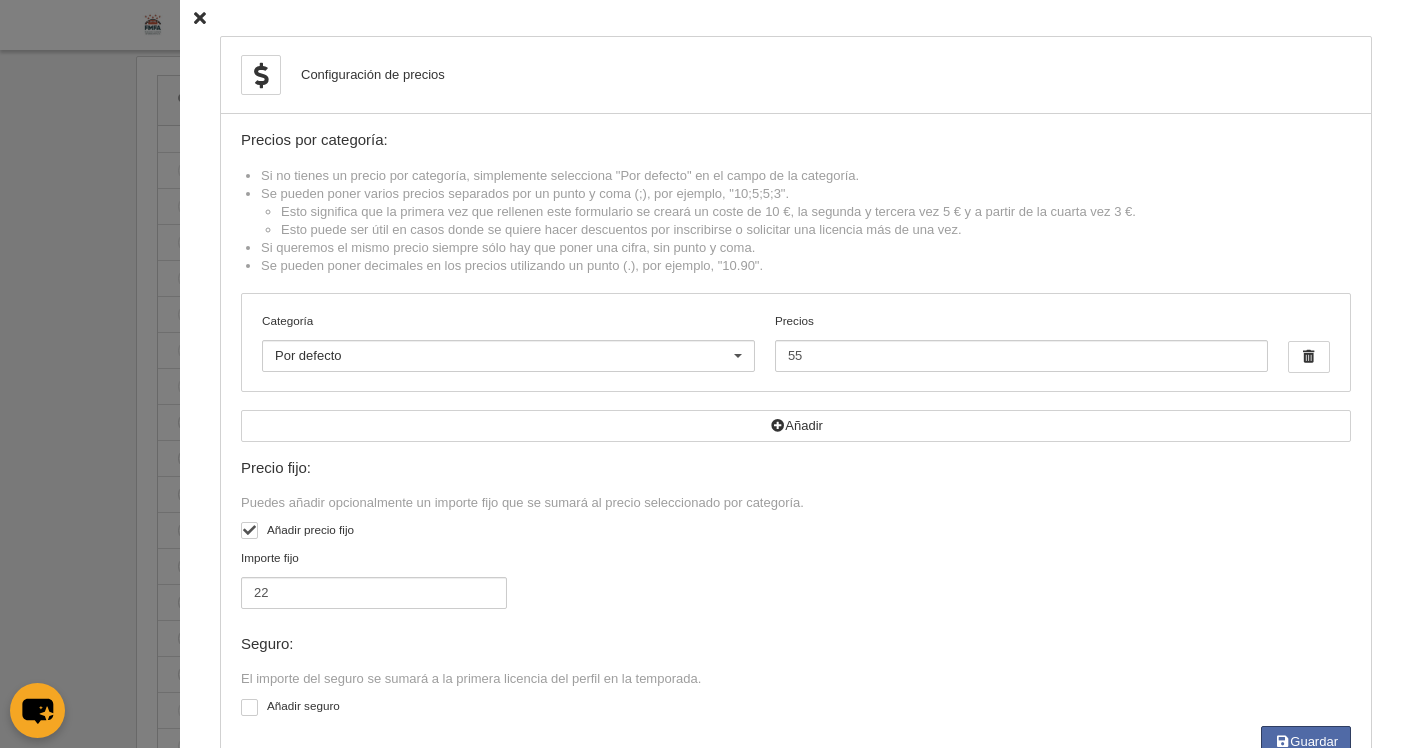 click at bounding box center [200, 18] 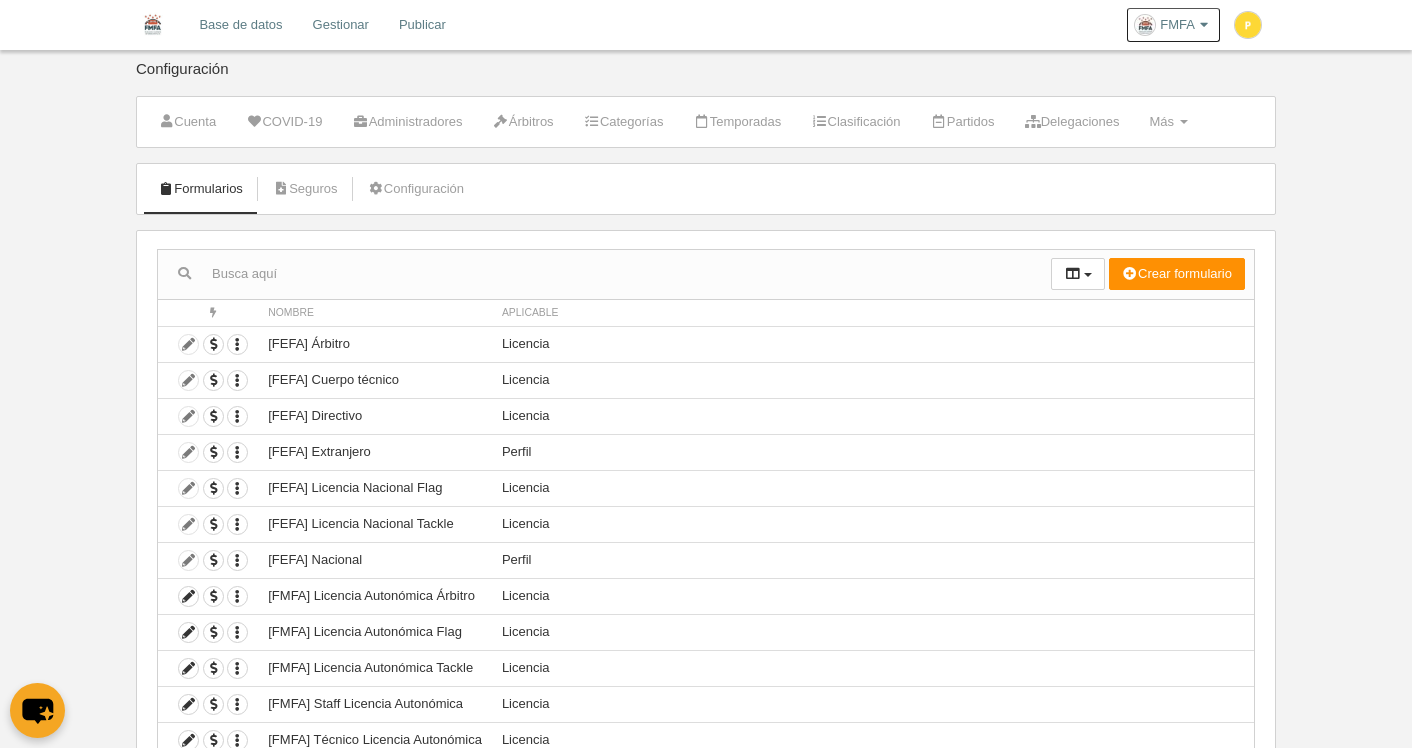 scroll, scrollTop: 5, scrollLeft: 0, axis: vertical 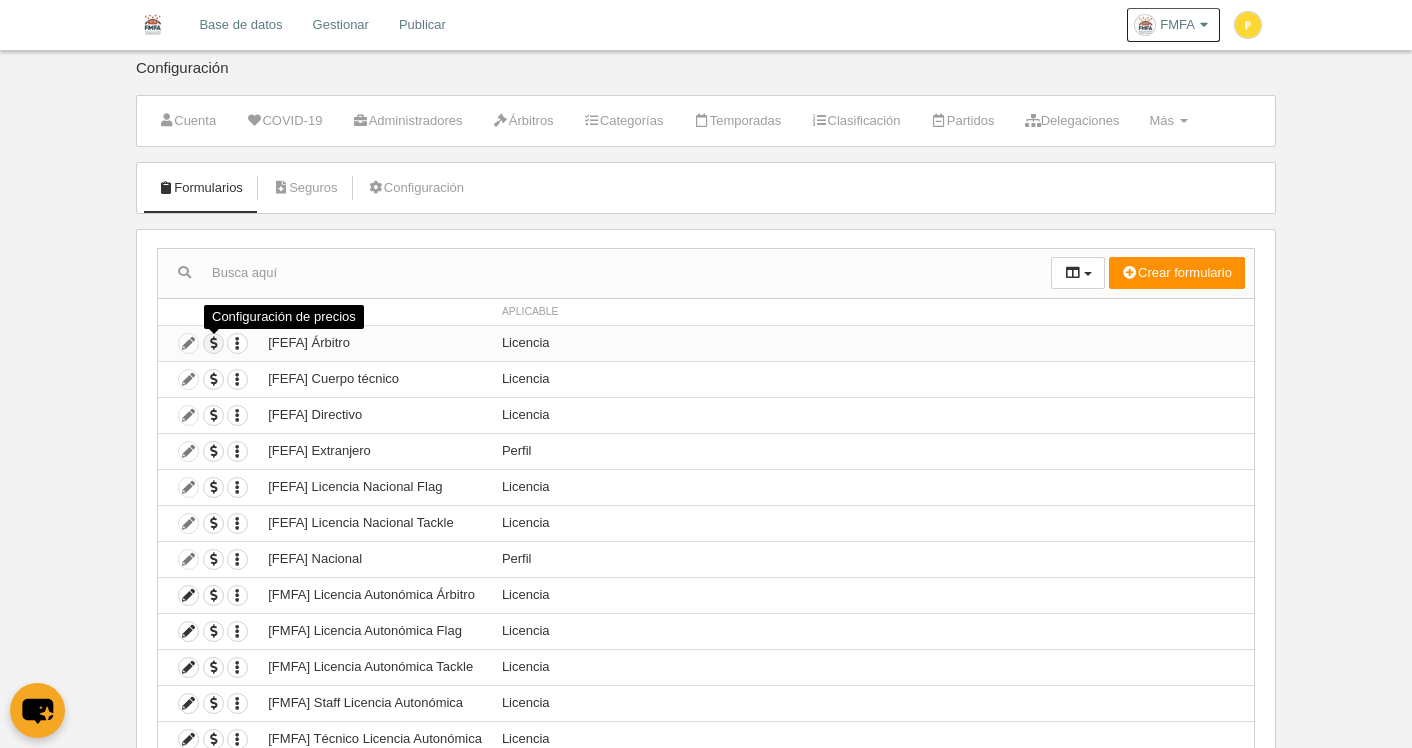 click at bounding box center (213, 343) 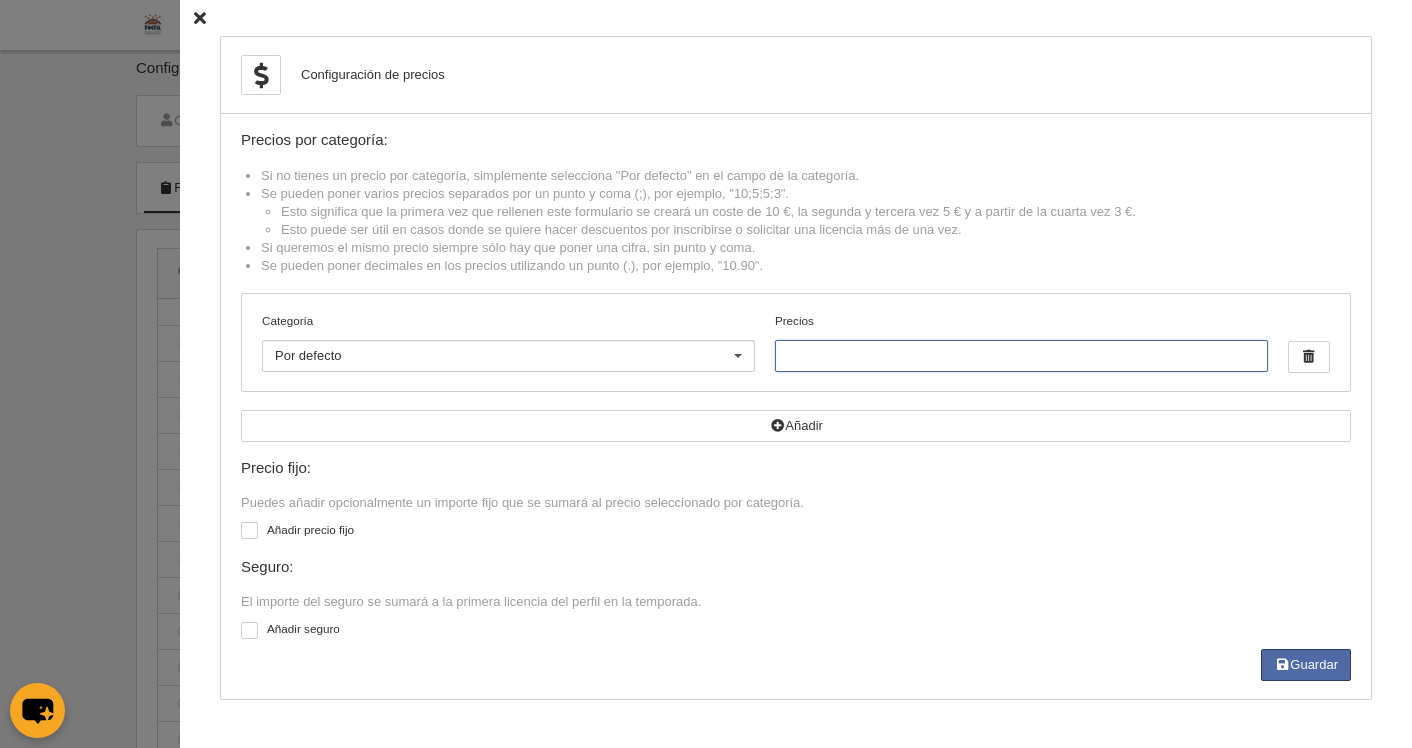 click on "Precios" at bounding box center [1021, 356] 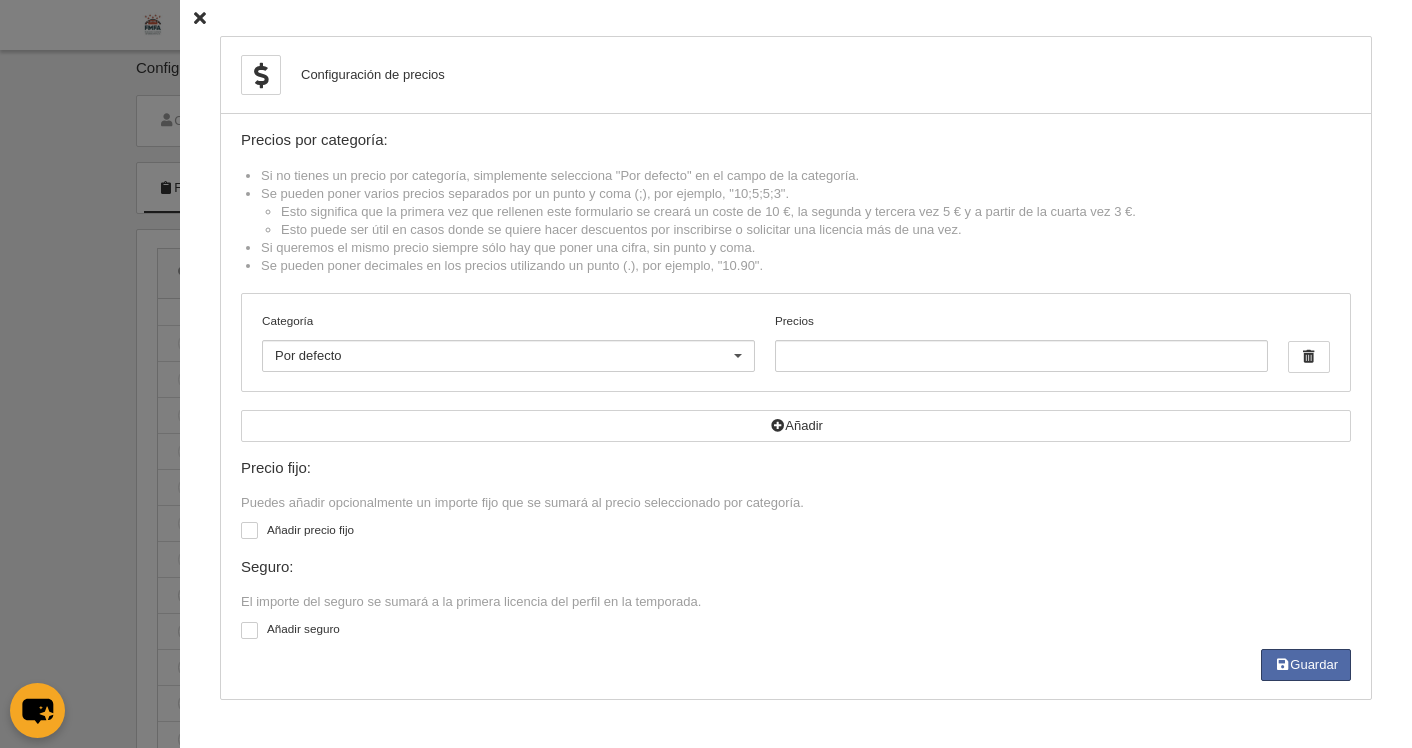 click at bounding box center [200, 18] 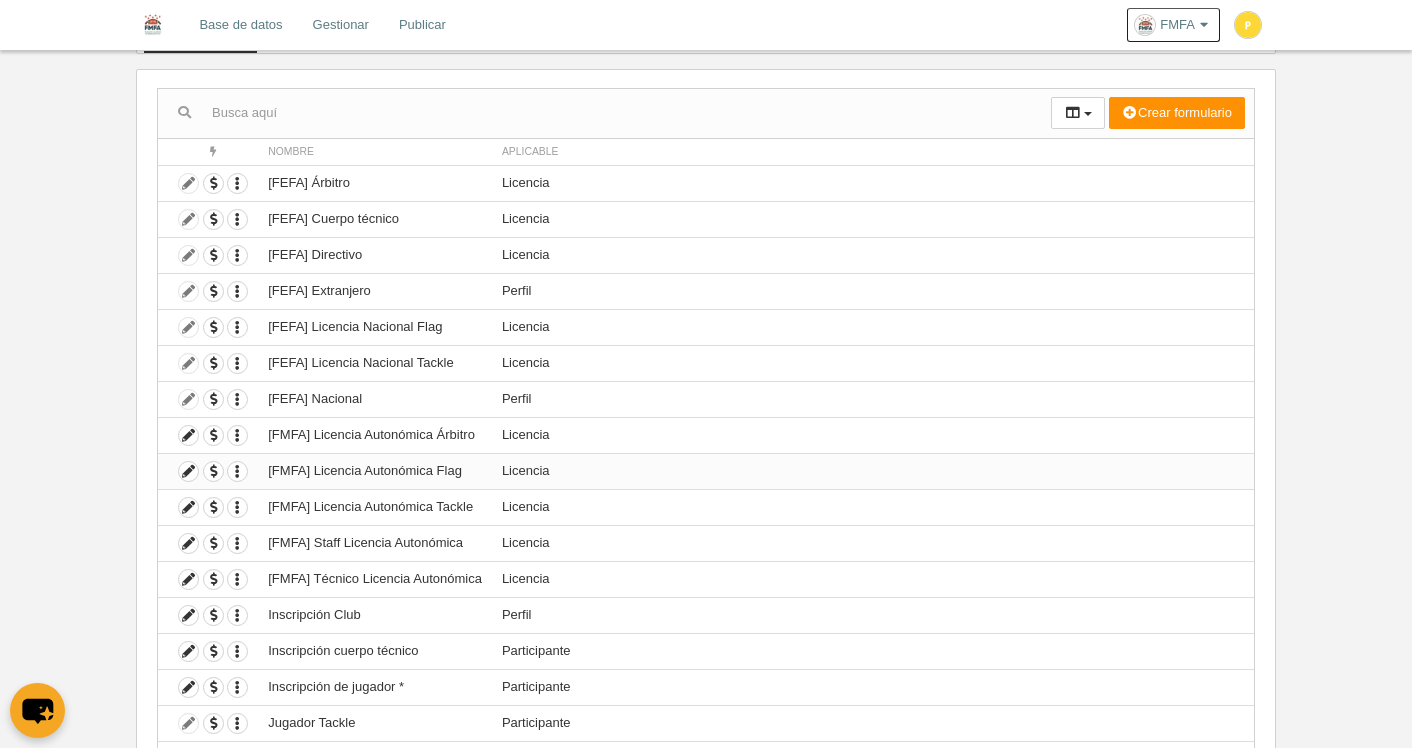scroll, scrollTop: 165, scrollLeft: 0, axis: vertical 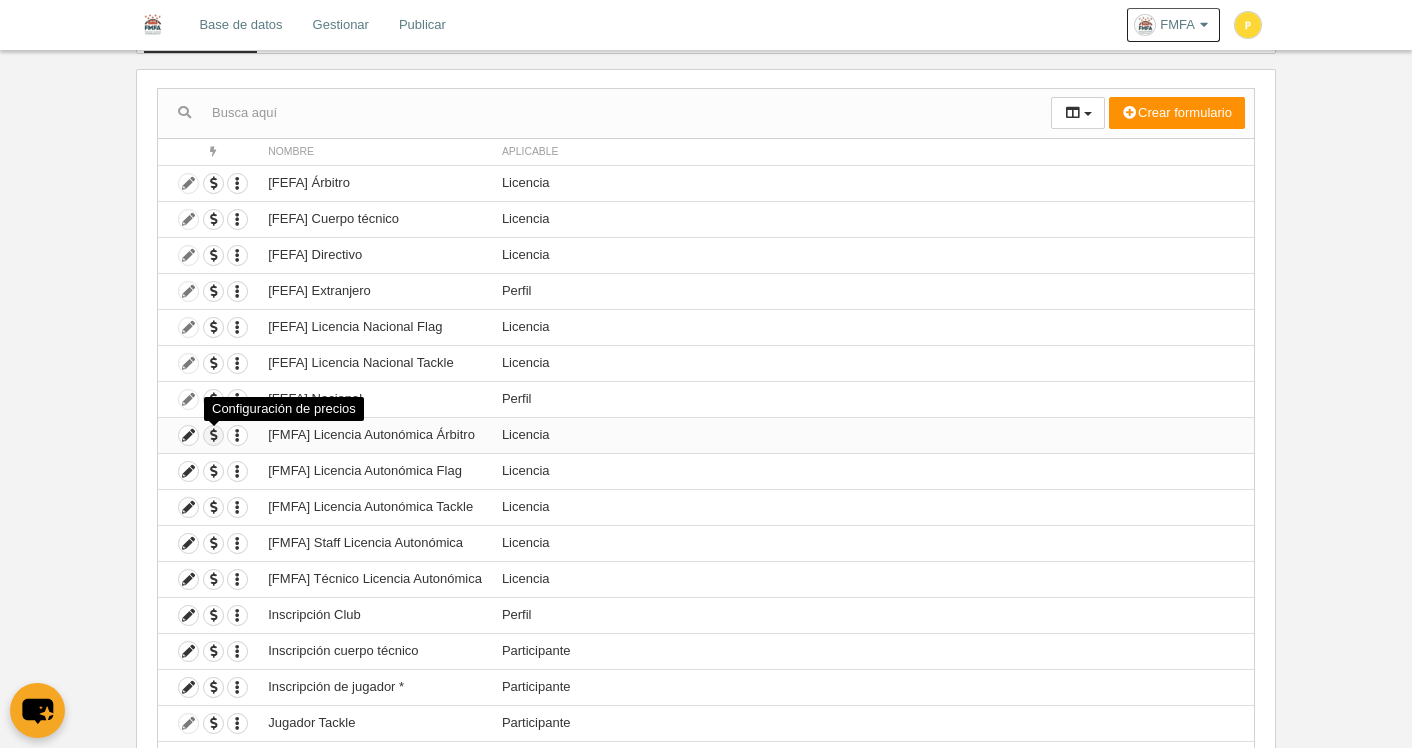 click at bounding box center [213, 435] 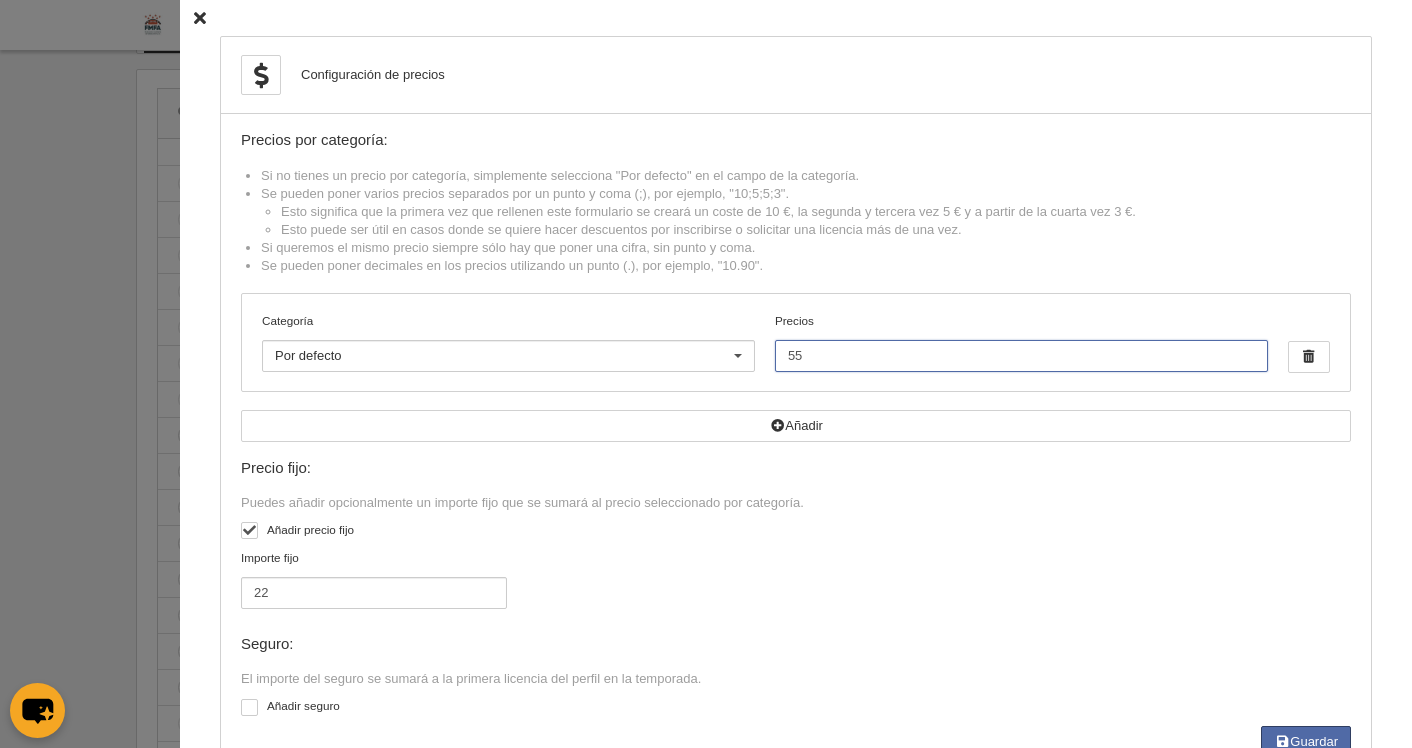 drag, startPoint x: 837, startPoint y: 361, endPoint x: 727, endPoint y: 352, distance: 110.36757 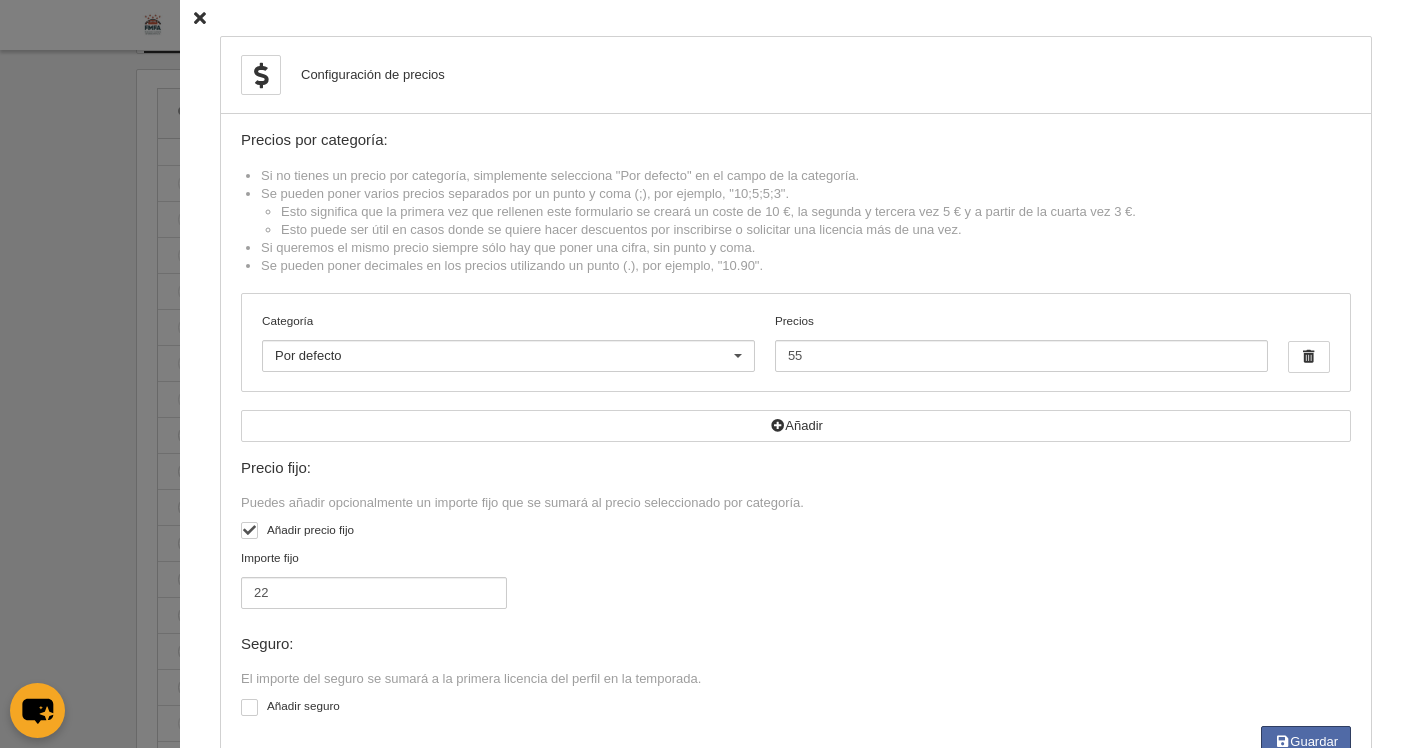 click on "Por defecto" at bounding box center [508, 356] 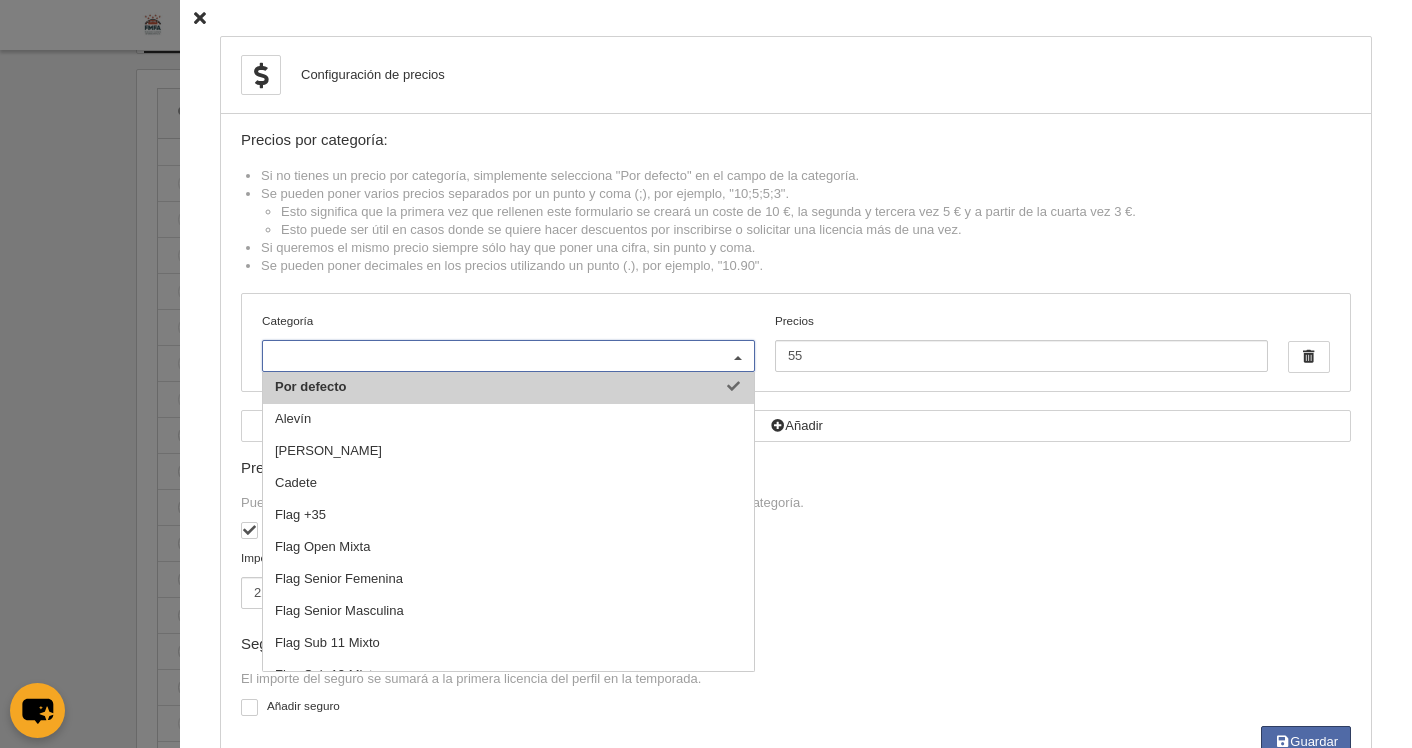 click on "Categoría" at bounding box center [498, 356] 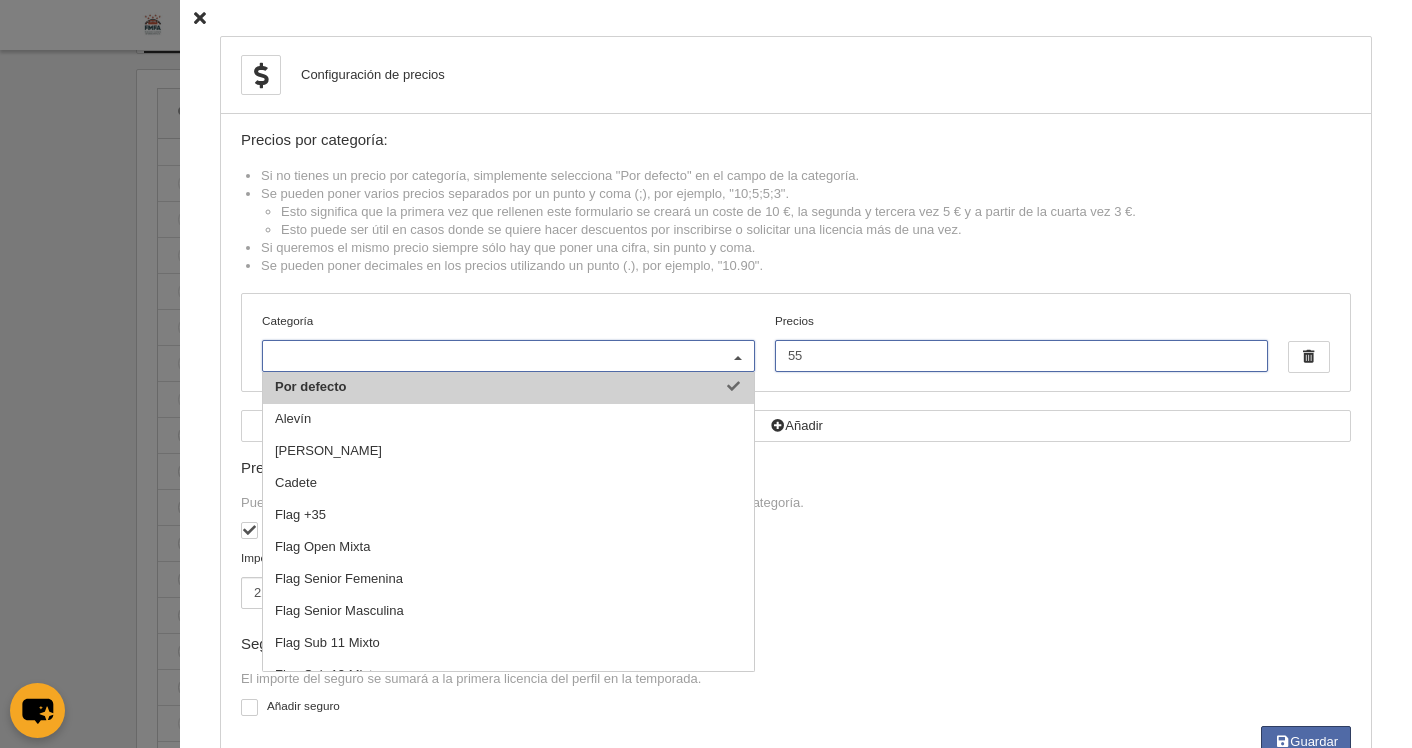 click on "55" at bounding box center (1021, 356) 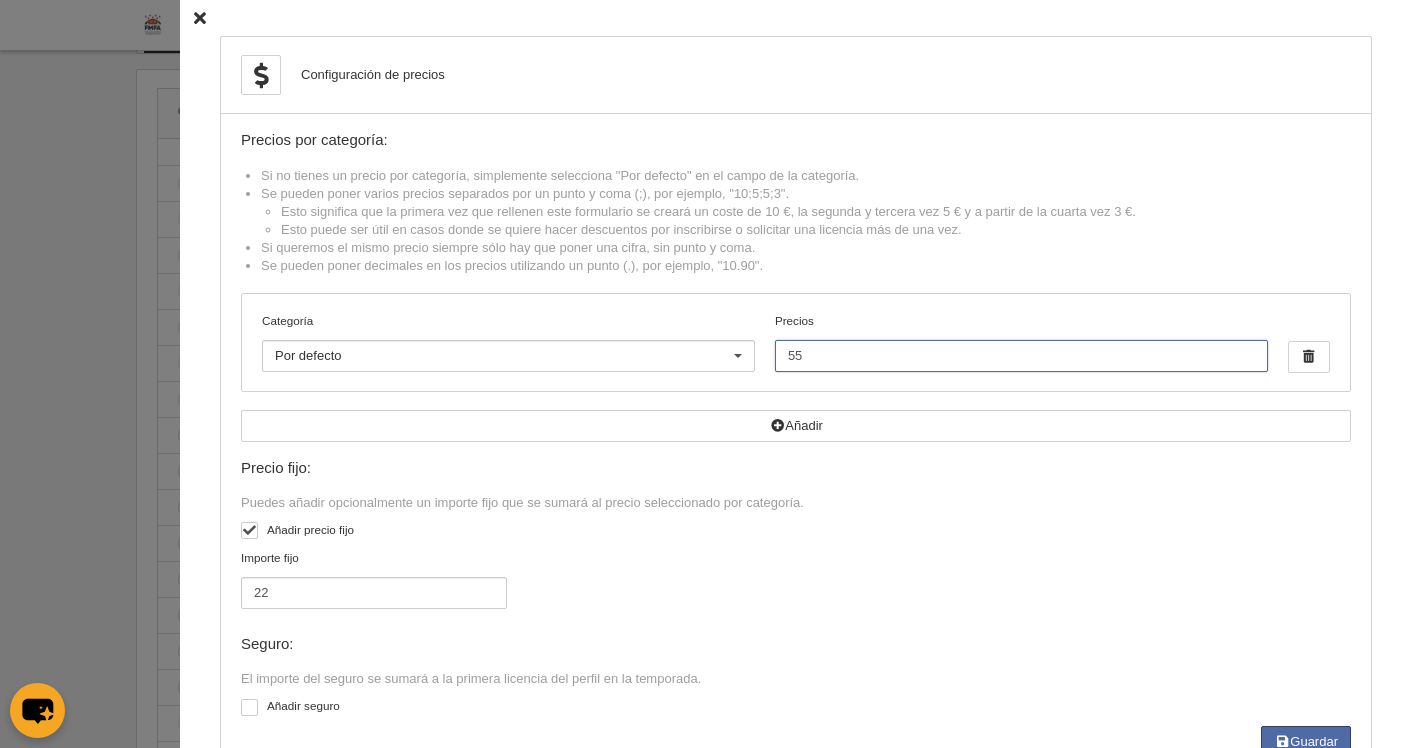 type on "5" 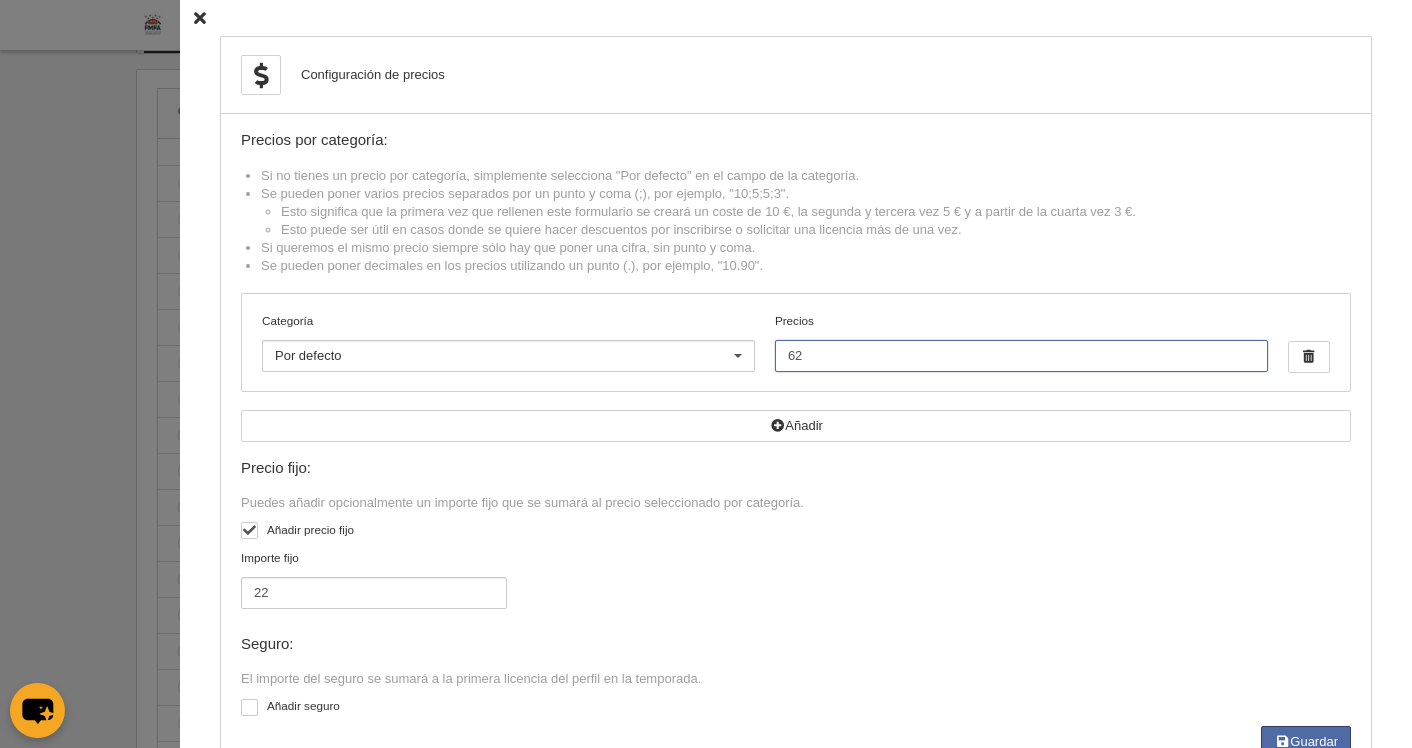 type on "6" 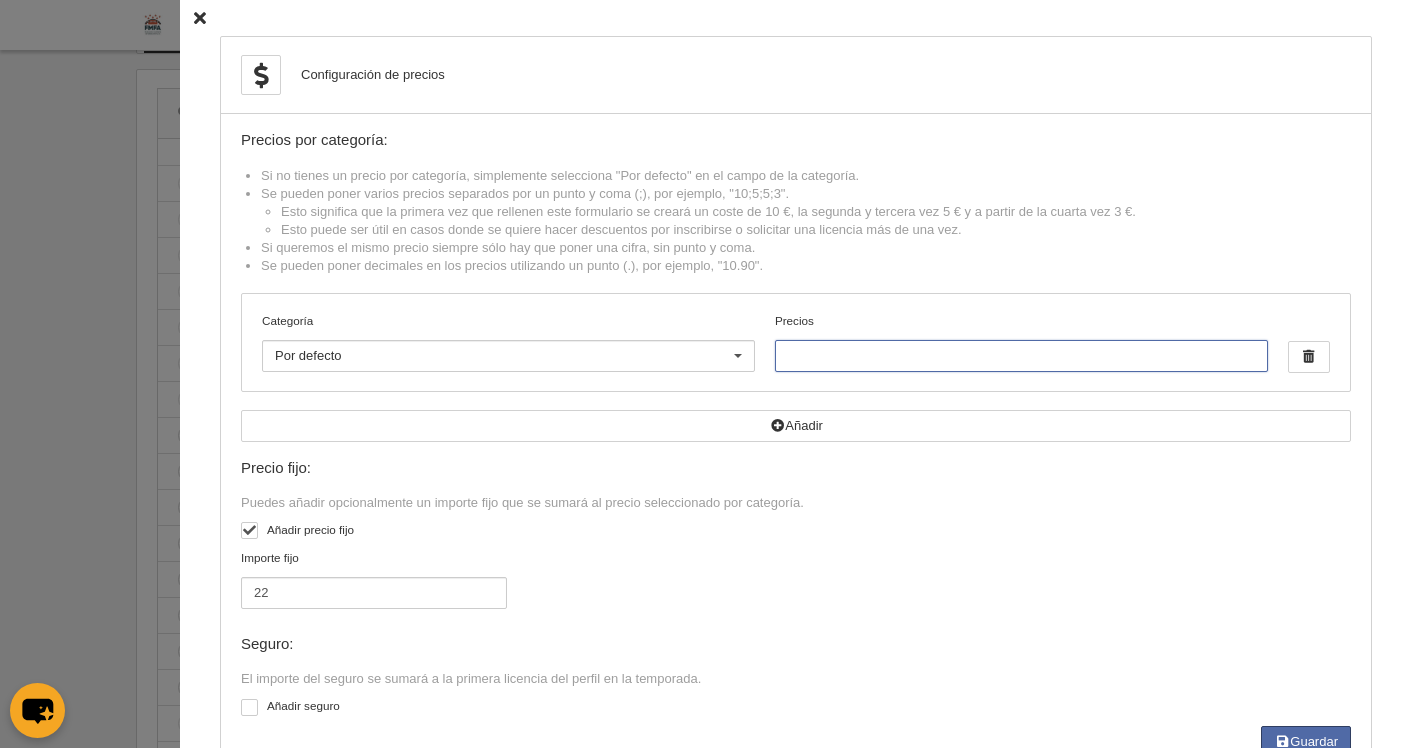 type 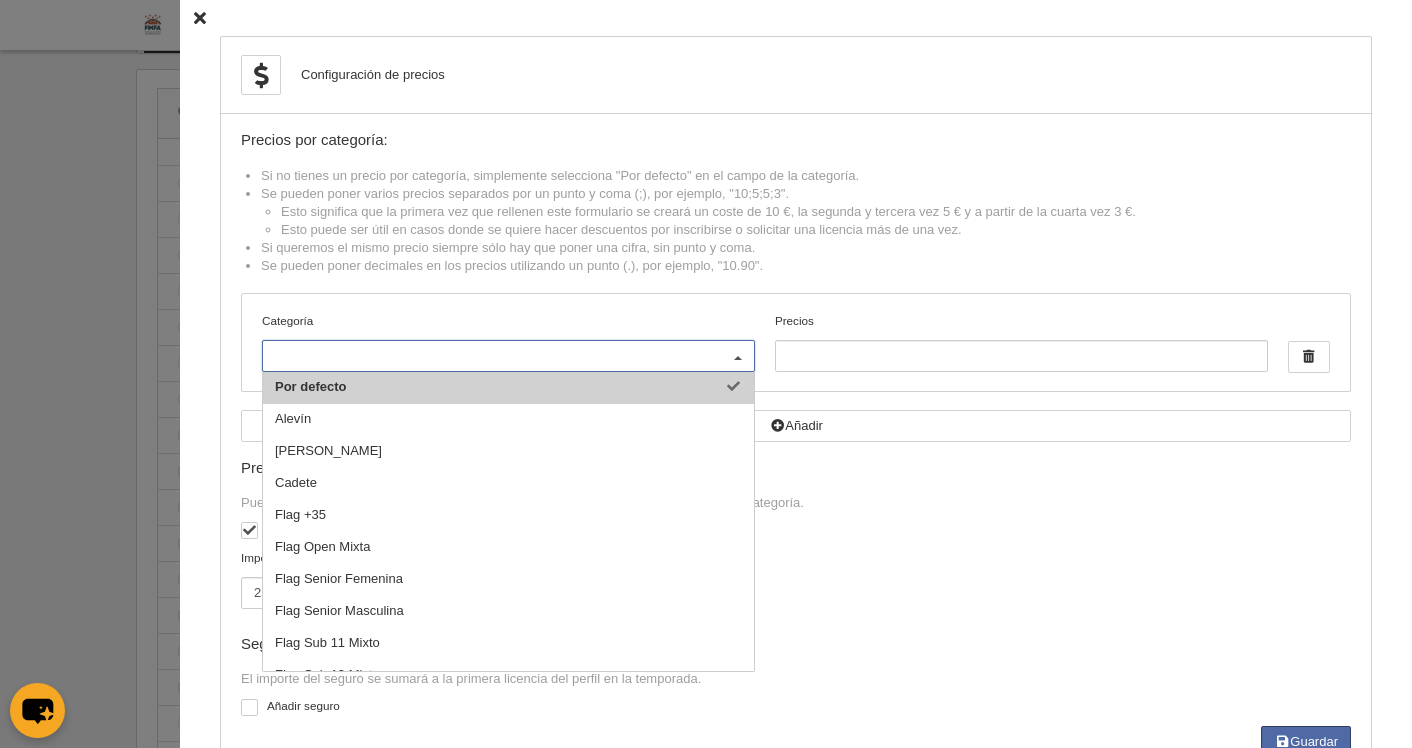 click on "Por defecto" at bounding box center (508, 388) 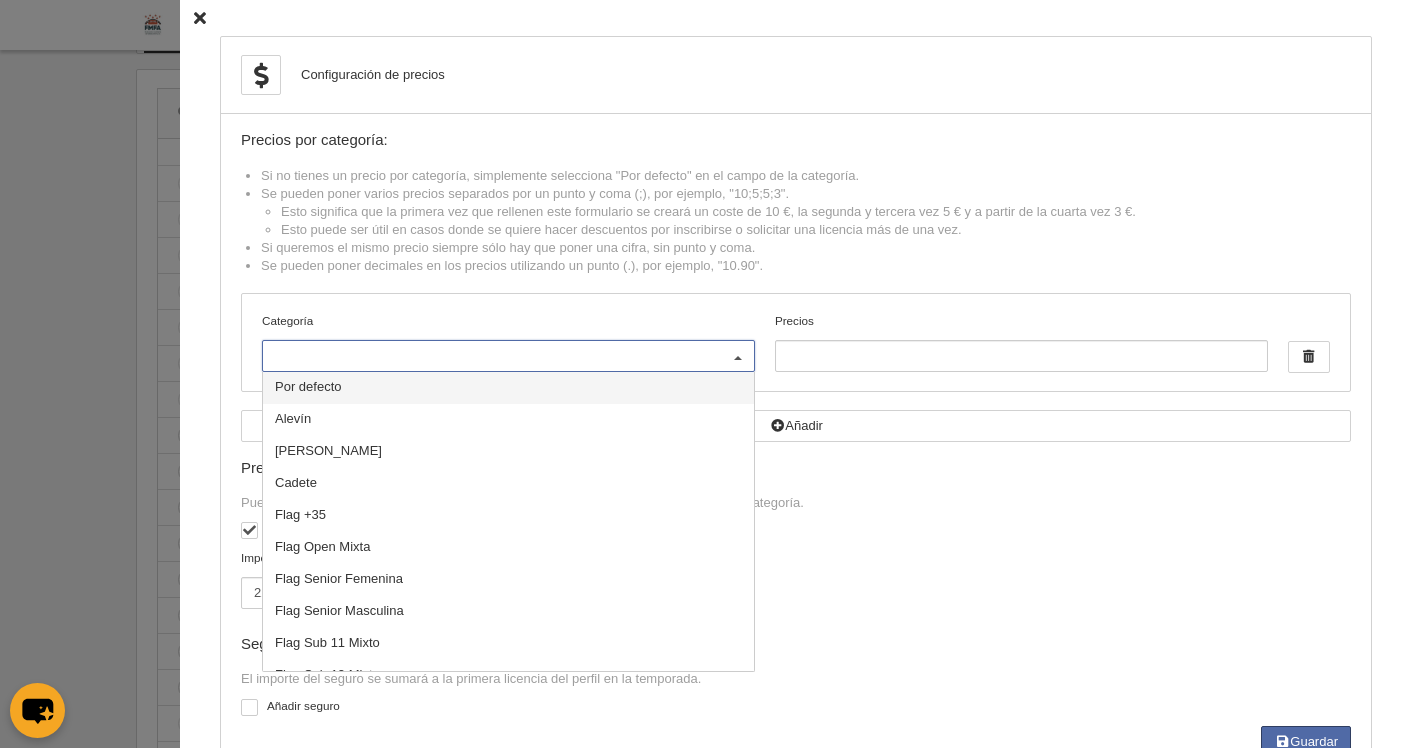 click at bounding box center [508, 356] 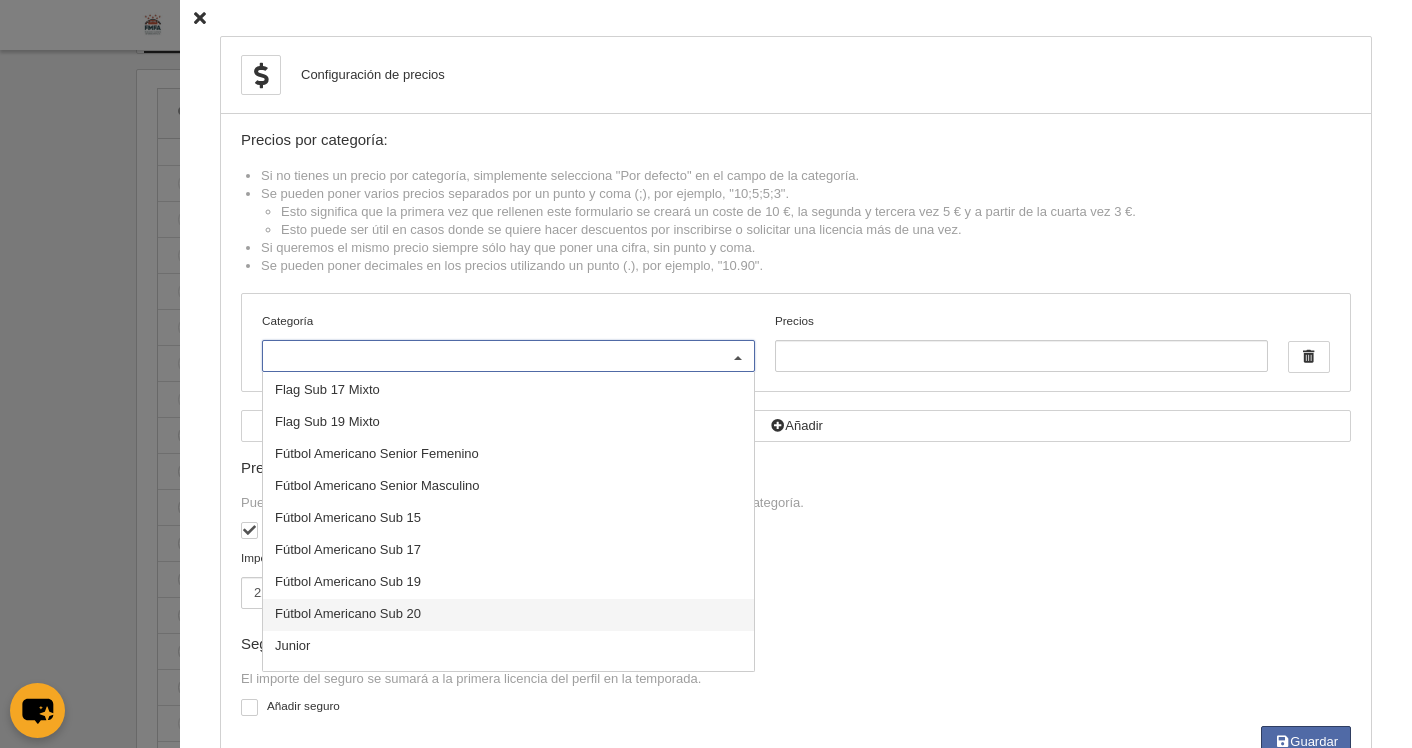 scroll, scrollTop: 565, scrollLeft: 0, axis: vertical 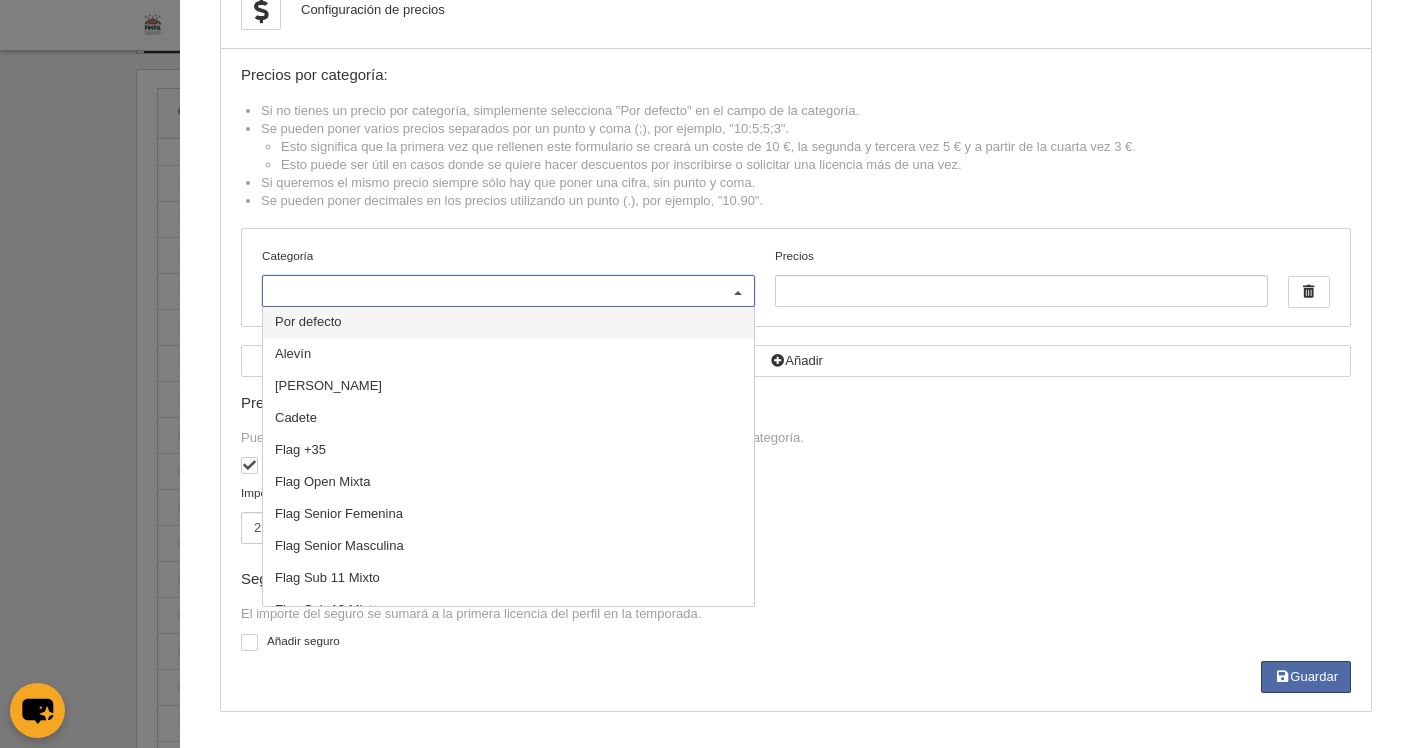 click on "Categoría" at bounding box center (498, 291) 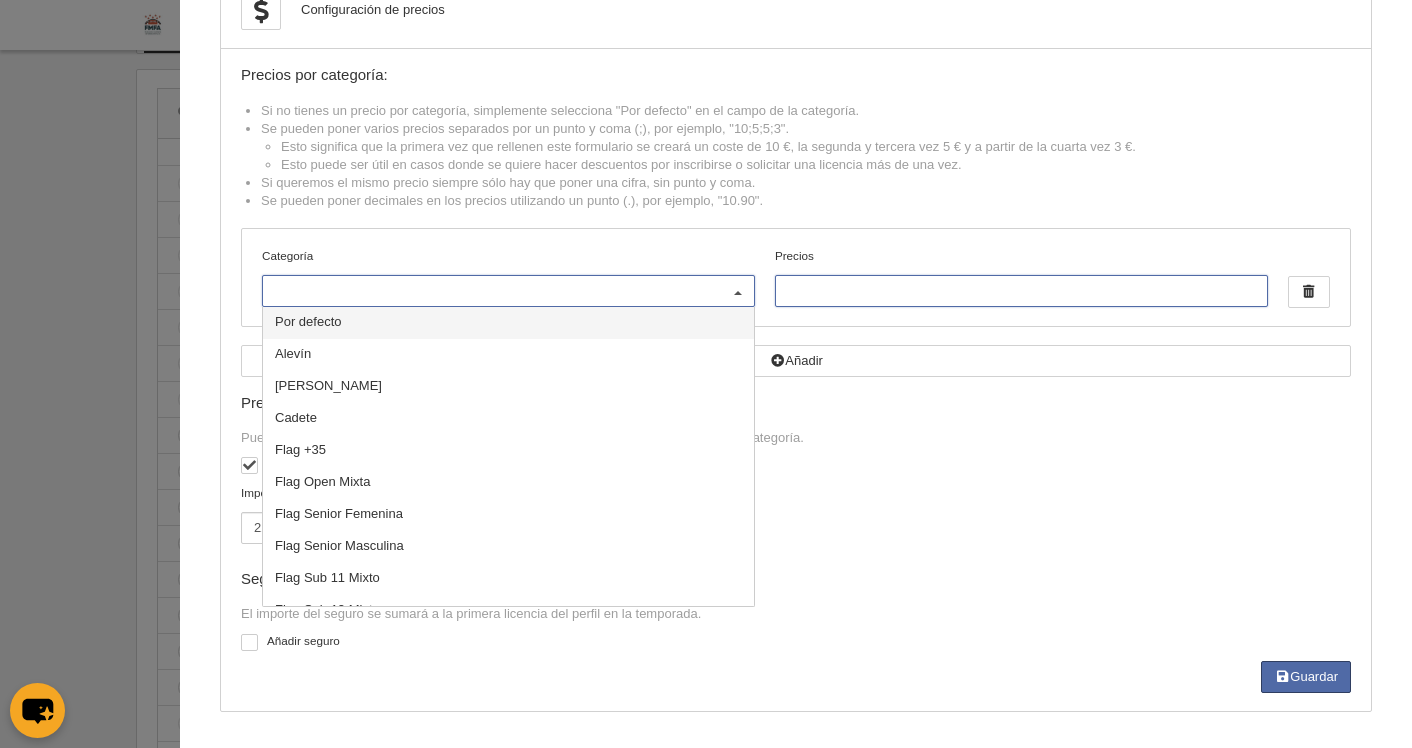click on "Precios" at bounding box center [1021, 291] 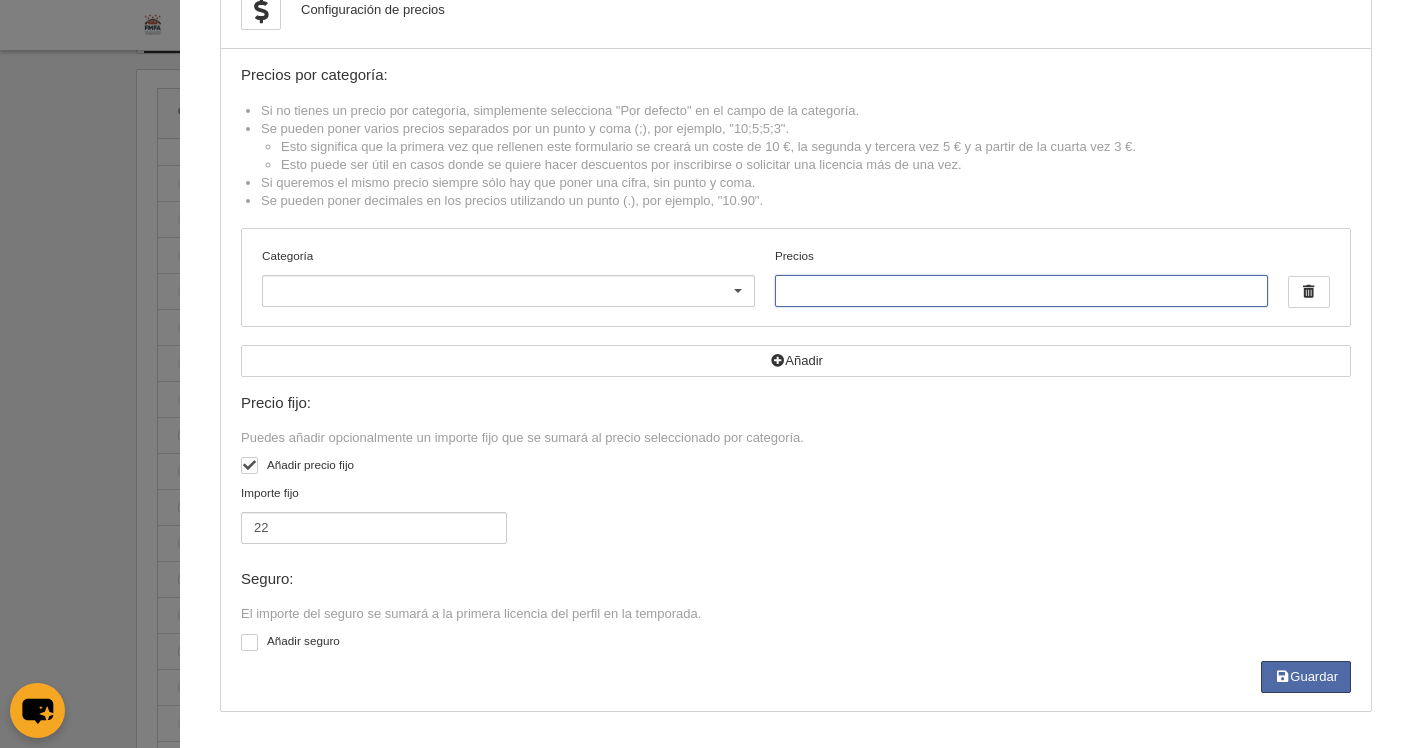click on "Precios" at bounding box center (1021, 291) 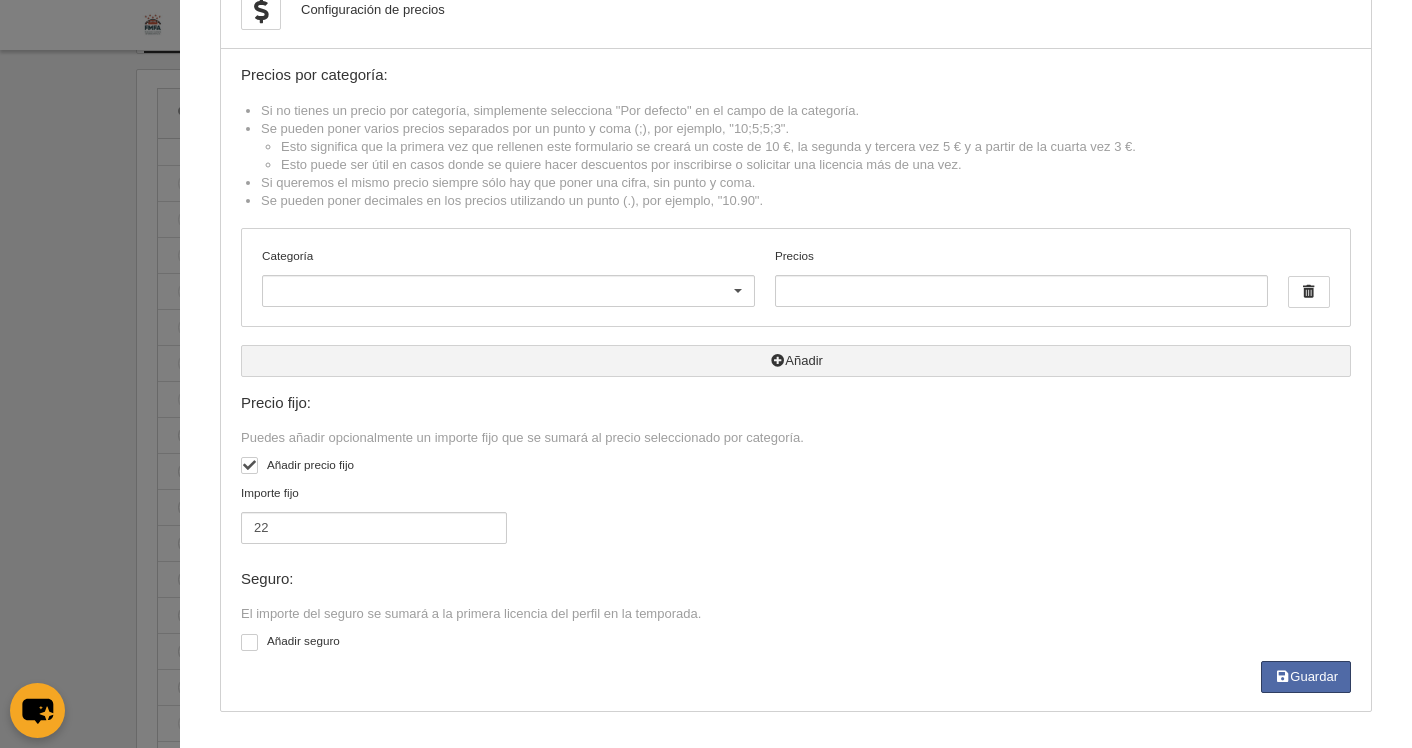 click on "Añadir" at bounding box center [796, 361] 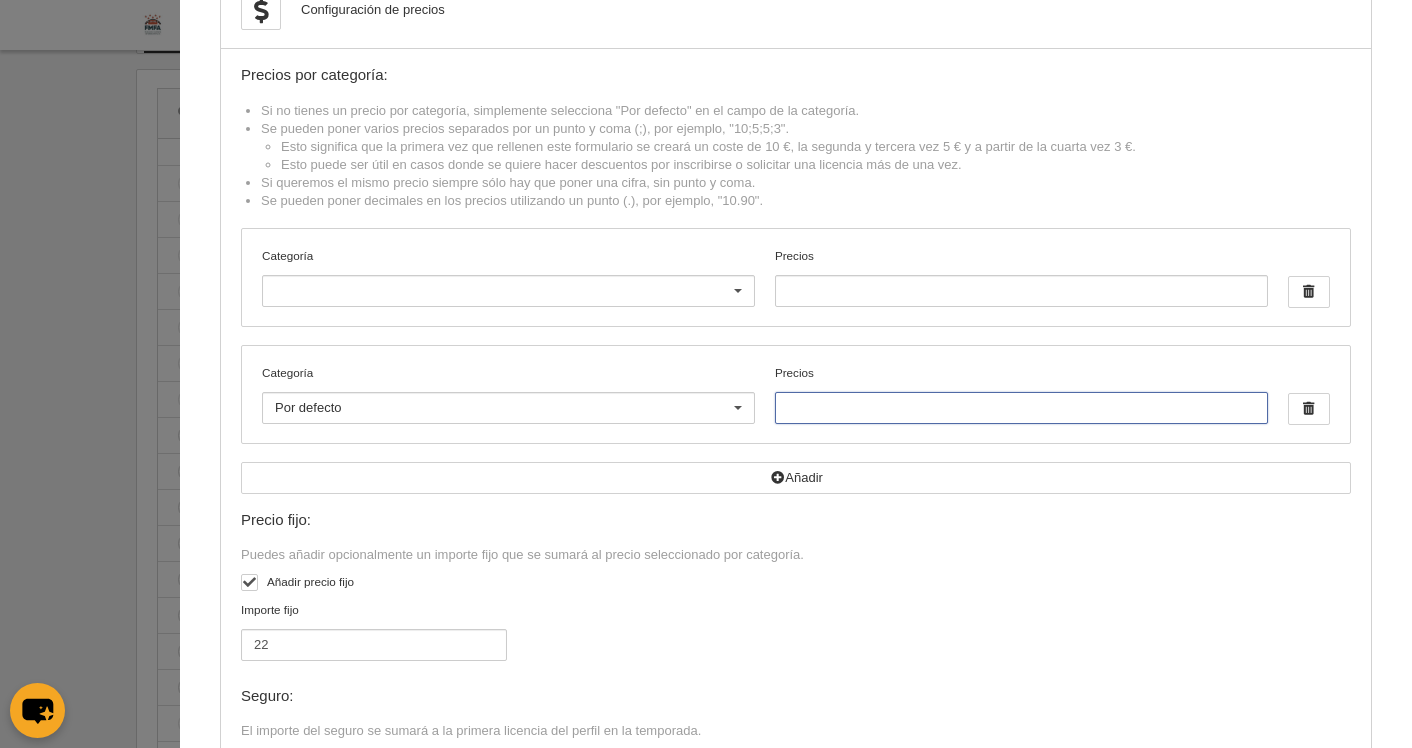 click on "Precios" at bounding box center (1021, 408) 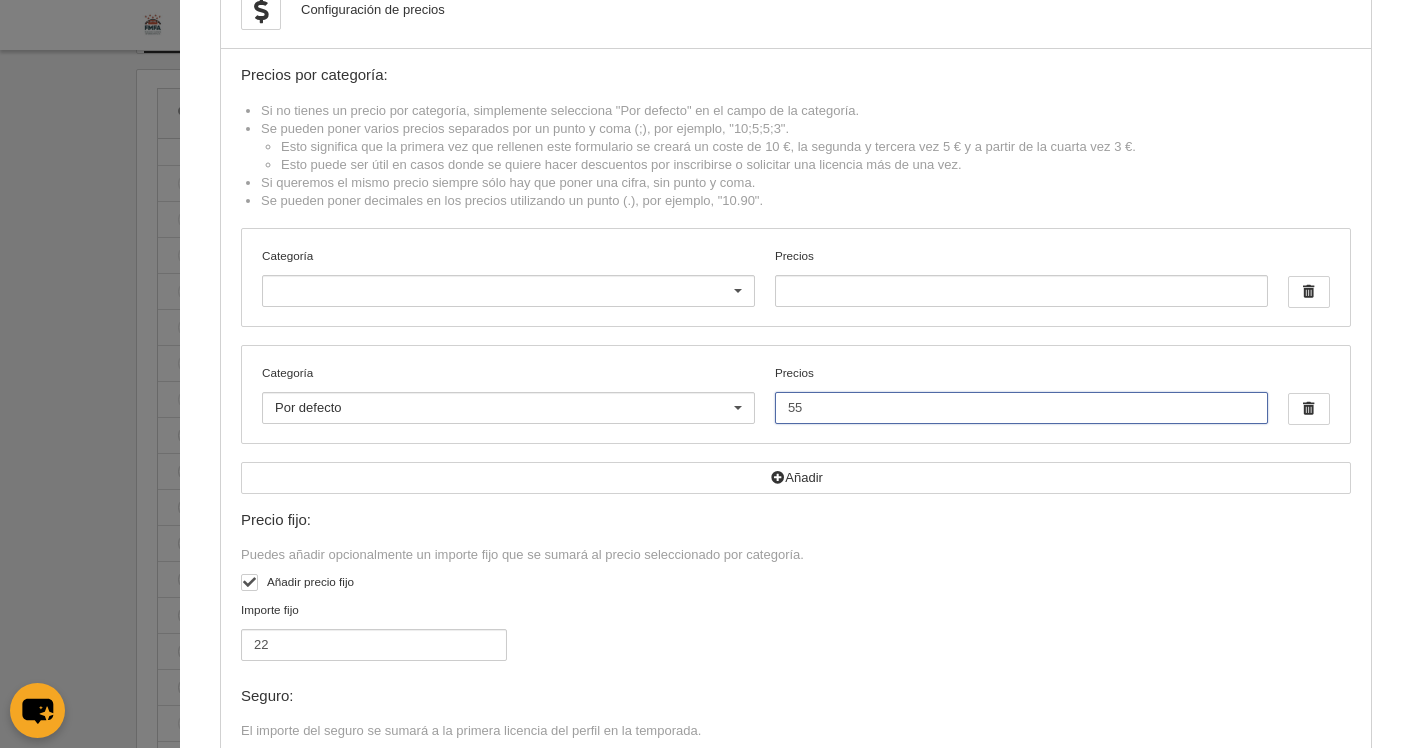 type on "5" 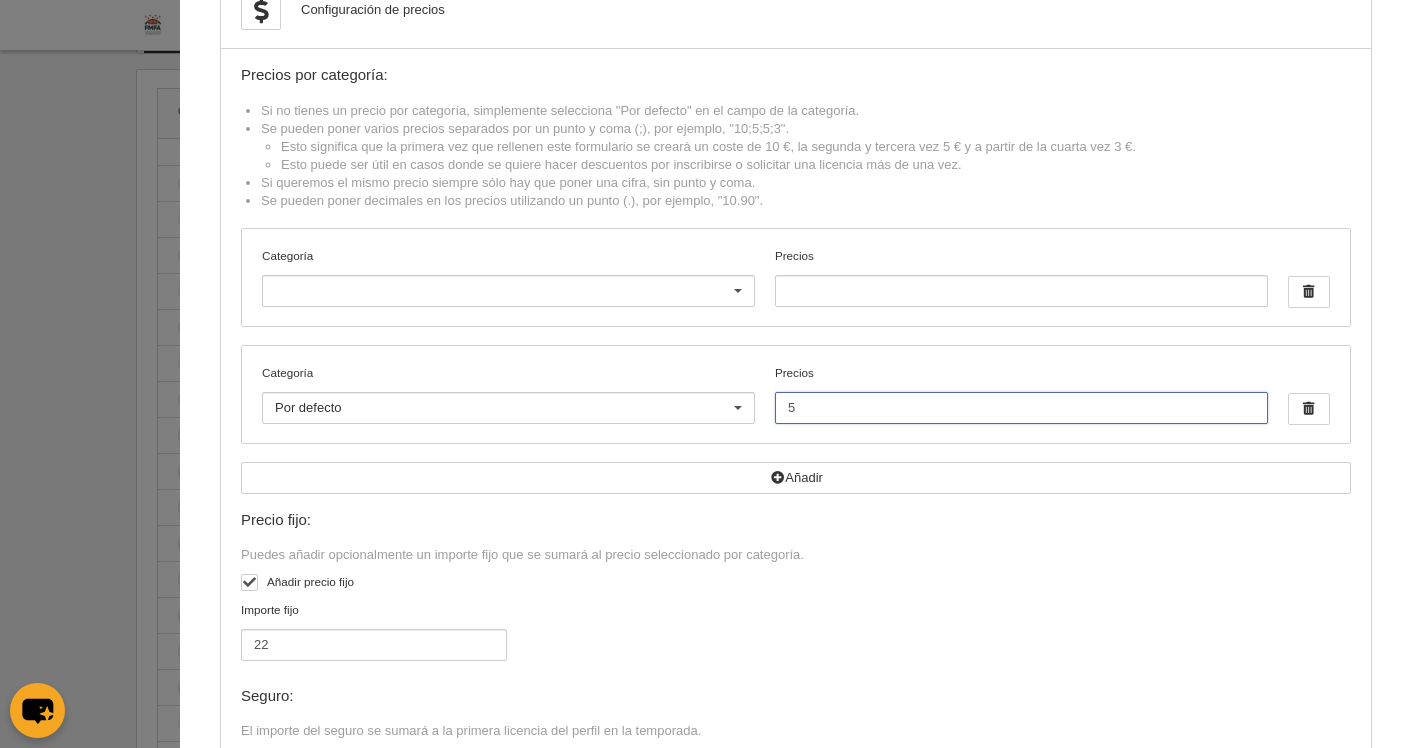type 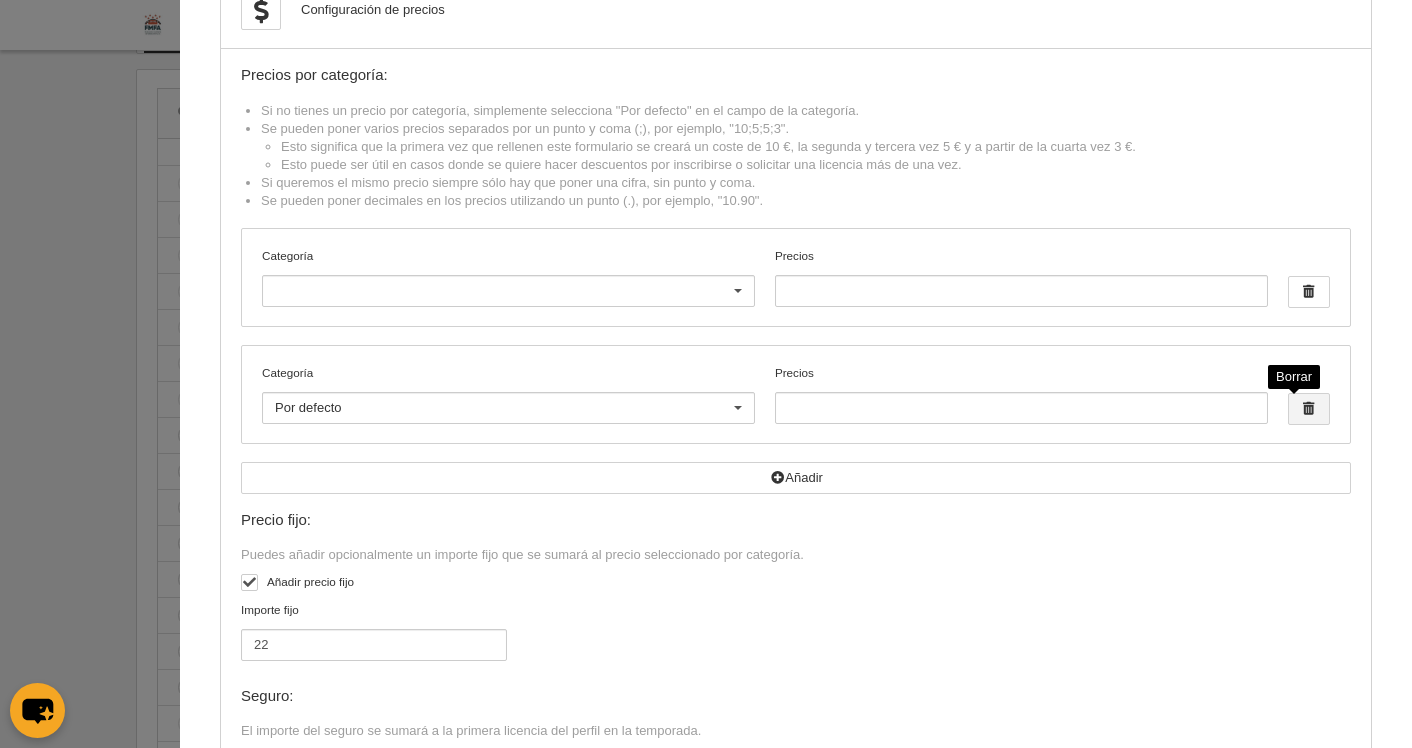 click at bounding box center (1309, 409) 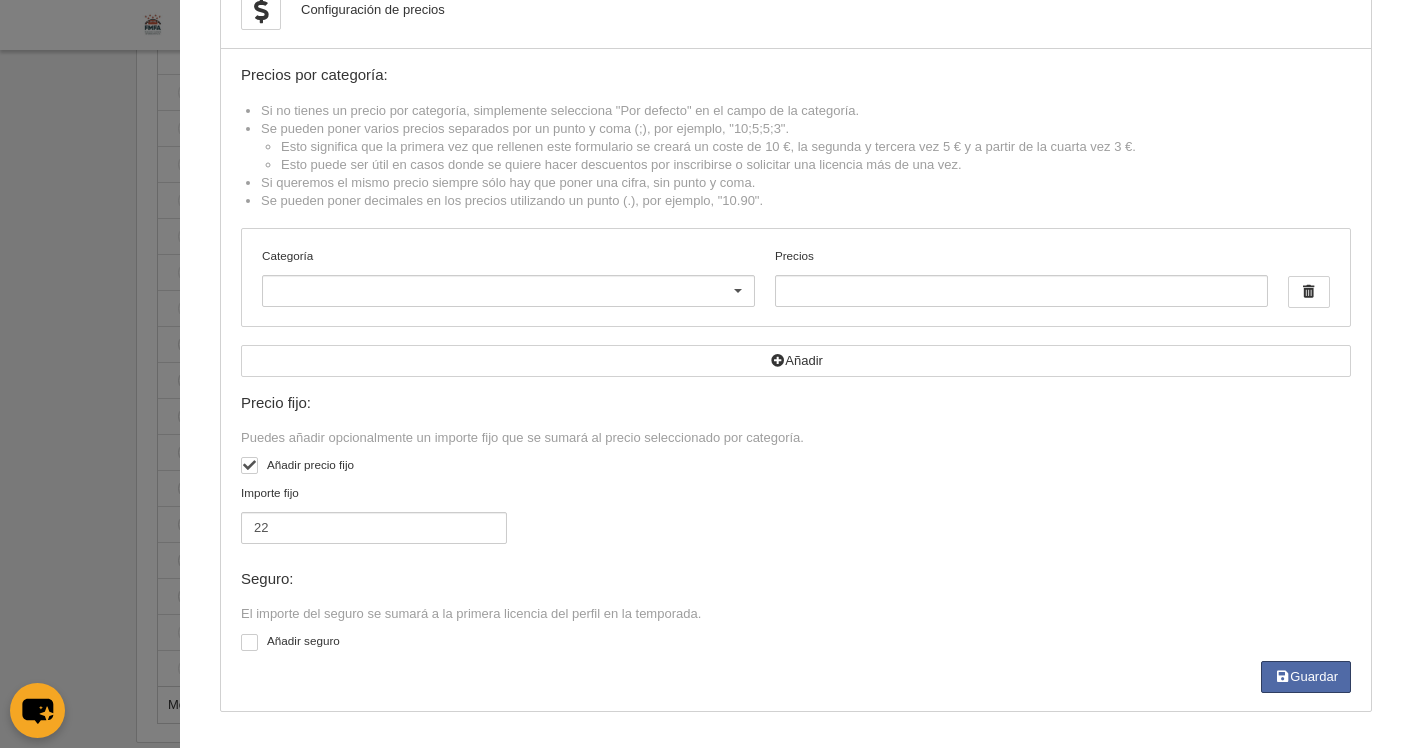 scroll, scrollTop: 301, scrollLeft: 0, axis: vertical 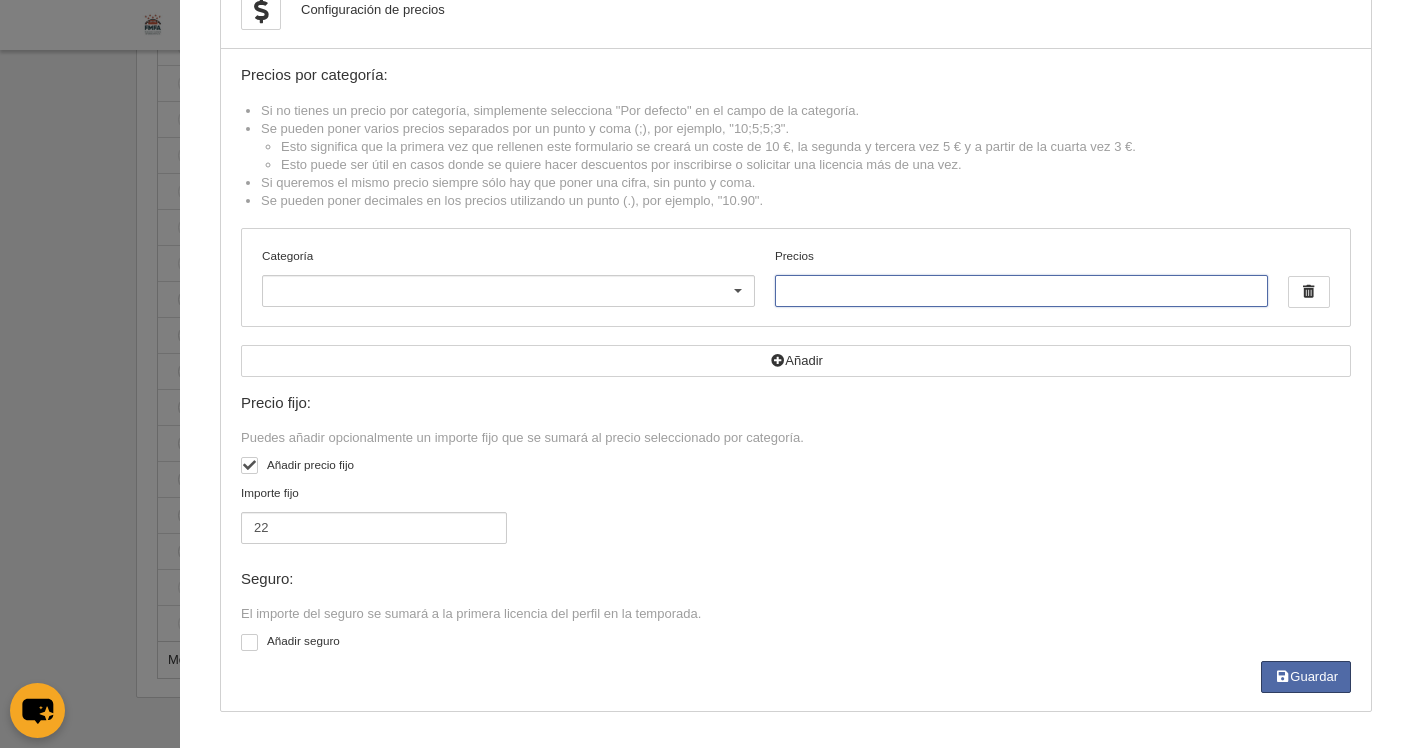click on "Precios" at bounding box center (1021, 291) 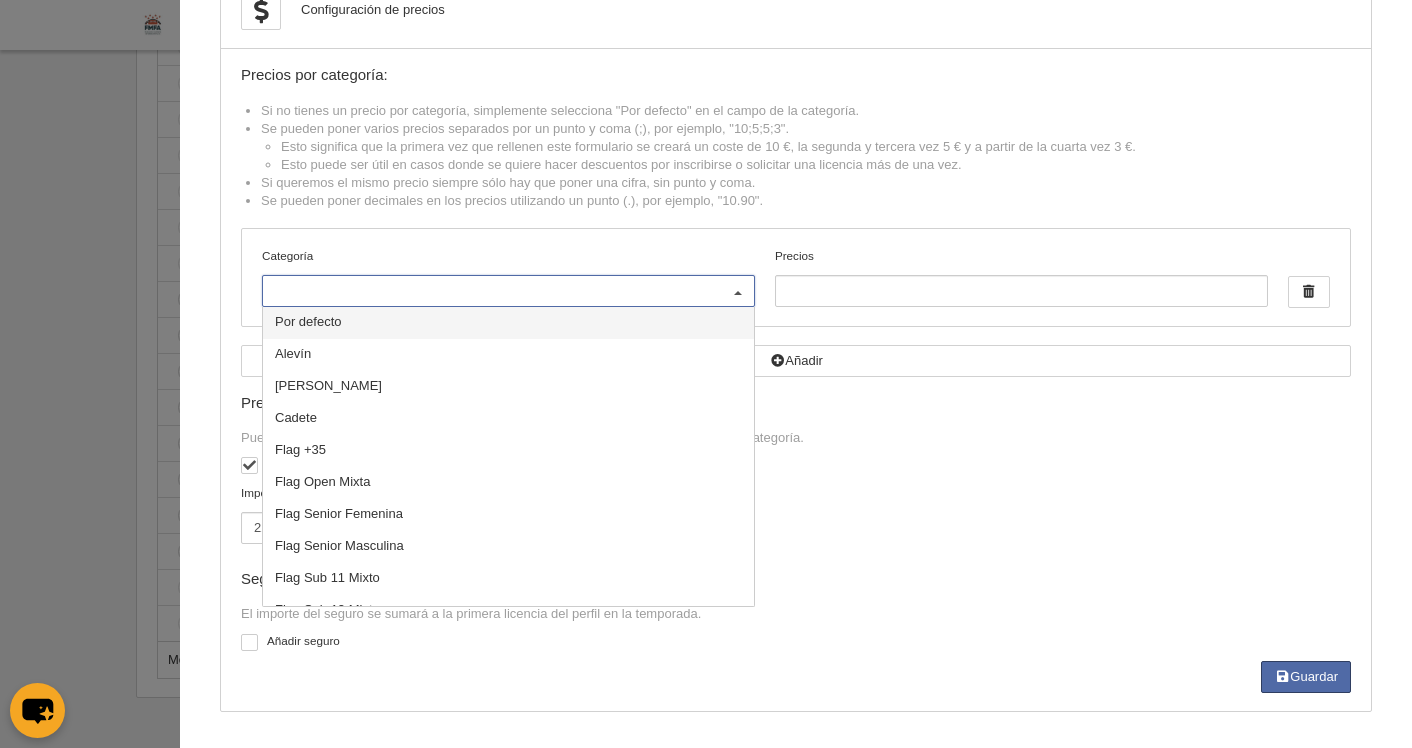 click at bounding box center [508, 291] 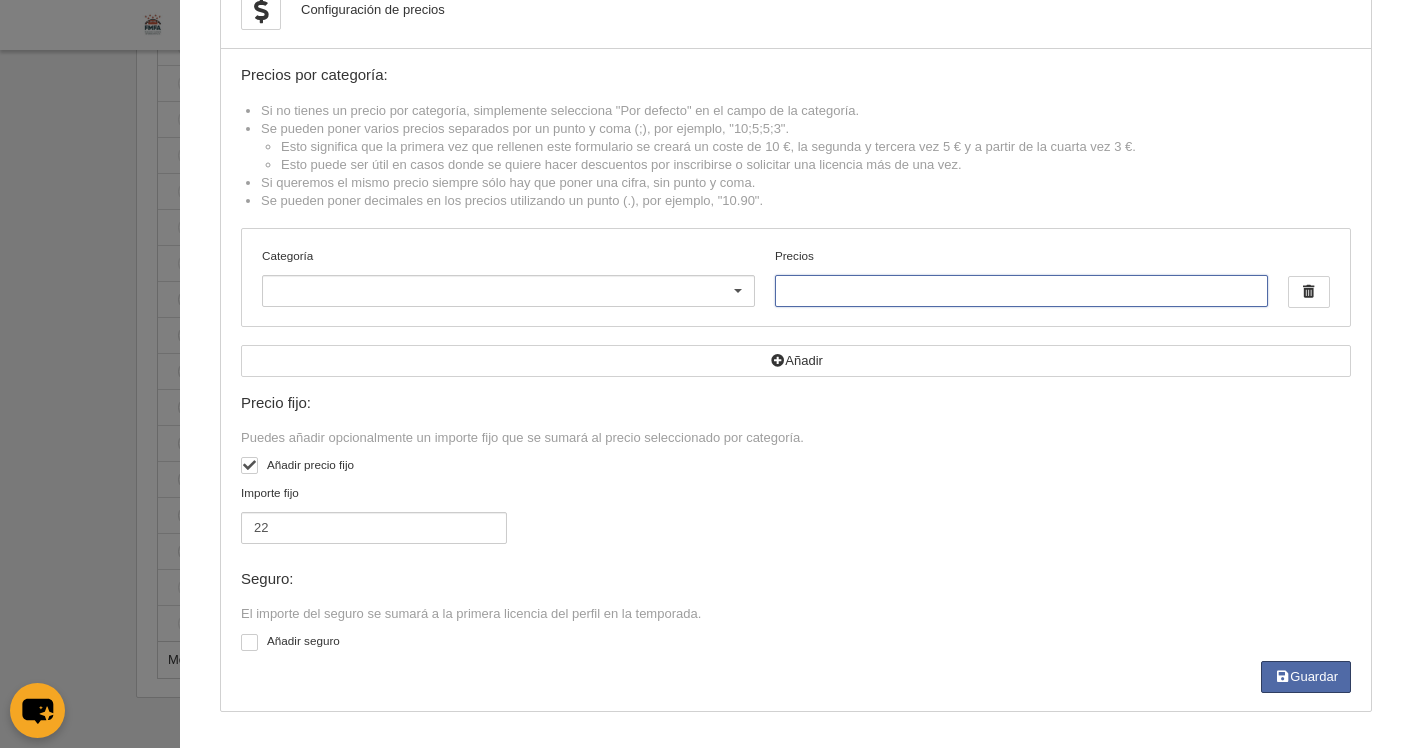 click on "Precios" at bounding box center [1021, 291] 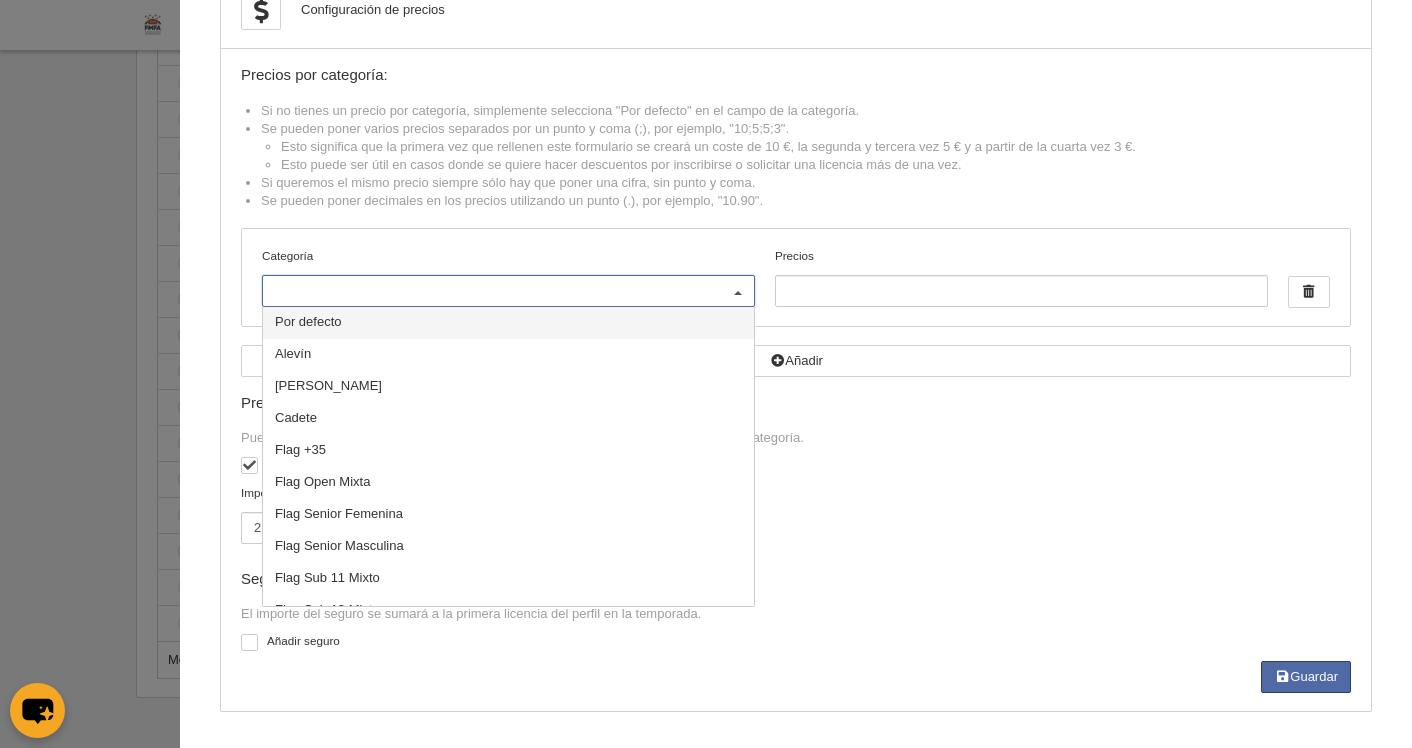 click at bounding box center (508, 291) 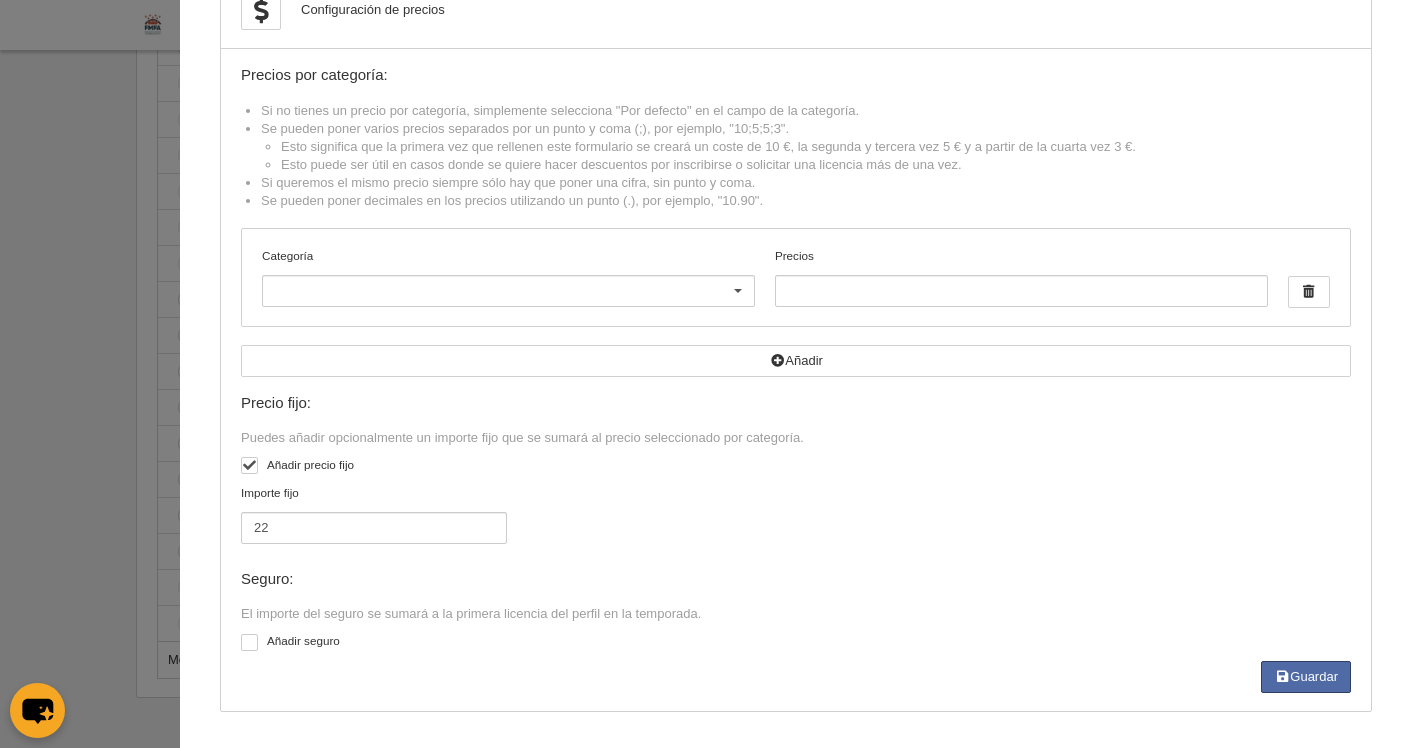 click on "Categoría" at bounding box center [508, 256] 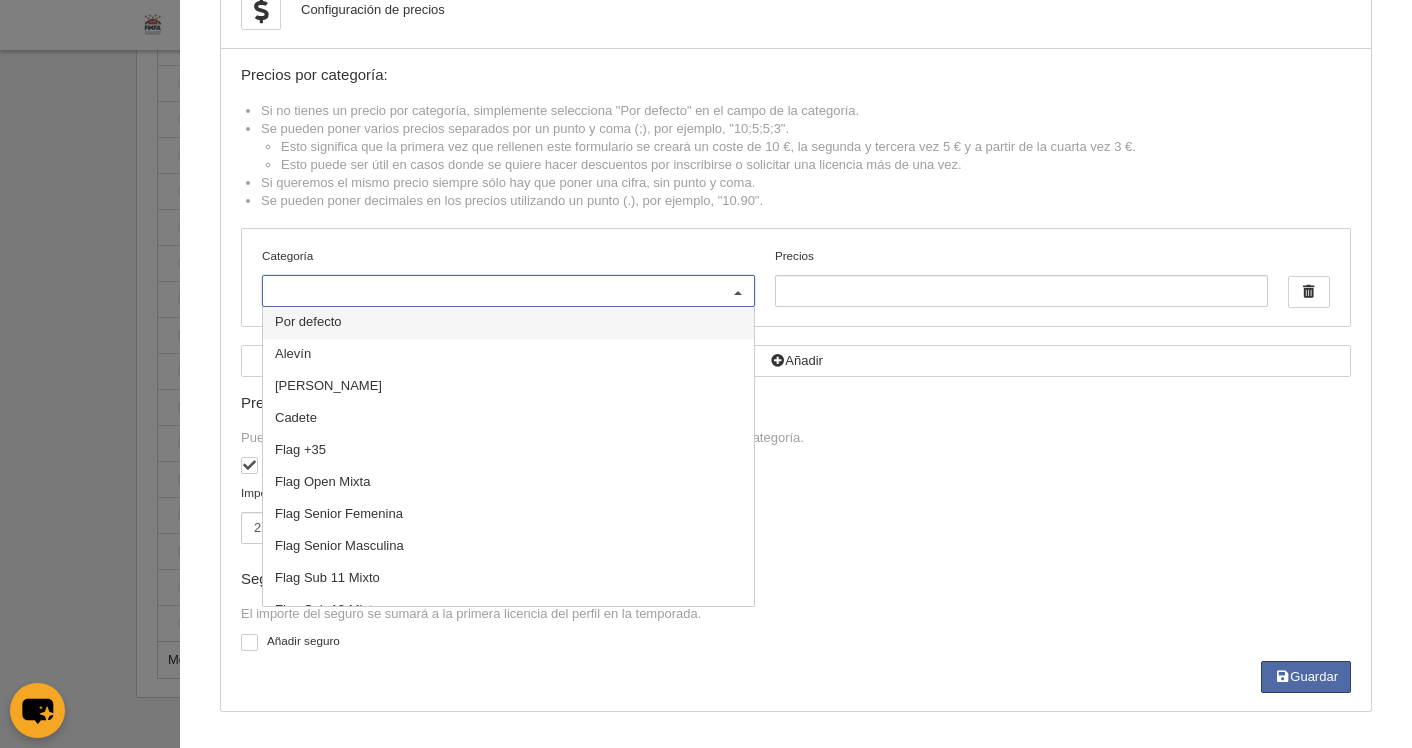 click on "Categoría
Por defecto     [PERSON_NAME]     Flag +35     Flag Open Mixta     Flag Senior Femenina     Flag Senior Masculina     Flag Sub 11 Mixto     Flag Sub 13 Mixto     Flag Sub 15 Masculino     Flag Sub 15 Mixto     Flag Sub 17 Femenino     Flag Sub 17 Masculino     Flag Sub 17 Mixto     Flag Sub 19 Mixto     Fútbol Americano Senior Femenino     Fútbol Americano Senior Masculino     Fútbol Americano Sub 15     Fútbol Americano Sub 17     Fútbol Americano Sub 19     Fútbol Americano Sub 20     Junior     Juvenil     Prebenjamín     Senior     Staff Tecnico     No hay resultados para la búsqueda   No hay opciones
Precios" at bounding box center (796, 277) 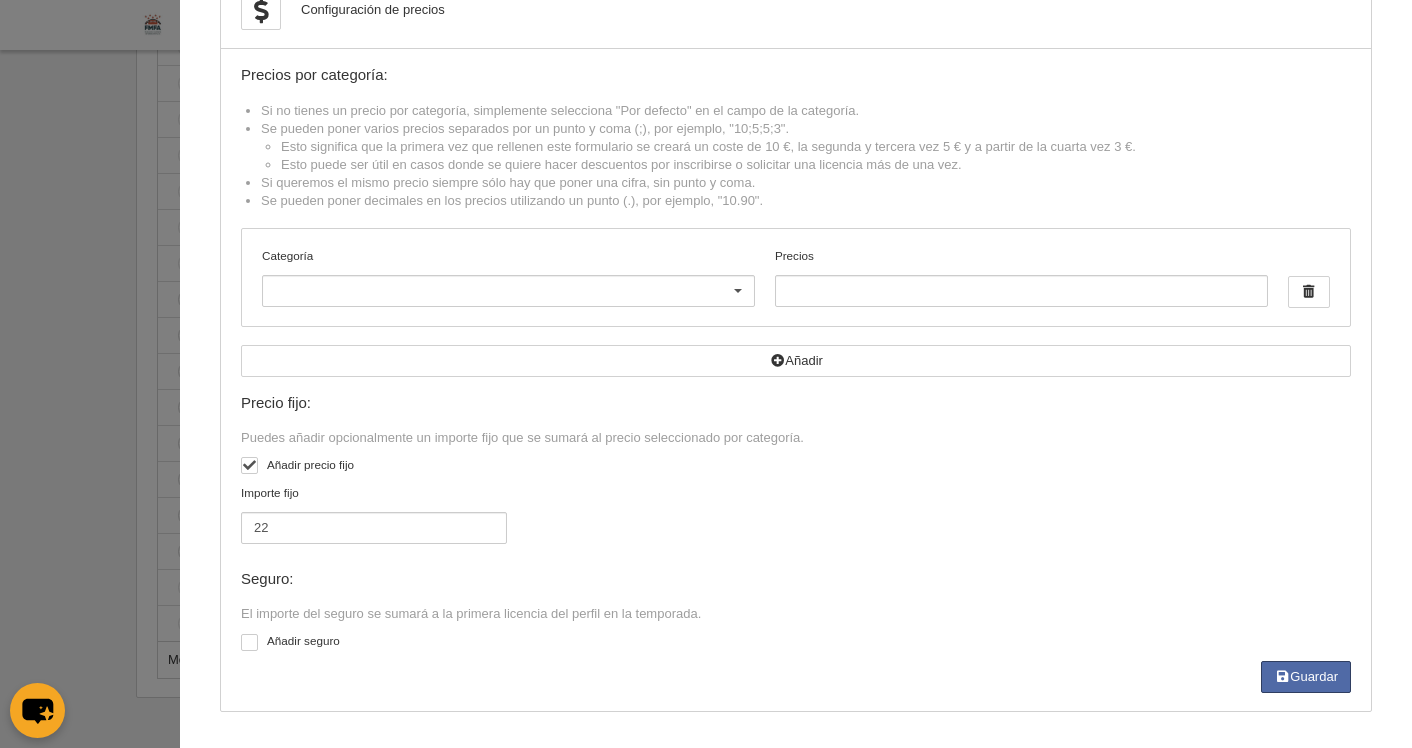 scroll, scrollTop: 36, scrollLeft: 0, axis: vertical 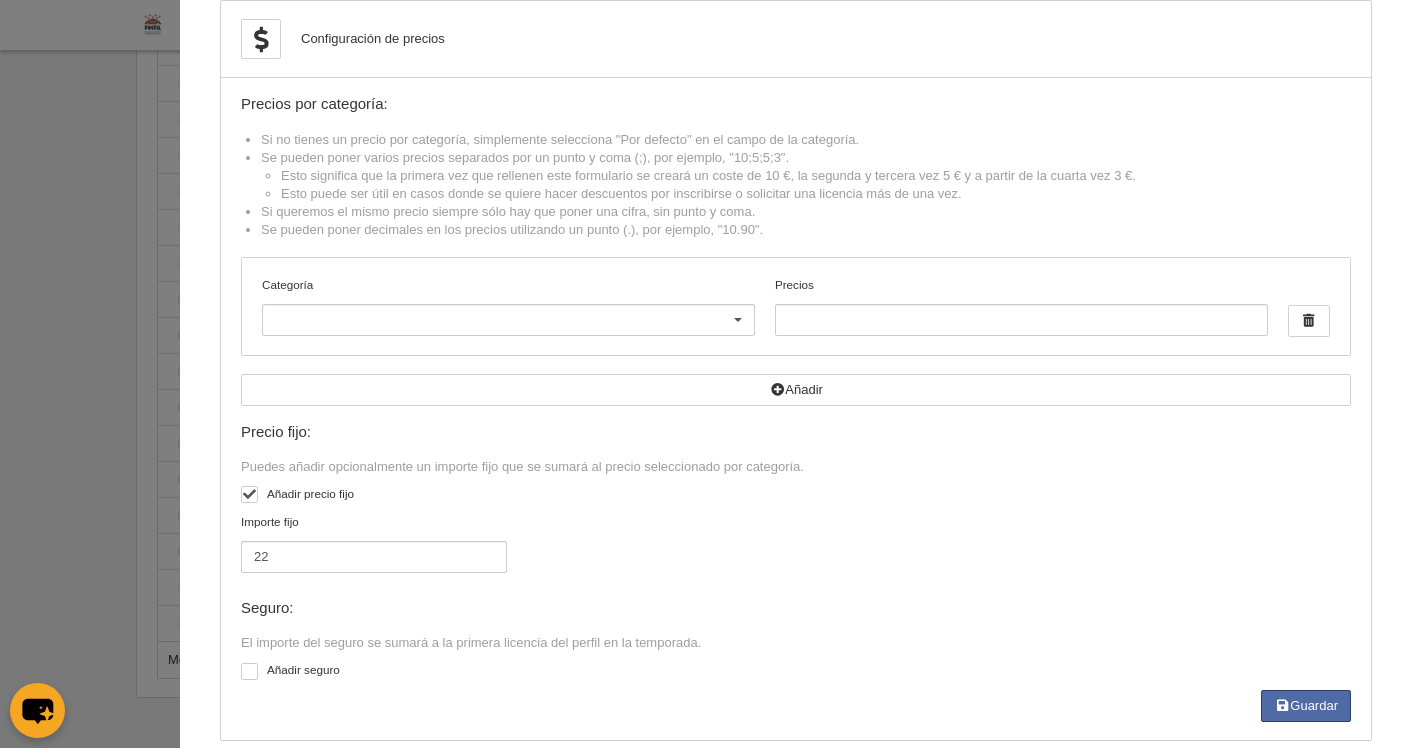 click at bounding box center (738, 321) 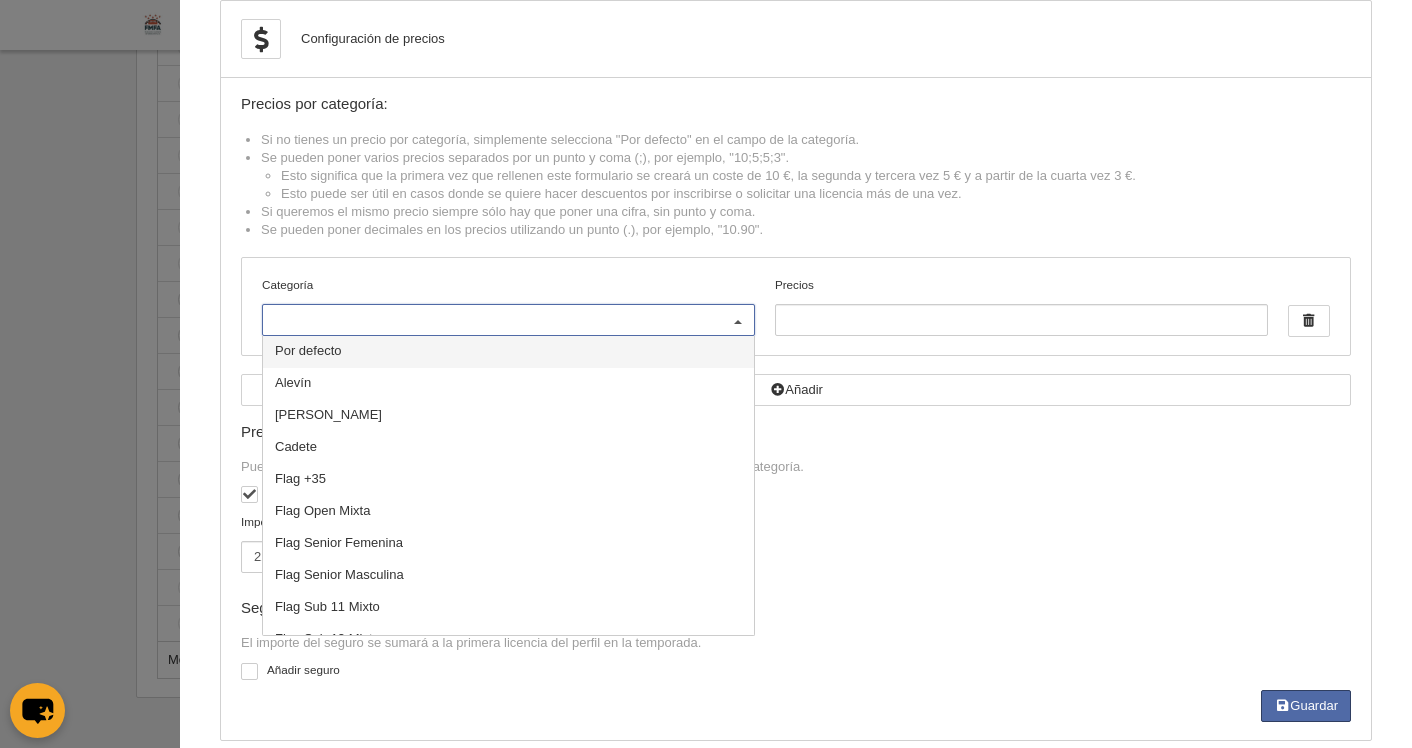 click on "Por defecto" at bounding box center (508, 352) 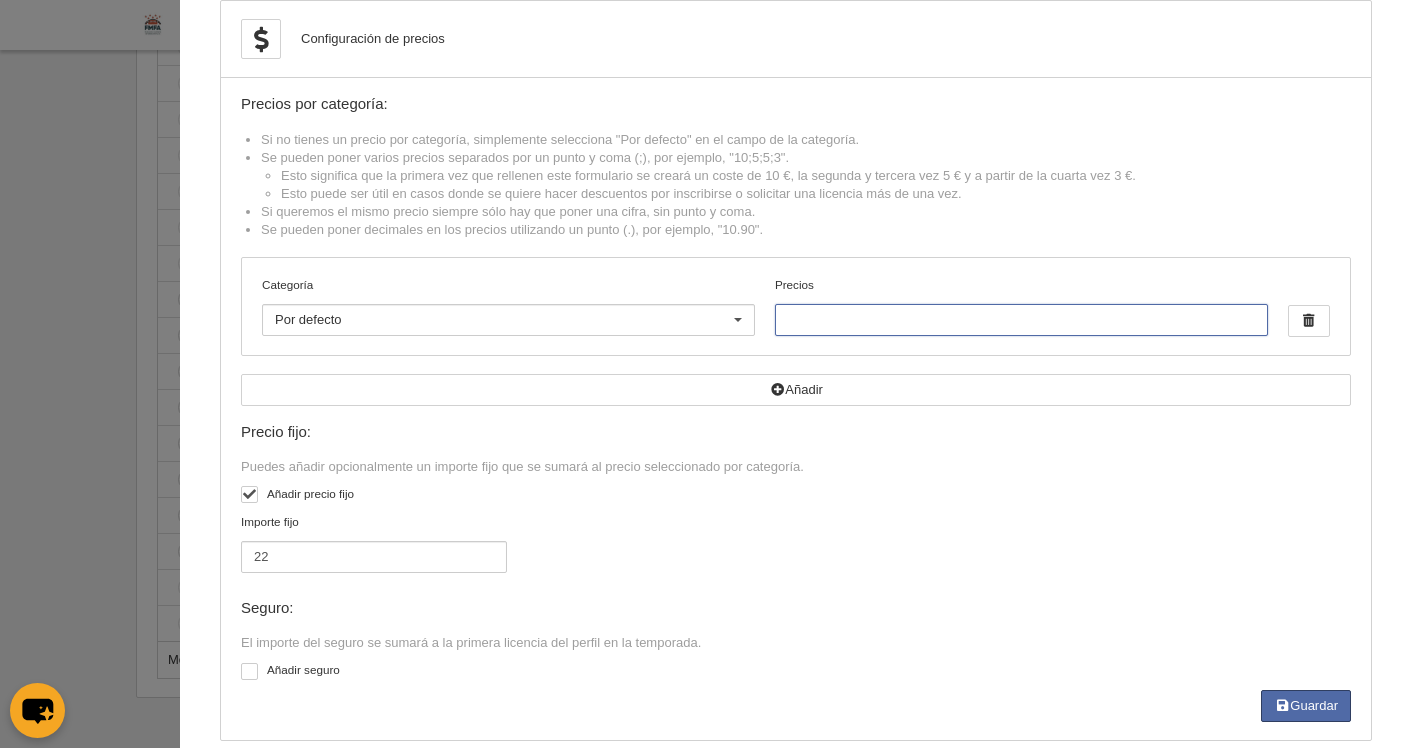 click on "Precios" at bounding box center [1021, 320] 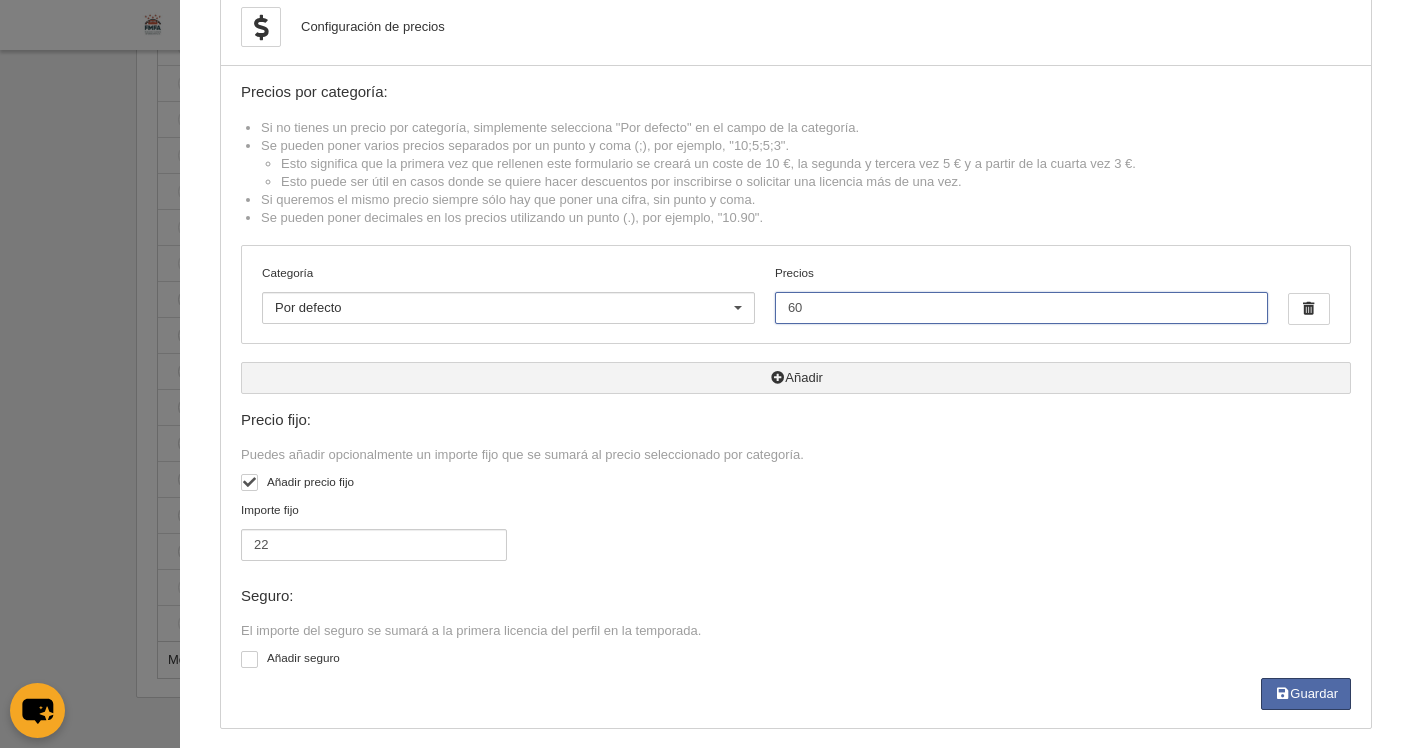 scroll, scrollTop: 65, scrollLeft: 0, axis: vertical 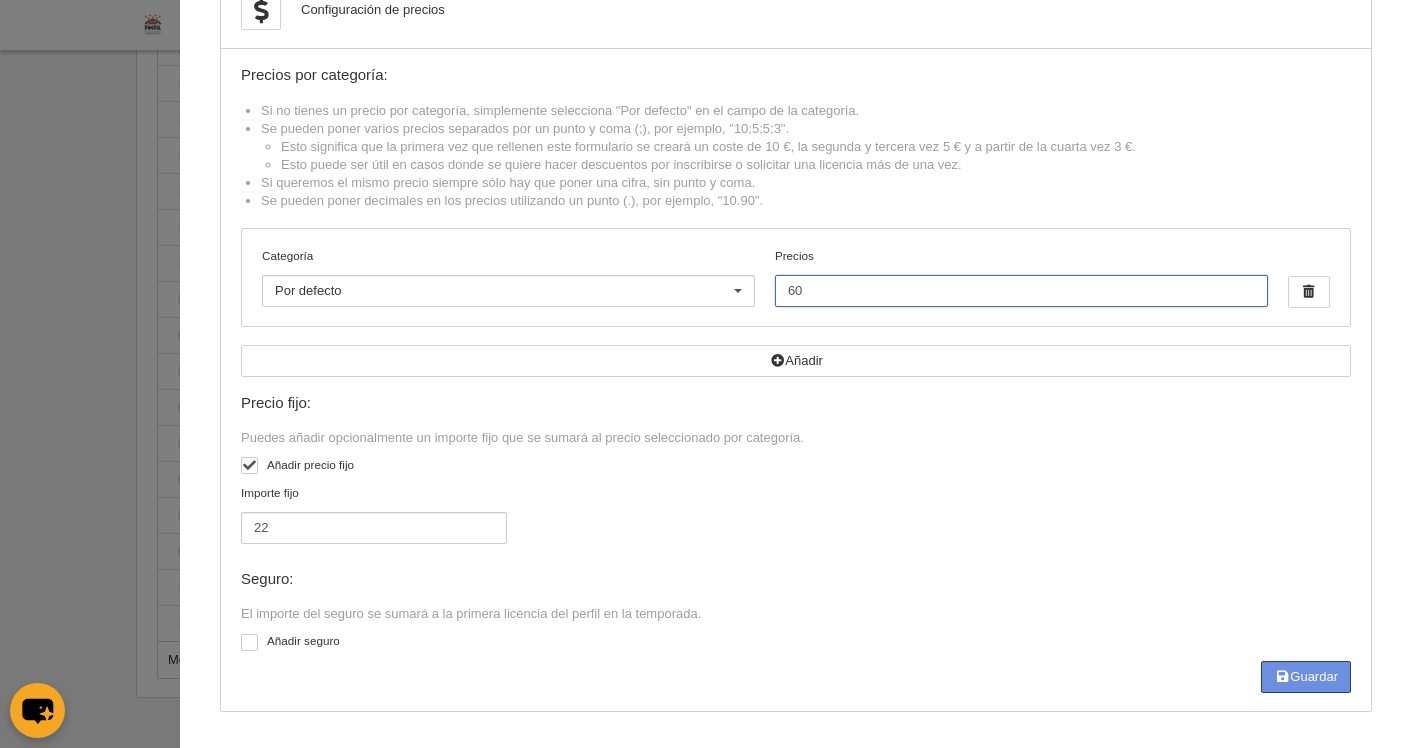 type on "60" 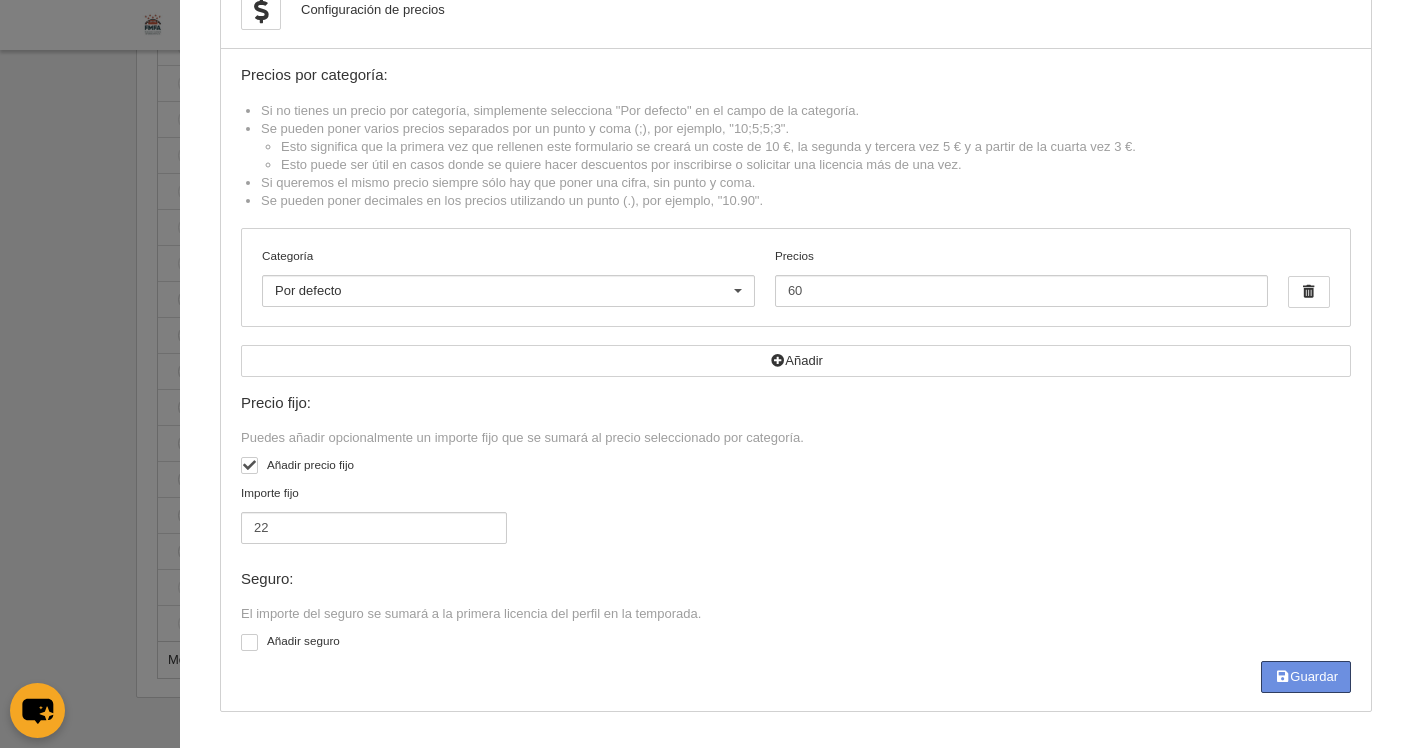 click on "Guardar" at bounding box center (1306, 677) 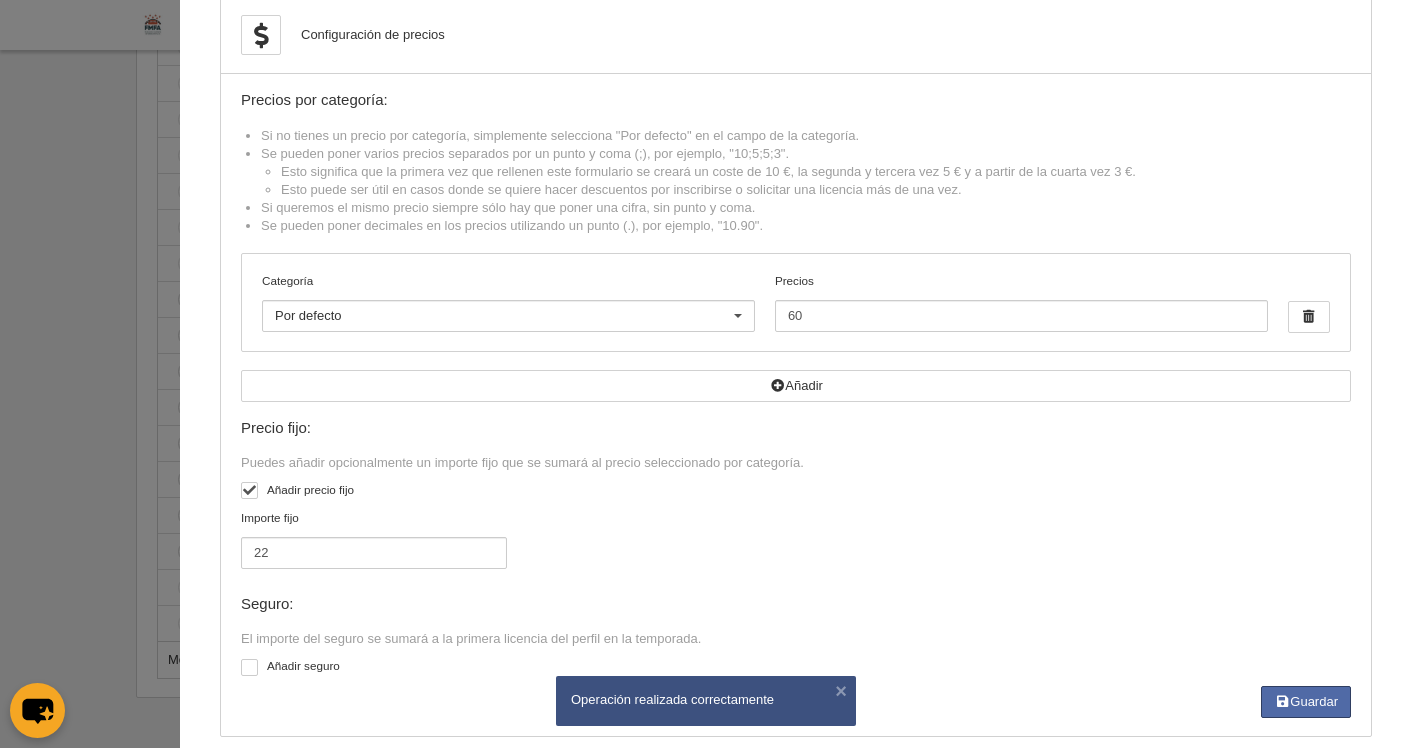 scroll, scrollTop: 0, scrollLeft: 0, axis: both 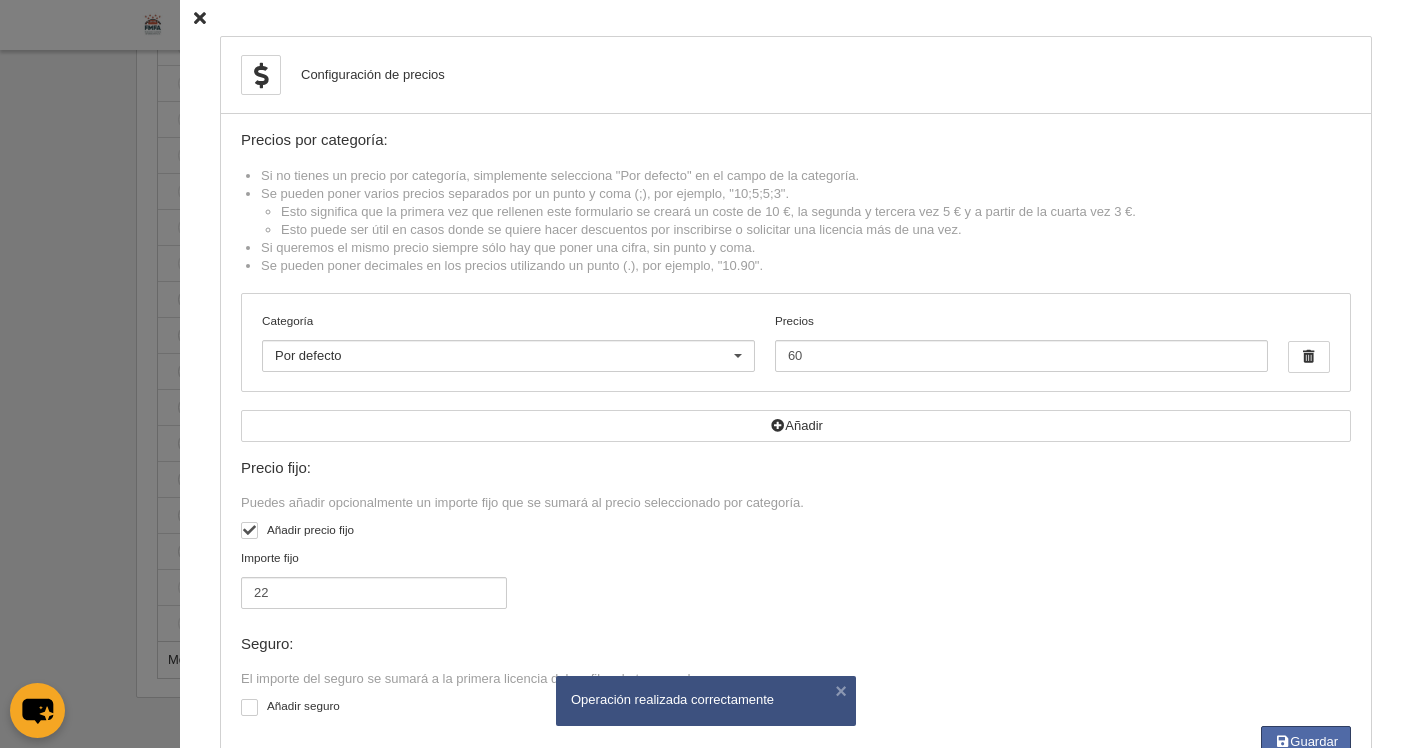 click at bounding box center [200, 18] 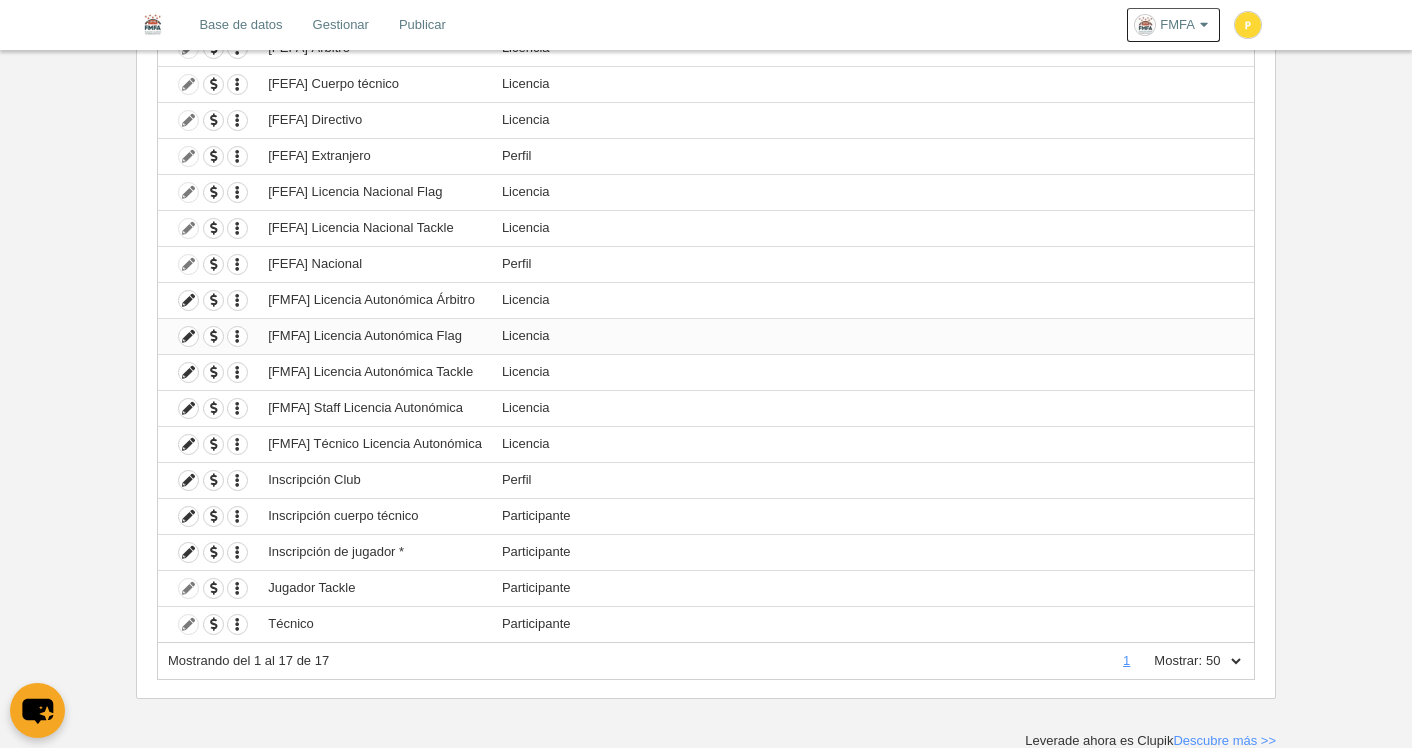 scroll, scrollTop: 301, scrollLeft: 0, axis: vertical 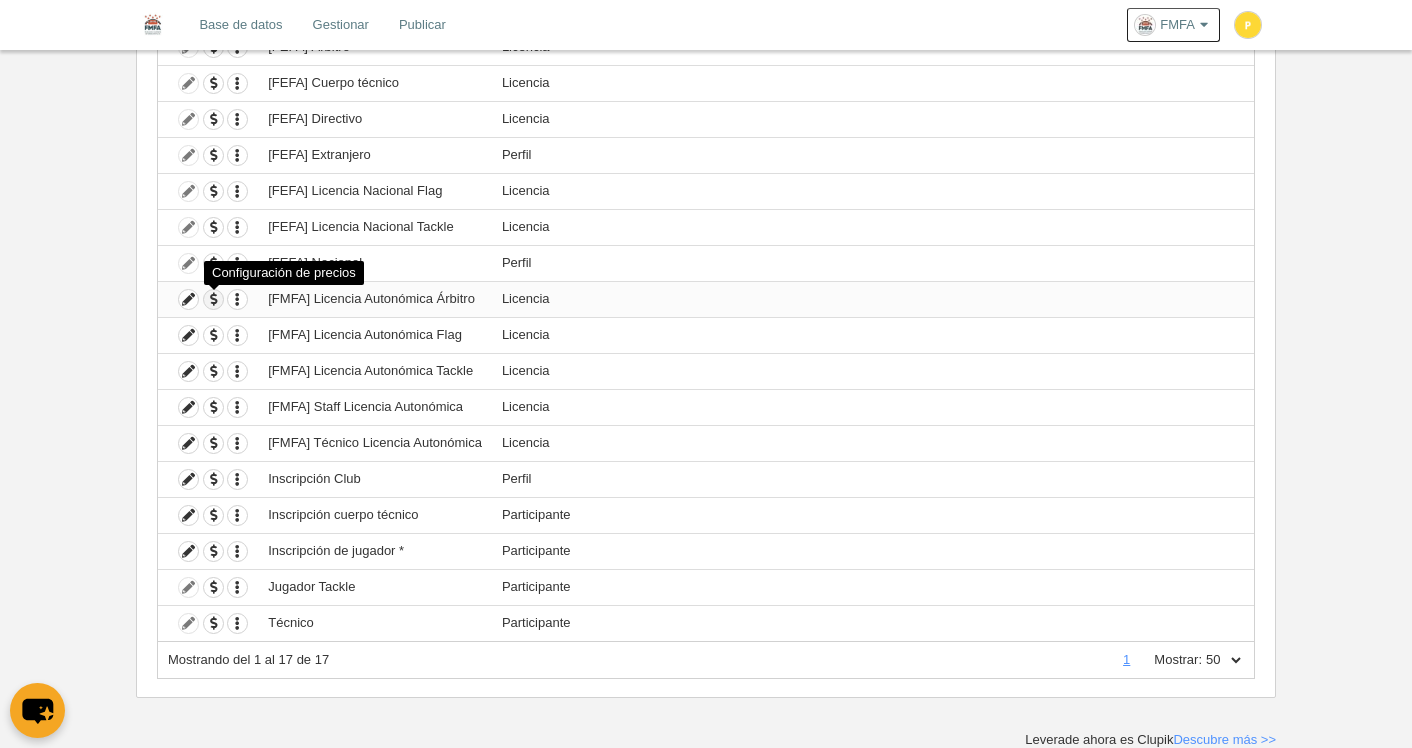 click at bounding box center [213, 299] 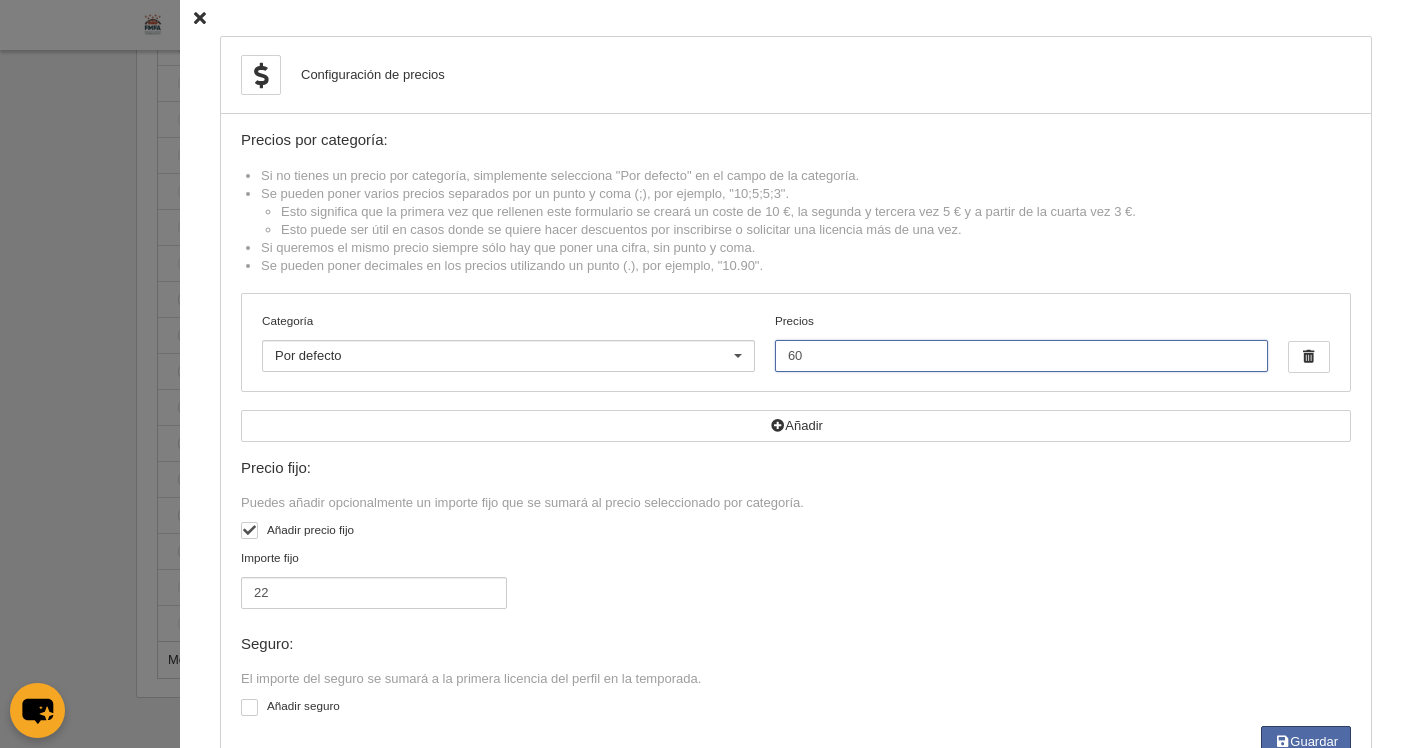 drag, startPoint x: 791, startPoint y: 356, endPoint x: 769, endPoint y: 349, distance: 23.086792 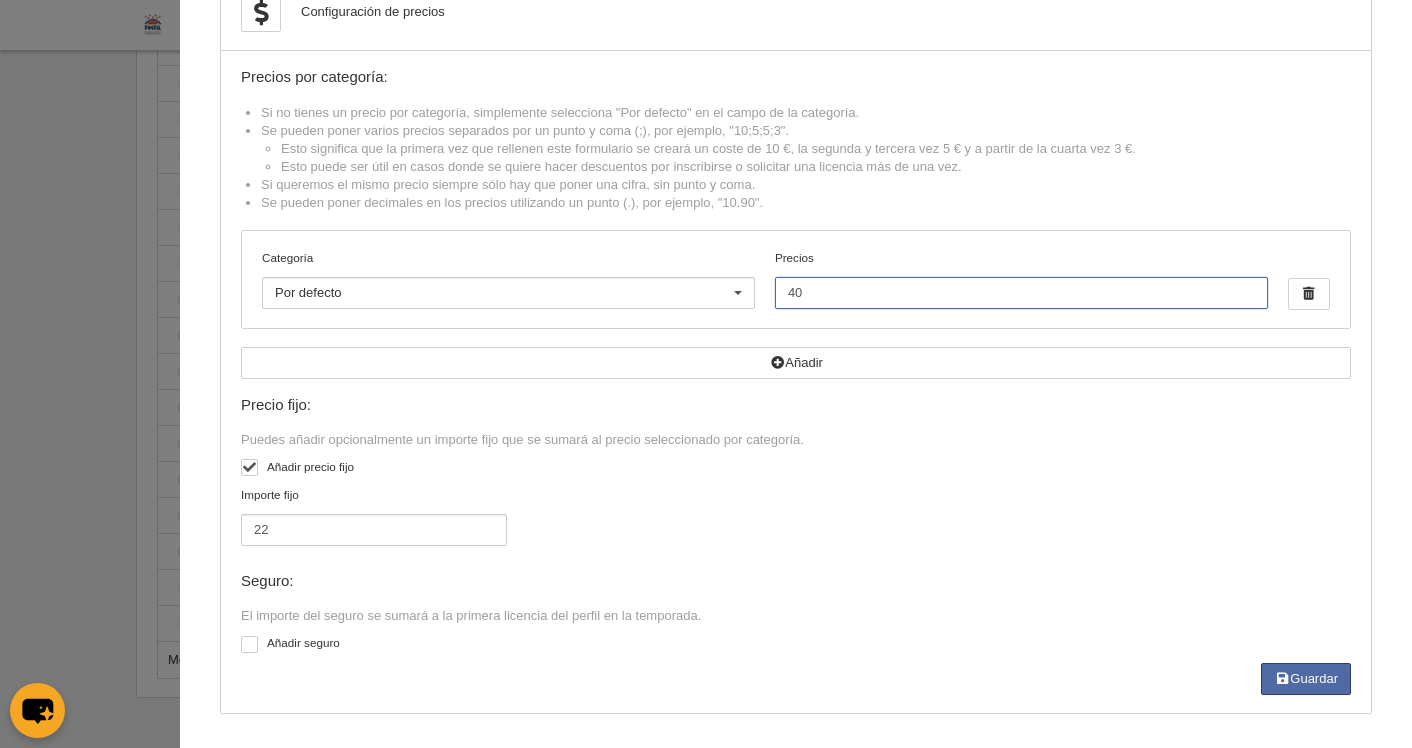 scroll, scrollTop: 65, scrollLeft: 0, axis: vertical 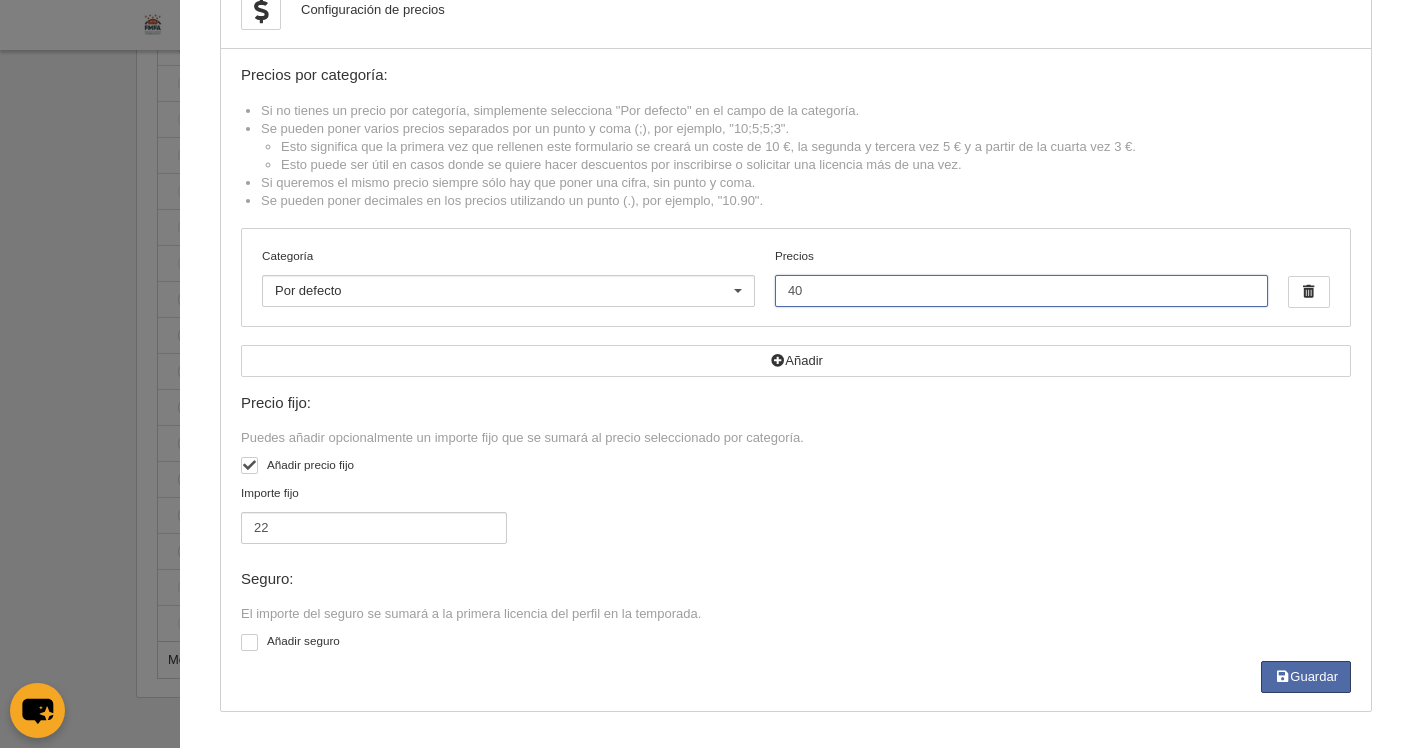 type on "40" 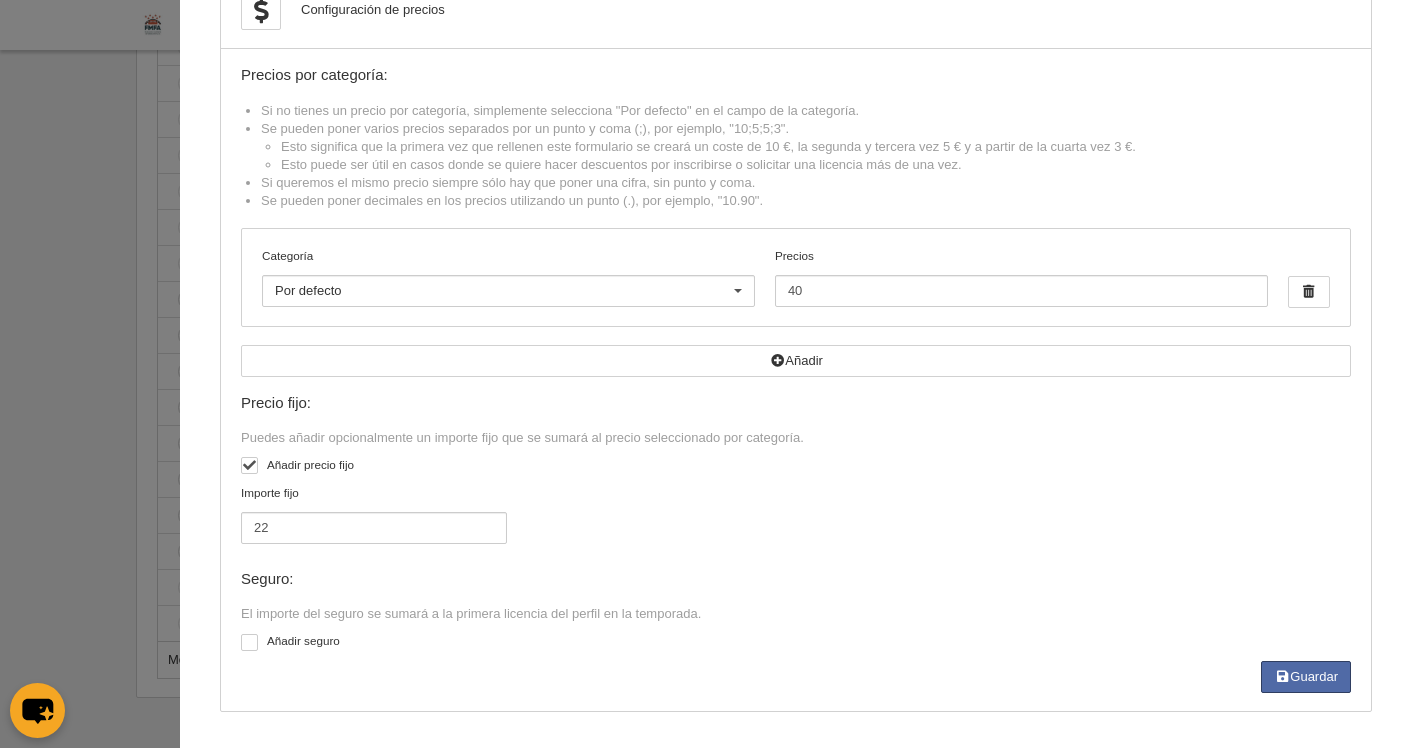 click on "Precio fijo:
Puedes añadir opcionalmente un importe fijo que se sumará al precio seleccionado por categoría.
Añadir precio fijo
Importe fijo
22
Seguro:
El importe del seguro se sumará a la primera licencia del perfil en la temporada.
Añadir seguro" at bounding box center [796, 528] 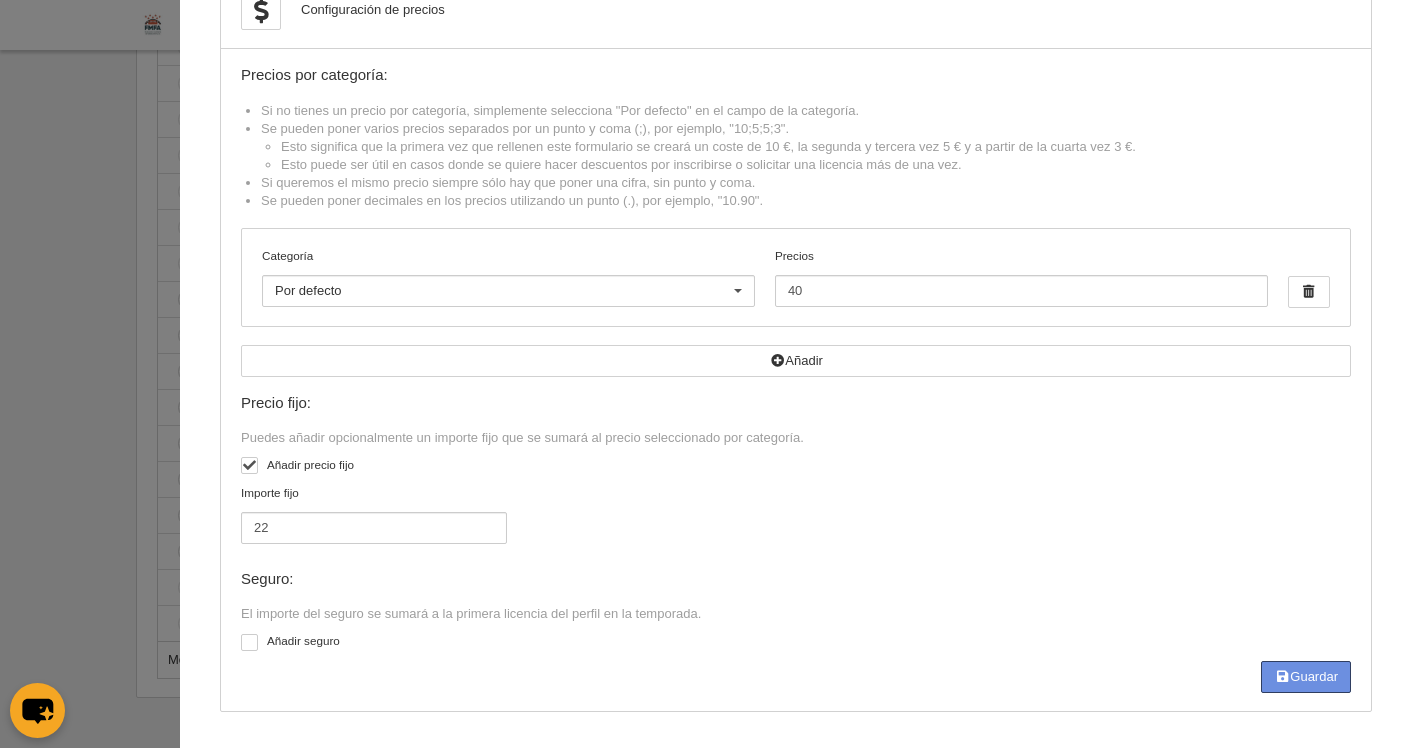 click on "Guardar" at bounding box center (1306, 677) 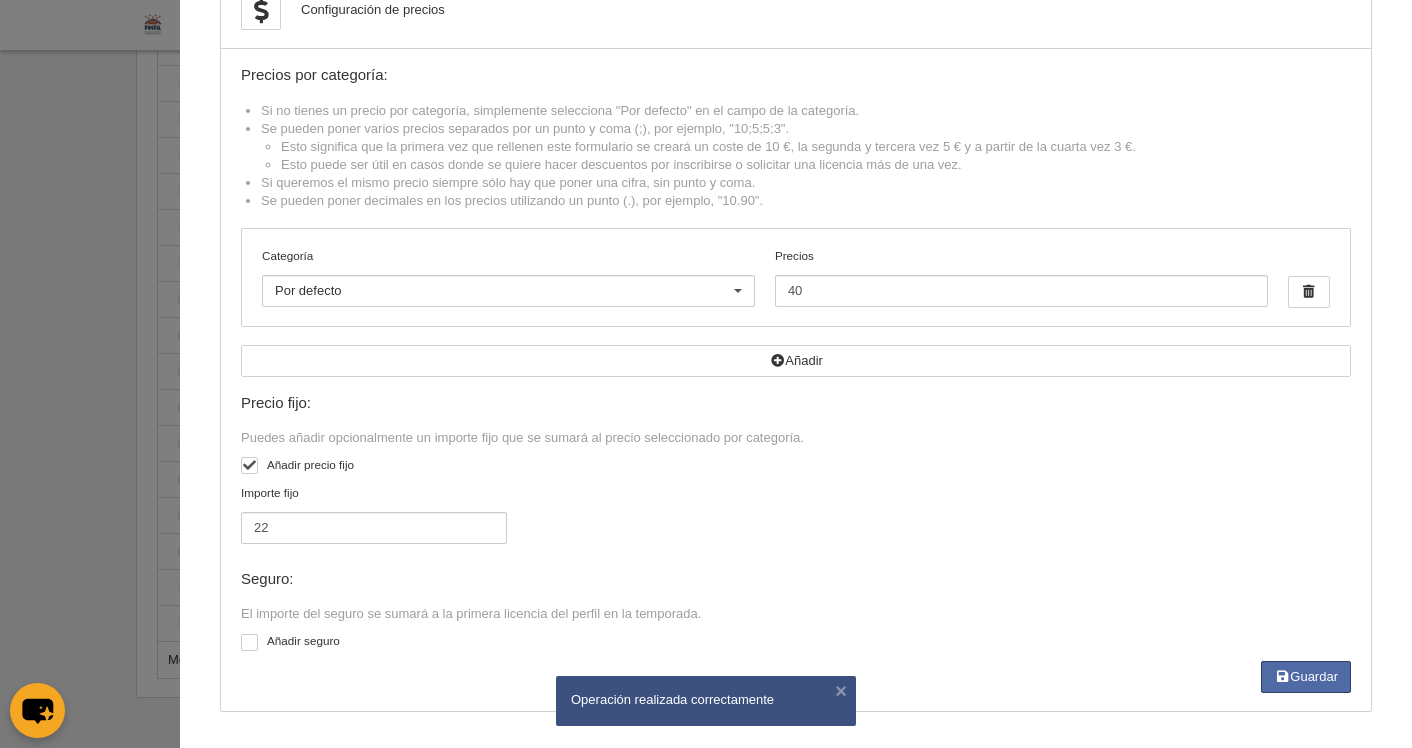 click at bounding box center [706, 374] 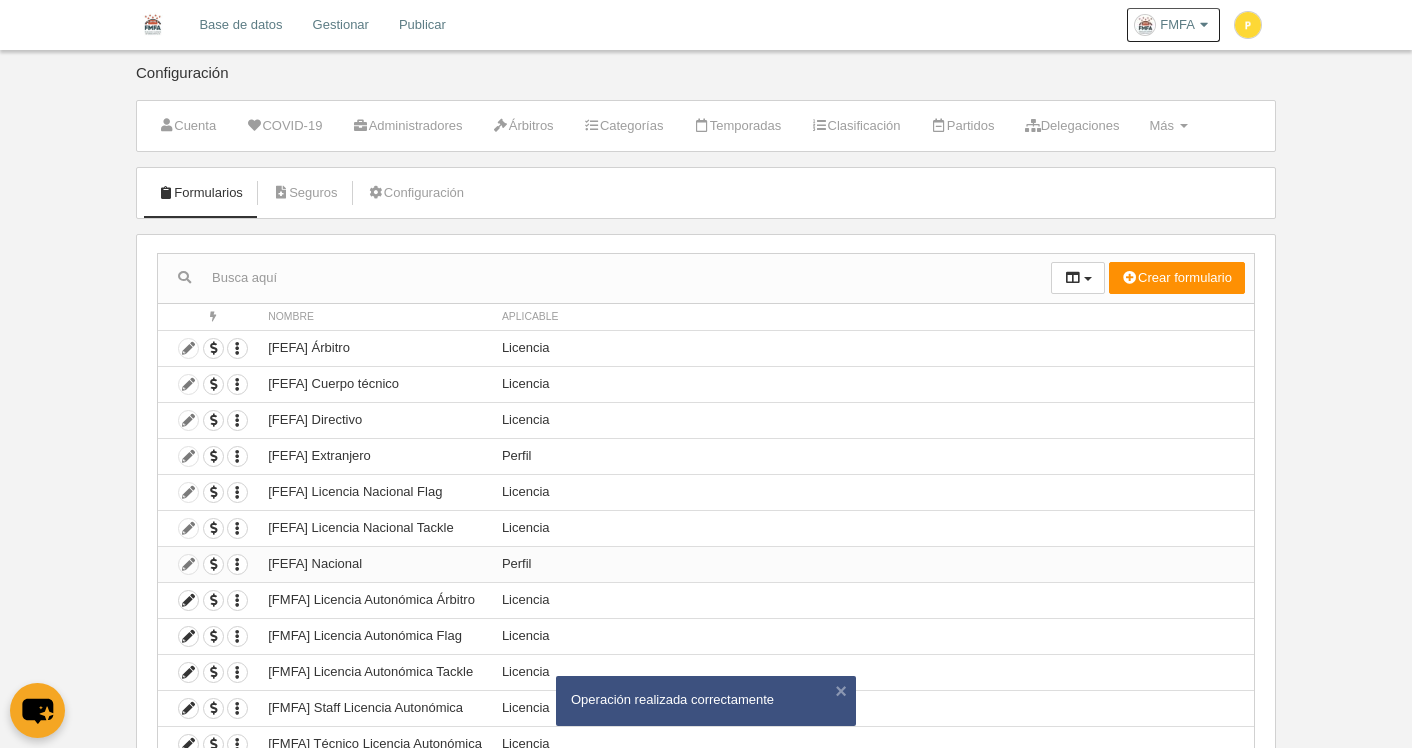 scroll, scrollTop: 4, scrollLeft: 0, axis: vertical 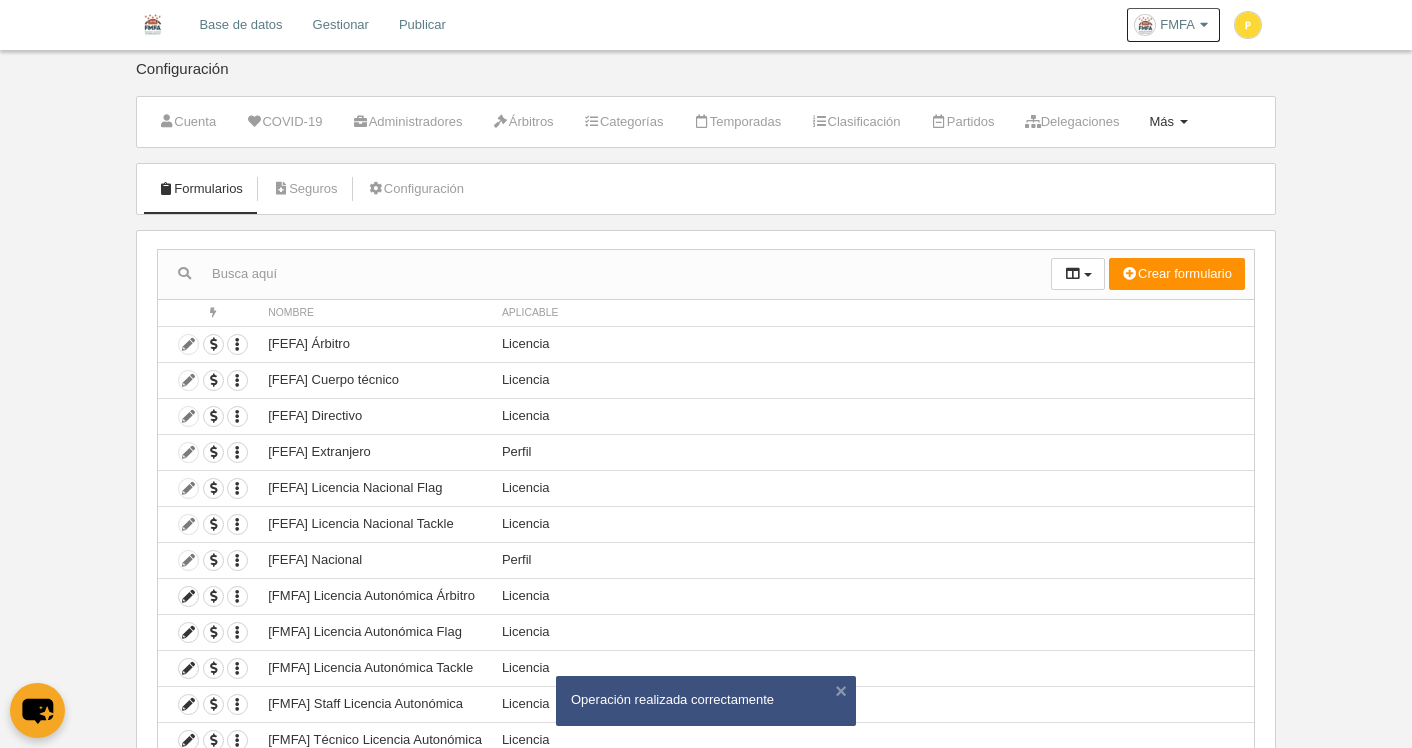 click on "Más Menú" at bounding box center [1168, 122] 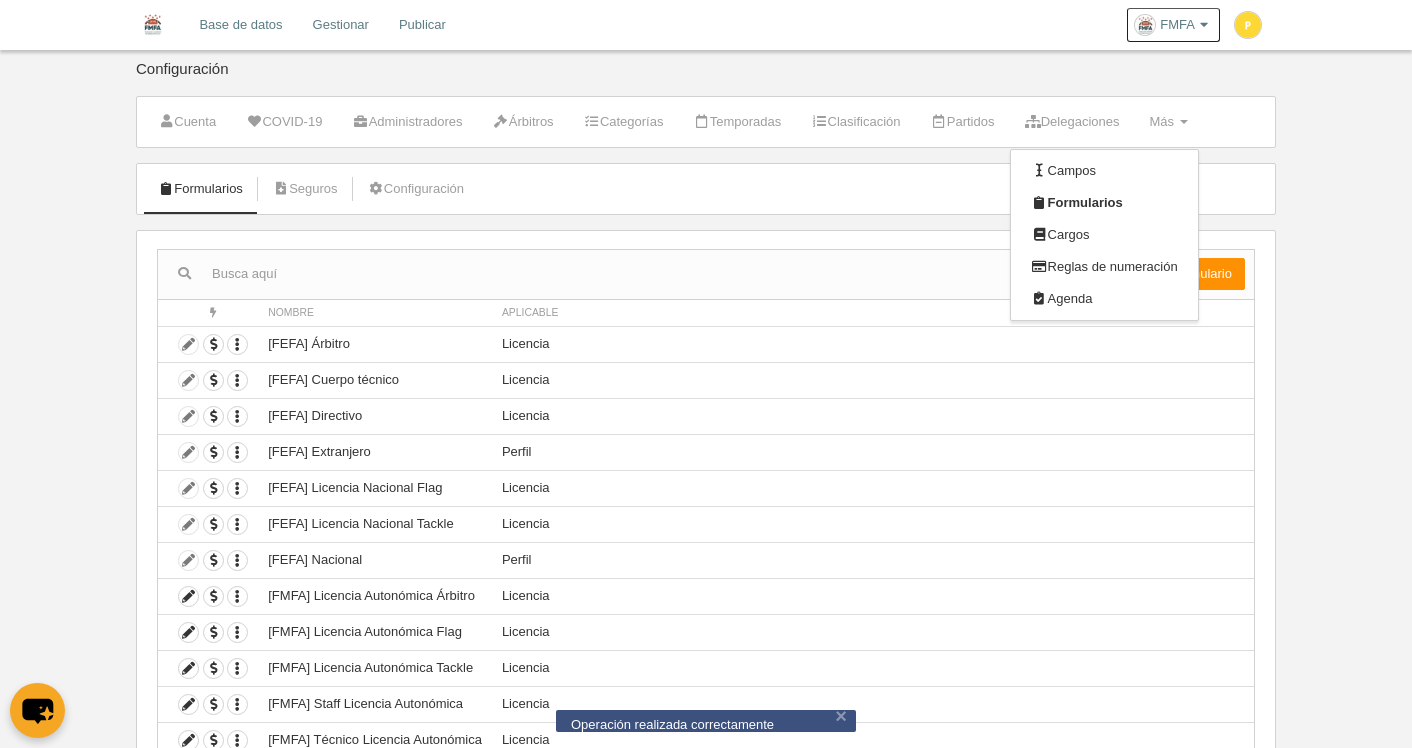 click on "Formularios
[GEOGRAPHIC_DATA]
Configuración" at bounding box center [706, 189] 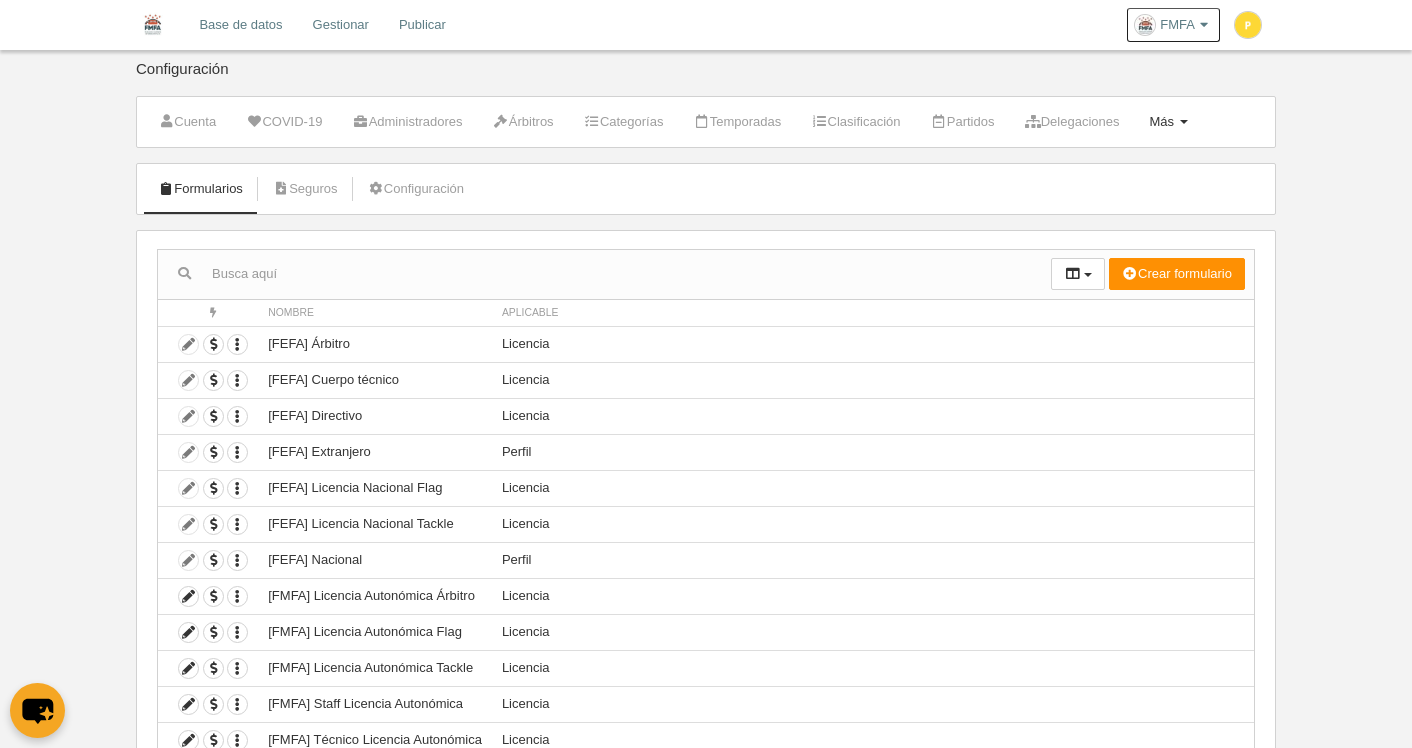 click at bounding box center (1184, 122) 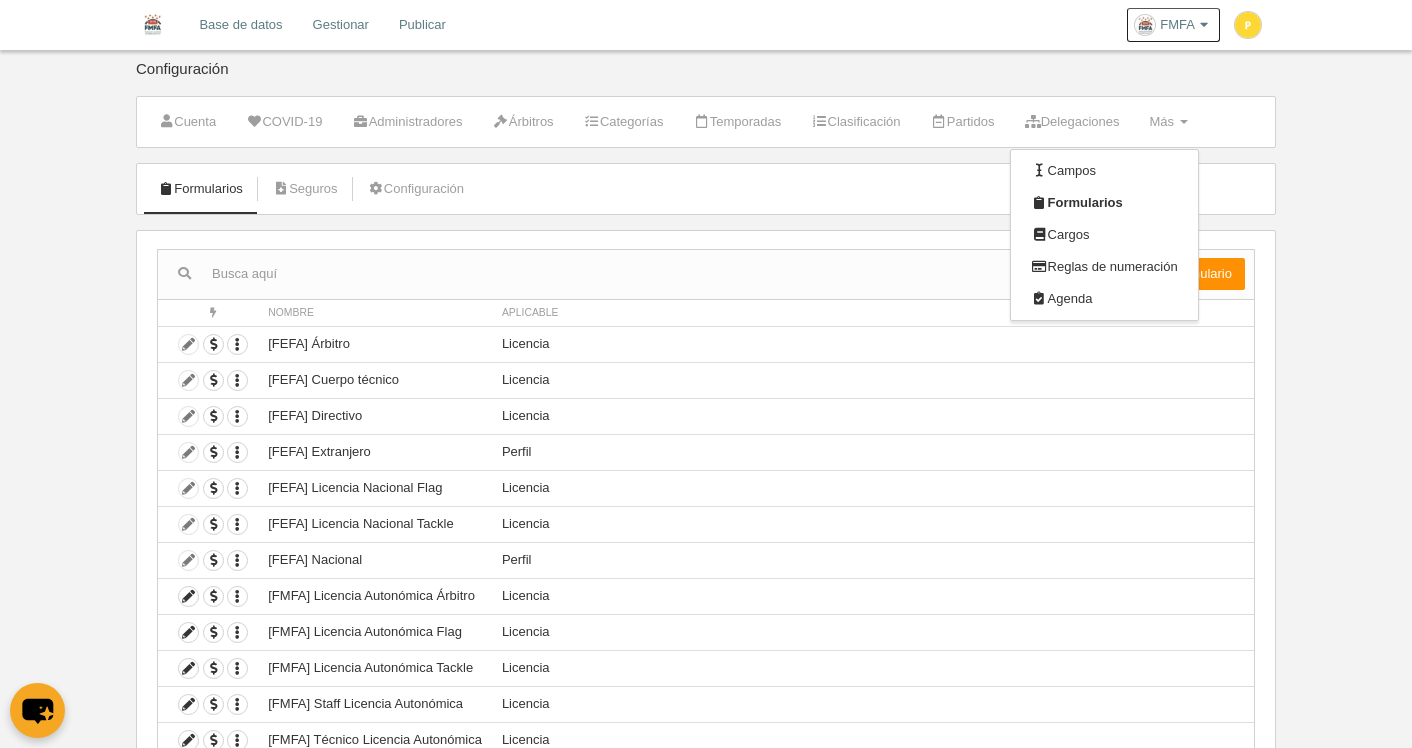 click on "Formularios
[GEOGRAPHIC_DATA]
Configuración
Acciones
Nombre
Aplicable
Crear formulario
Perfil
Licencia
Participante
Acciones     Nombre Aplicable
Duplicar formulario
Borrar formulario
[FEFA] Árbitro Licencia
Duplicar formulario
[FEFA] Cuerpo técnico Licencia" at bounding box center (706, 579) 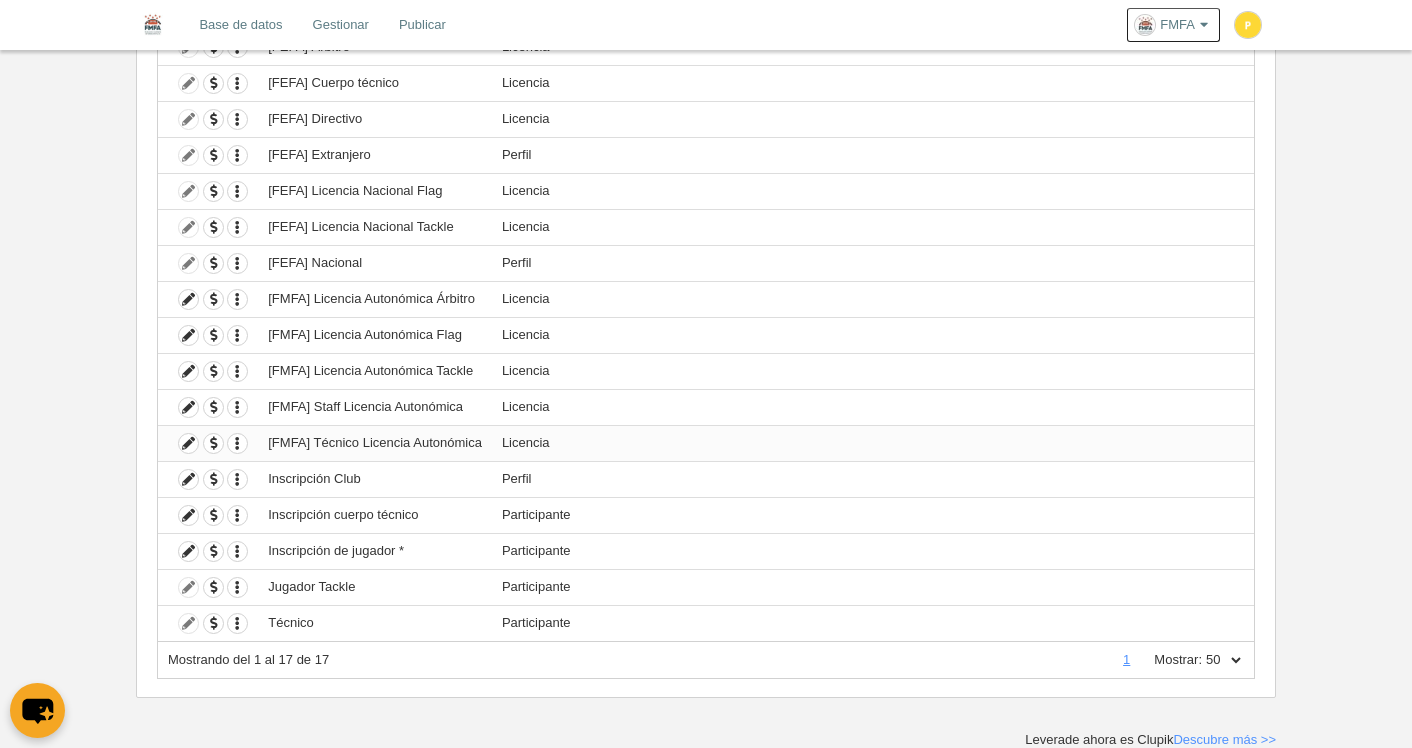 scroll, scrollTop: 301, scrollLeft: 0, axis: vertical 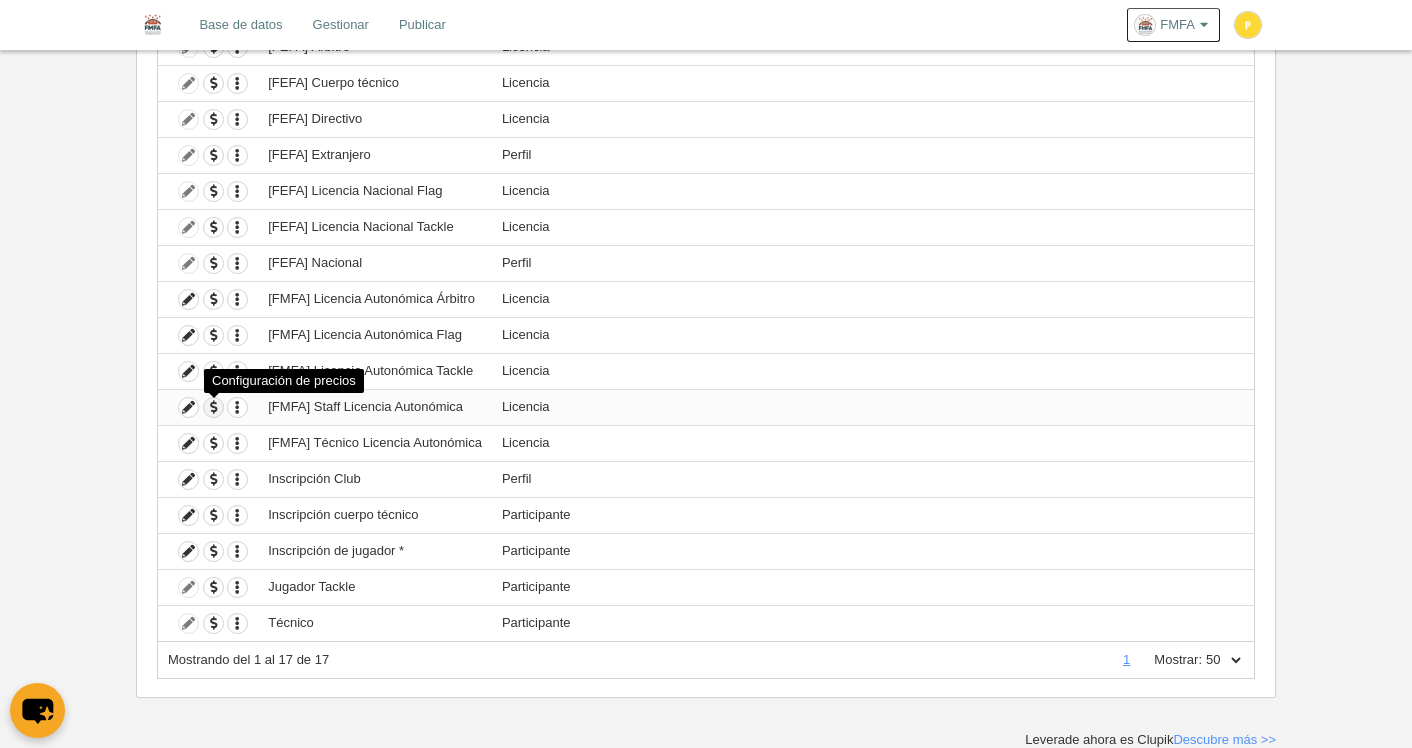 click at bounding box center (213, 407) 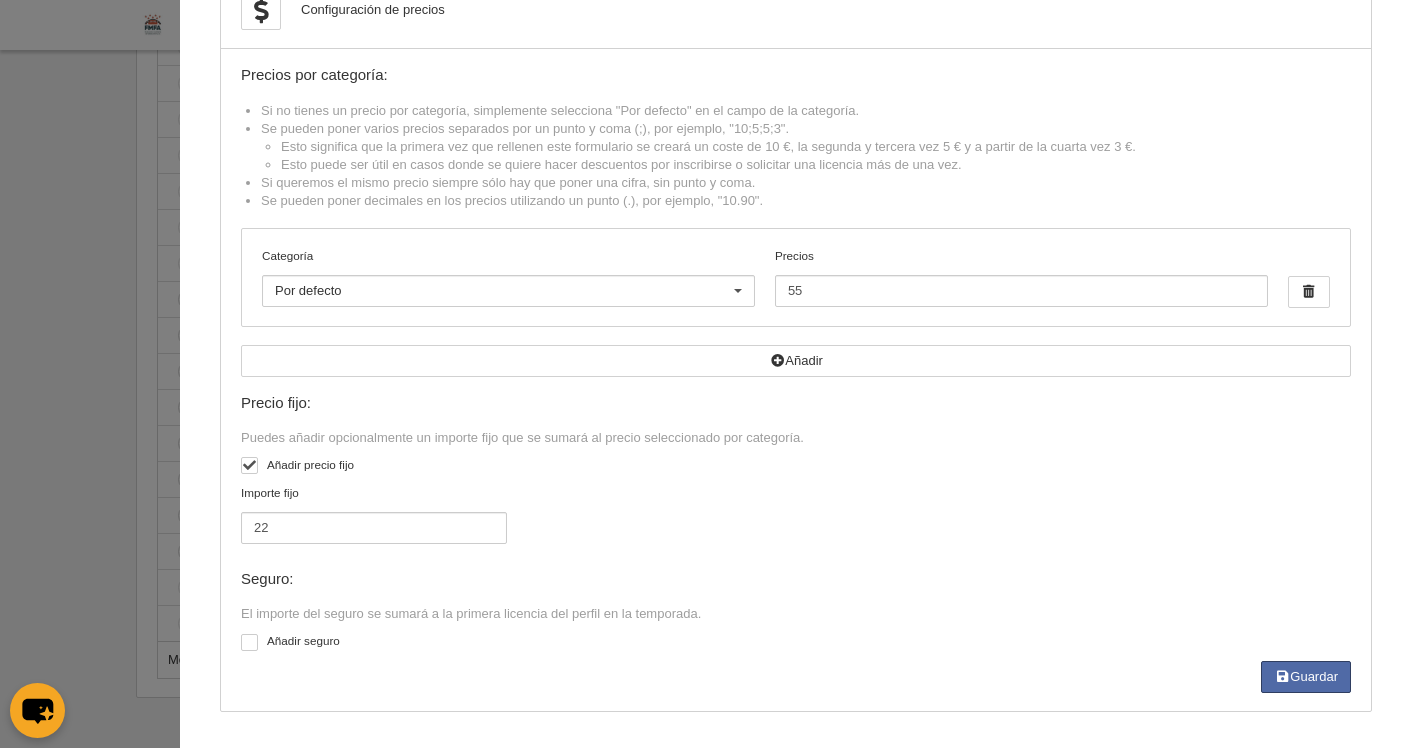 scroll, scrollTop: 65, scrollLeft: 0, axis: vertical 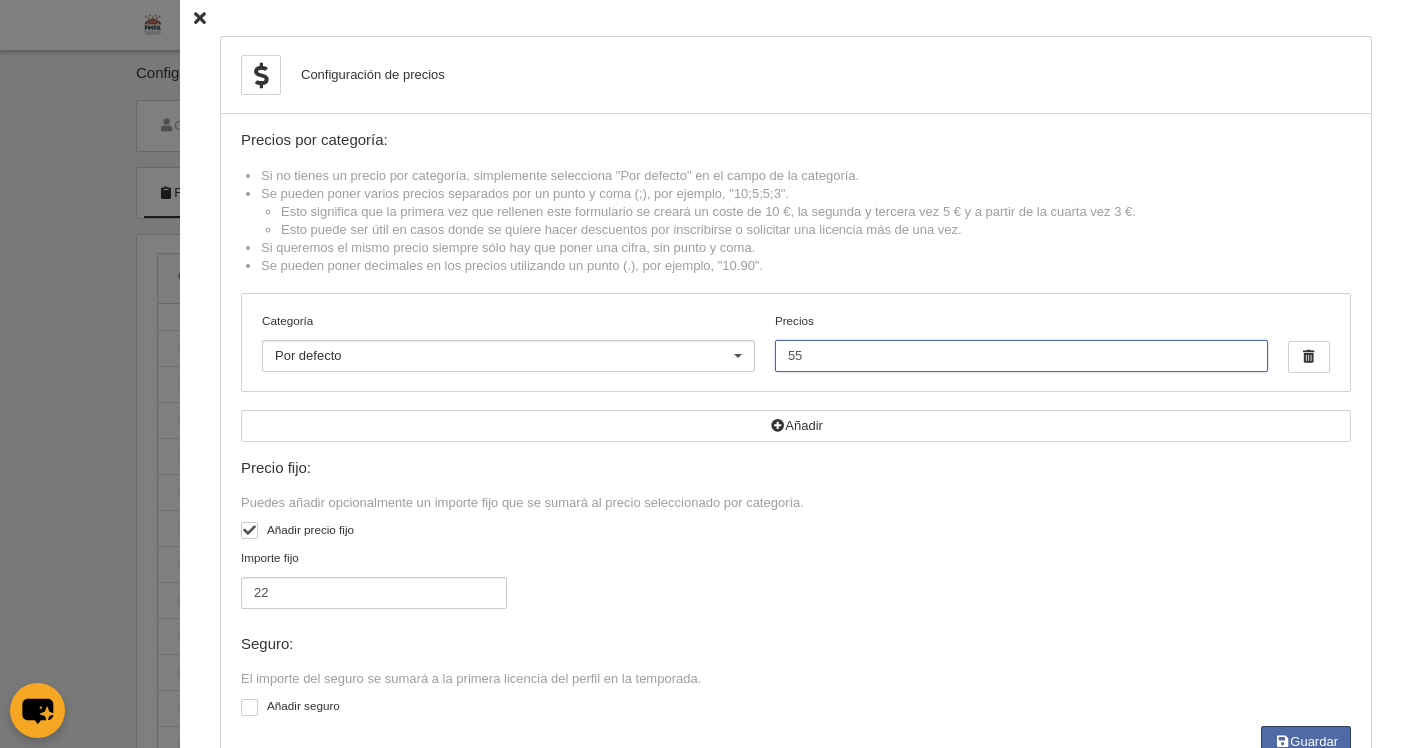 click on "55" at bounding box center (1021, 356) 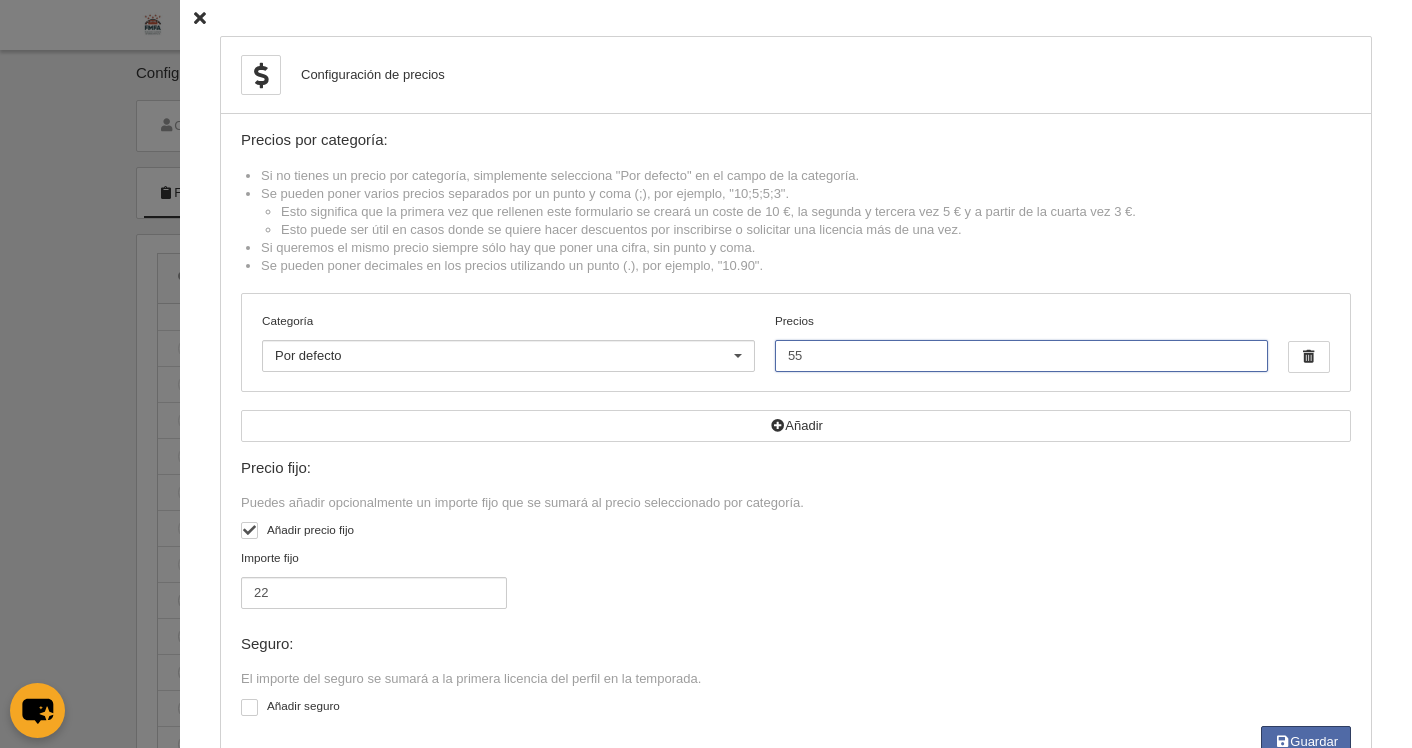 drag, startPoint x: 803, startPoint y: 353, endPoint x: 739, endPoint y: 352, distance: 64.00781 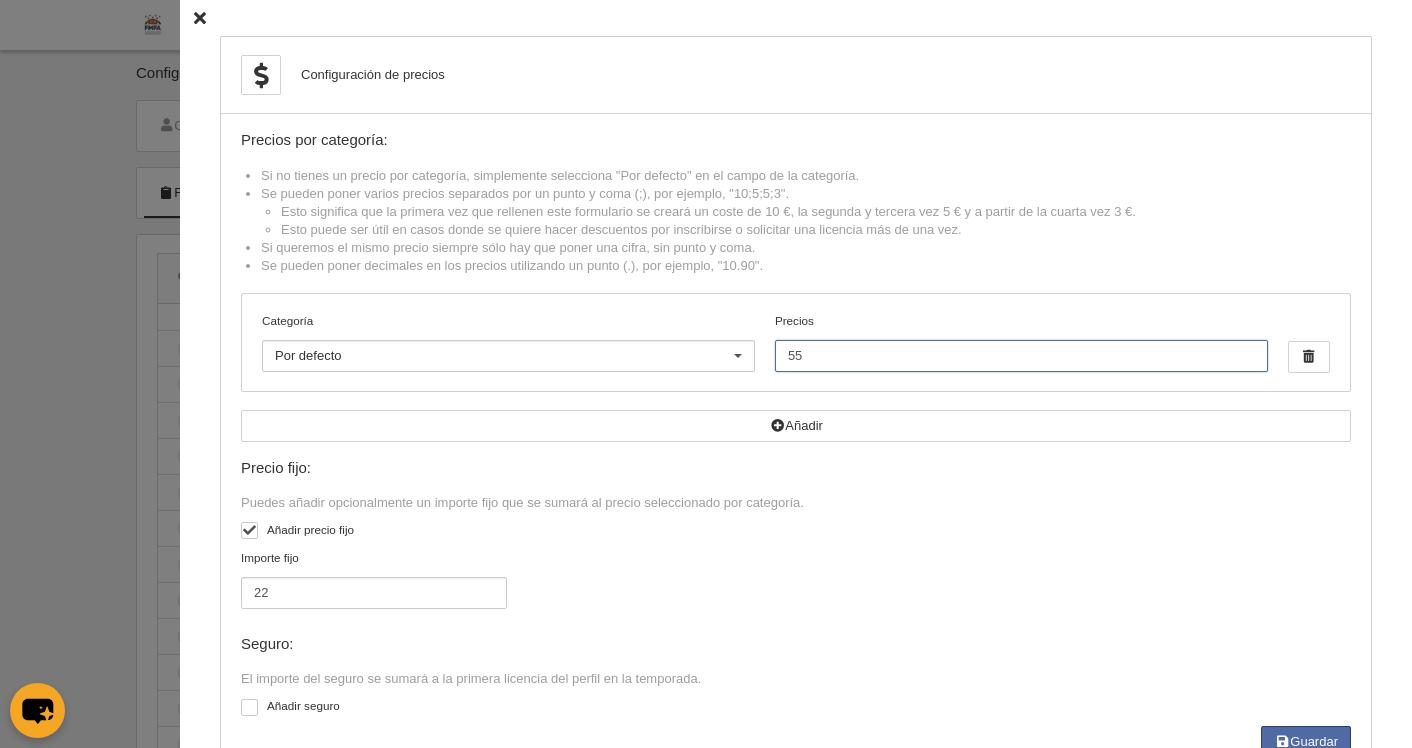 type on "5" 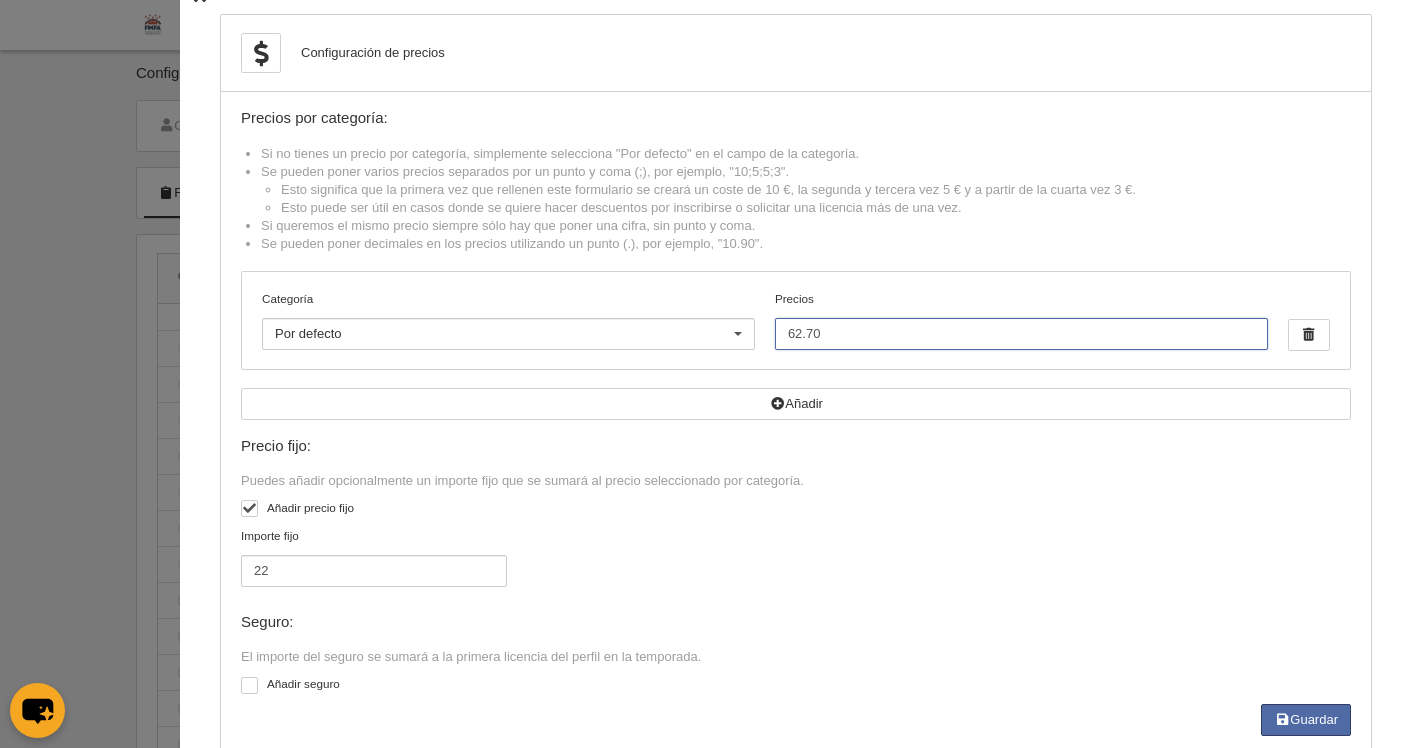 scroll, scrollTop: 23, scrollLeft: 0, axis: vertical 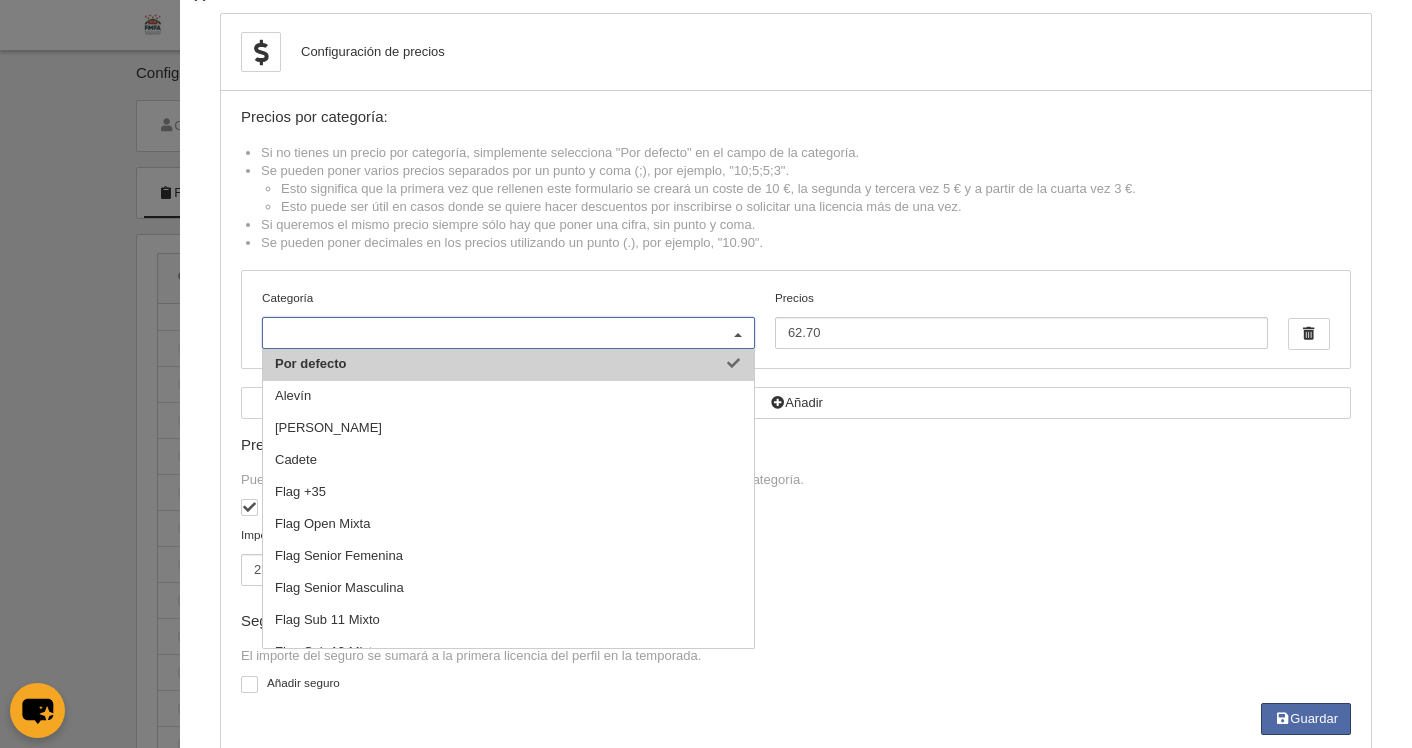 click at bounding box center (738, 334) 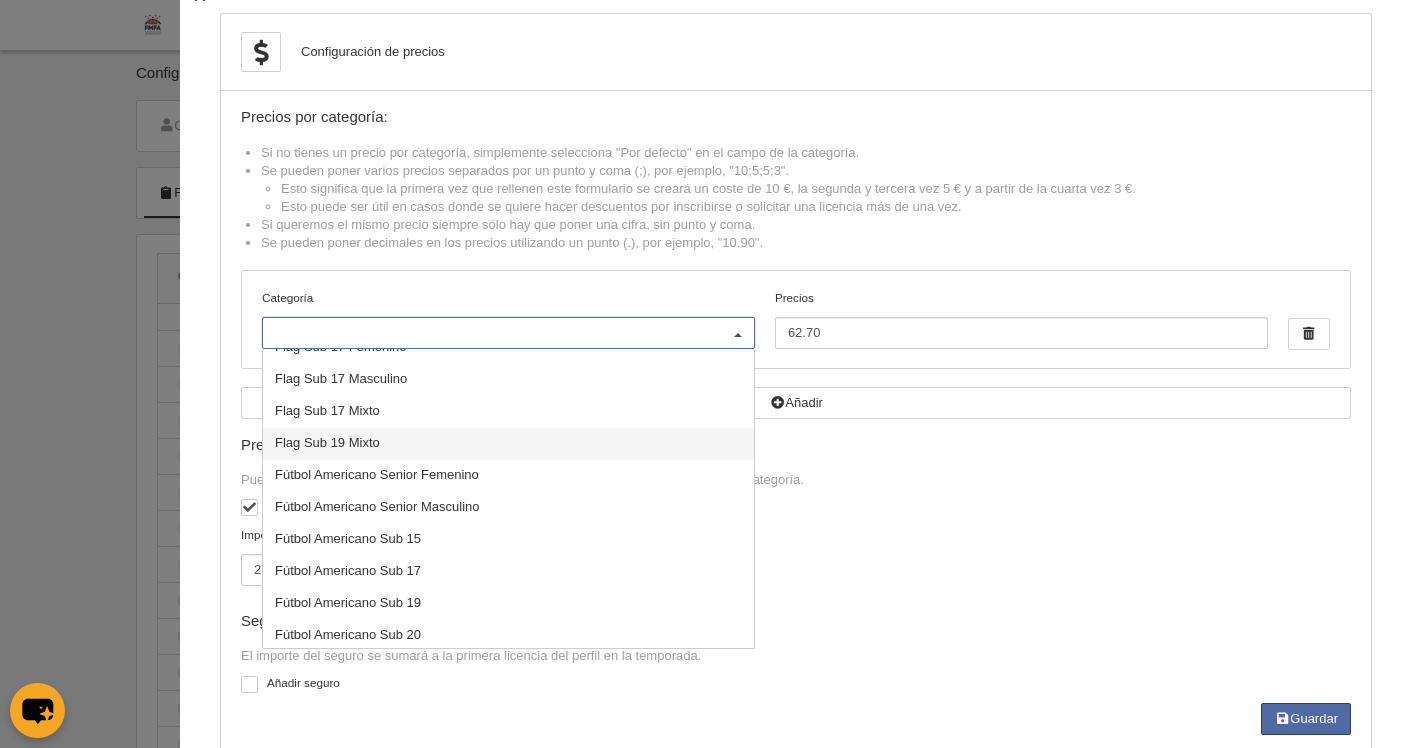scroll, scrollTop: 565, scrollLeft: 0, axis: vertical 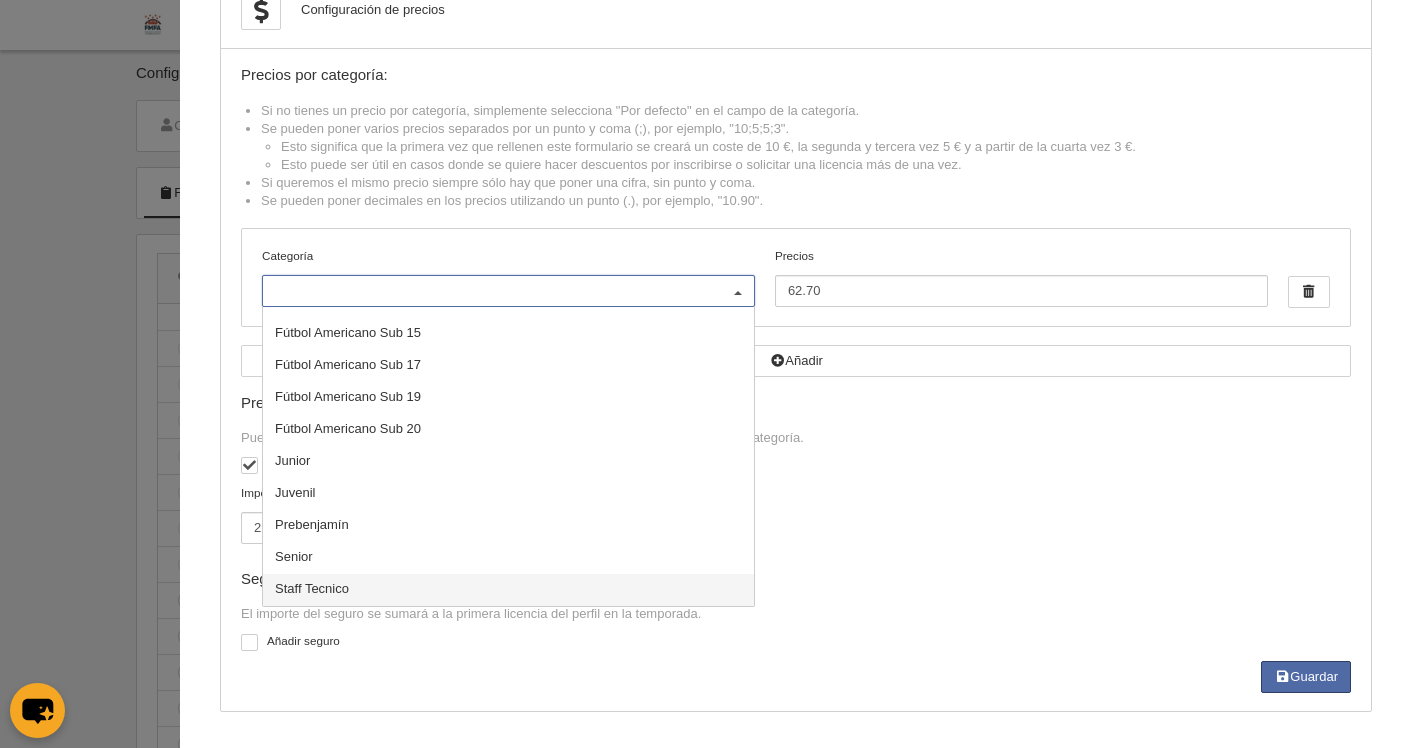 click on "Precio fijo:
Puedes añadir opcionalmente un importe fijo que se sumará al precio seleccionado por categoría.
Añadir precio fijo
Importe fijo
22
Seguro:
El importe del seguro se sumará a la primera licencia del perfil en la temporada.
Añadir seguro" at bounding box center (796, 528) 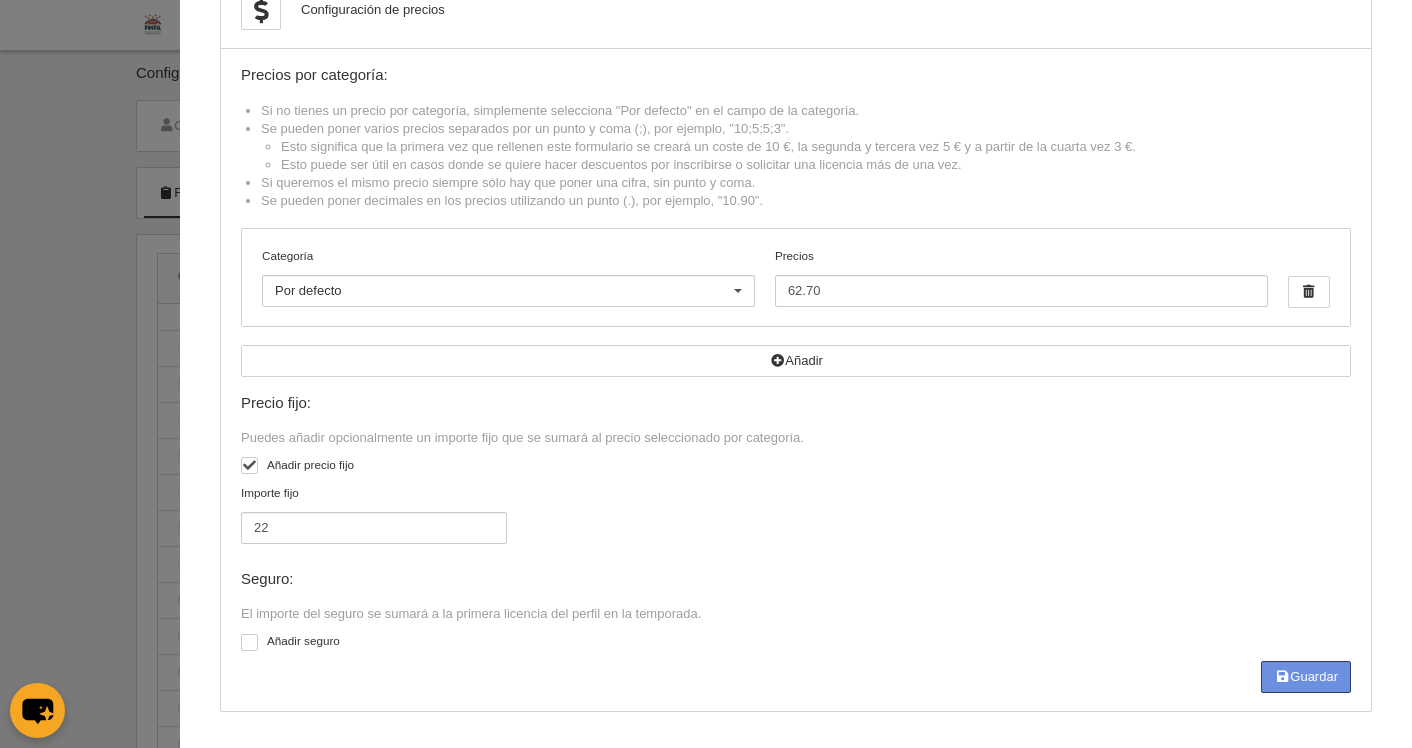 click on "Guardar" at bounding box center (1306, 677) 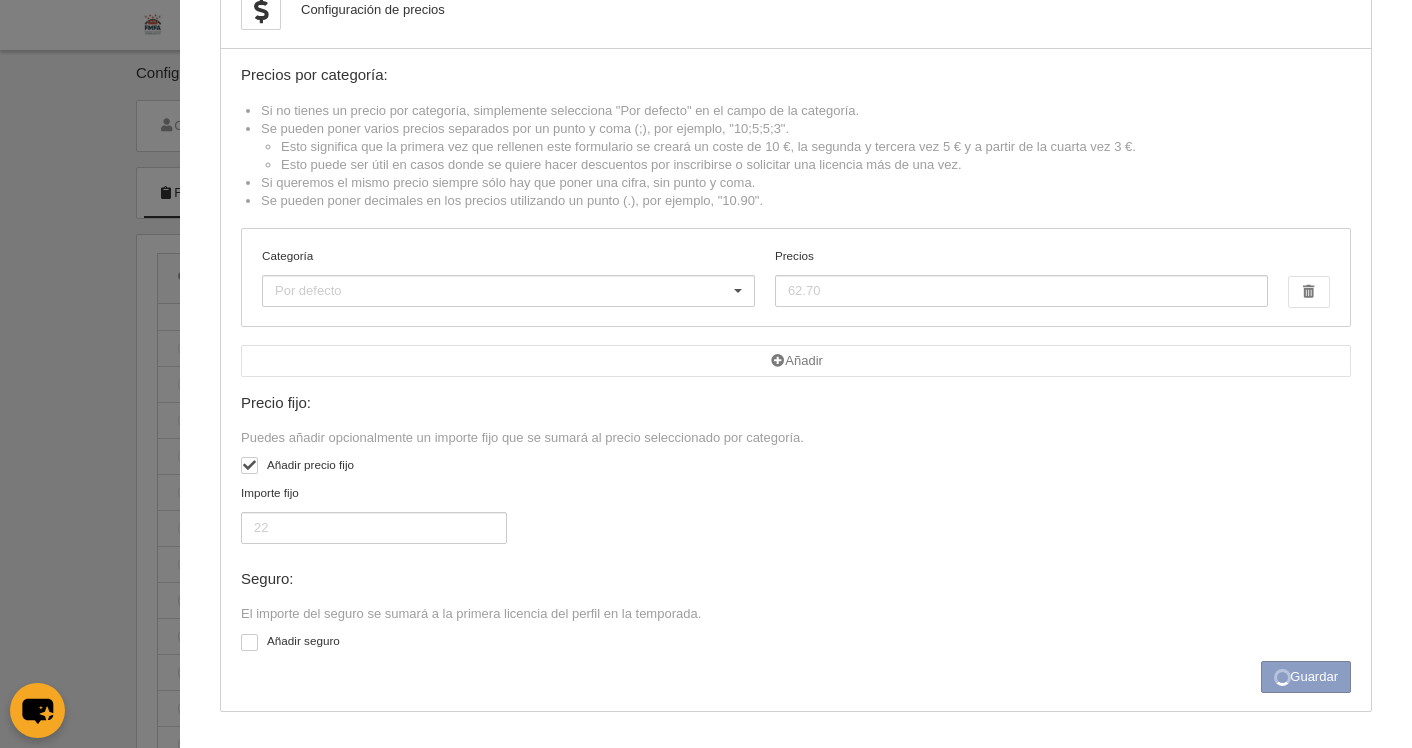 type on "62.7" 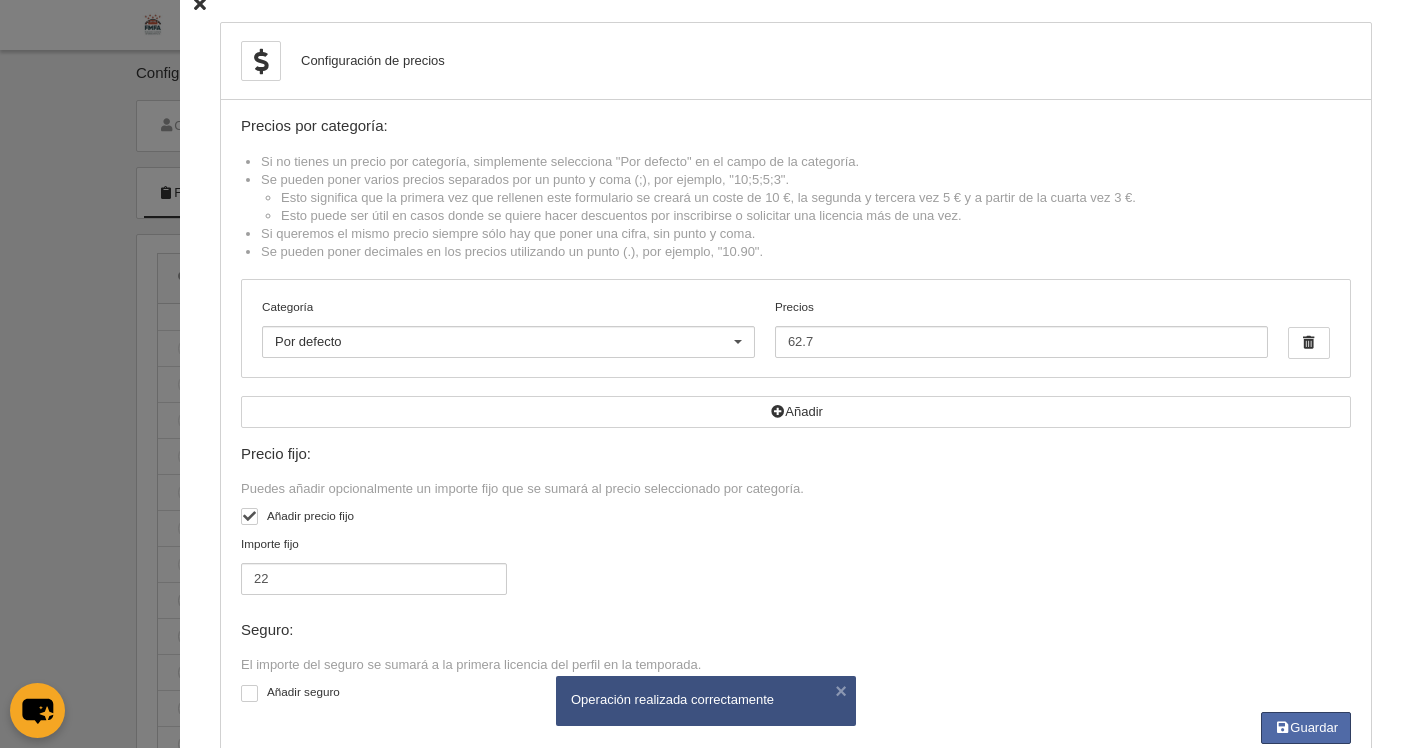 scroll, scrollTop: 0, scrollLeft: 0, axis: both 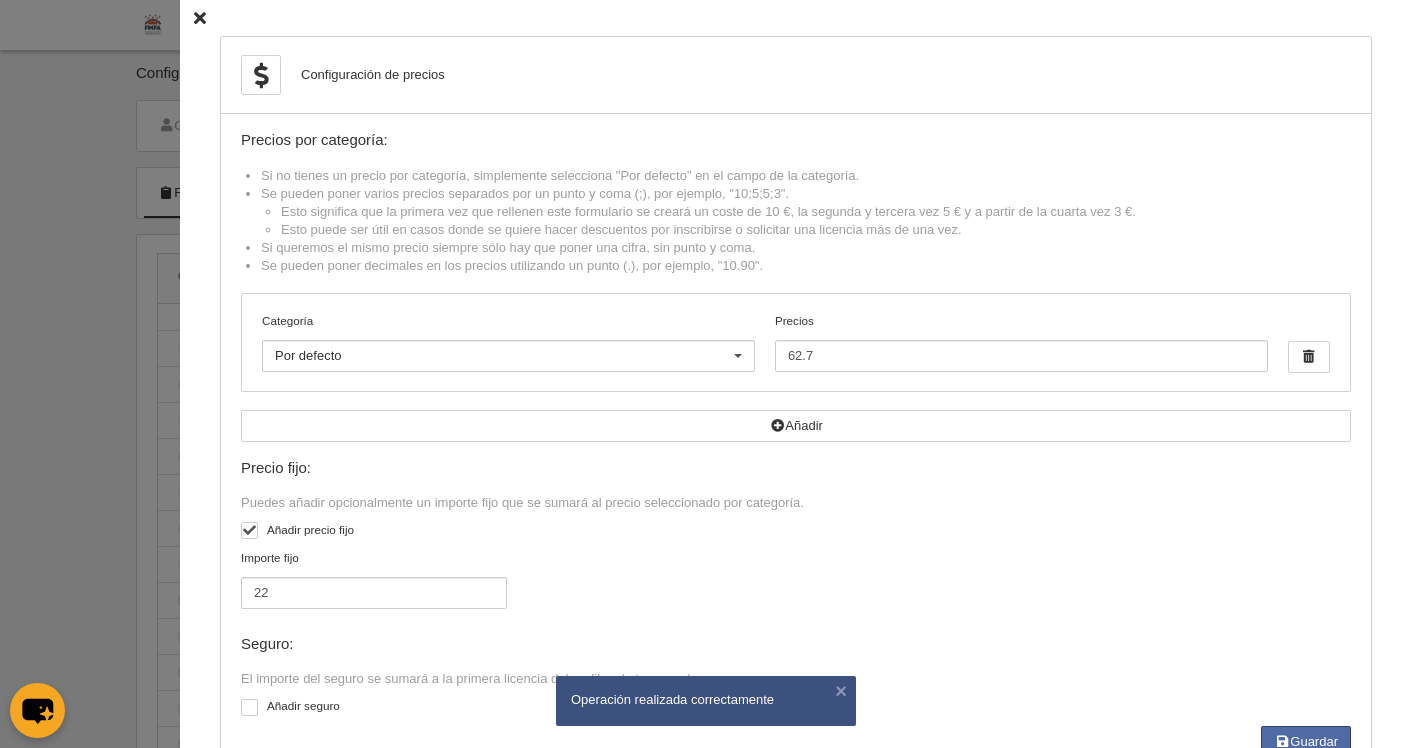 click at bounding box center (200, 18) 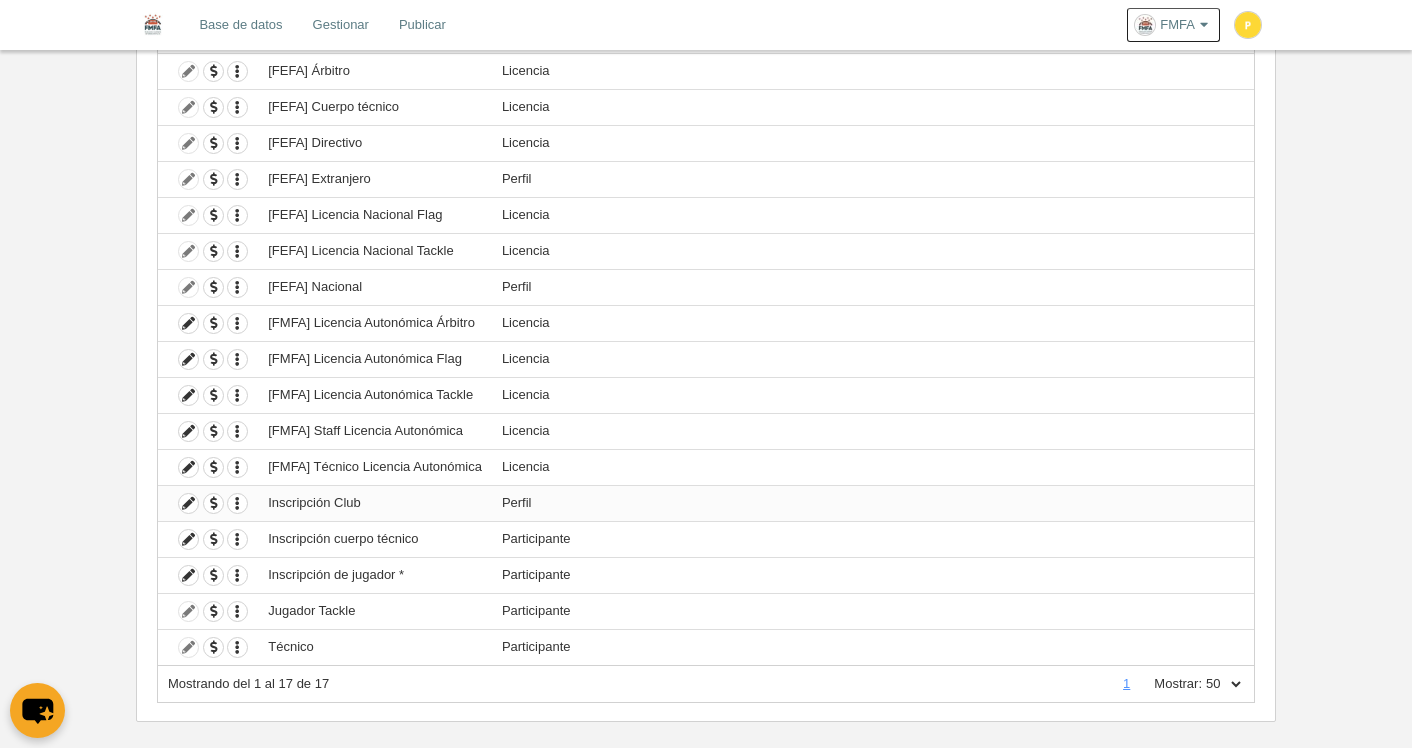 scroll, scrollTop: 276, scrollLeft: 0, axis: vertical 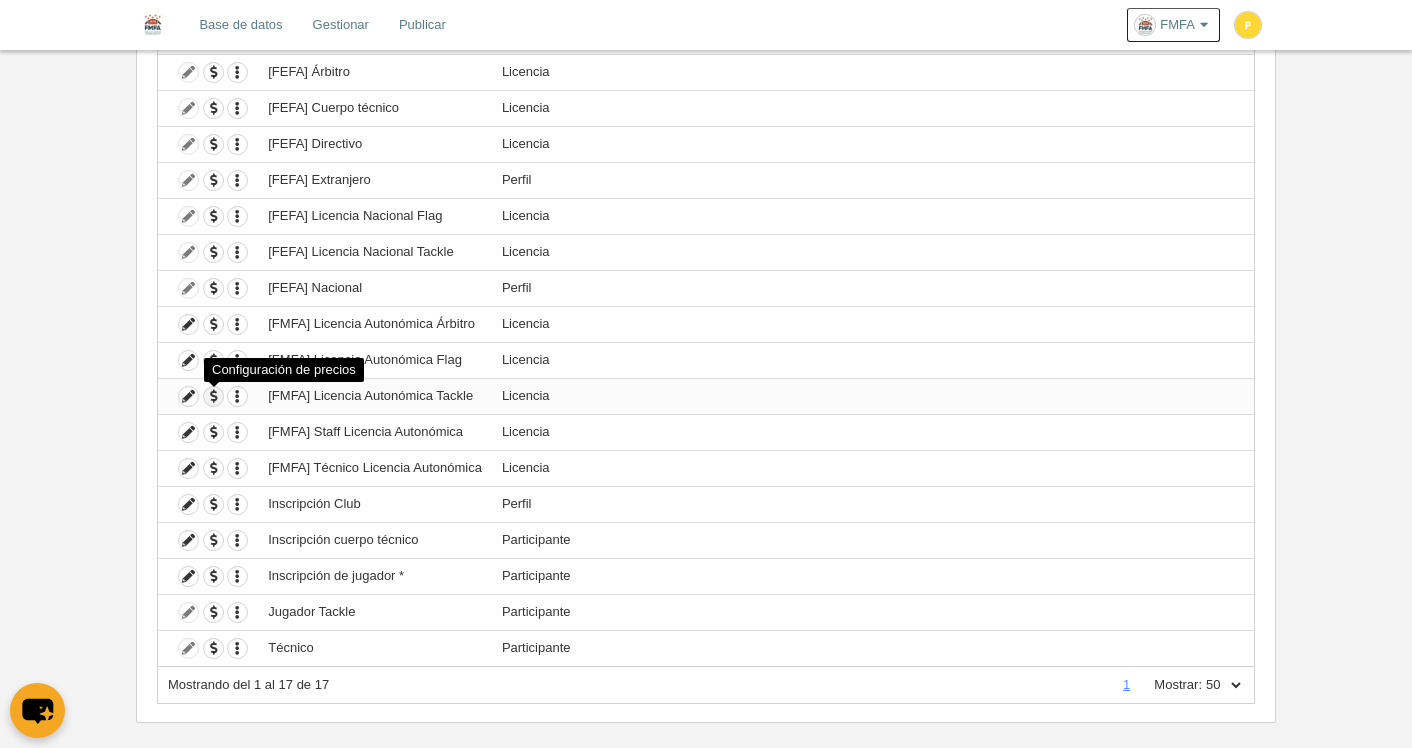 click at bounding box center (213, 396) 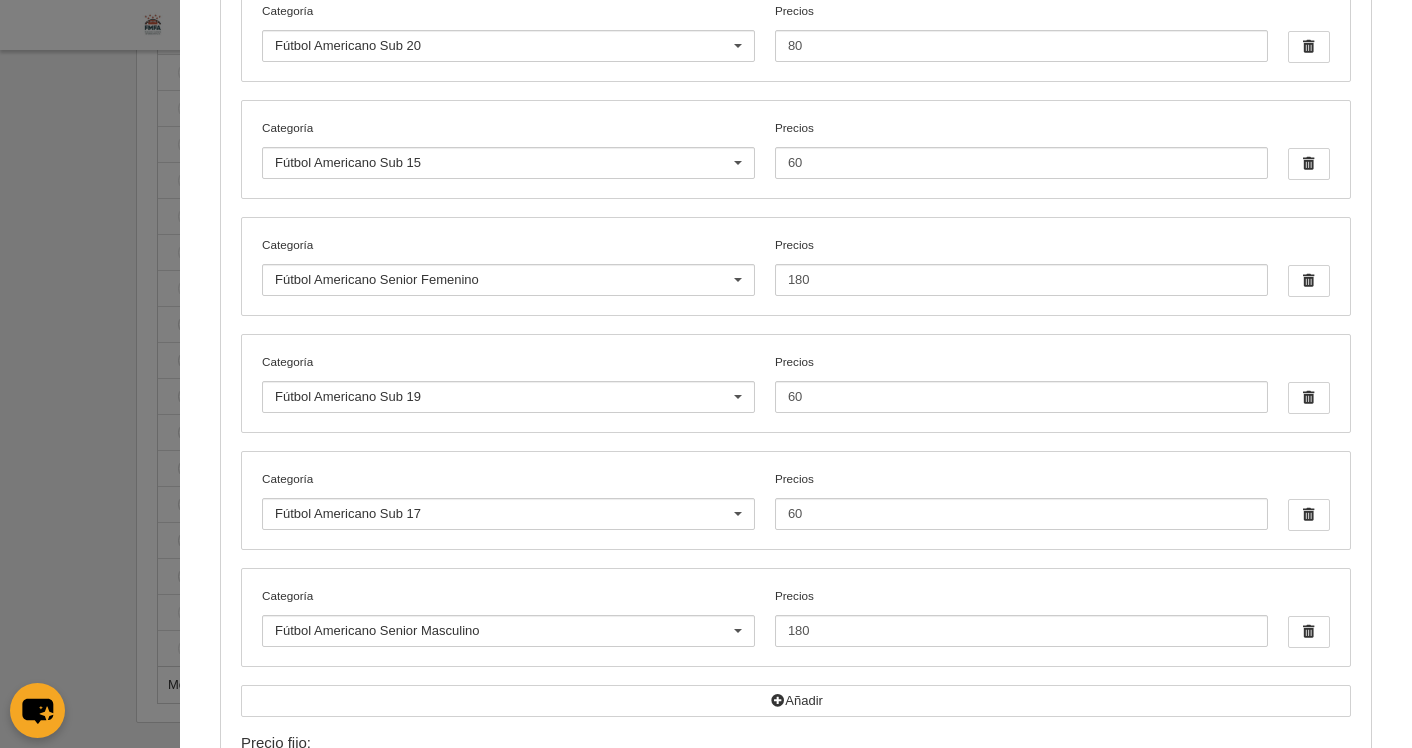 scroll, scrollTop: 0, scrollLeft: 0, axis: both 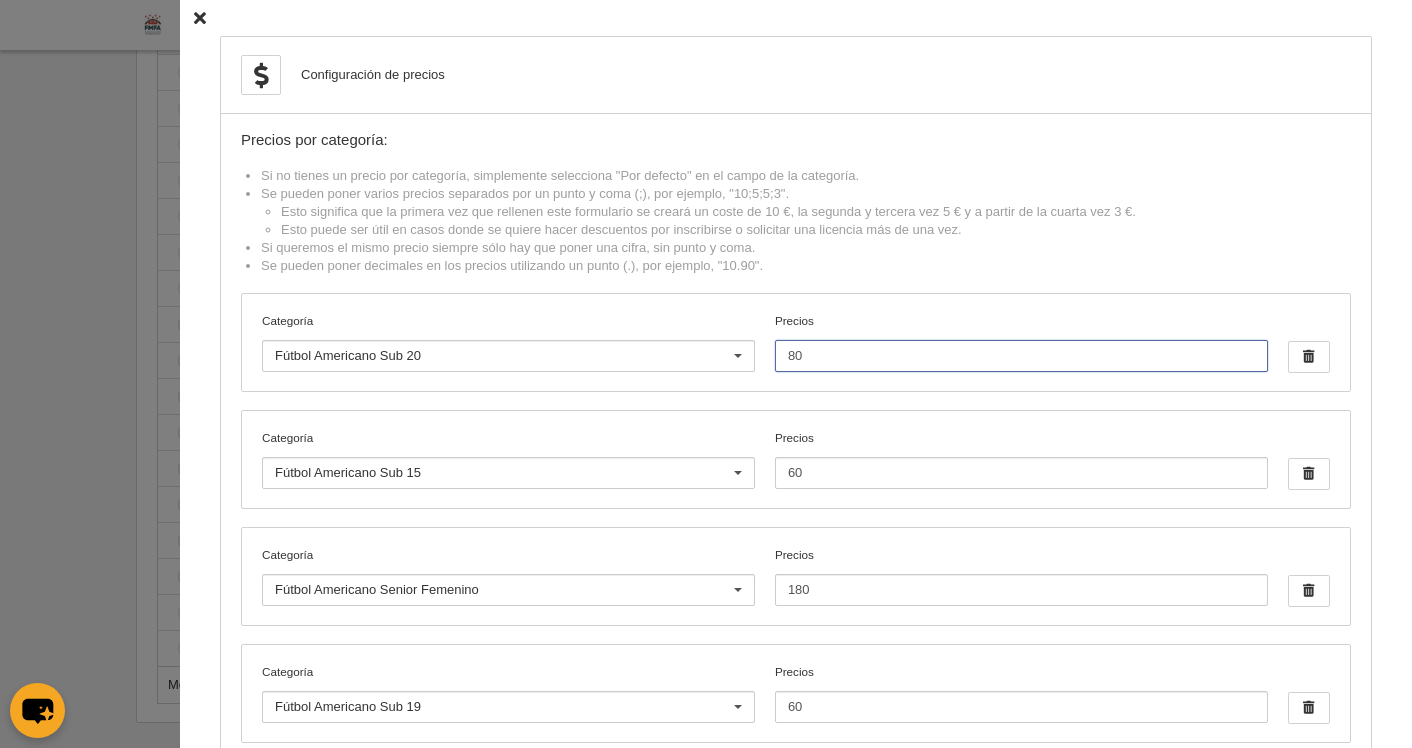 click on "80" at bounding box center (1021, 356) 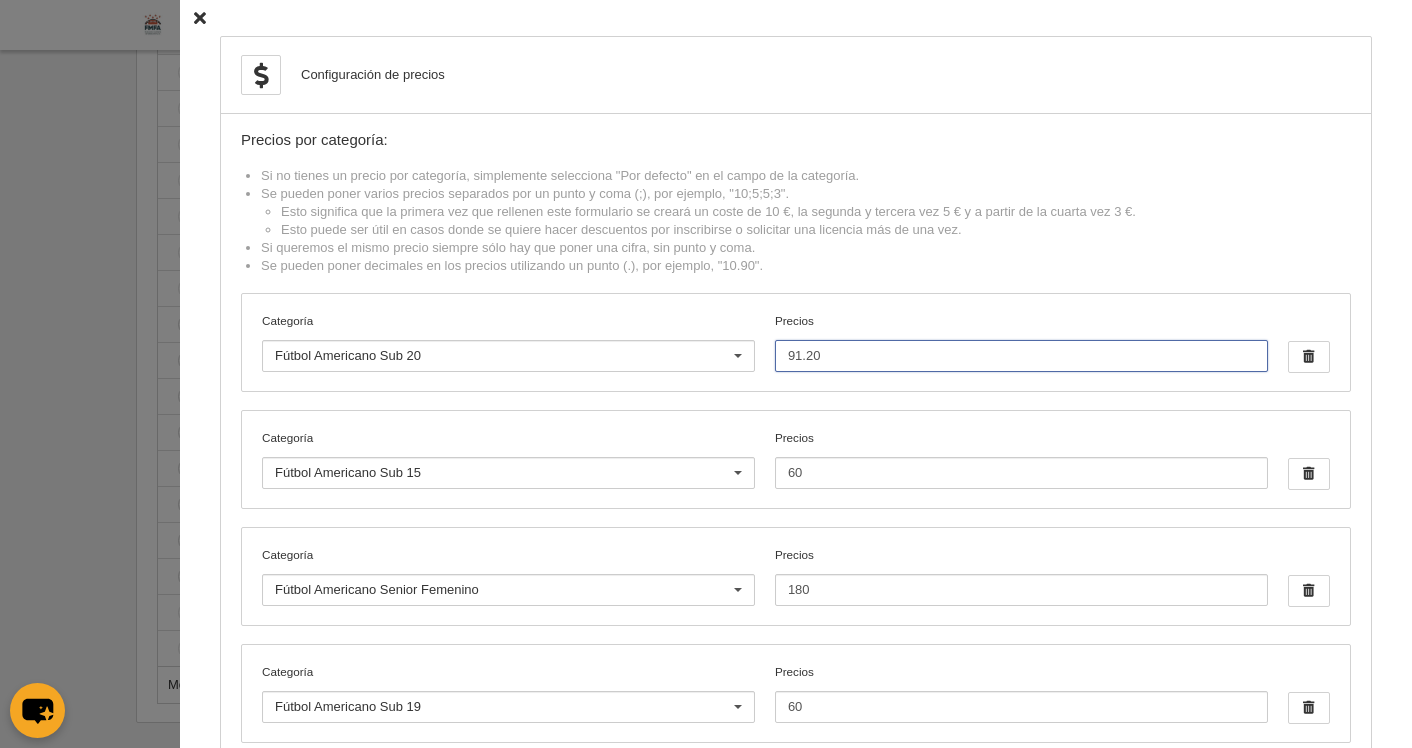 type on "91.20" 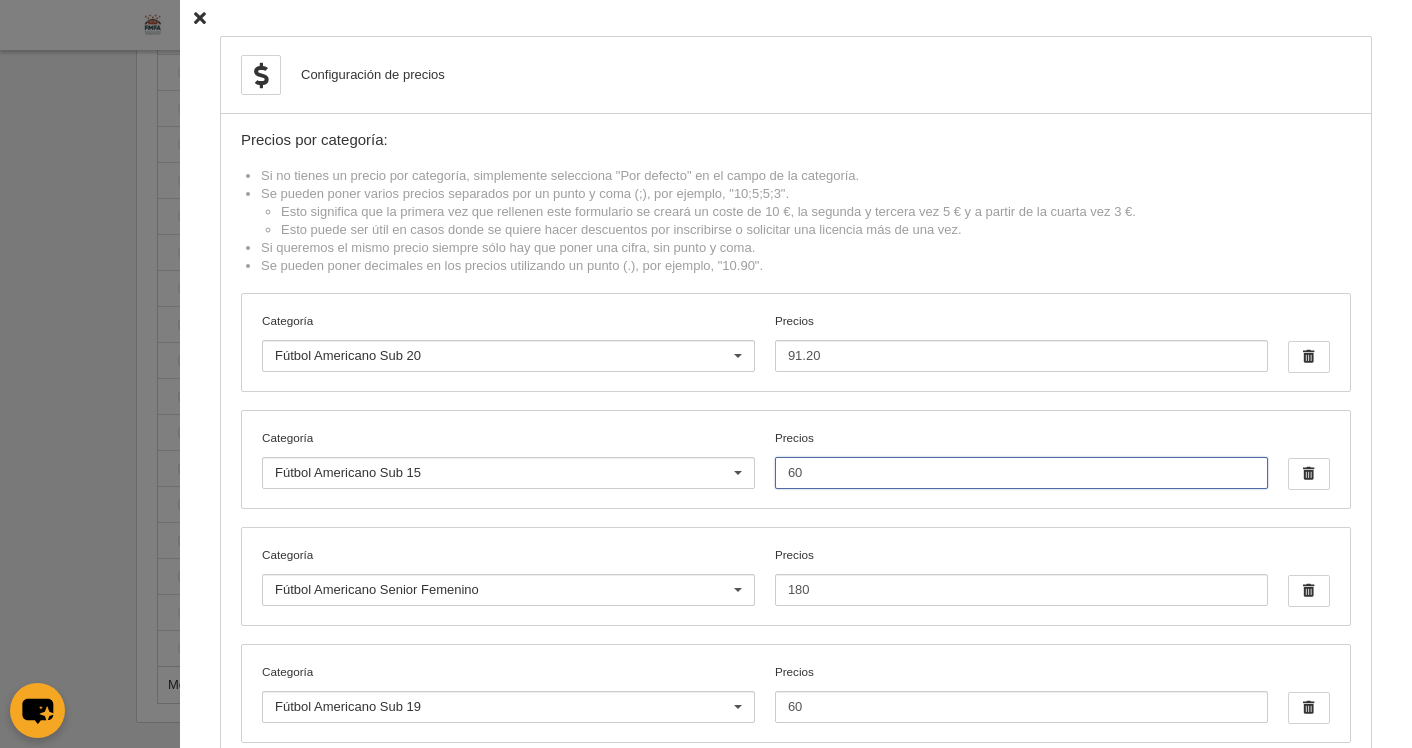 click on "60" at bounding box center [1021, 473] 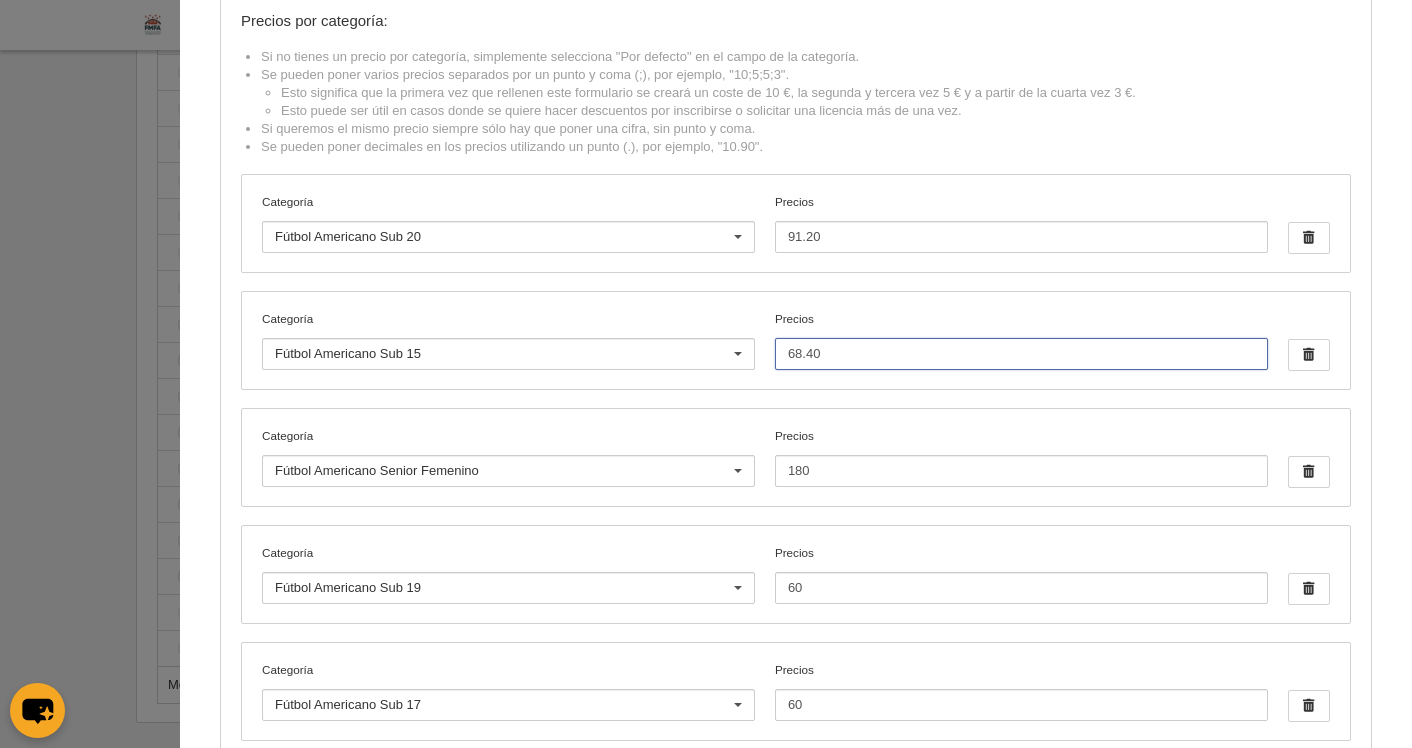 scroll, scrollTop: 126, scrollLeft: 0, axis: vertical 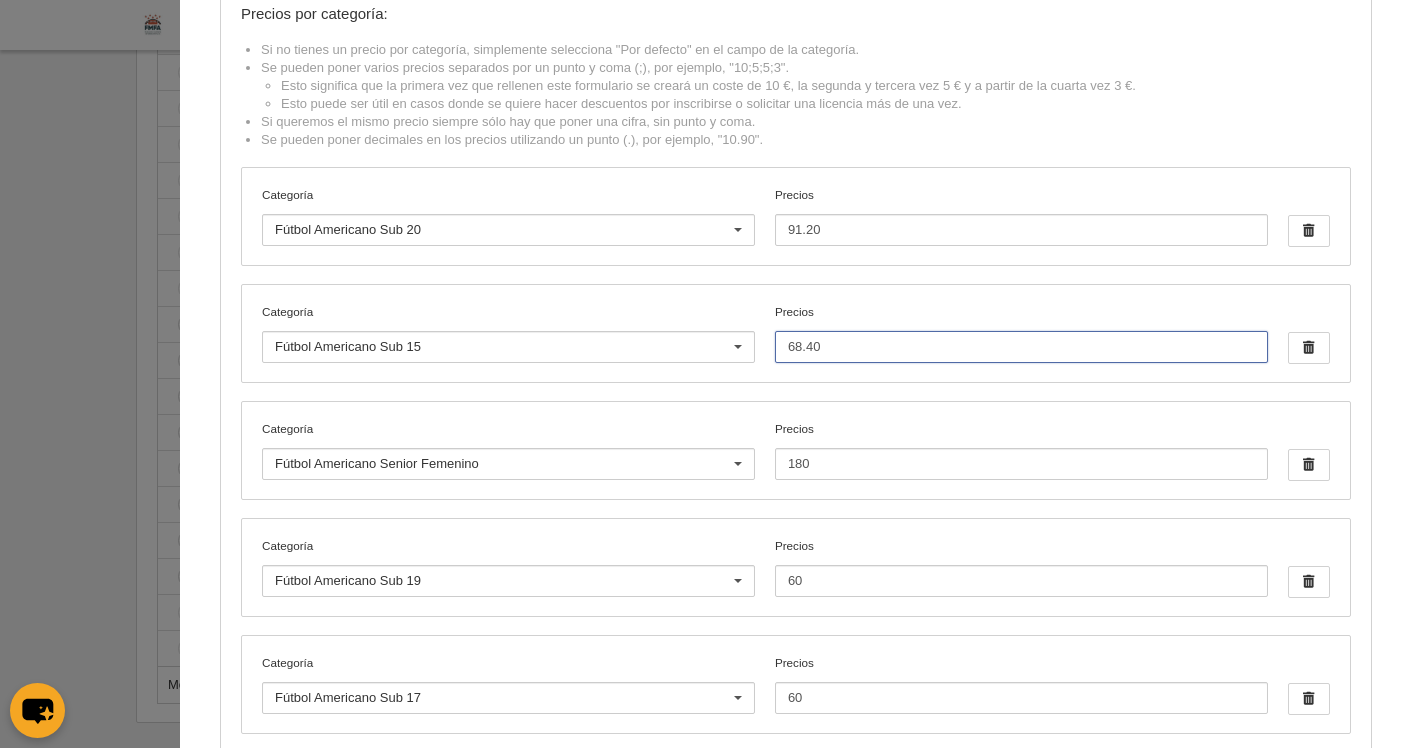 type on "68.40" 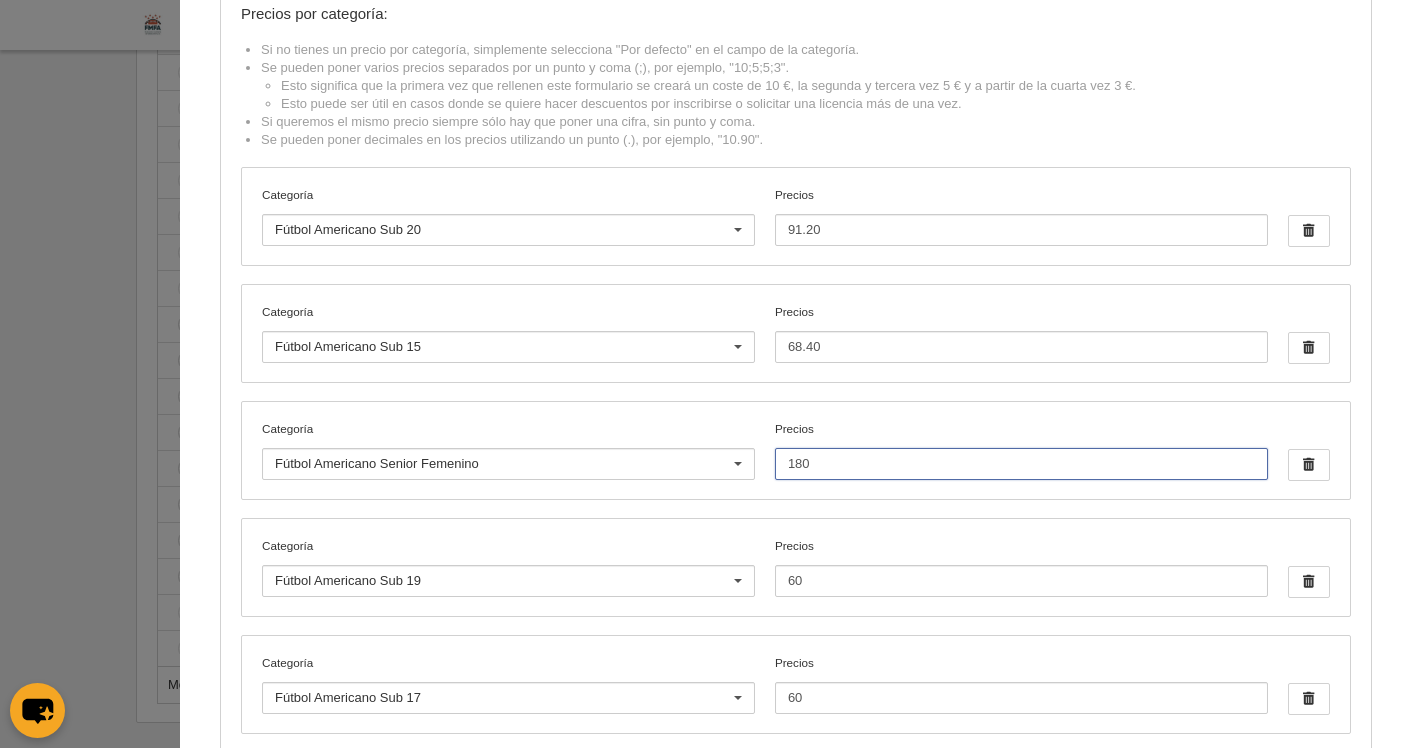 click on "180" at bounding box center (1021, 464) 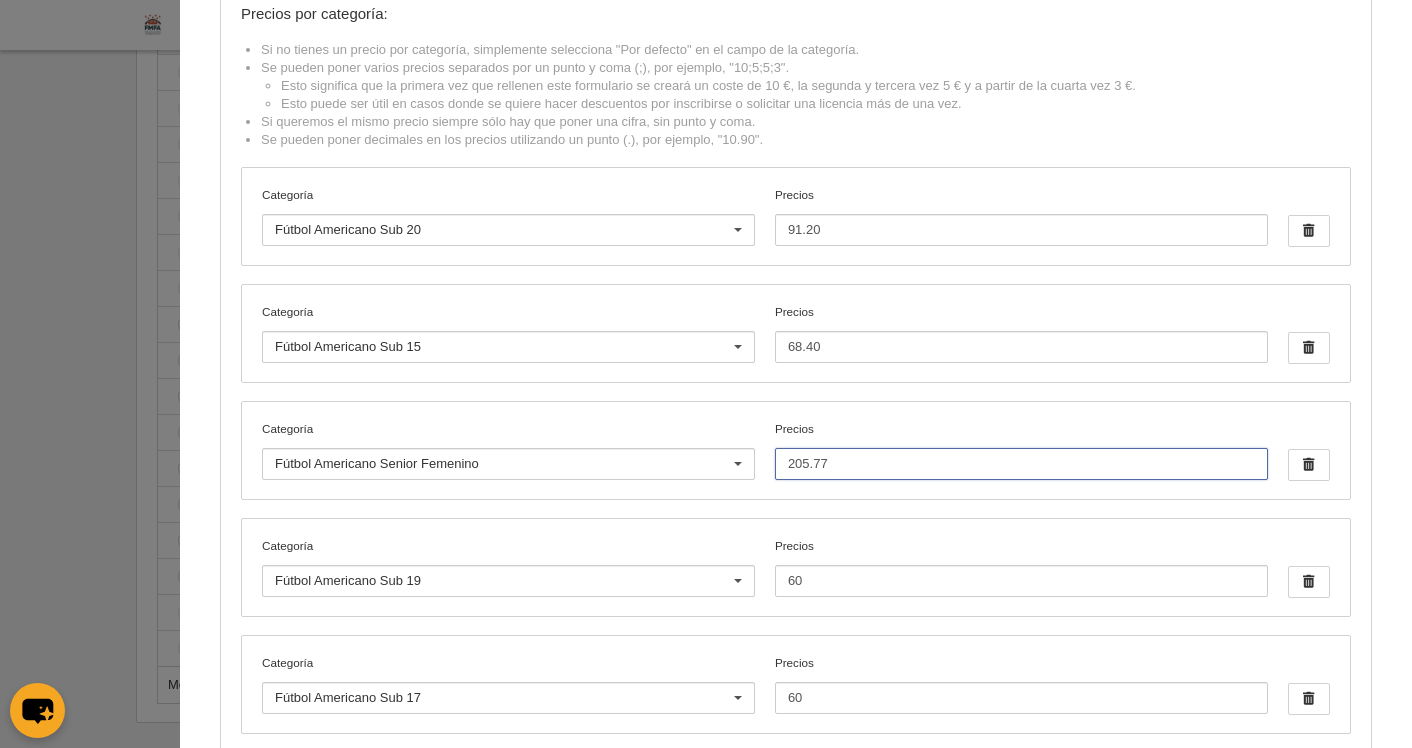 type on "205.77" 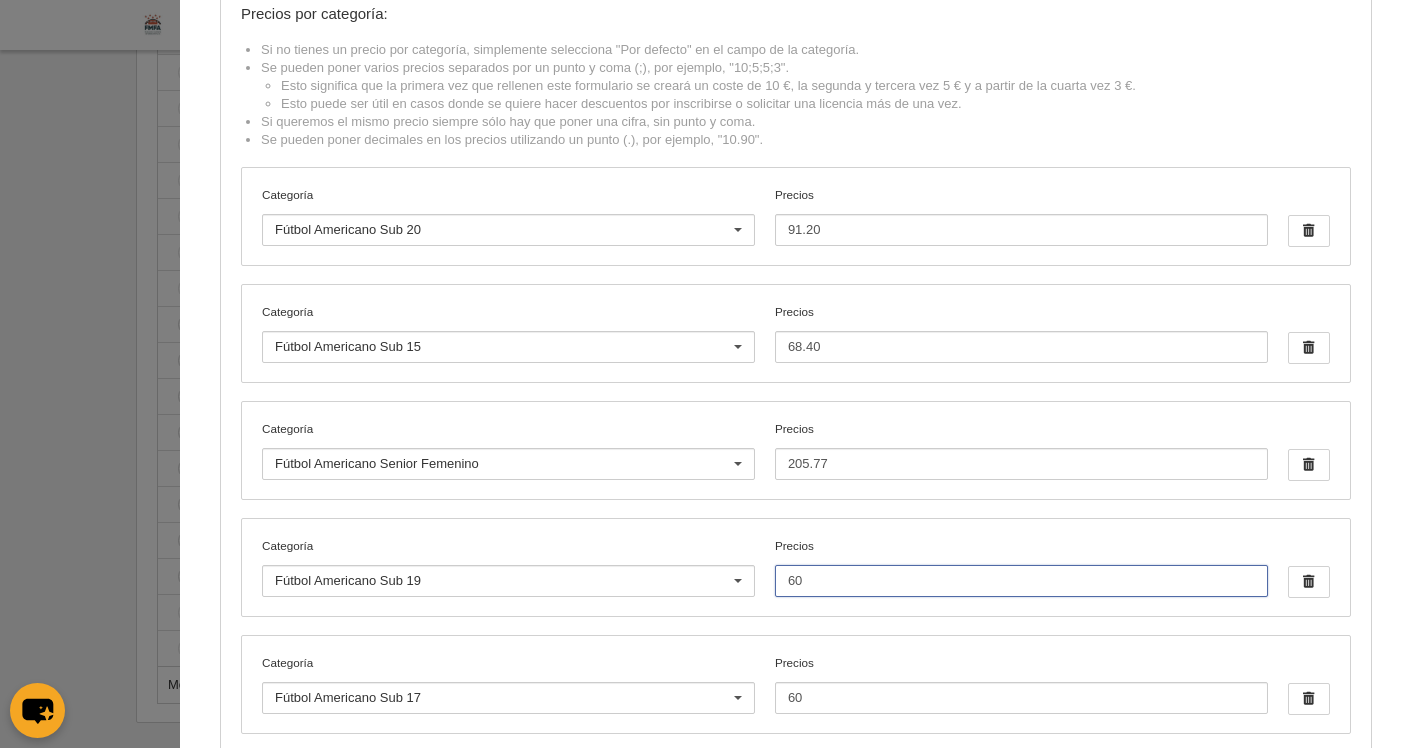 click on "60" at bounding box center [1021, 581] 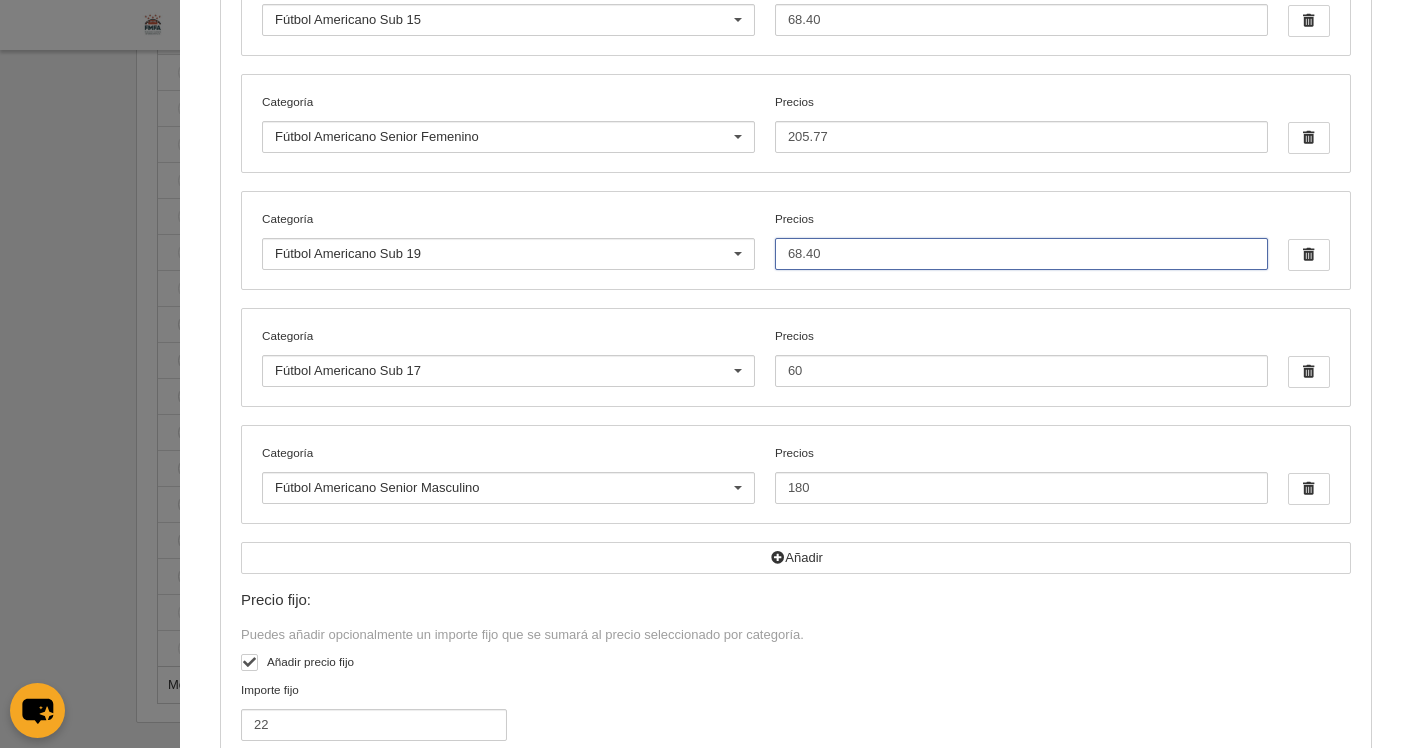 scroll, scrollTop: 376, scrollLeft: 0, axis: vertical 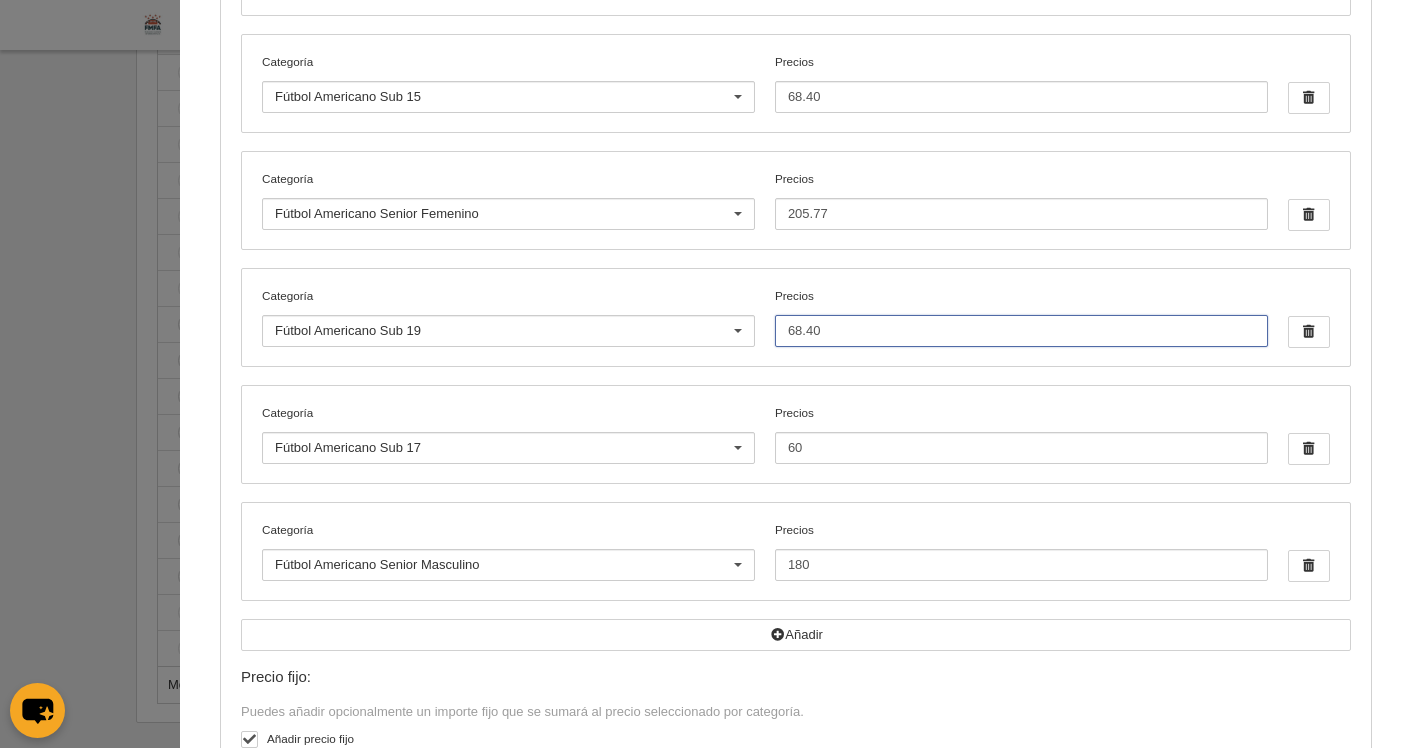 drag, startPoint x: 824, startPoint y: 334, endPoint x: 754, endPoint y: 328, distance: 70.256676 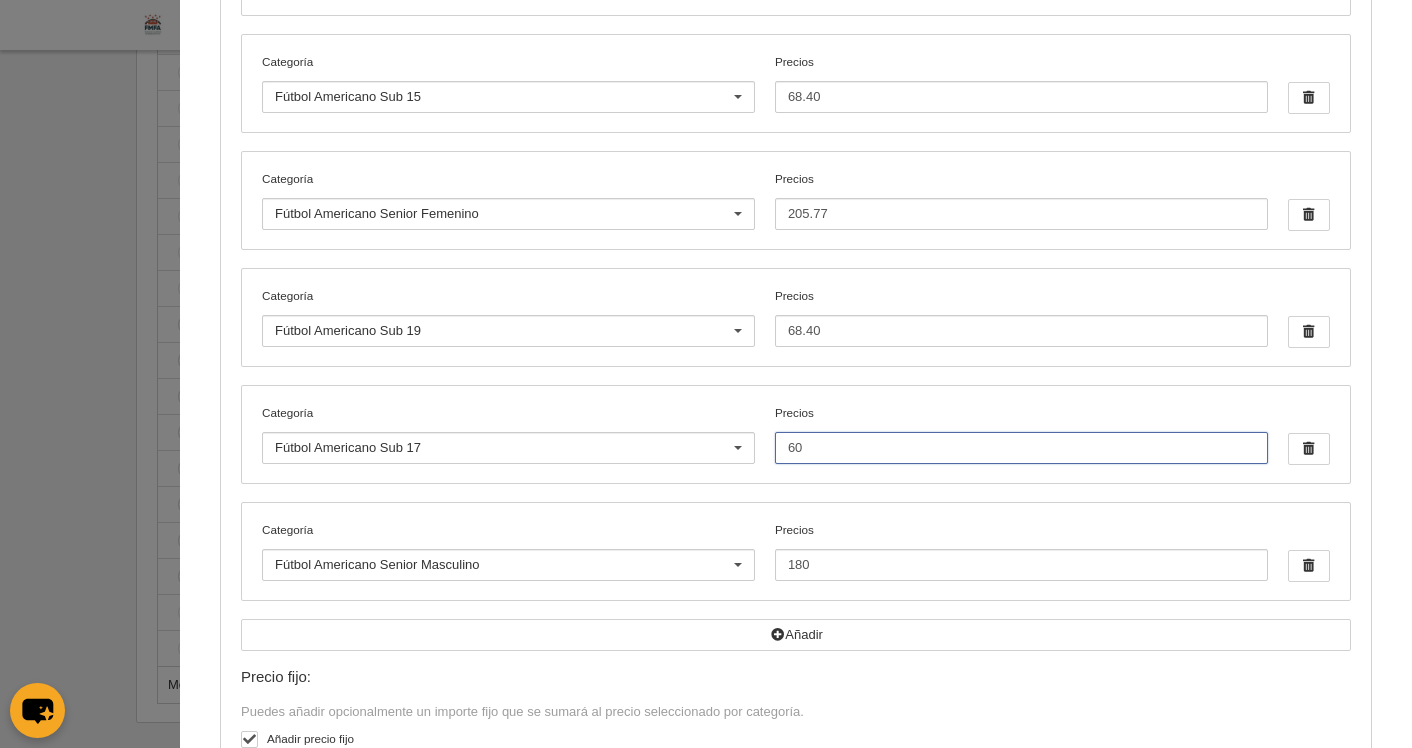 drag, startPoint x: 832, startPoint y: 450, endPoint x: 771, endPoint y: 444, distance: 61.294373 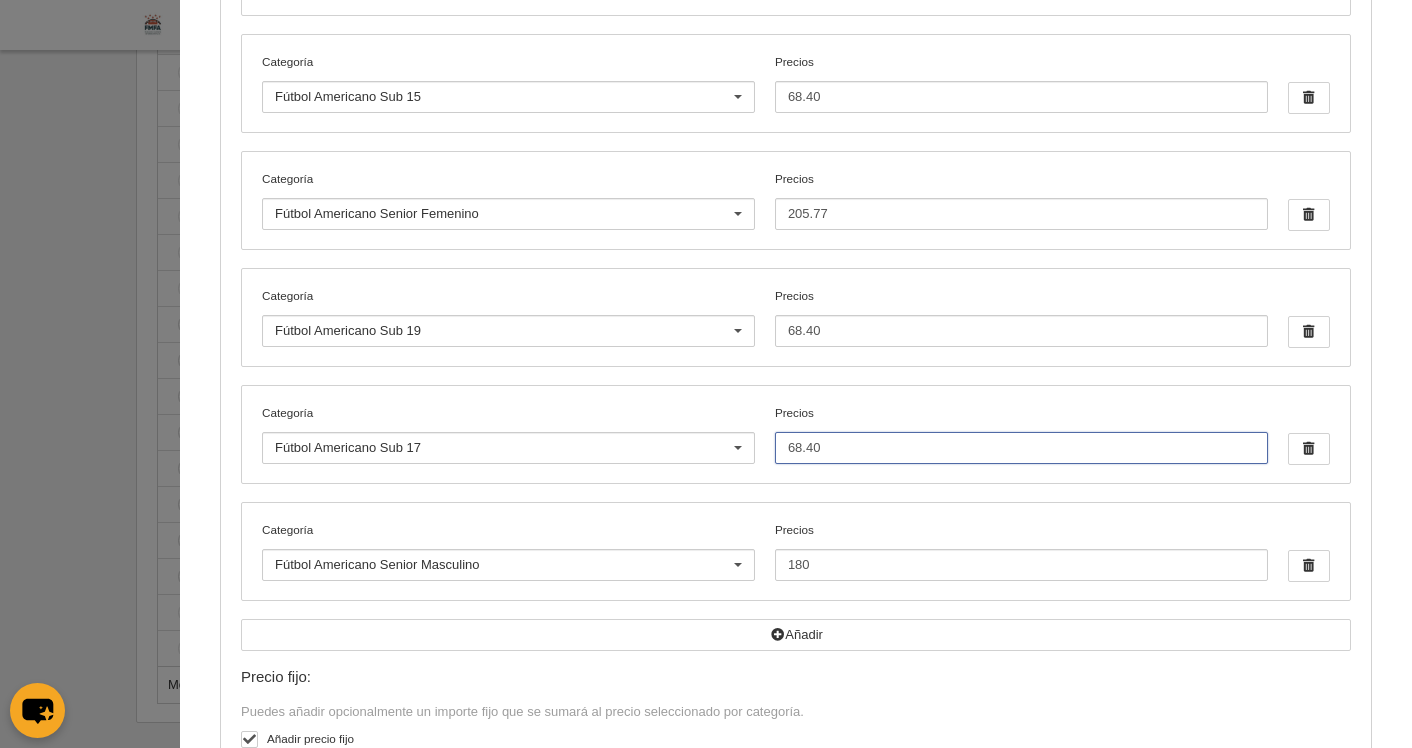 type on "68.40" 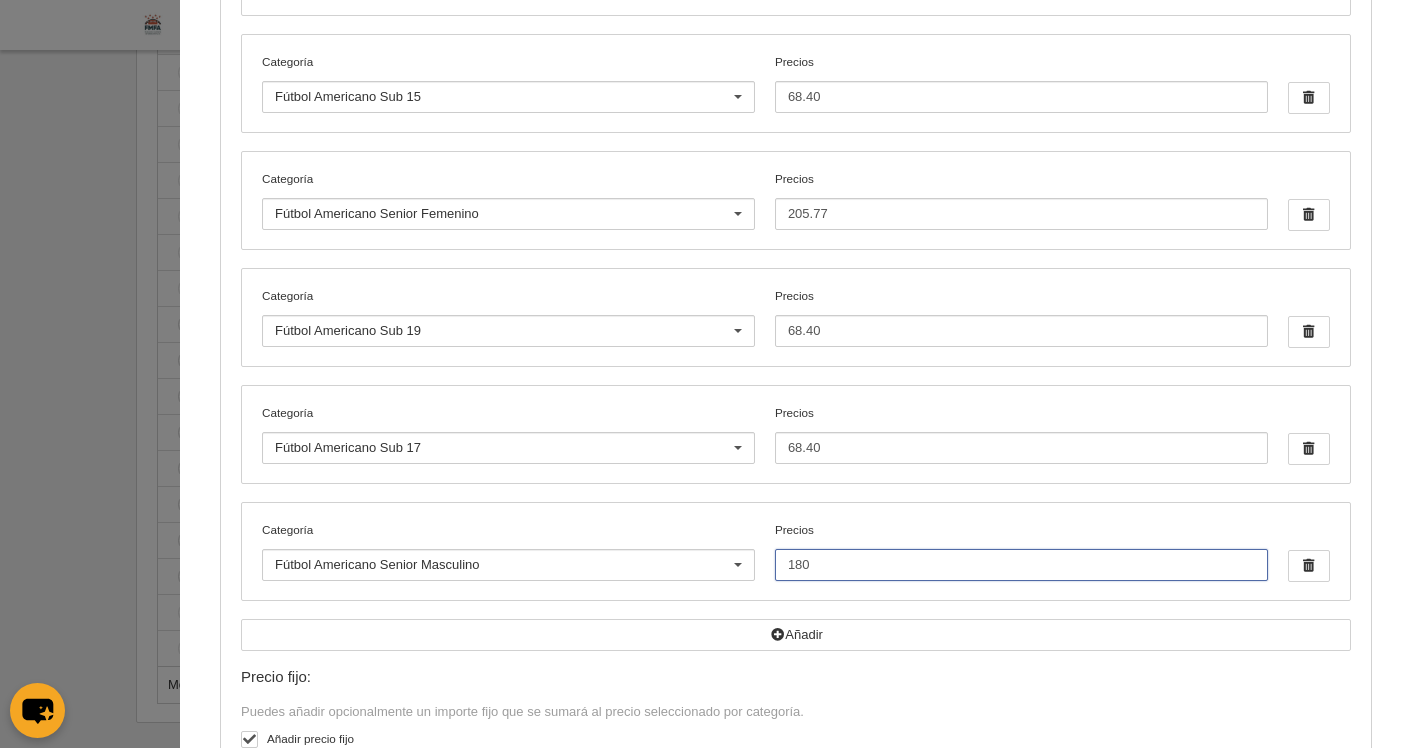 drag, startPoint x: 807, startPoint y: 560, endPoint x: 758, endPoint y: 560, distance: 49 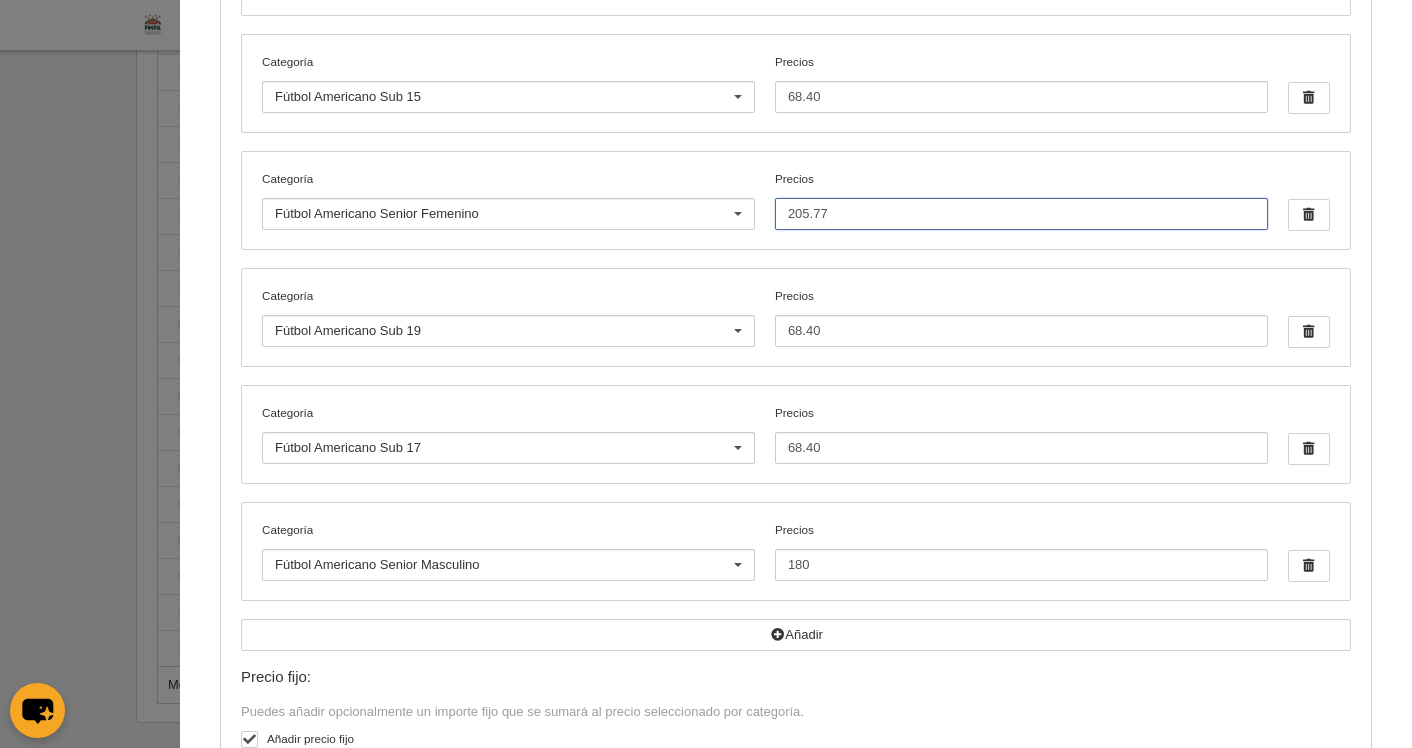 drag, startPoint x: 828, startPoint y: 209, endPoint x: 754, endPoint y: 208, distance: 74.00676 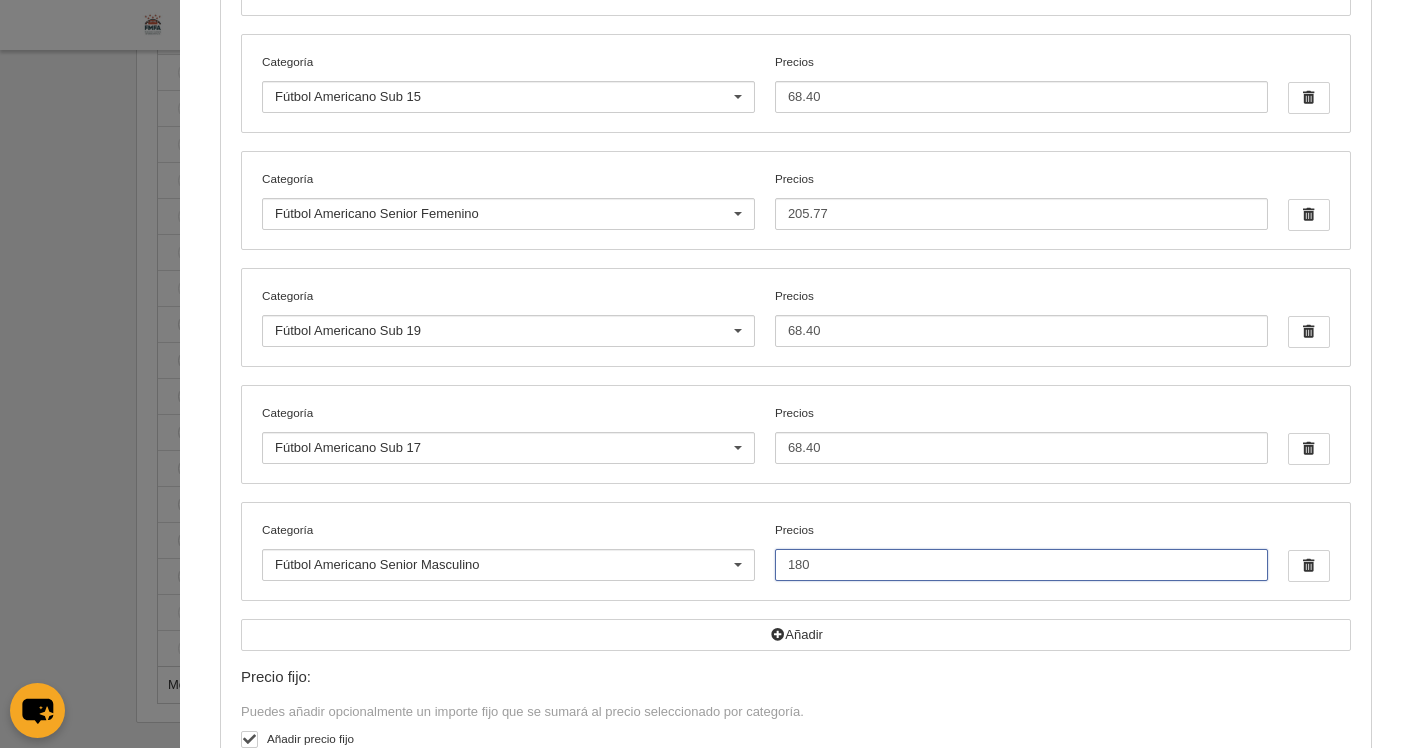 drag, startPoint x: 809, startPoint y: 569, endPoint x: 764, endPoint y: 560, distance: 45.891174 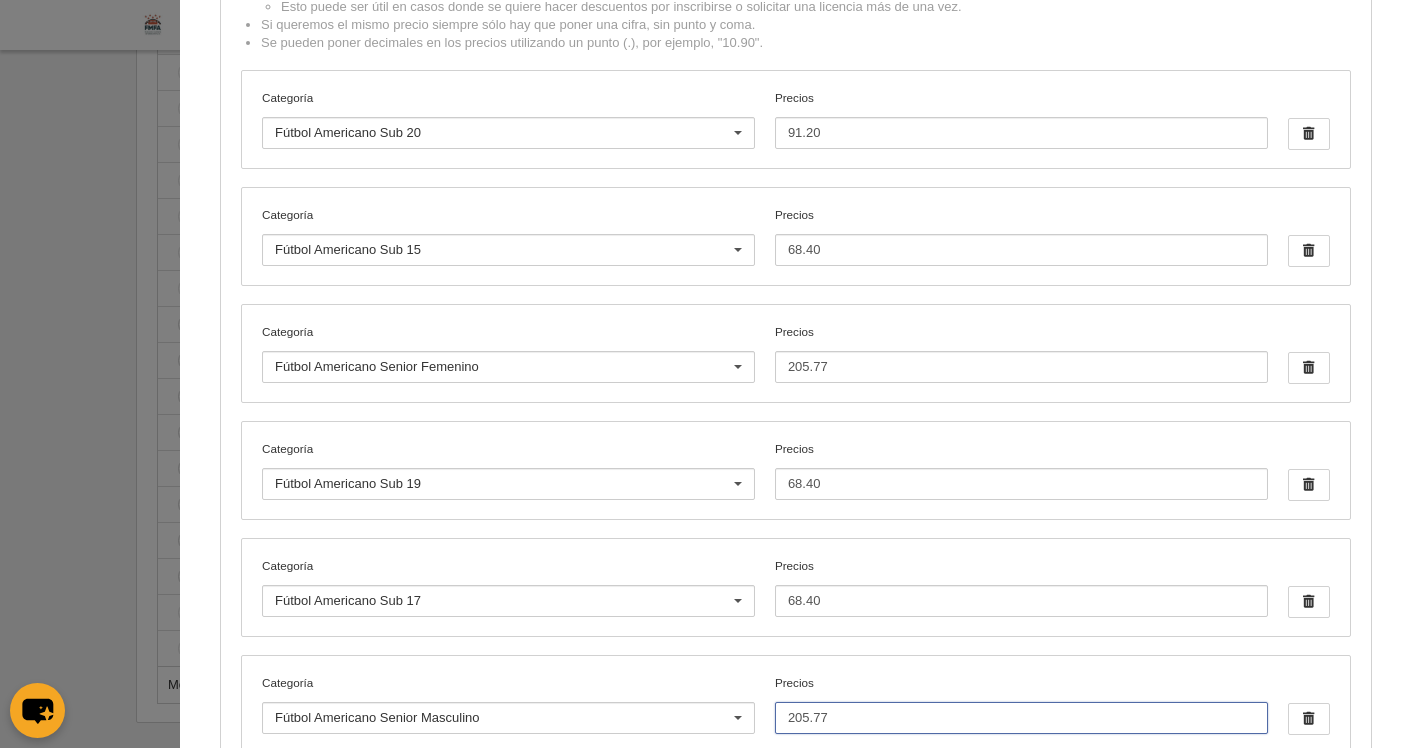 scroll, scrollTop: 230, scrollLeft: 0, axis: vertical 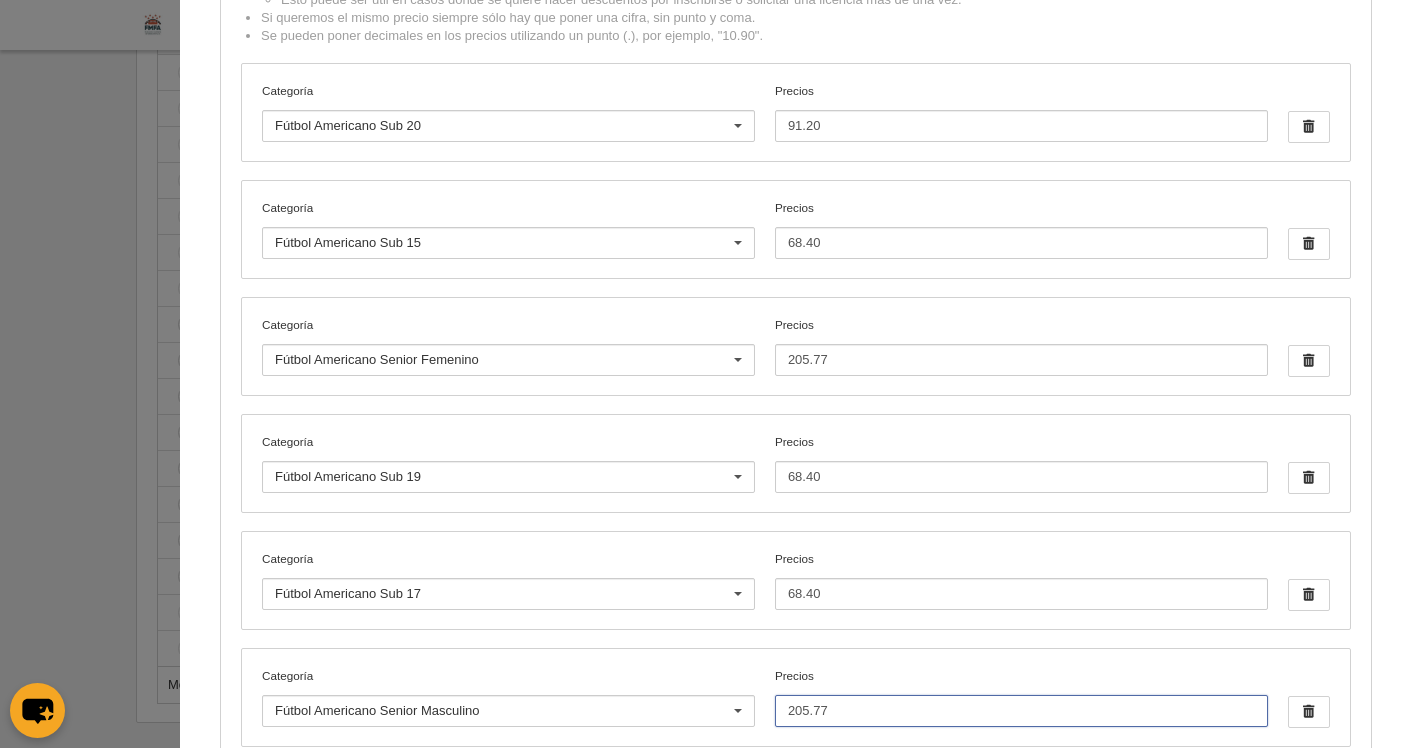 type on "205.77" 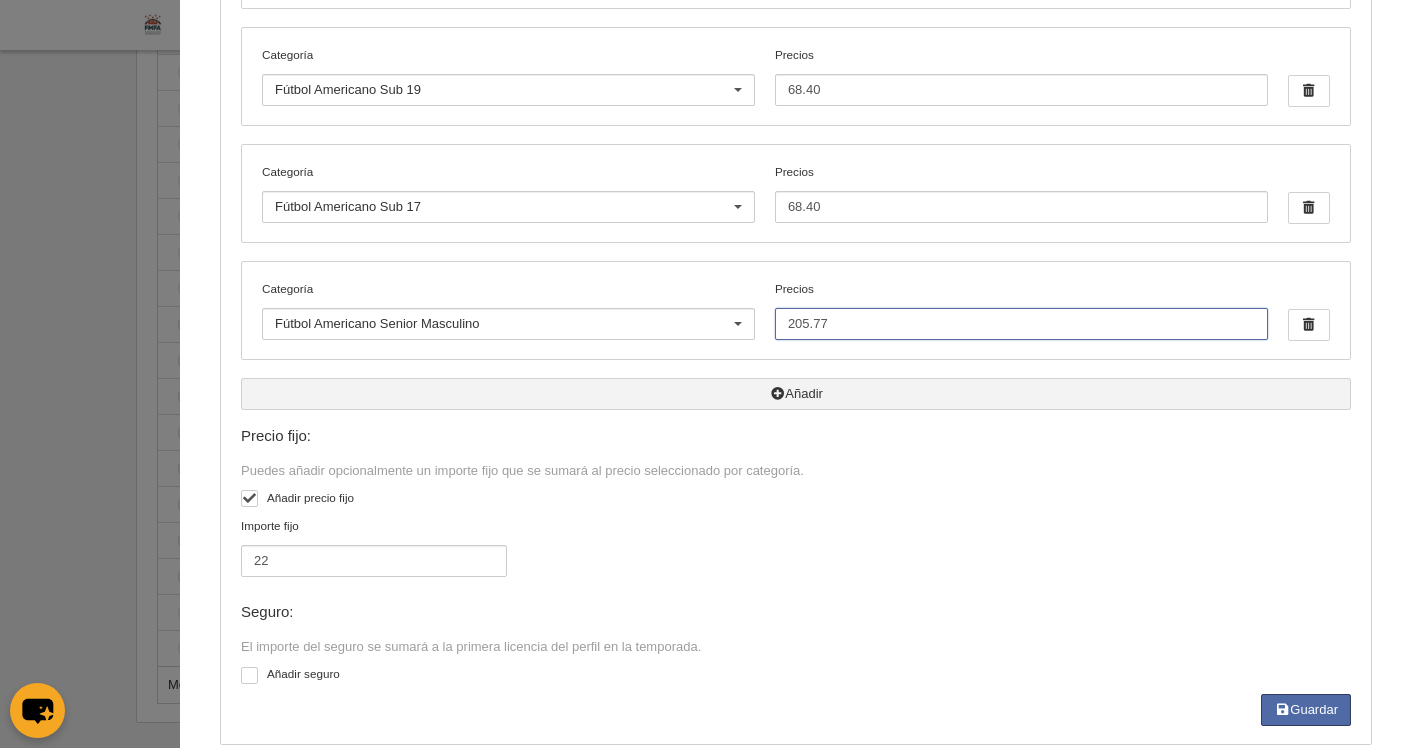 scroll, scrollTop: 650, scrollLeft: 0, axis: vertical 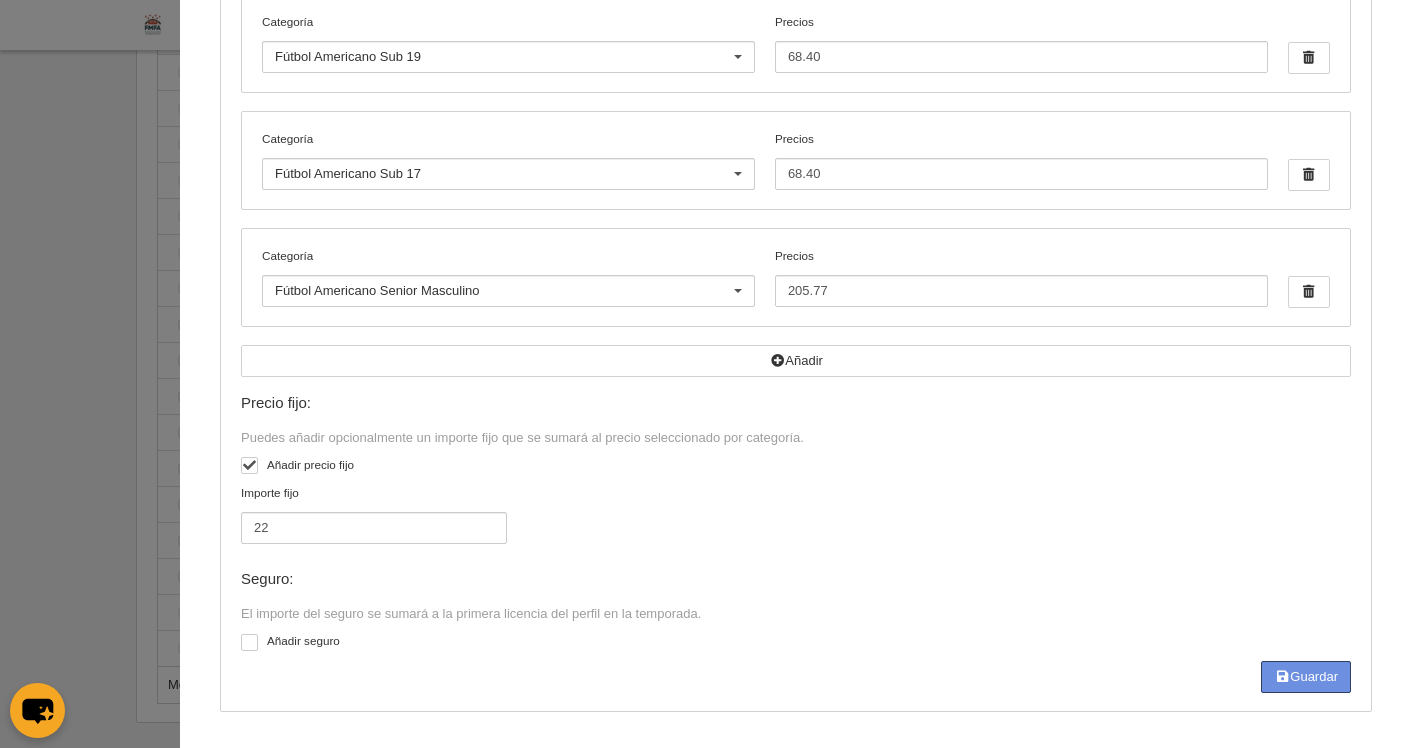 click on "Guardar" at bounding box center (1306, 677) 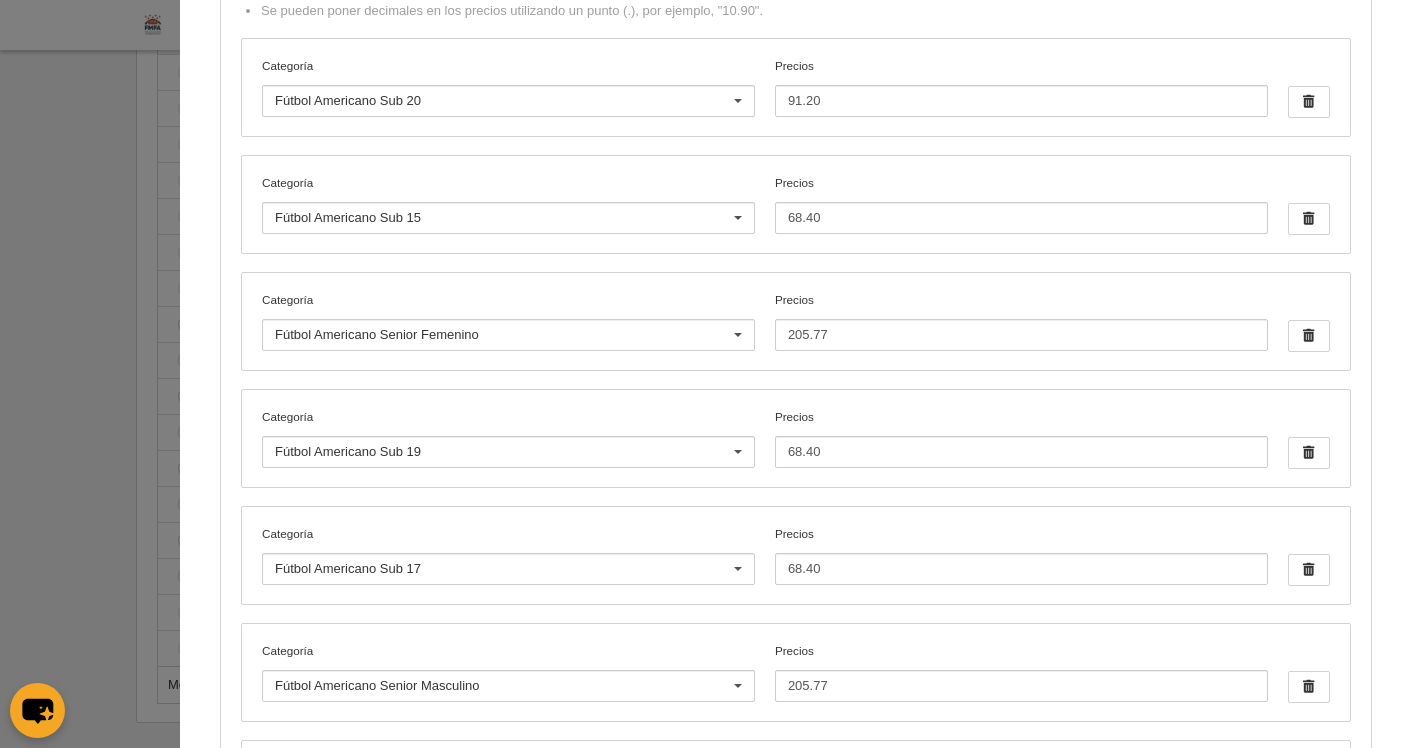 scroll, scrollTop: 650, scrollLeft: 0, axis: vertical 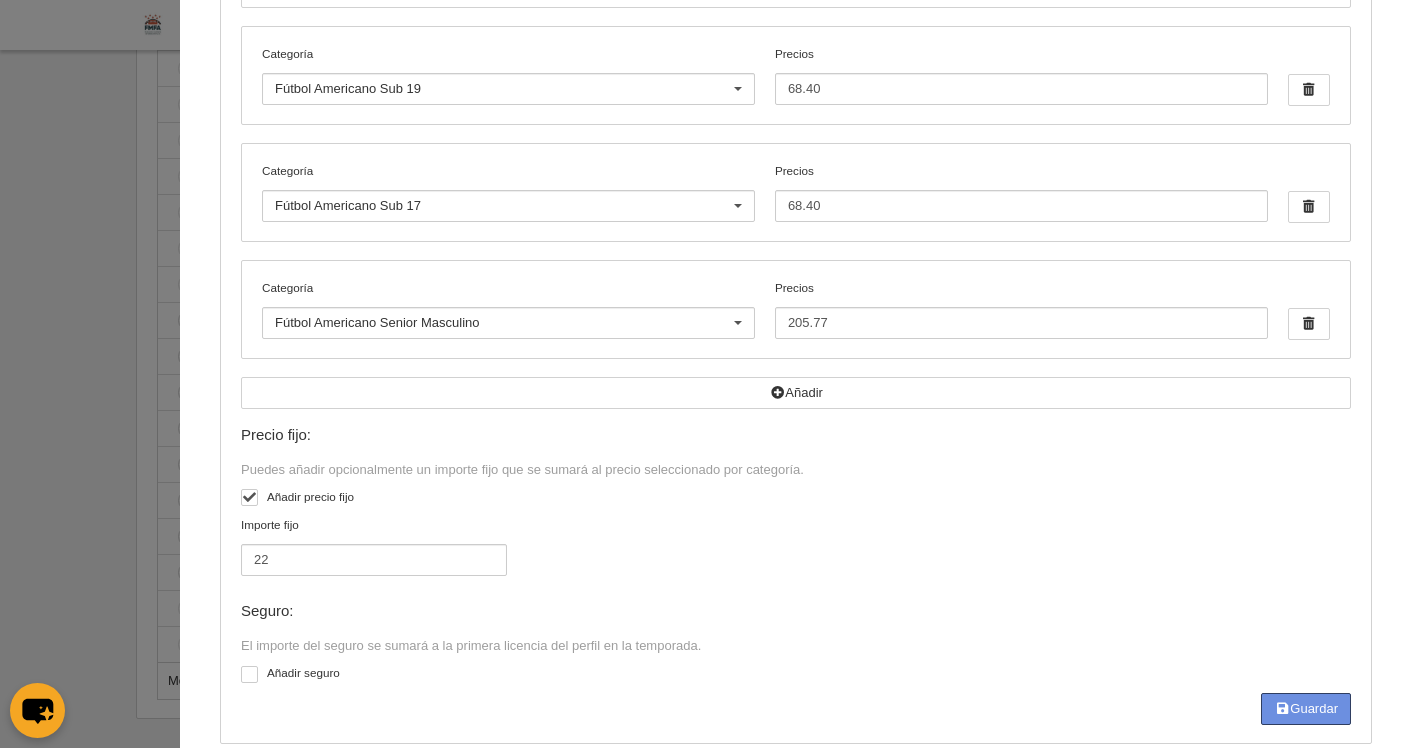click on "Guardar" at bounding box center [1306, 709] 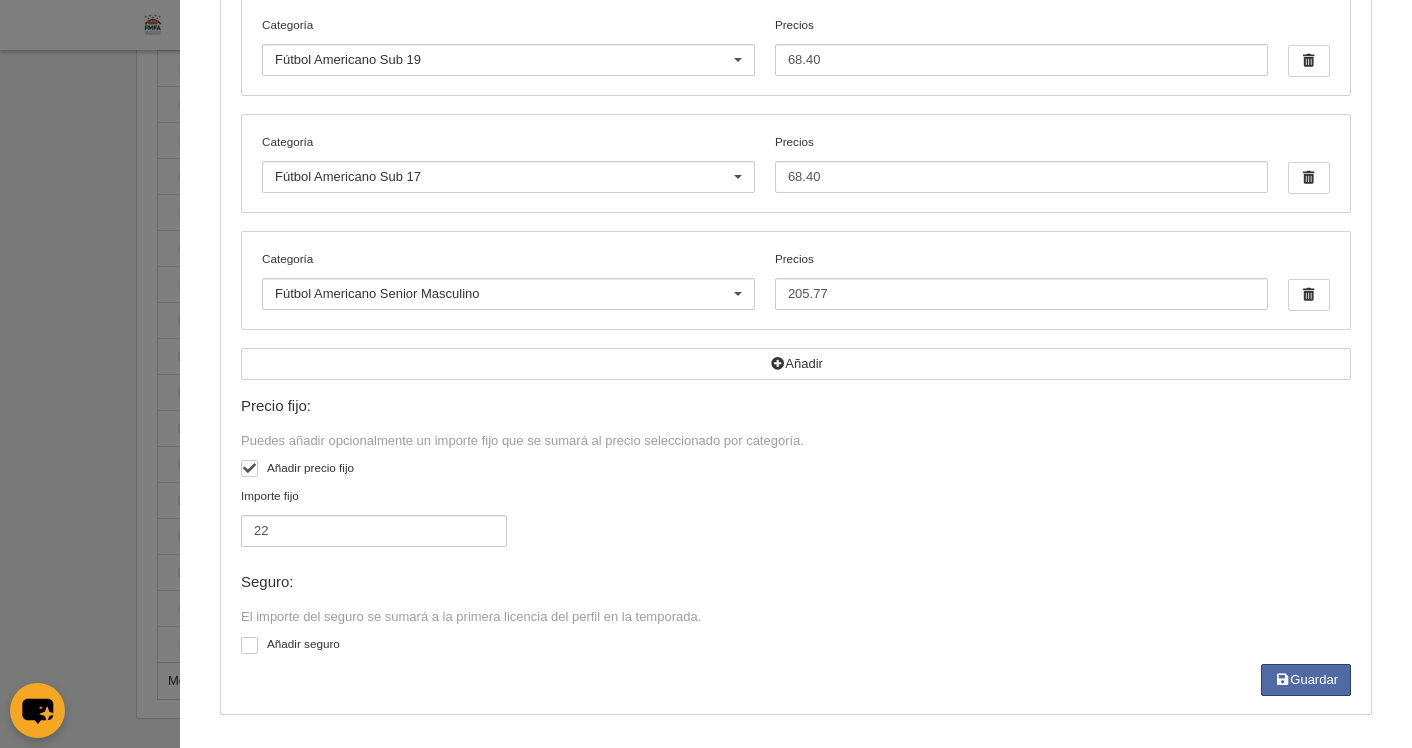 scroll, scrollTop: 650, scrollLeft: 0, axis: vertical 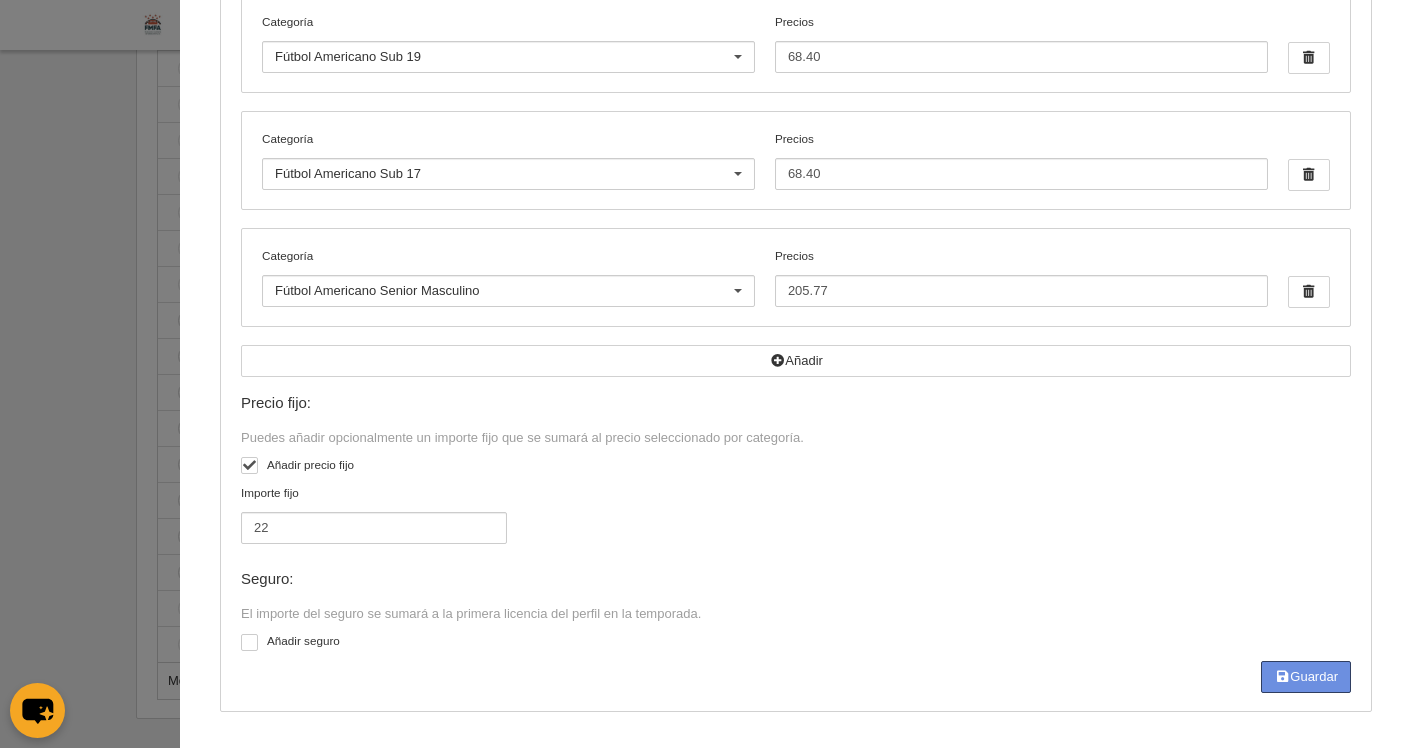 click at bounding box center (1282, 676) 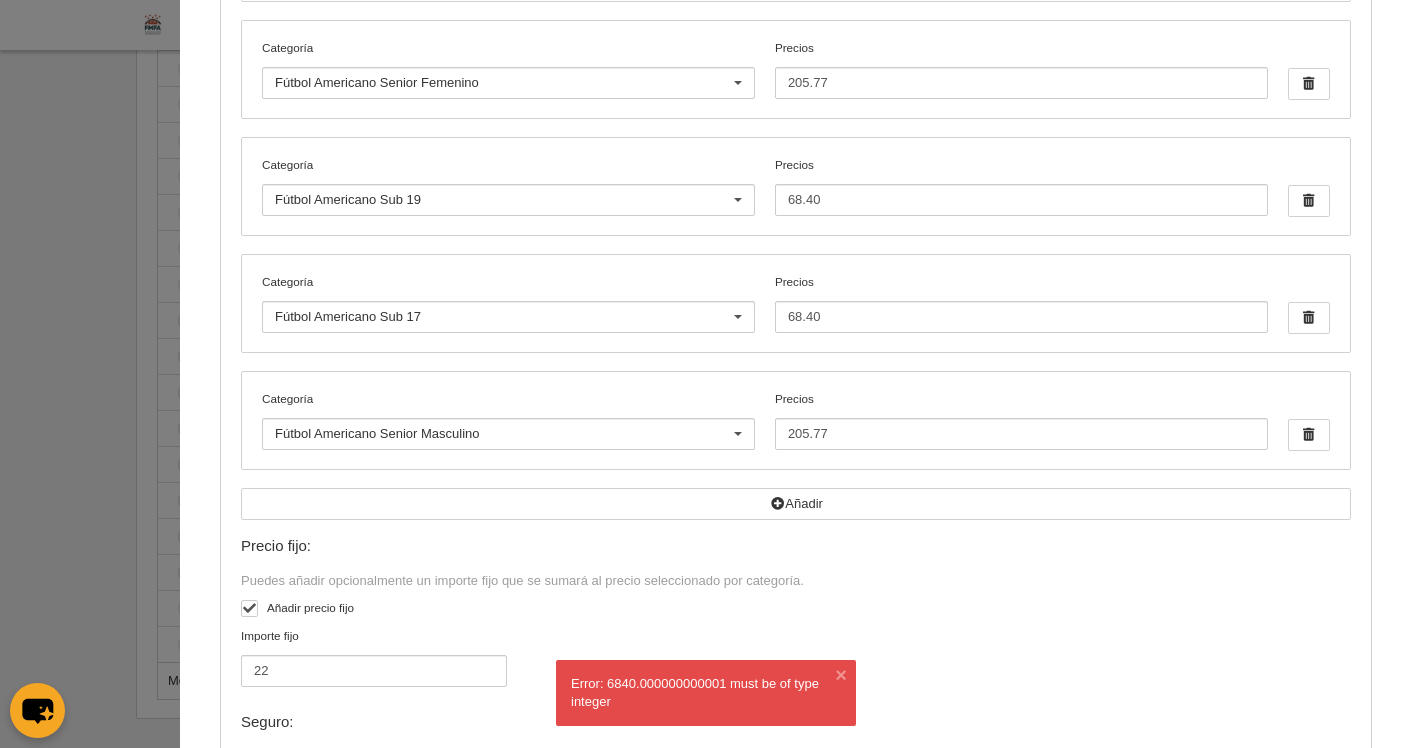 scroll, scrollTop: 0, scrollLeft: 0, axis: both 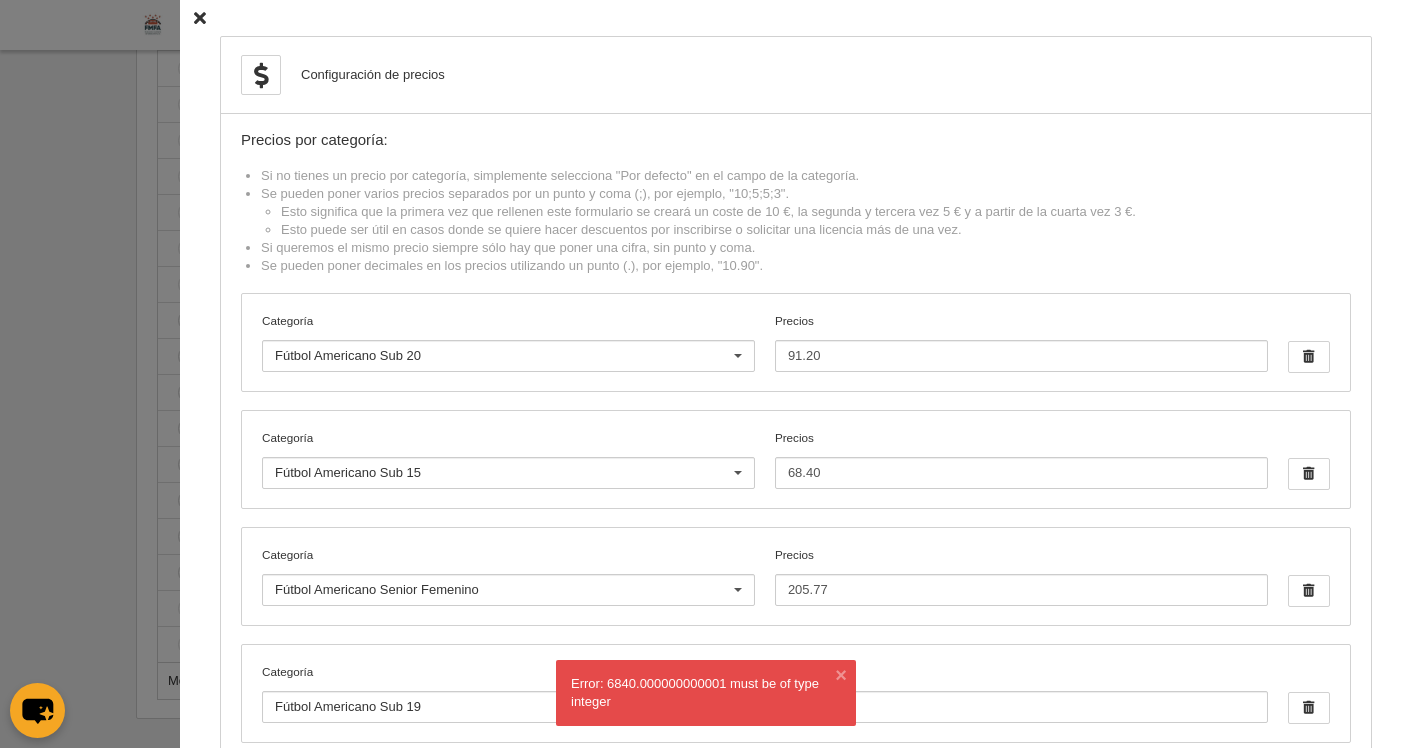 click at bounding box center [200, 18] 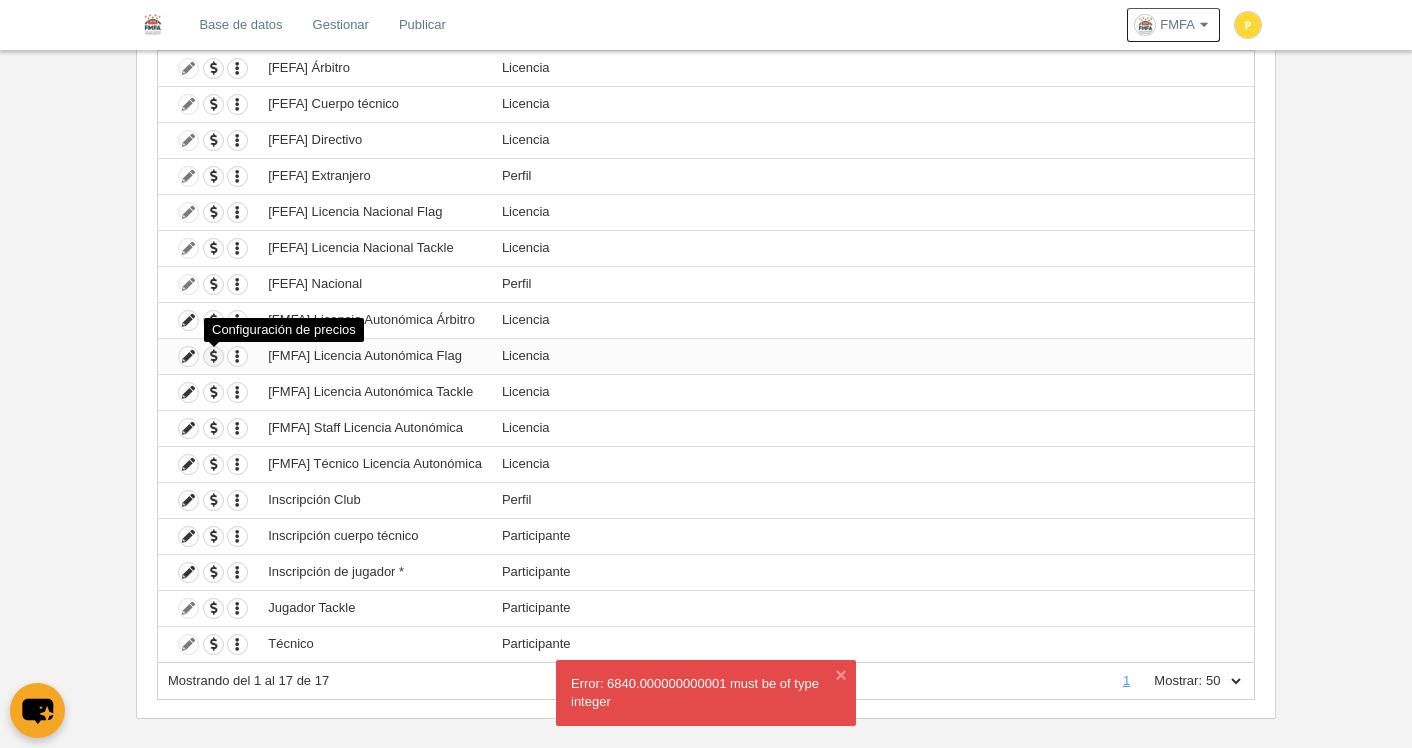 click at bounding box center (213, 356) 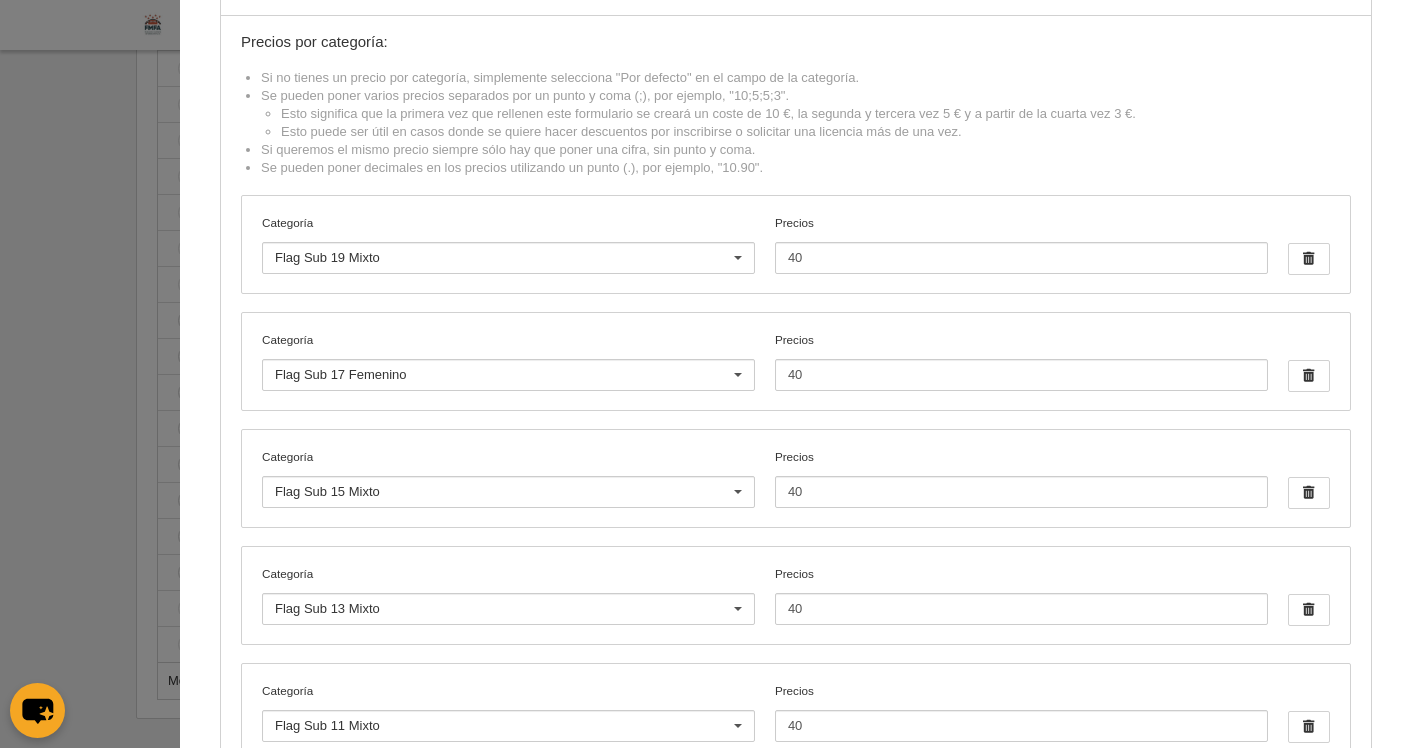 scroll, scrollTop: 55, scrollLeft: 0, axis: vertical 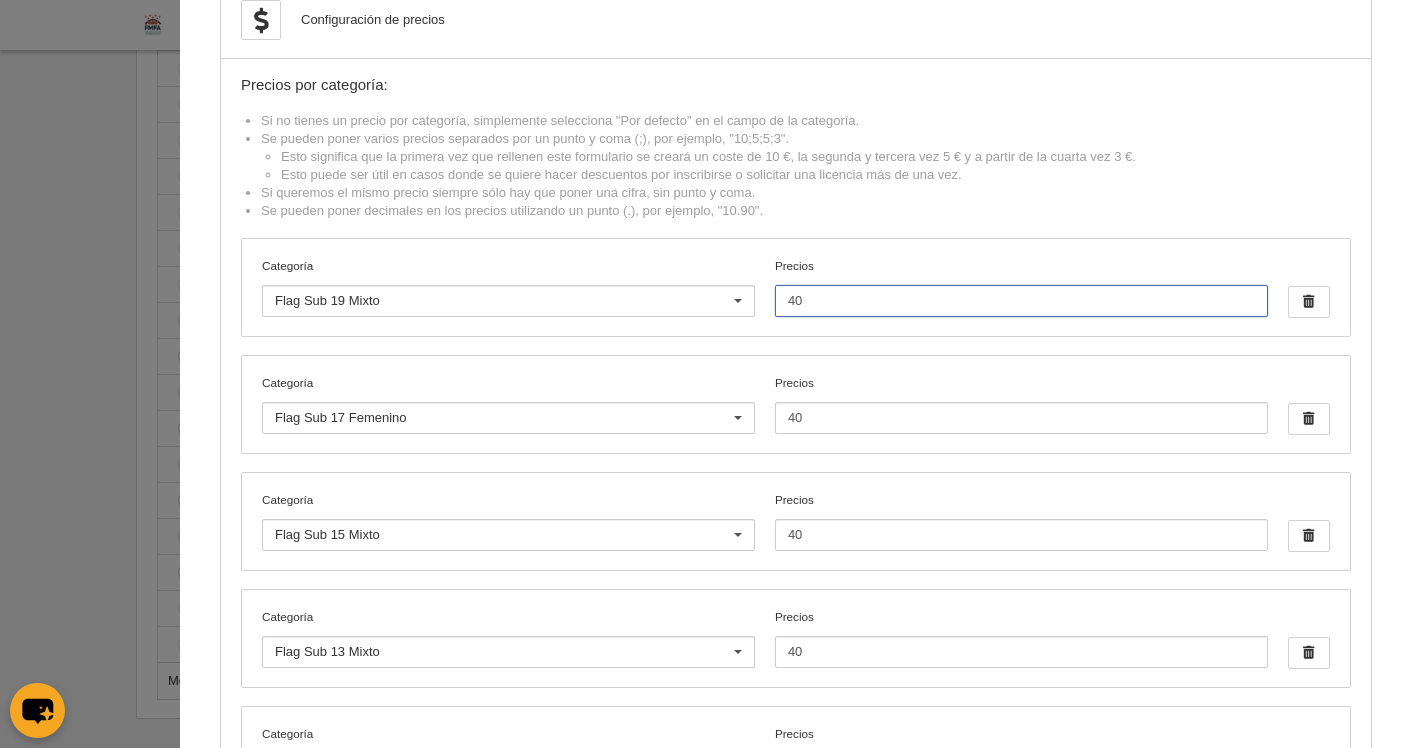 drag, startPoint x: 803, startPoint y: 298, endPoint x: 736, endPoint y: 287, distance: 67.89698 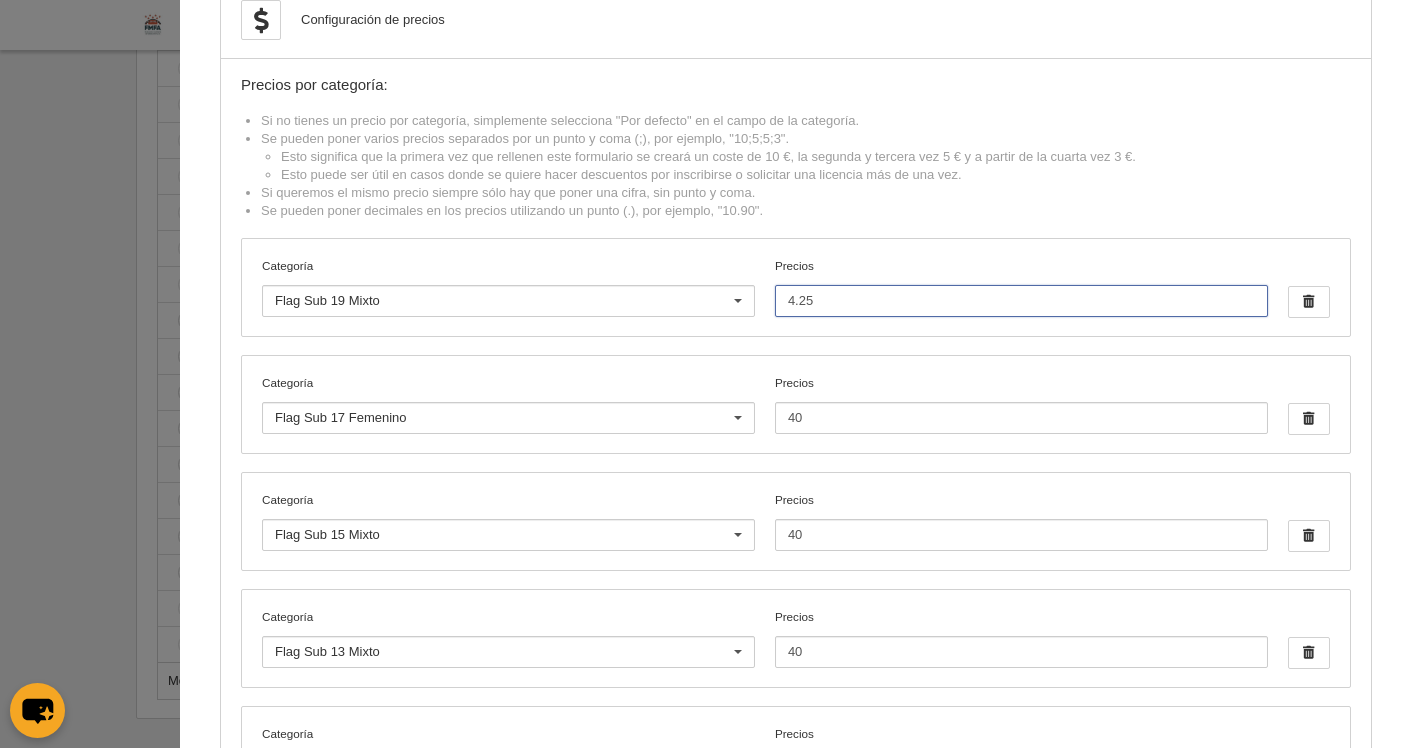 click on "4.25" at bounding box center [1021, 301] 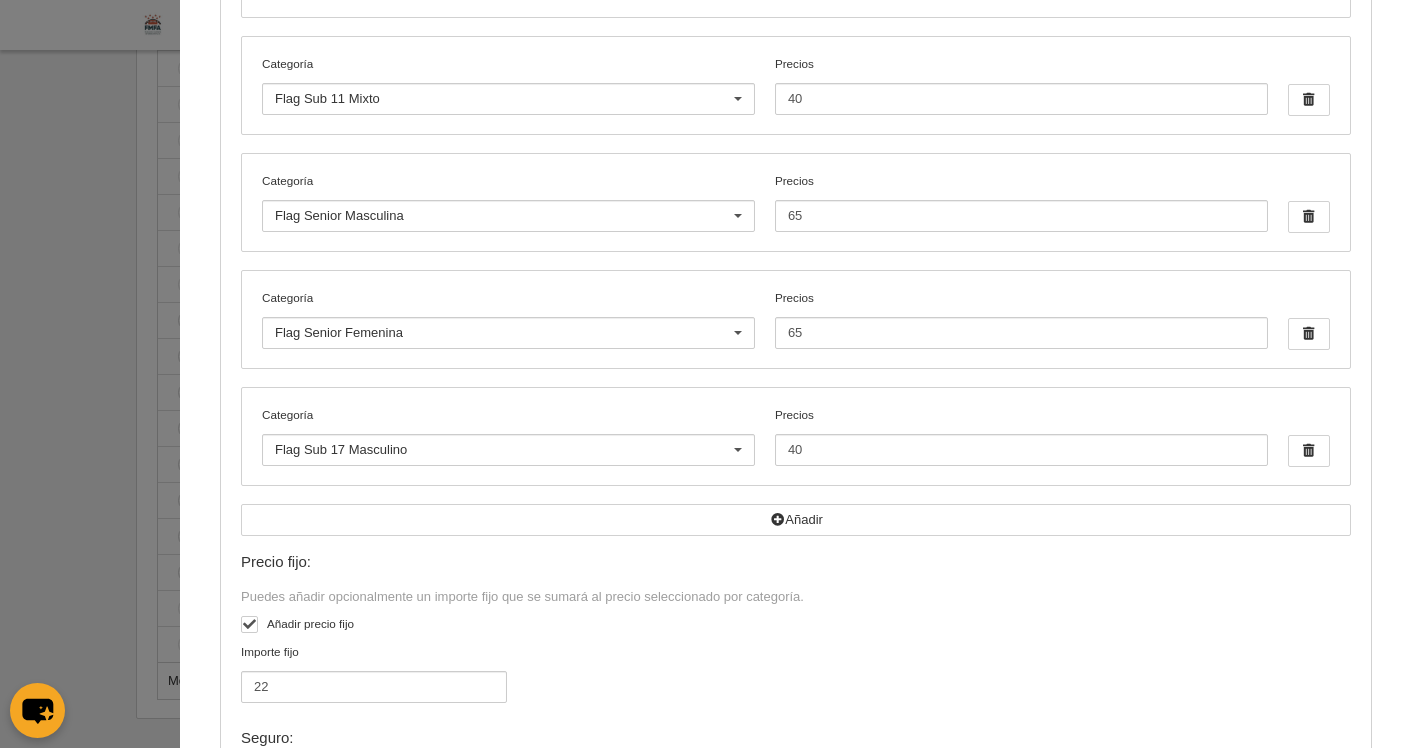 scroll, scrollTop: 884, scrollLeft: 0, axis: vertical 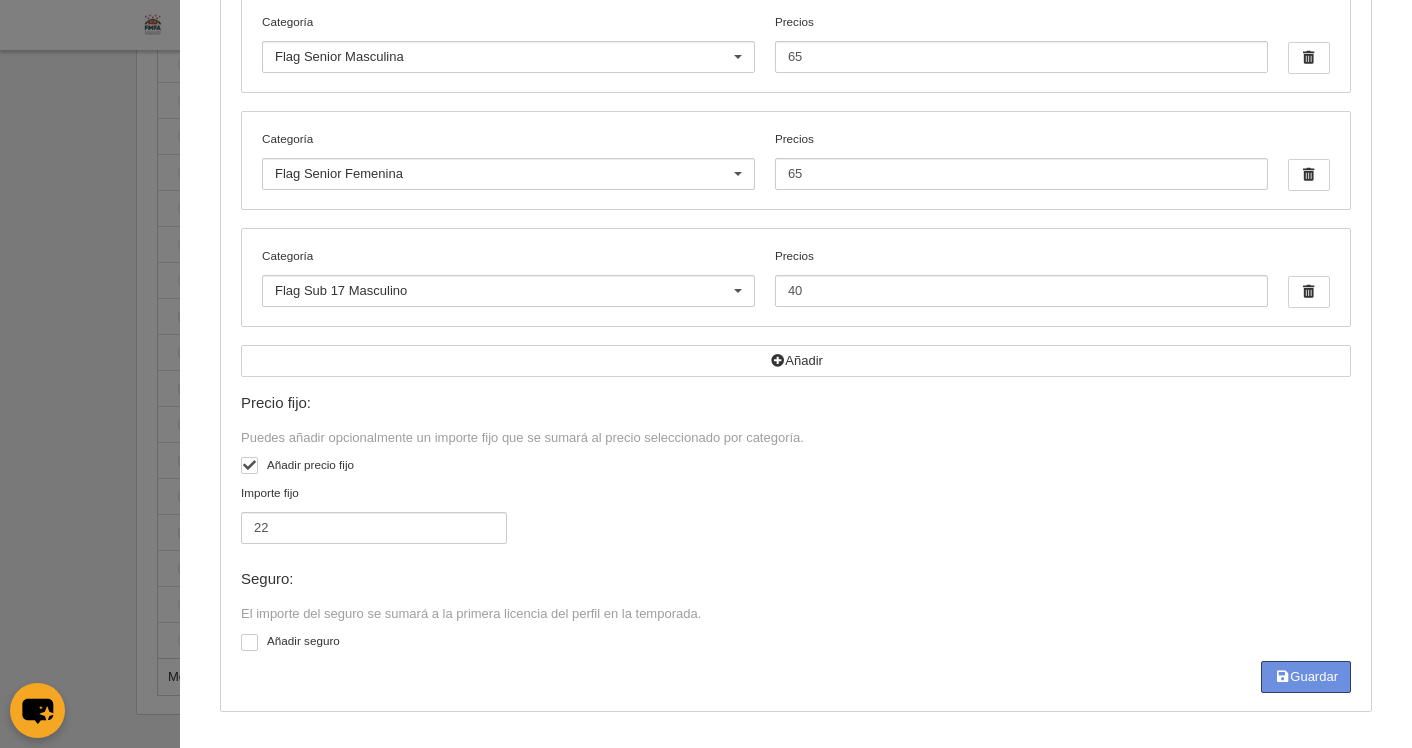 click on "Guardar" at bounding box center (1306, 677) 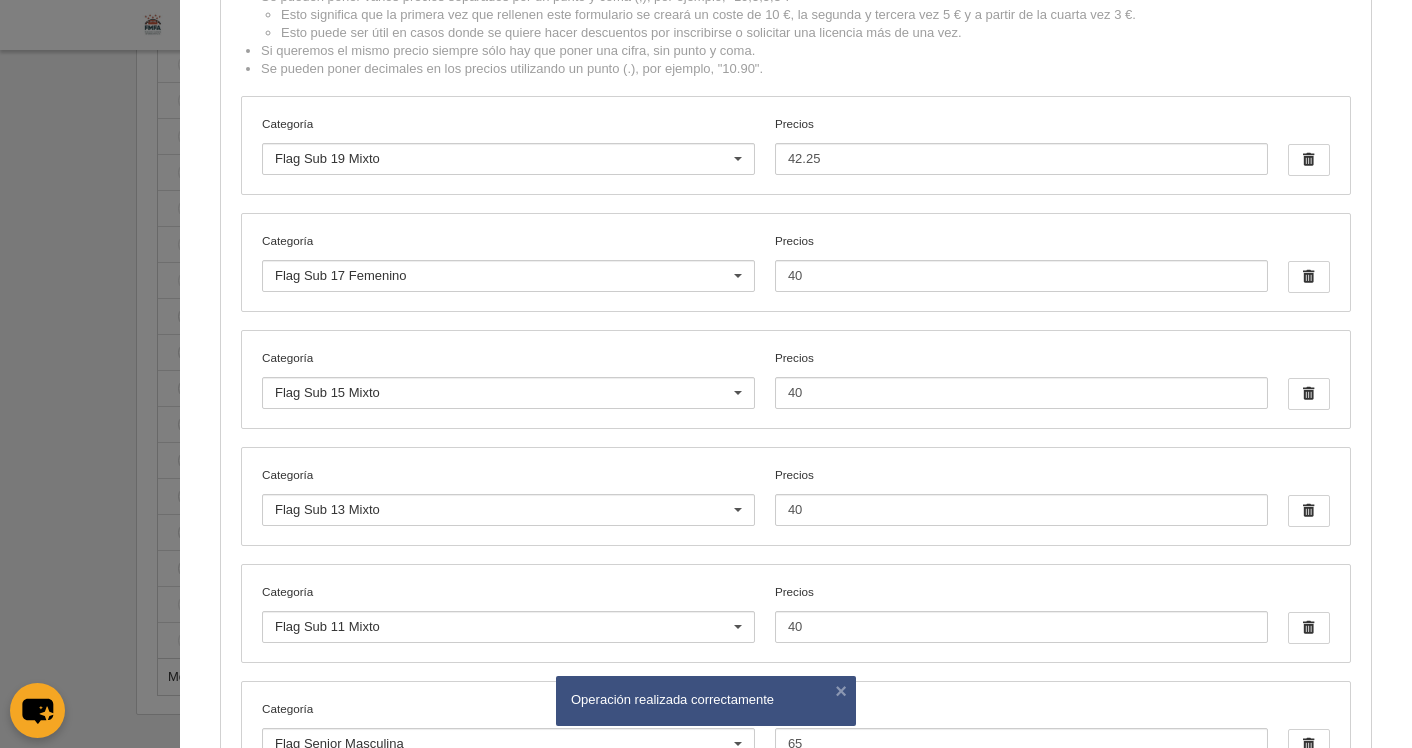 scroll, scrollTop: 168, scrollLeft: 0, axis: vertical 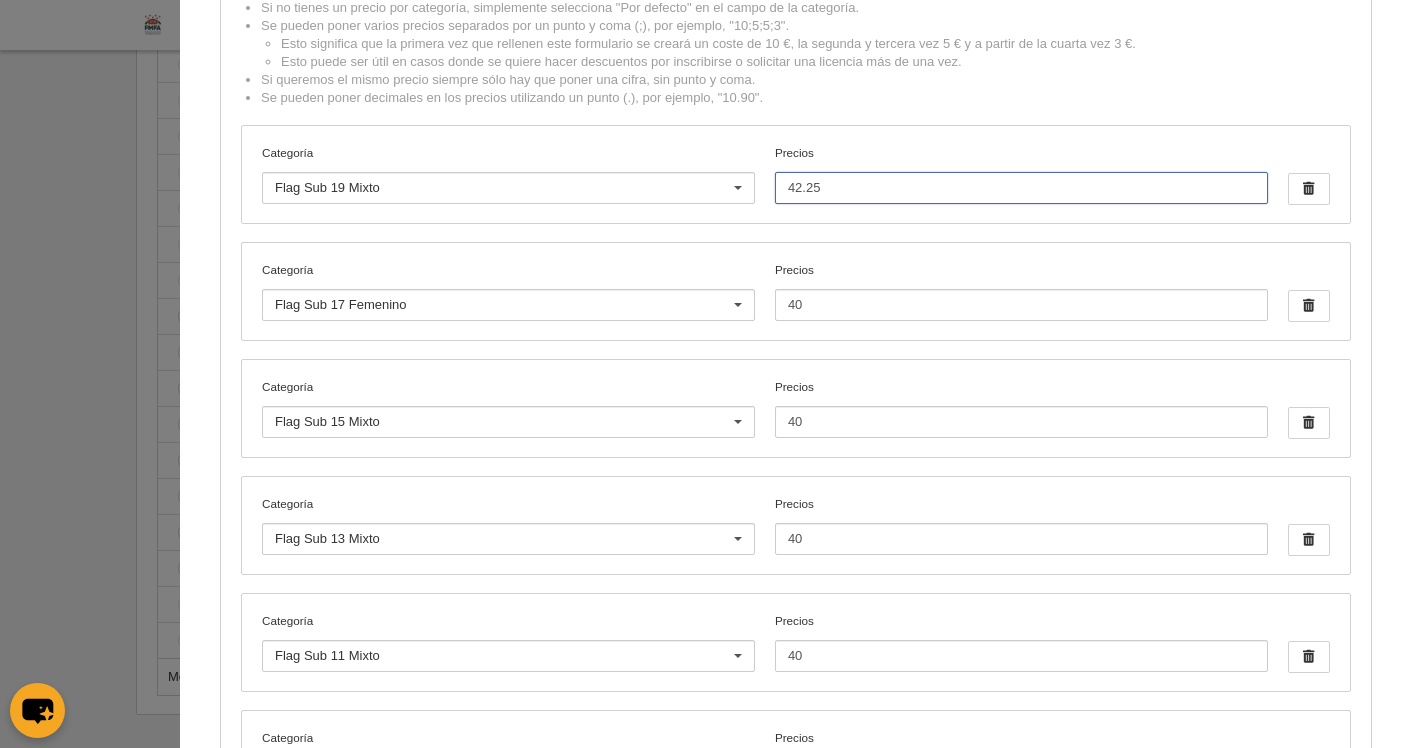 drag, startPoint x: 820, startPoint y: 186, endPoint x: 763, endPoint y: 189, distance: 57.07889 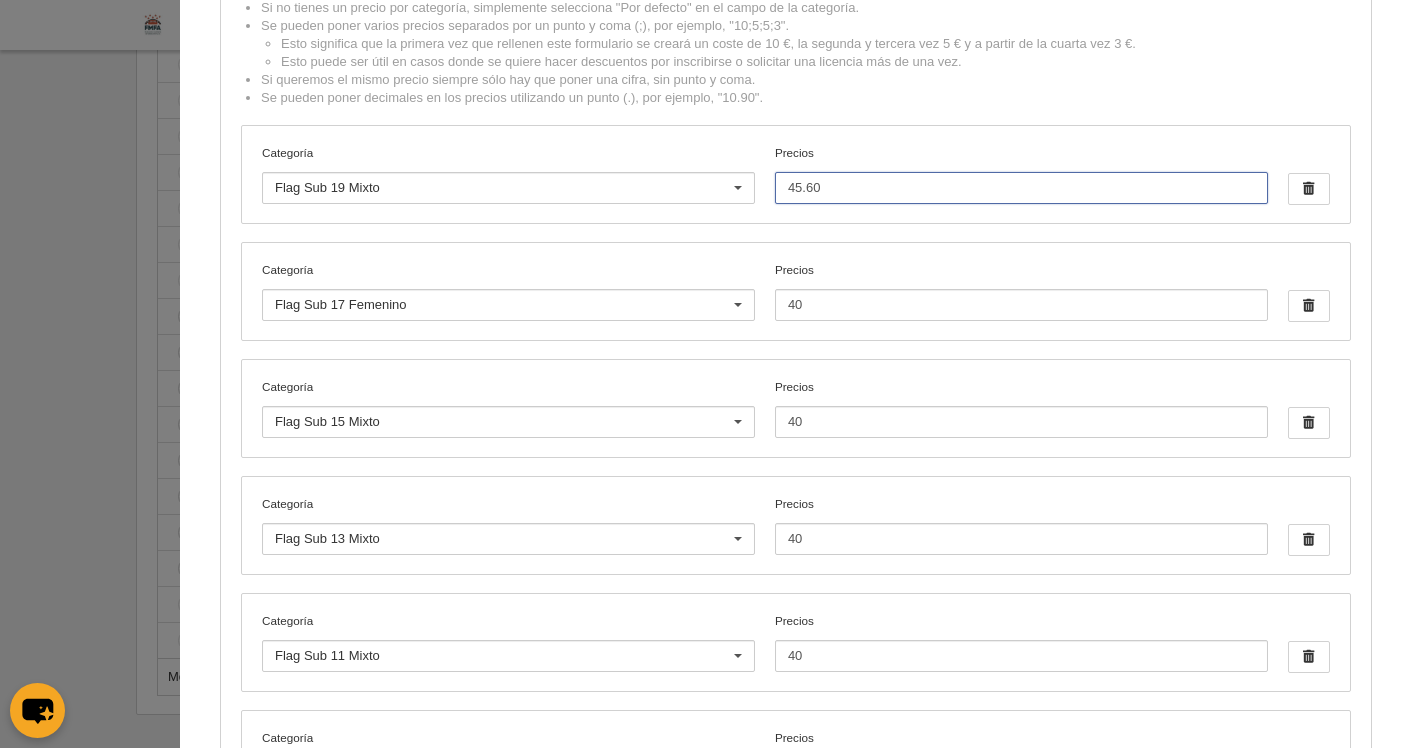 type on "45.60" 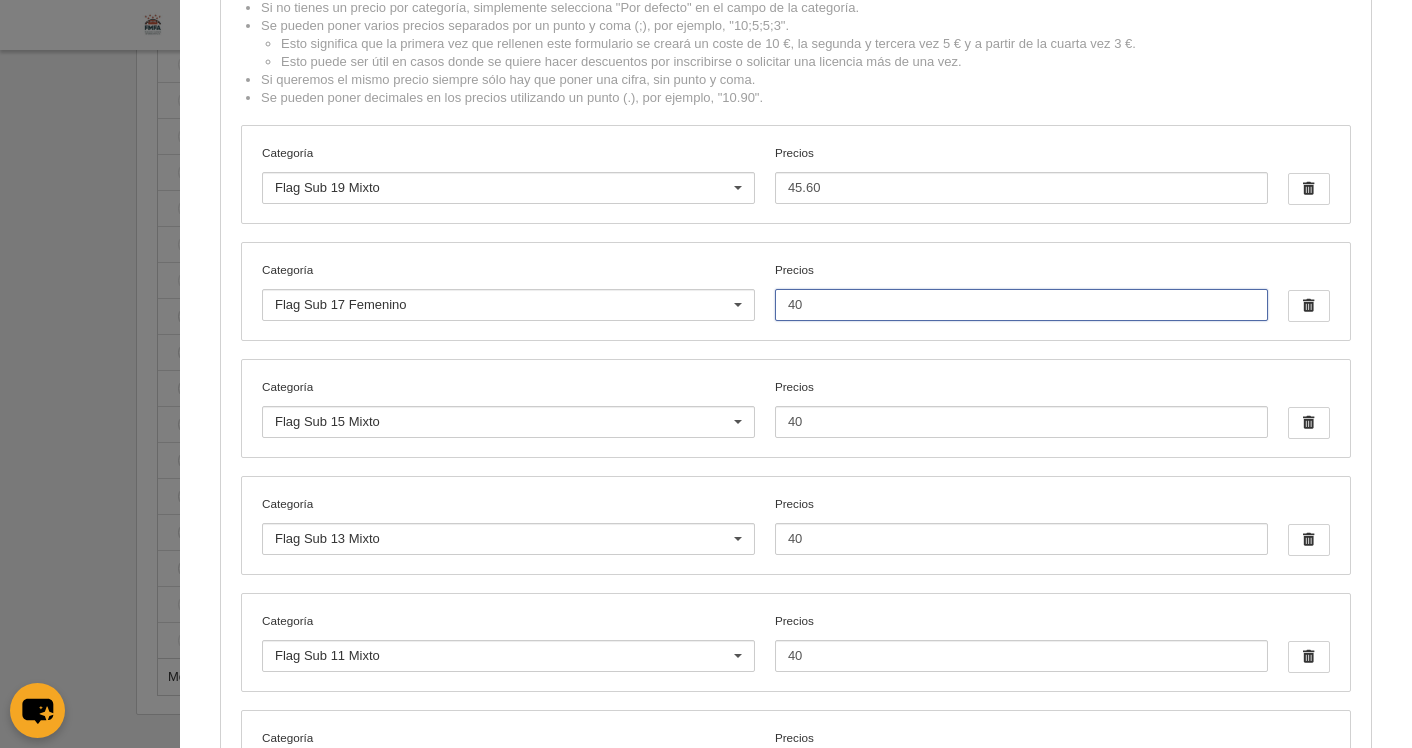 click on "40" at bounding box center [1021, 305] 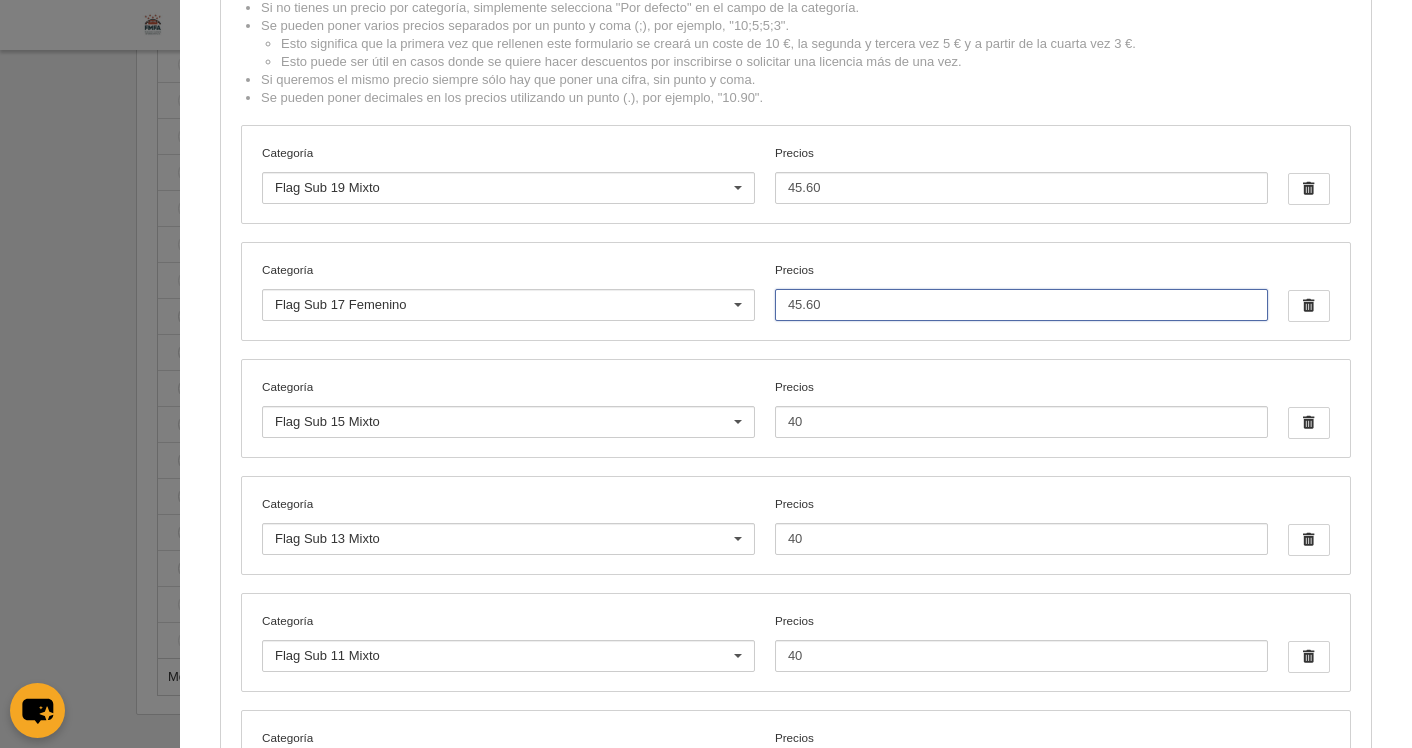 drag, startPoint x: 835, startPoint y: 306, endPoint x: 731, endPoint y: 304, distance: 104.019226 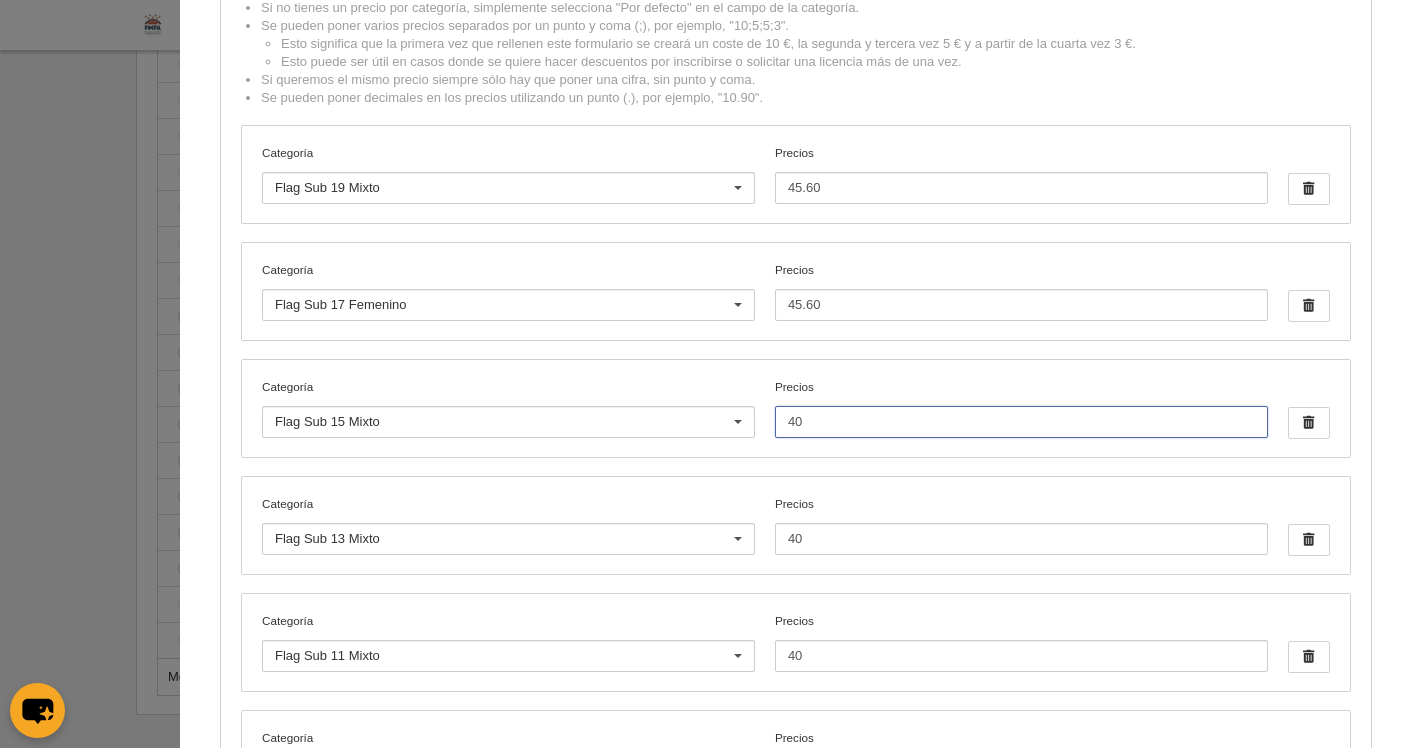 drag, startPoint x: 782, startPoint y: 424, endPoint x: 761, endPoint y: 419, distance: 21.587032 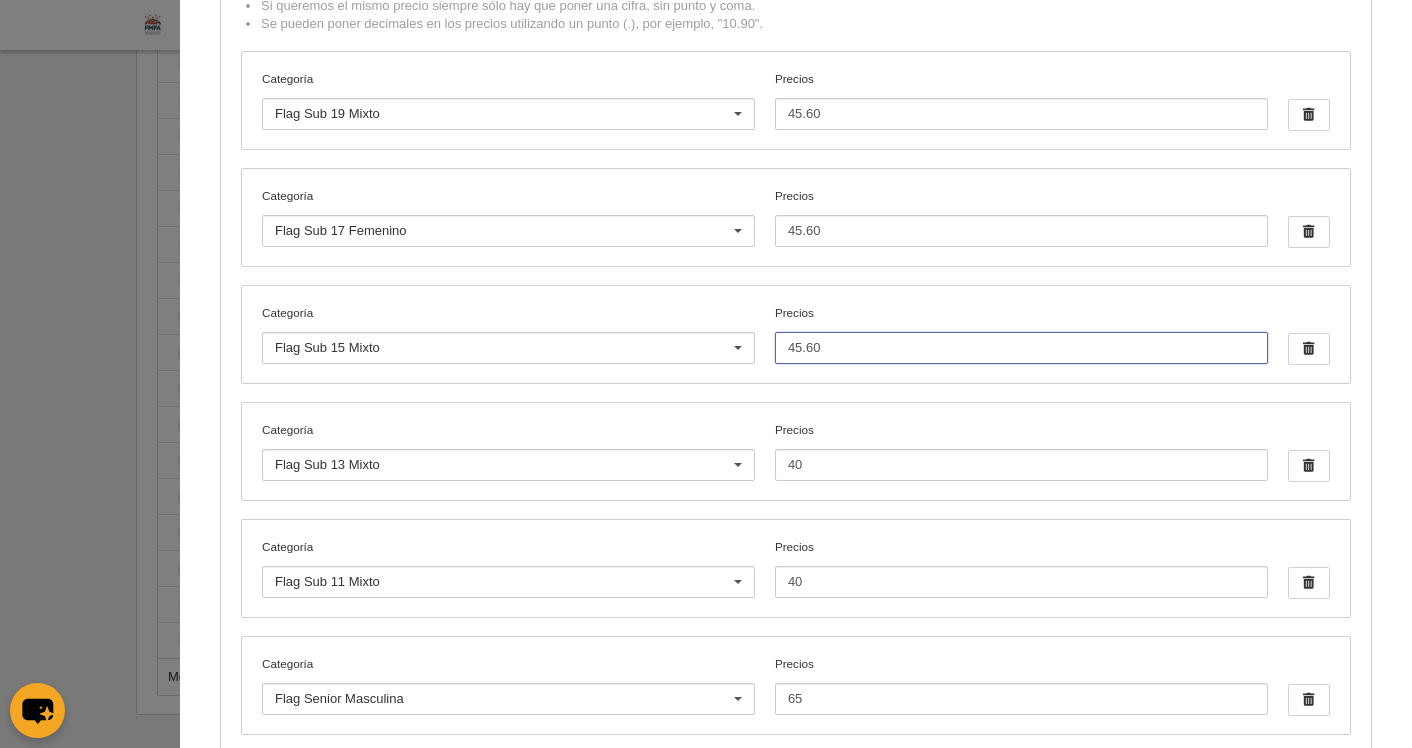 scroll, scrollTop: 345, scrollLeft: 0, axis: vertical 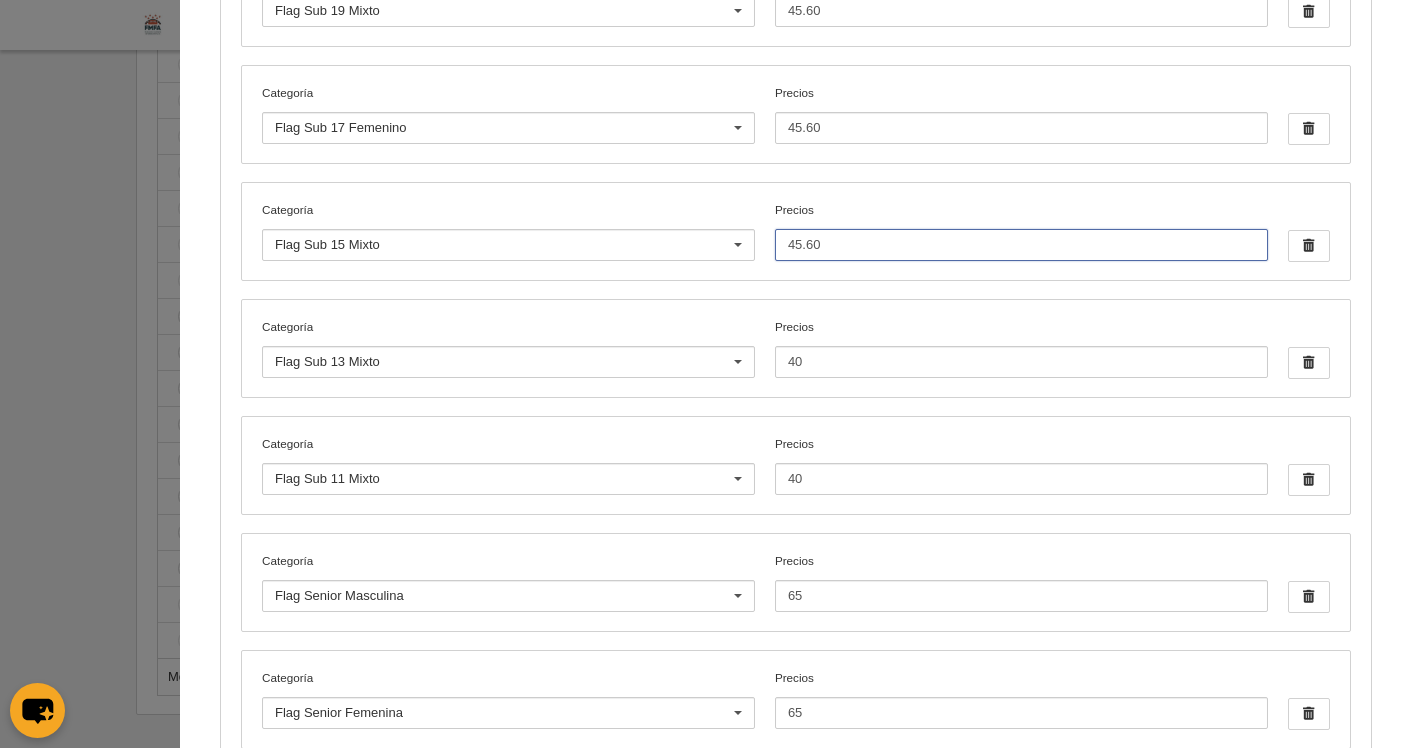 type on "45.60" 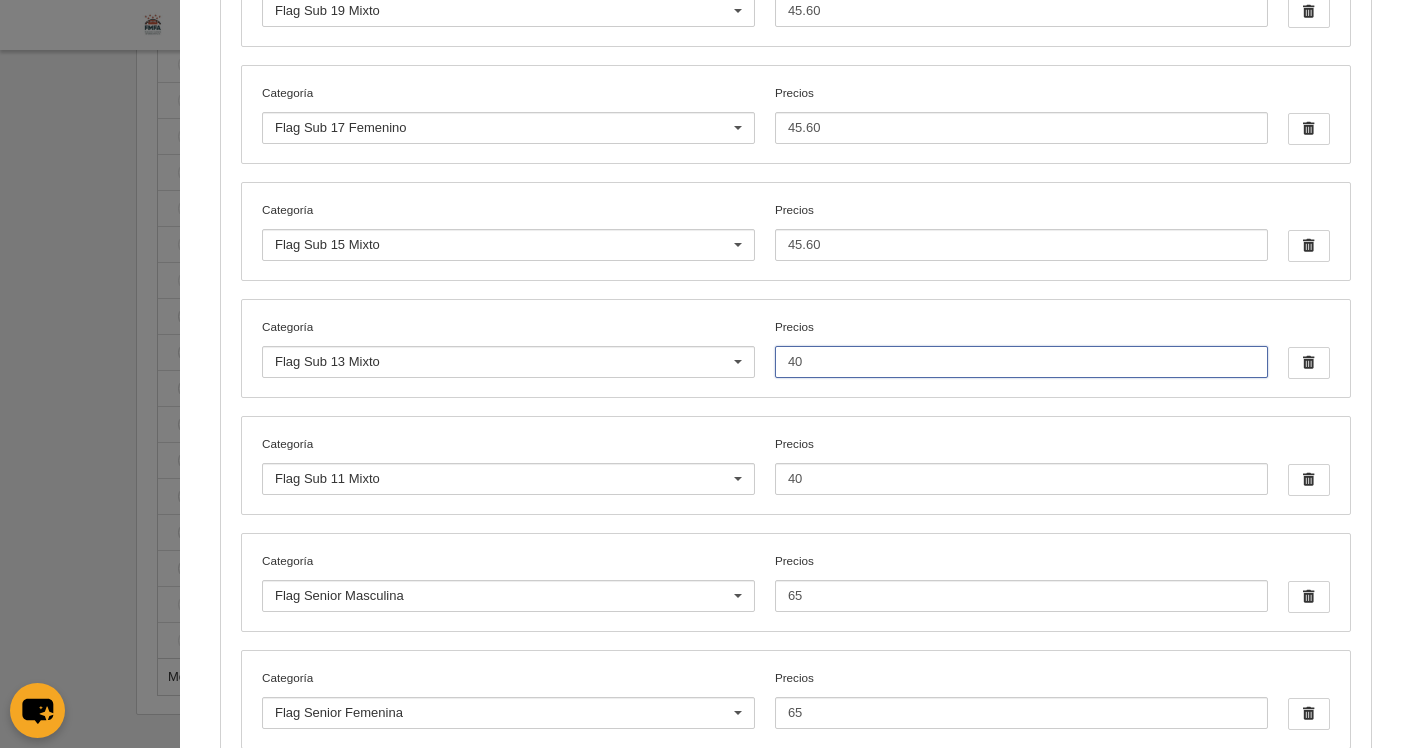 click on "40" at bounding box center [1021, 362] 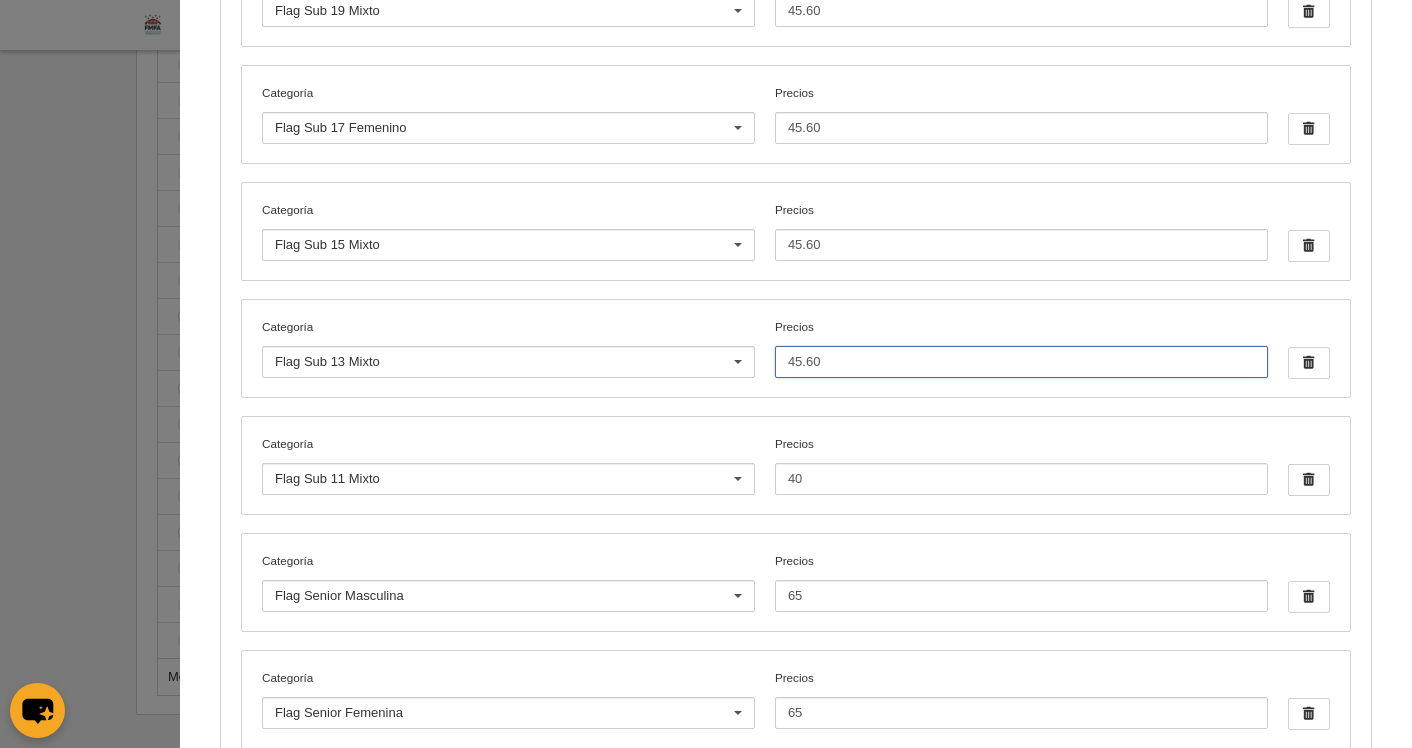 type on "45.60" 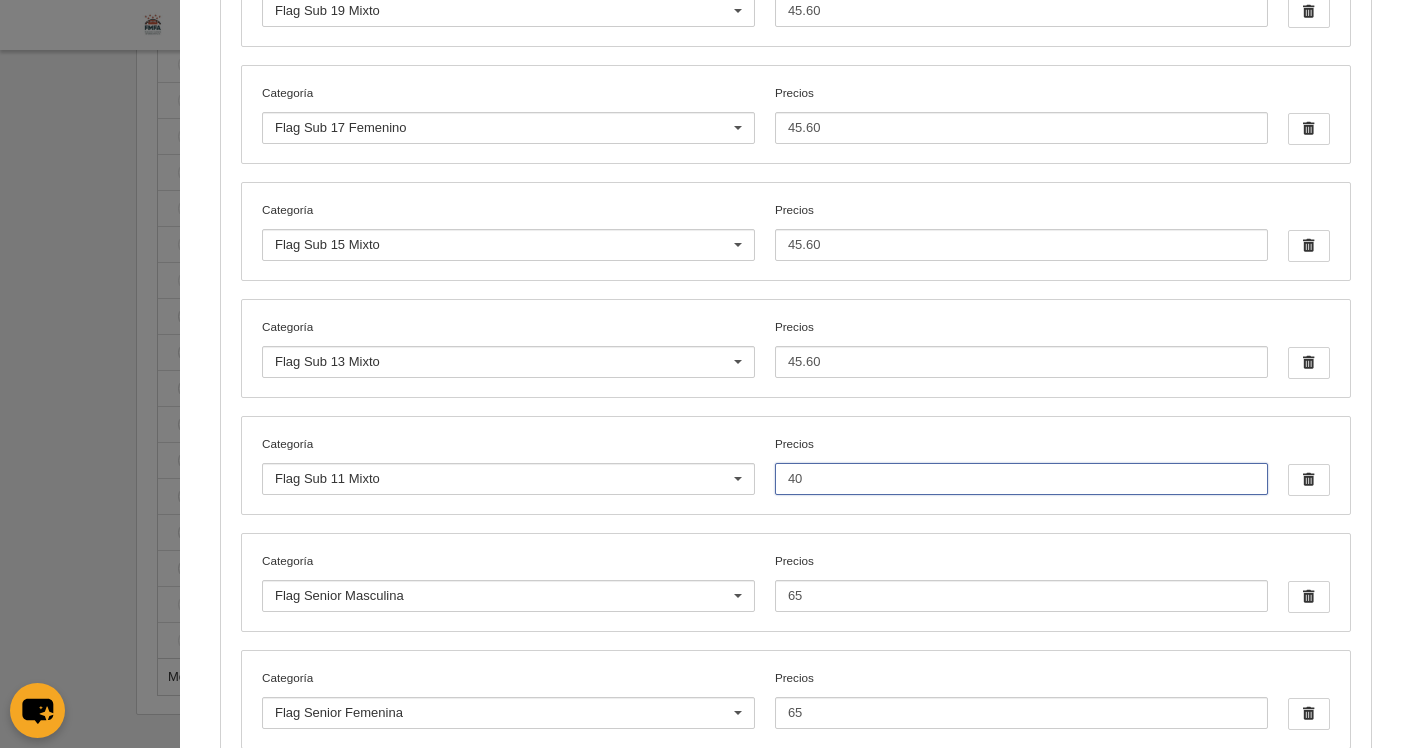 drag, startPoint x: 797, startPoint y: 479, endPoint x: 770, endPoint y: 478, distance: 27.018513 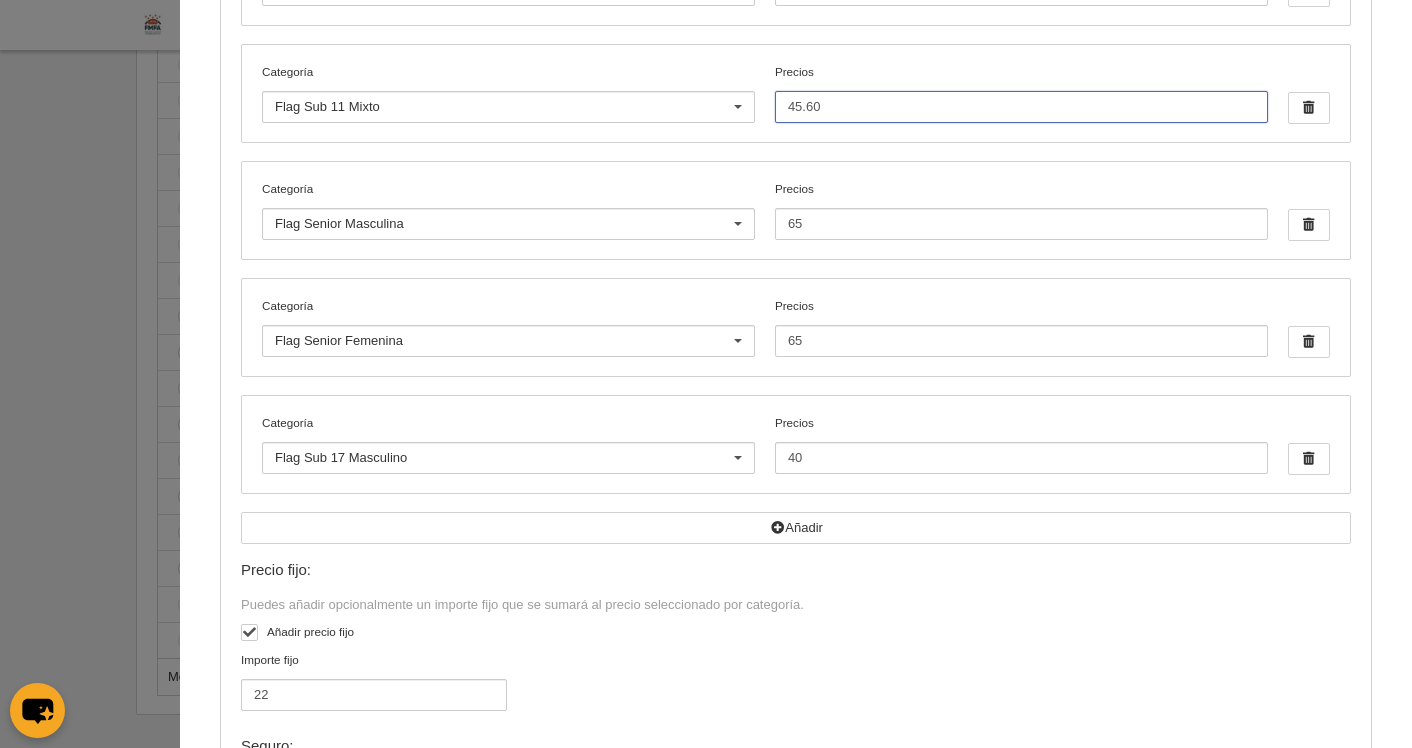 scroll, scrollTop: 884, scrollLeft: 0, axis: vertical 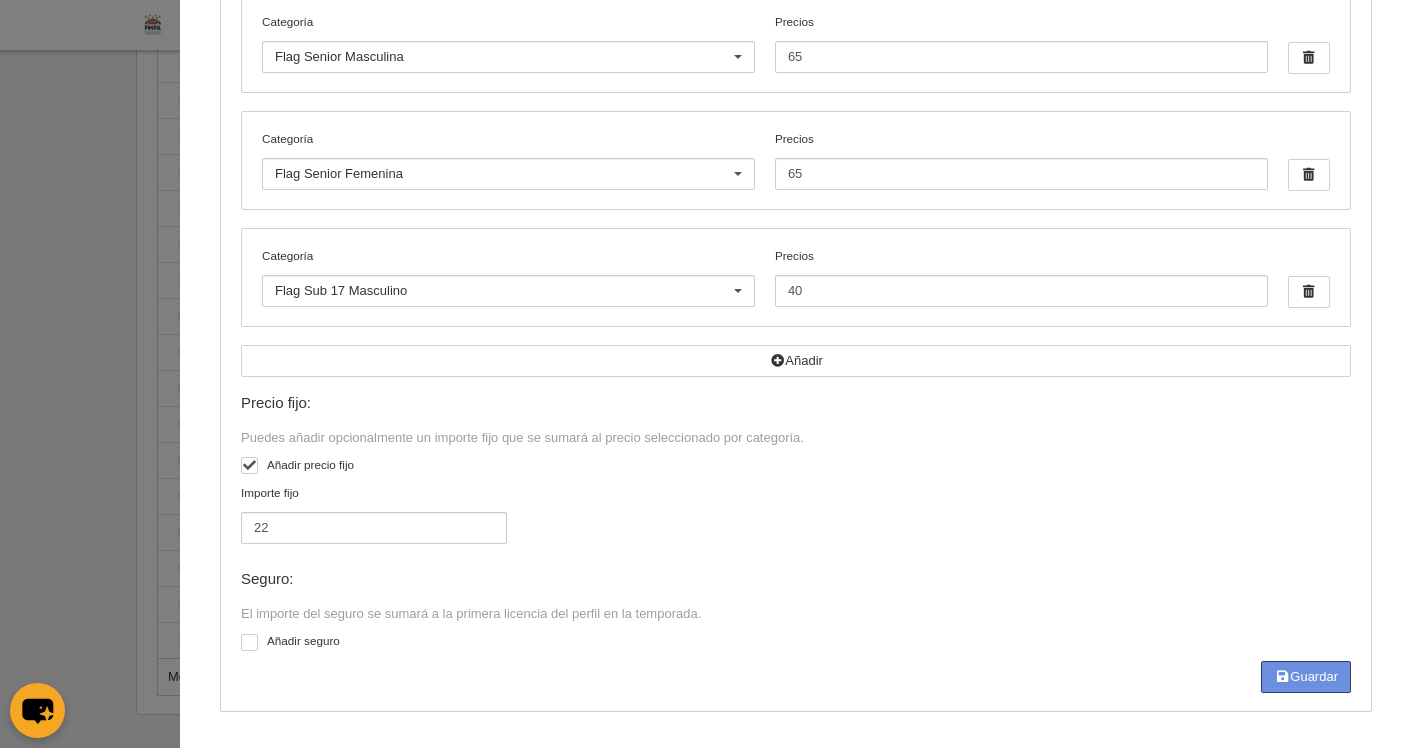 type on "45.60" 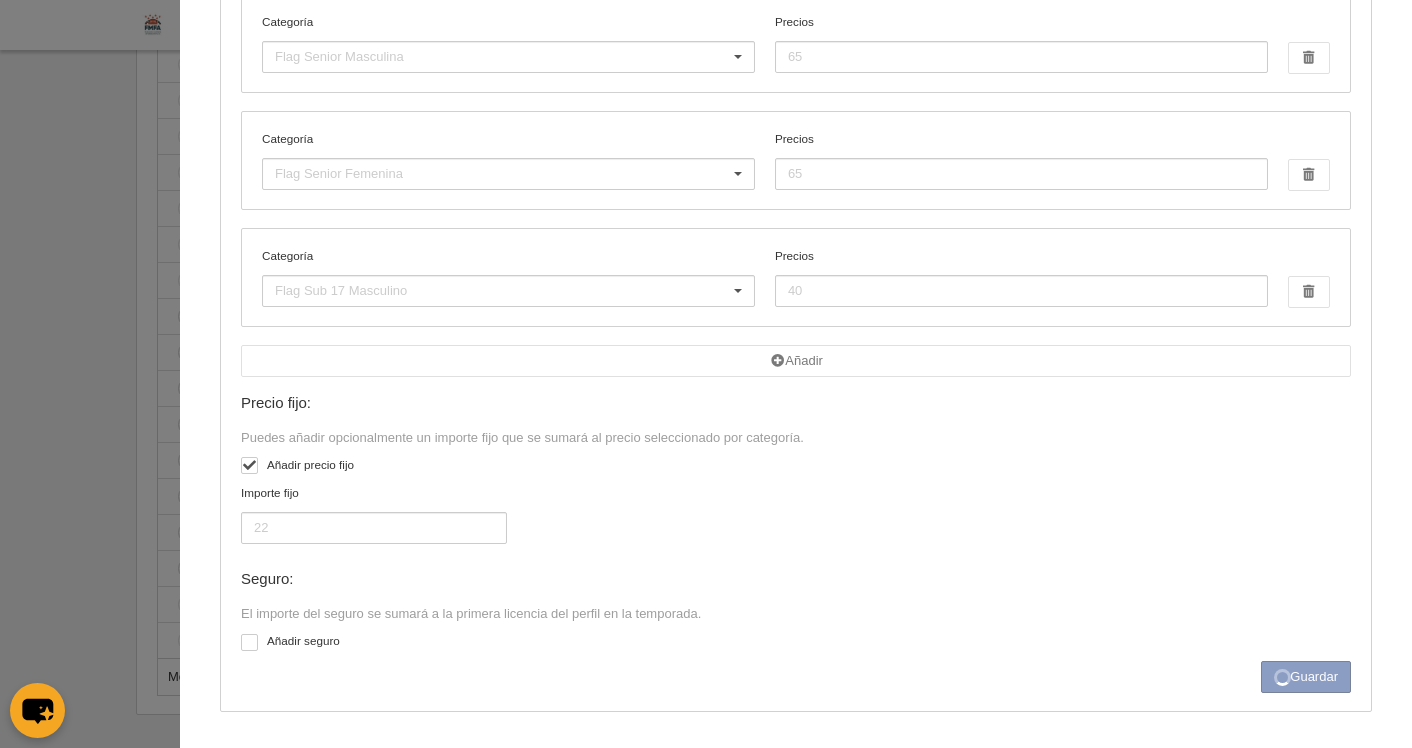 type on "45.6" 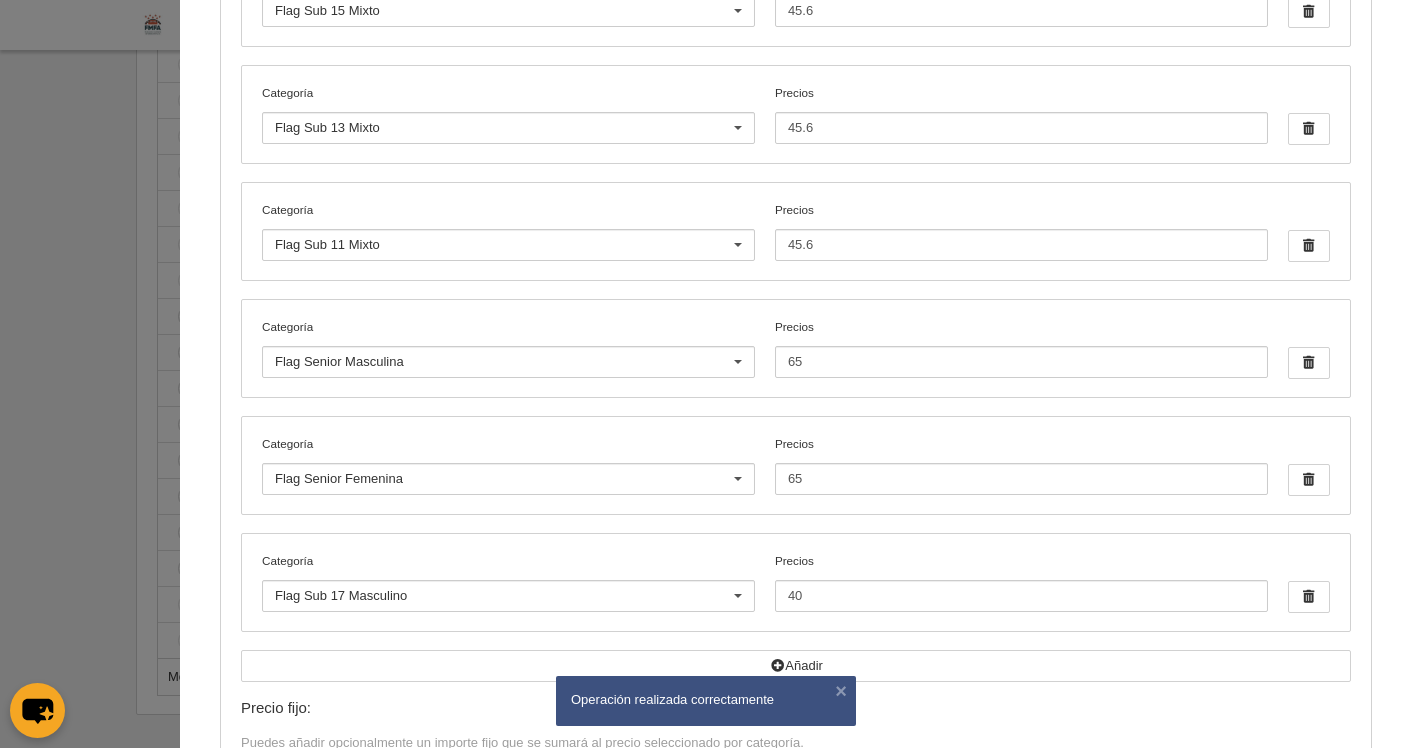 scroll, scrollTop: 599, scrollLeft: 0, axis: vertical 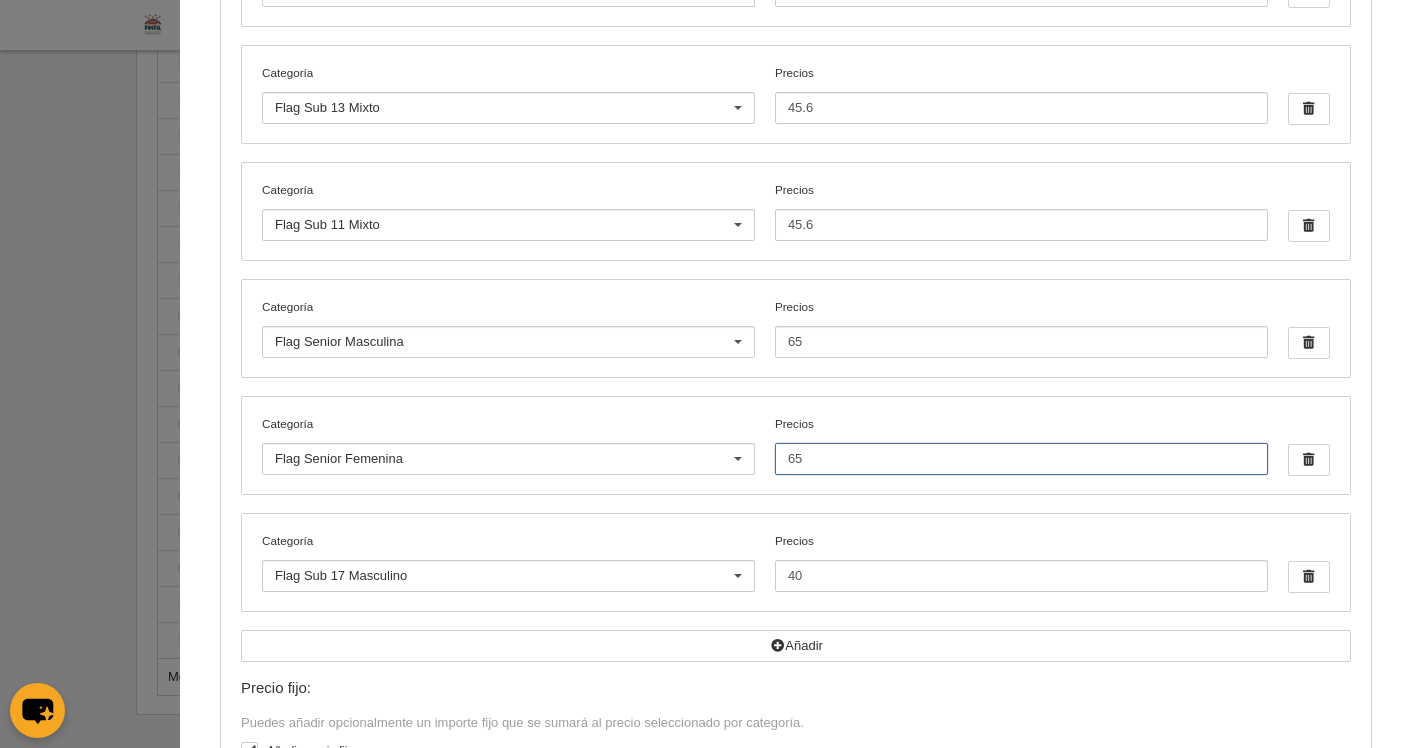 drag, startPoint x: 813, startPoint y: 459, endPoint x: 807, endPoint y: 486, distance: 27.658634 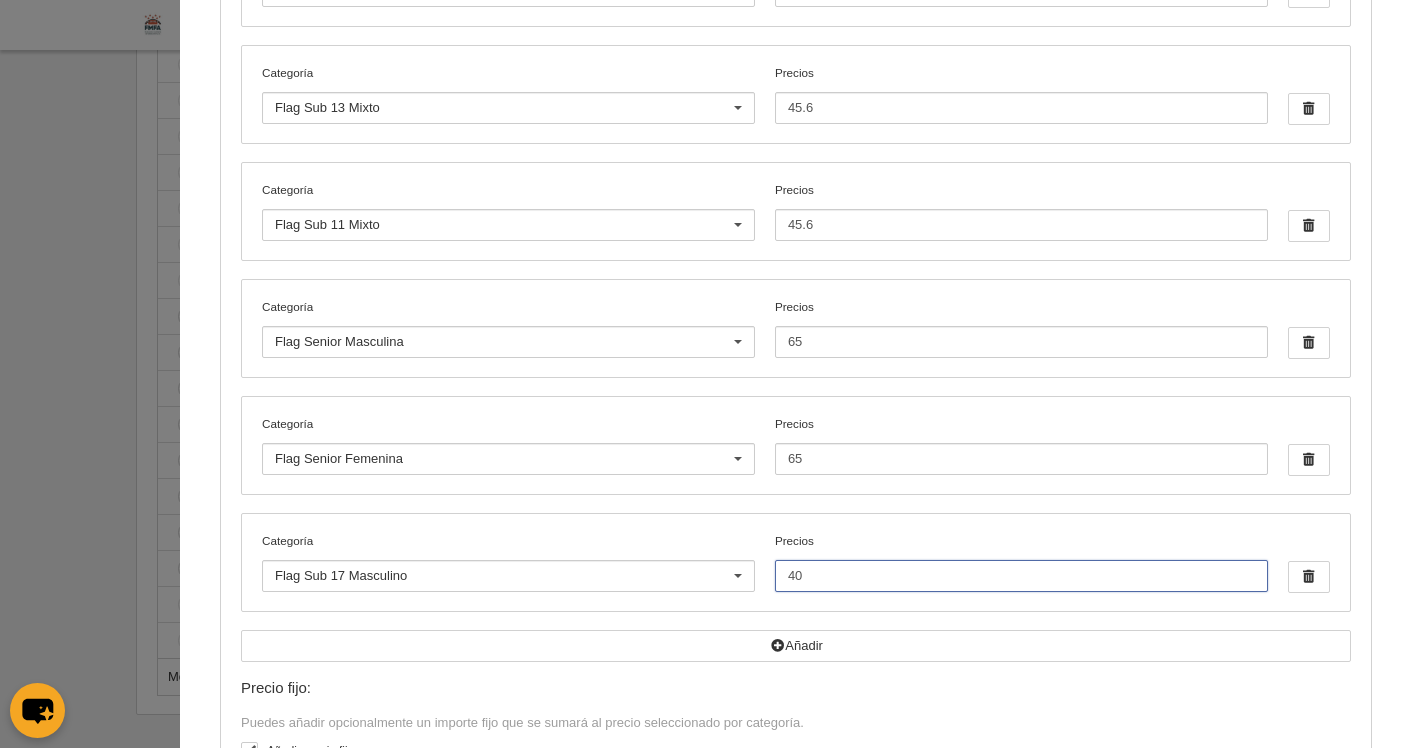 drag, startPoint x: 802, startPoint y: 576, endPoint x: 757, endPoint y: 572, distance: 45.17743 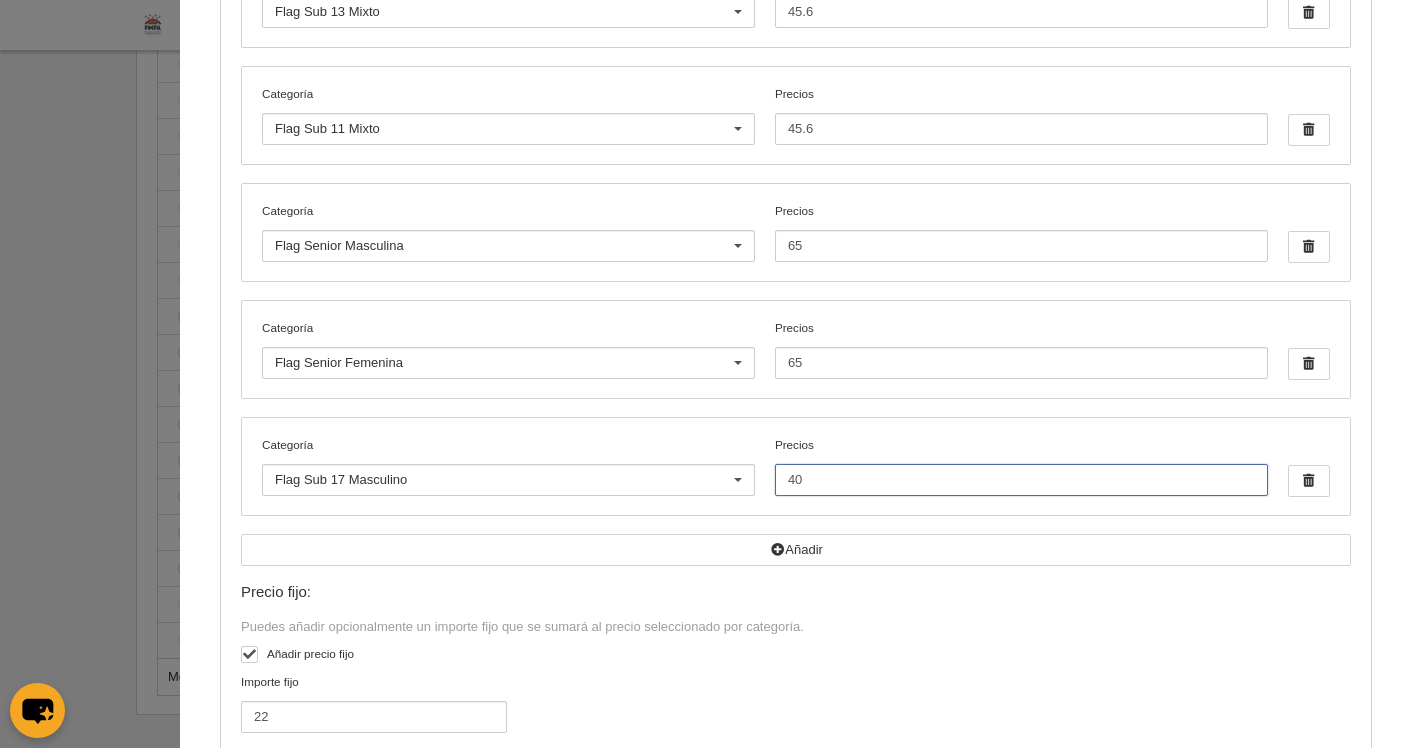 scroll, scrollTop: 712, scrollLeft: 0, axis: vertical 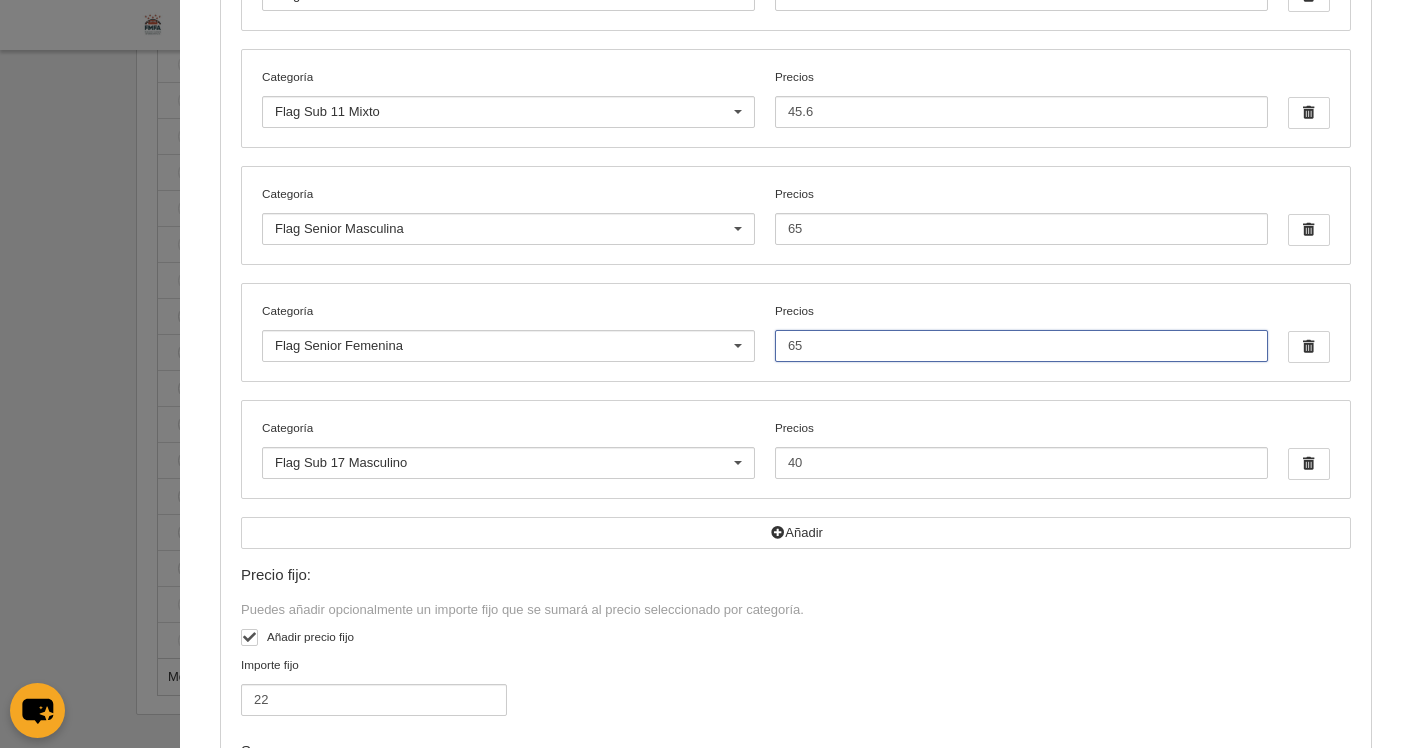 drag, startPoint x: 798, startPoint y: 345, endPoint x: 761, endPoint y: 347, distance: 37.054016 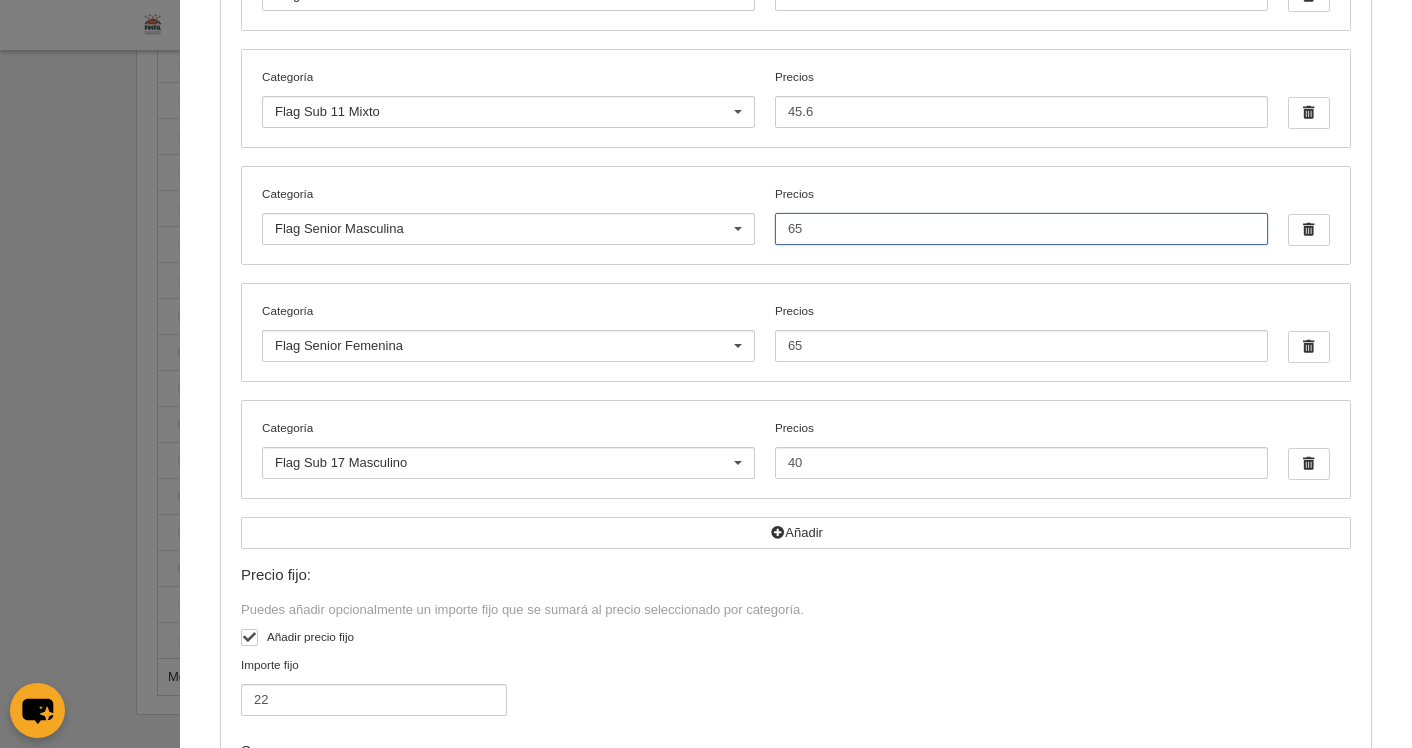 drag, startPoint x: 810, startPoint y: 231, endPoint x: 749, endPoint y: 233, distance: 61.03278 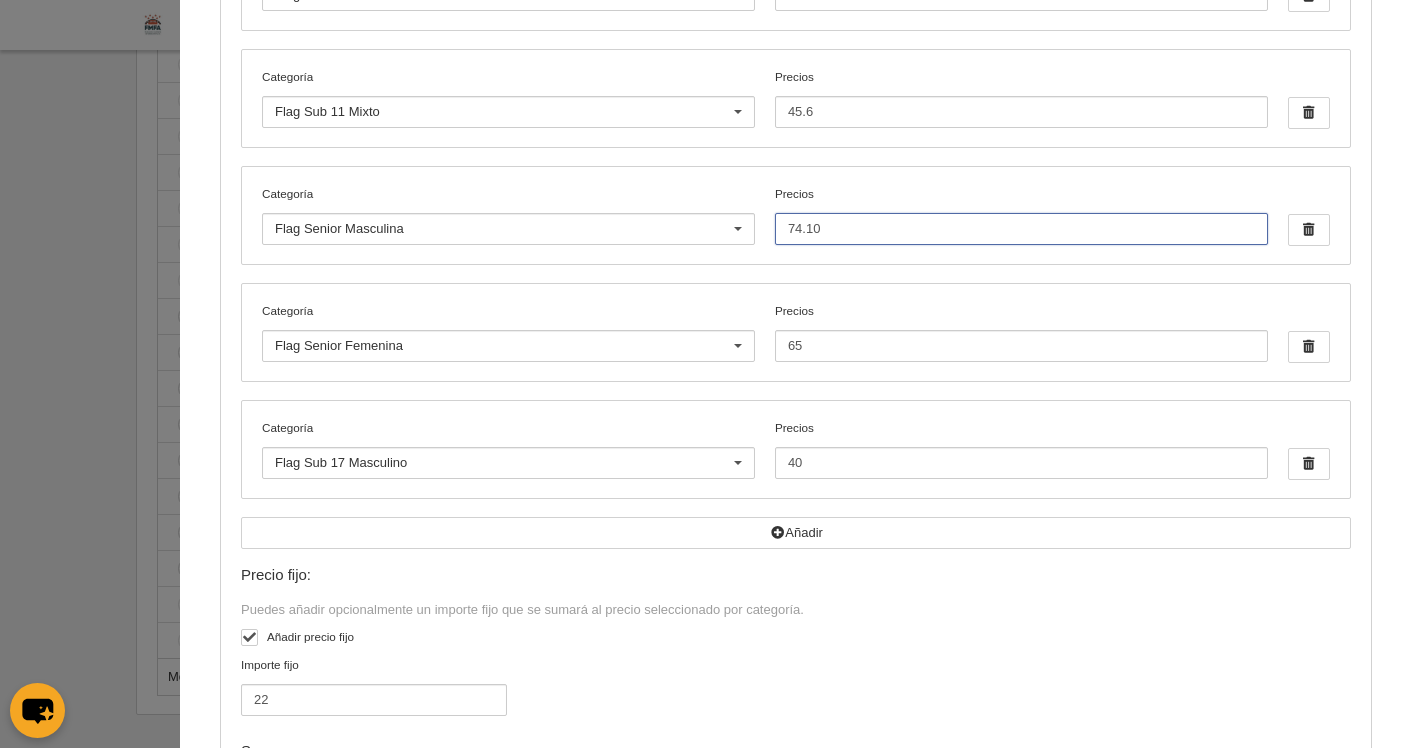 type on "74.10" 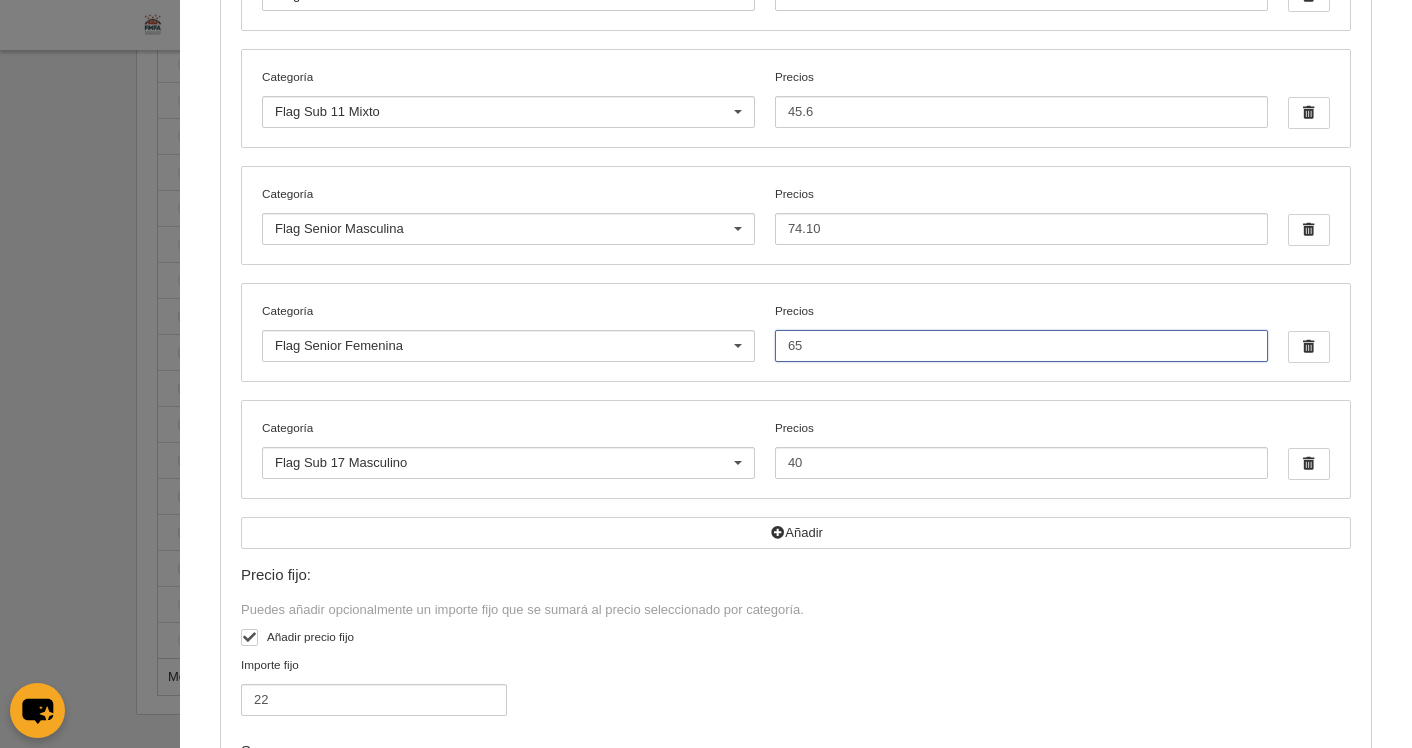 drag, startPoint x: 801, startPoint y: 338, endPoint x: 760, endPoint y: 334, distance: 41.19466 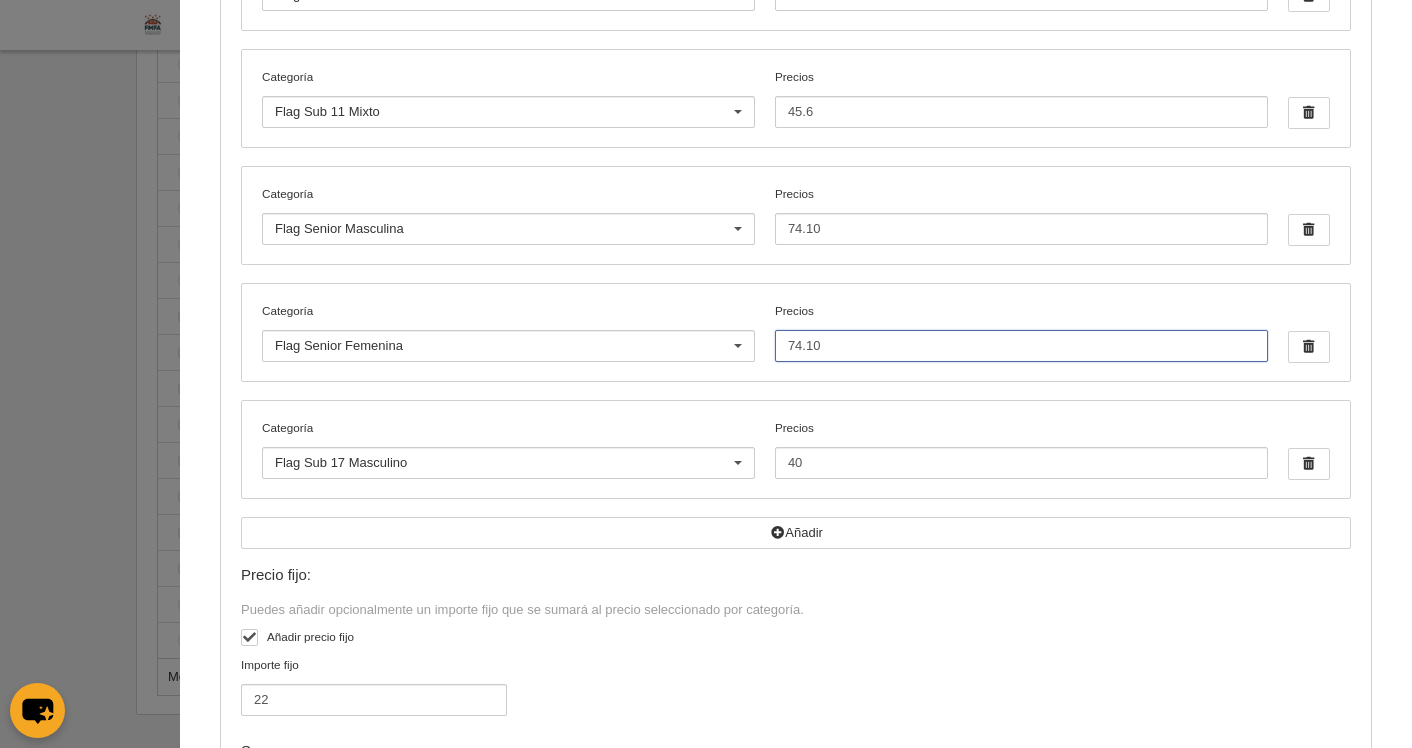 type on "74.10" 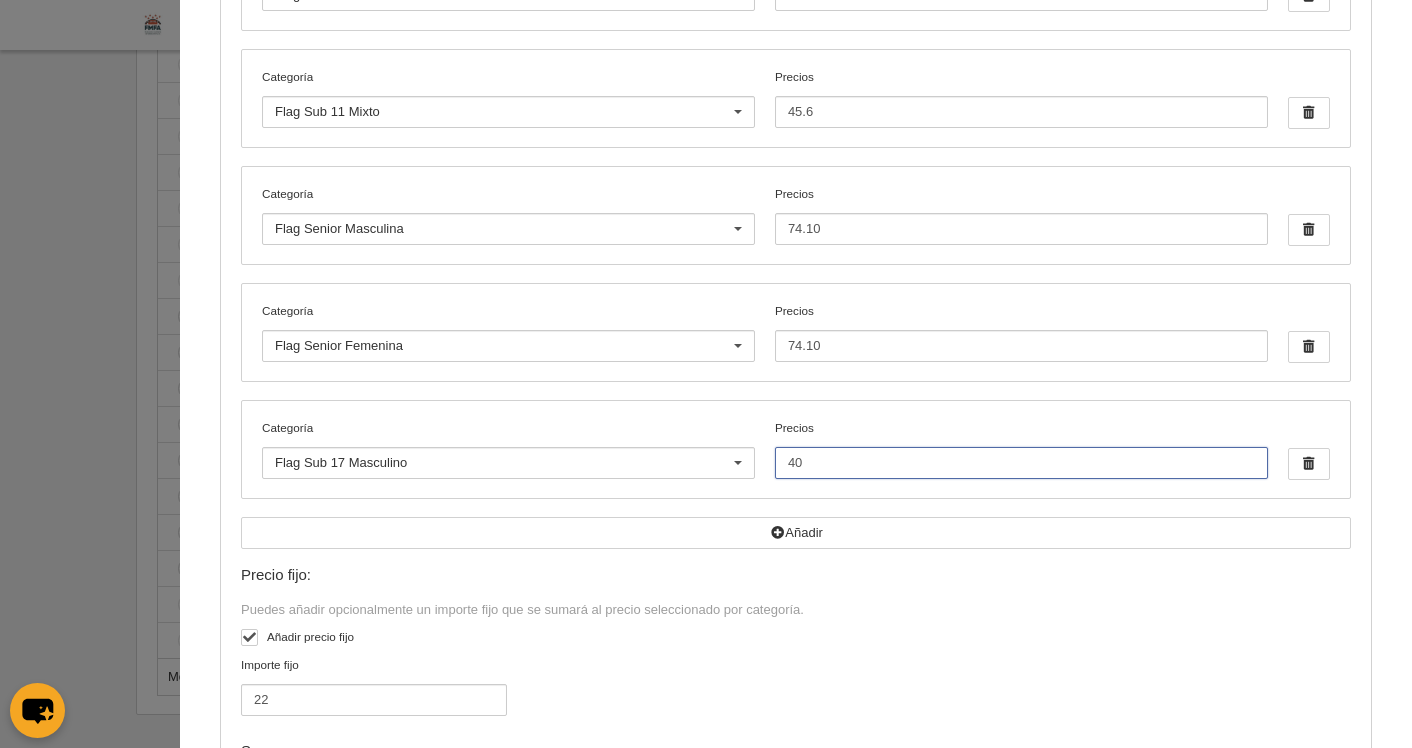 click on "40" at bounding box center (1021, 463) 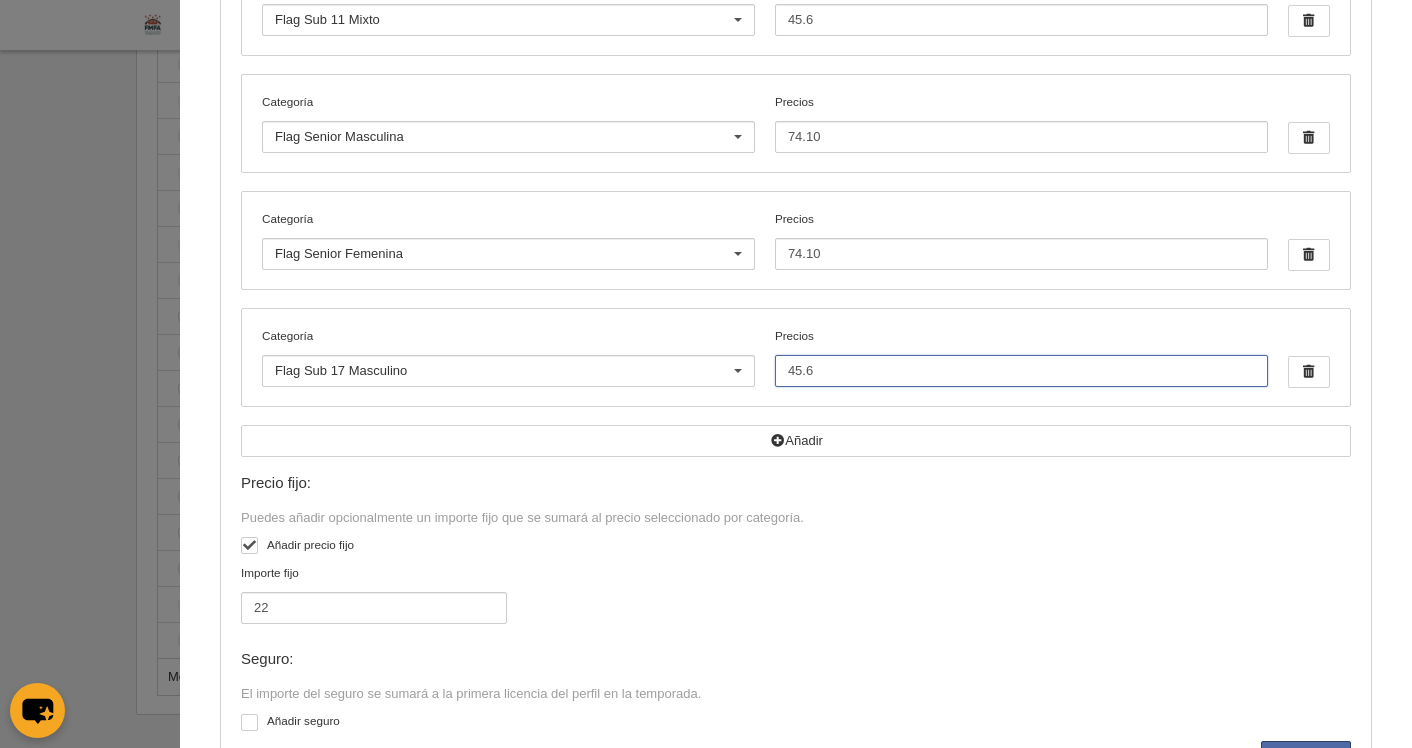 scroll, scrollTop: 884, scrollLeft: 0, axis: vertical 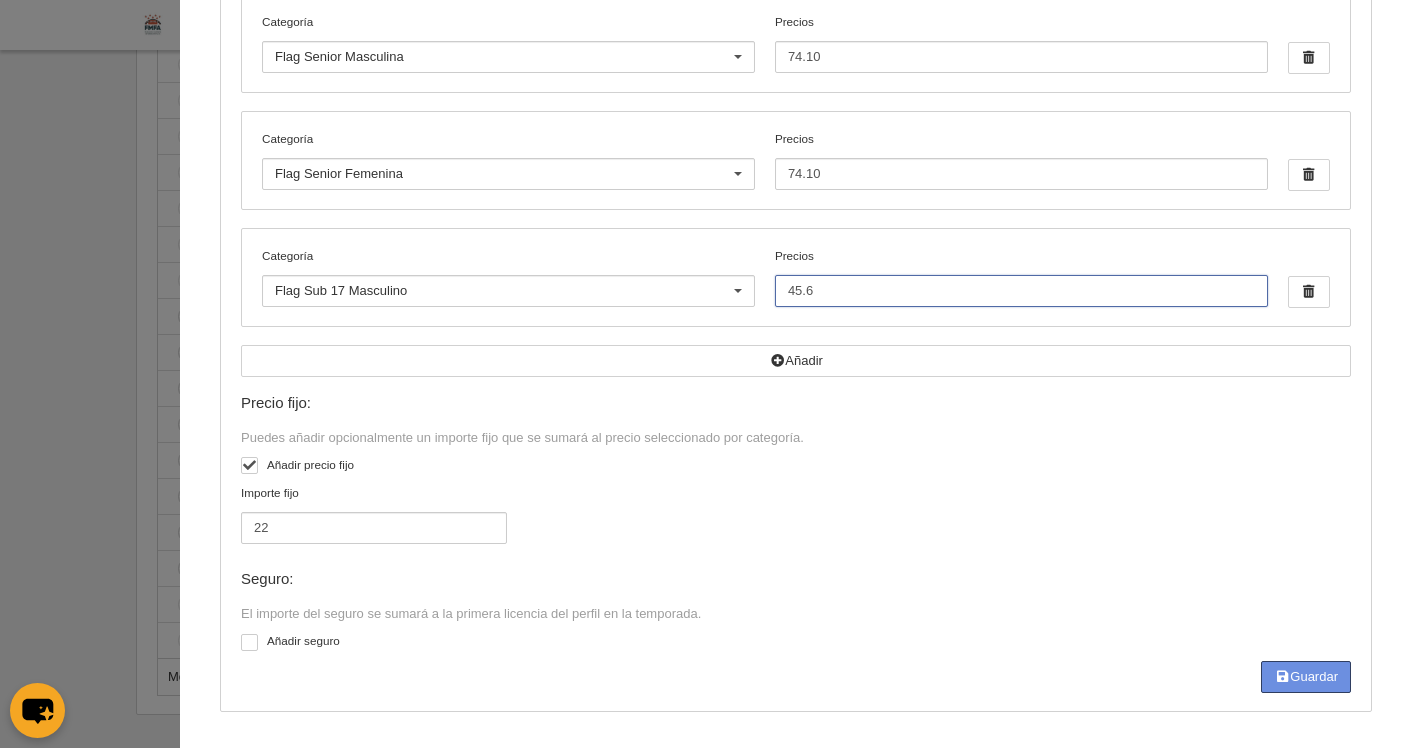 type on "45.6" 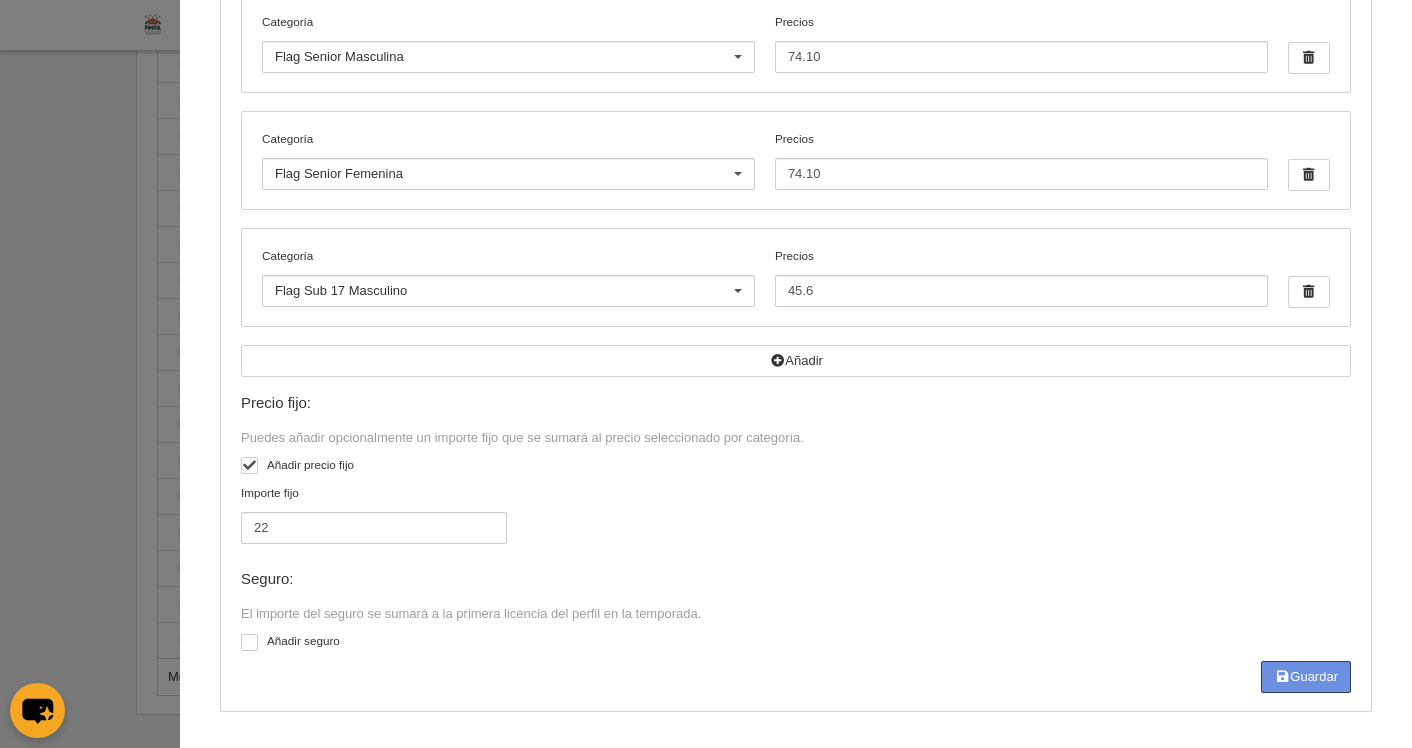 click on "Guardar" at bounding box center [1306, 677] 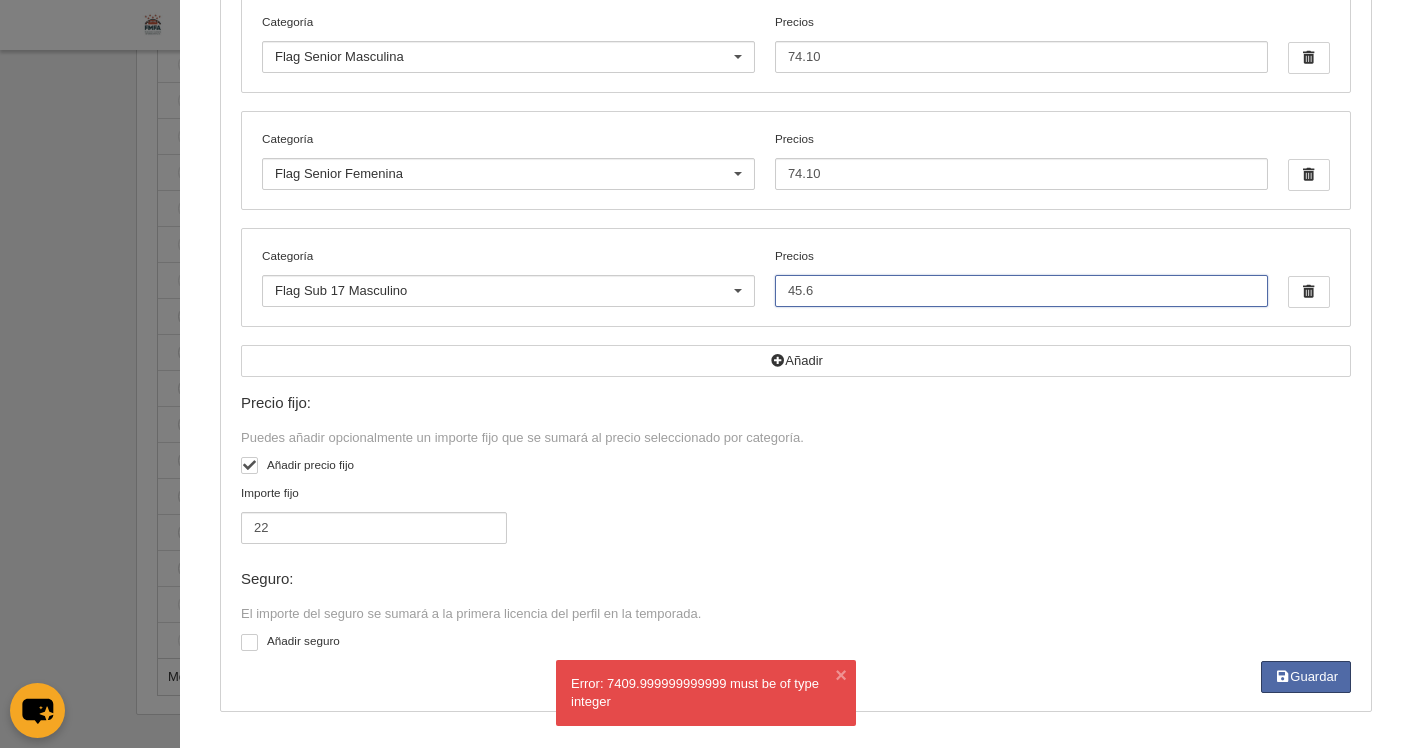 drag, startPoint x: 782, startPoint y: 294, endPoint x: 758, endPoint y: 294, distance: 24 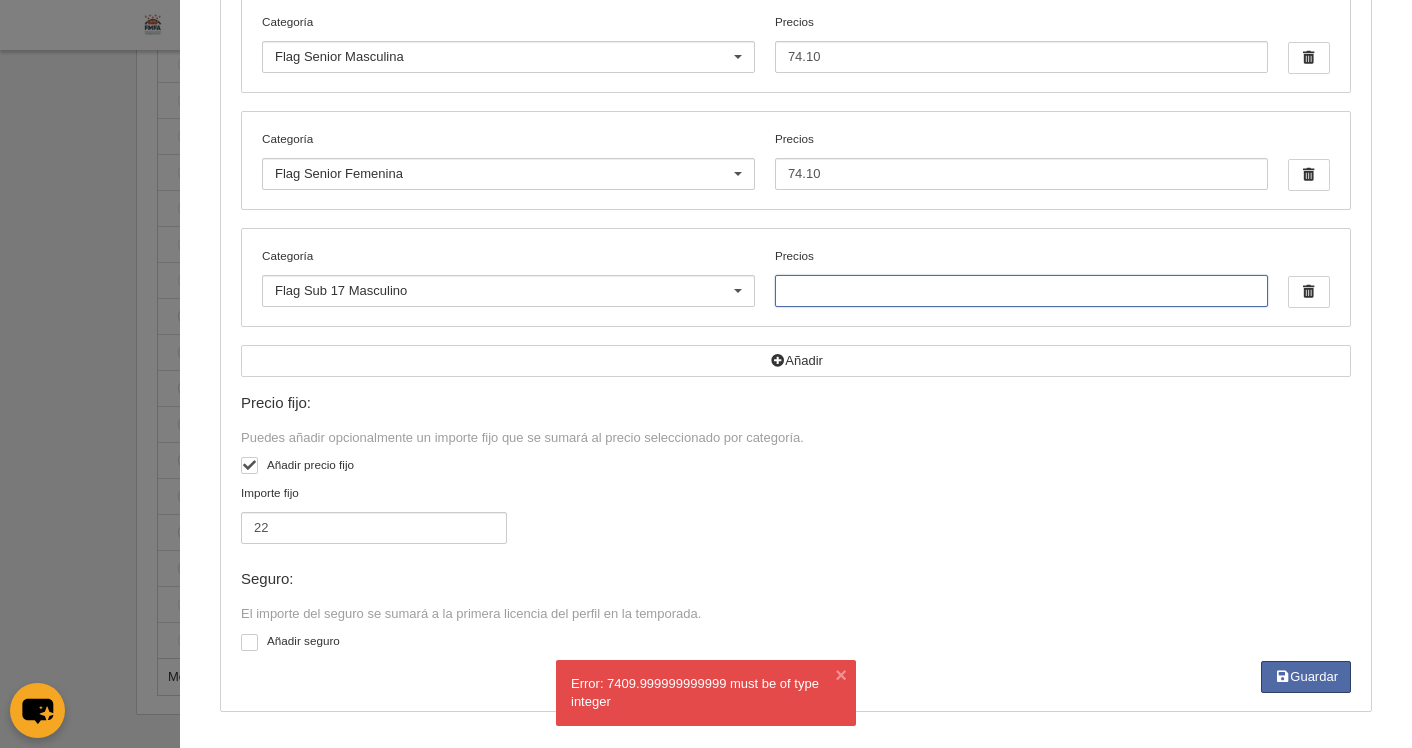 type 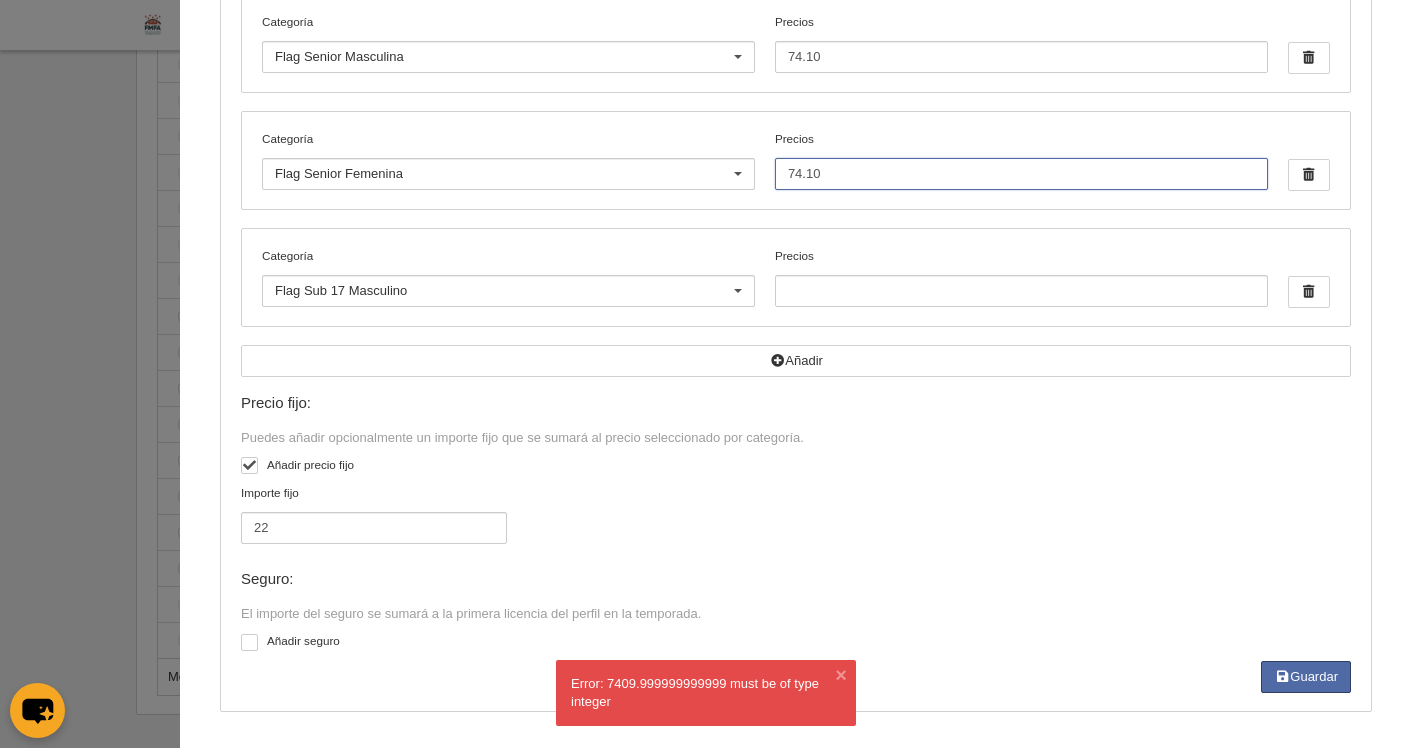 drag, startPoint x: 857, startPoint y: 168, endPoint x: 752, endPoint y: 164, distance: 105.076164 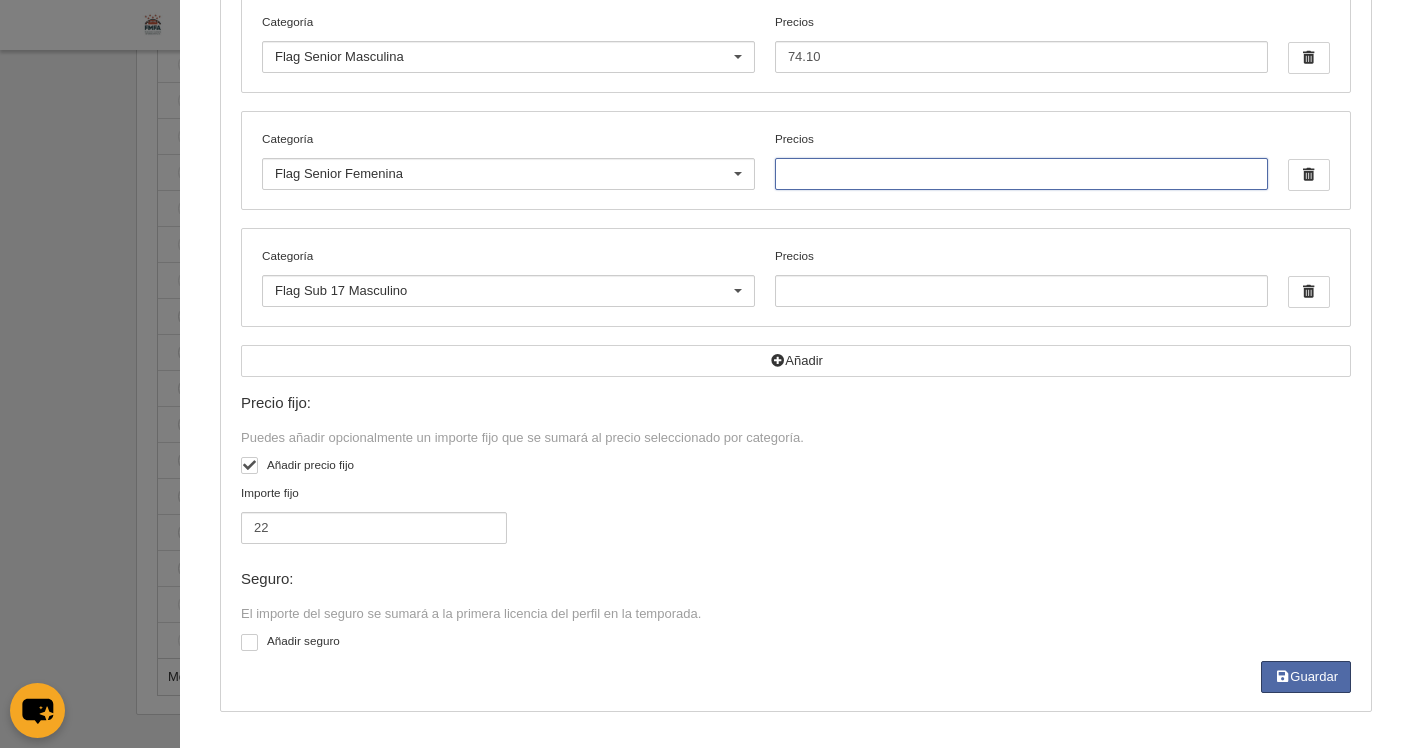scroll, scrollTop: 884, scrollLeft: 0, axis: vertical 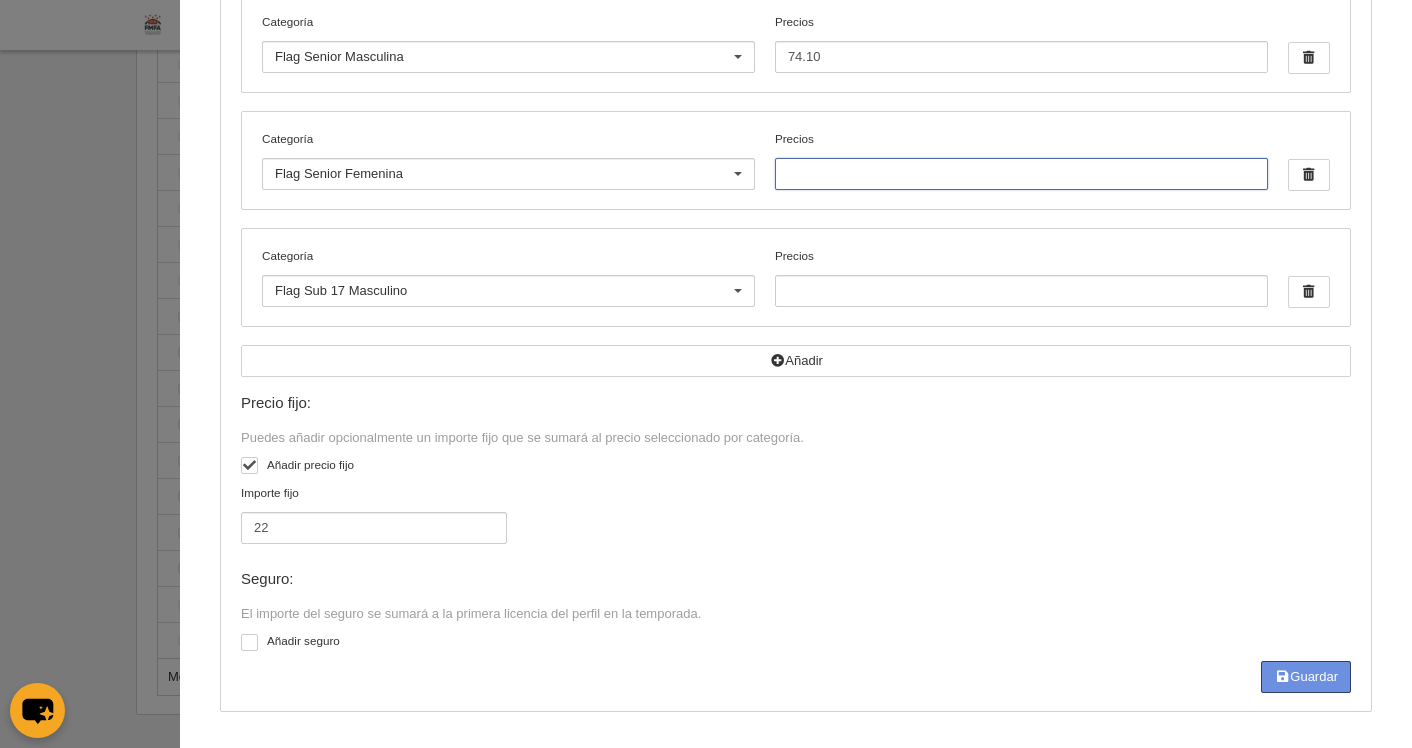 type 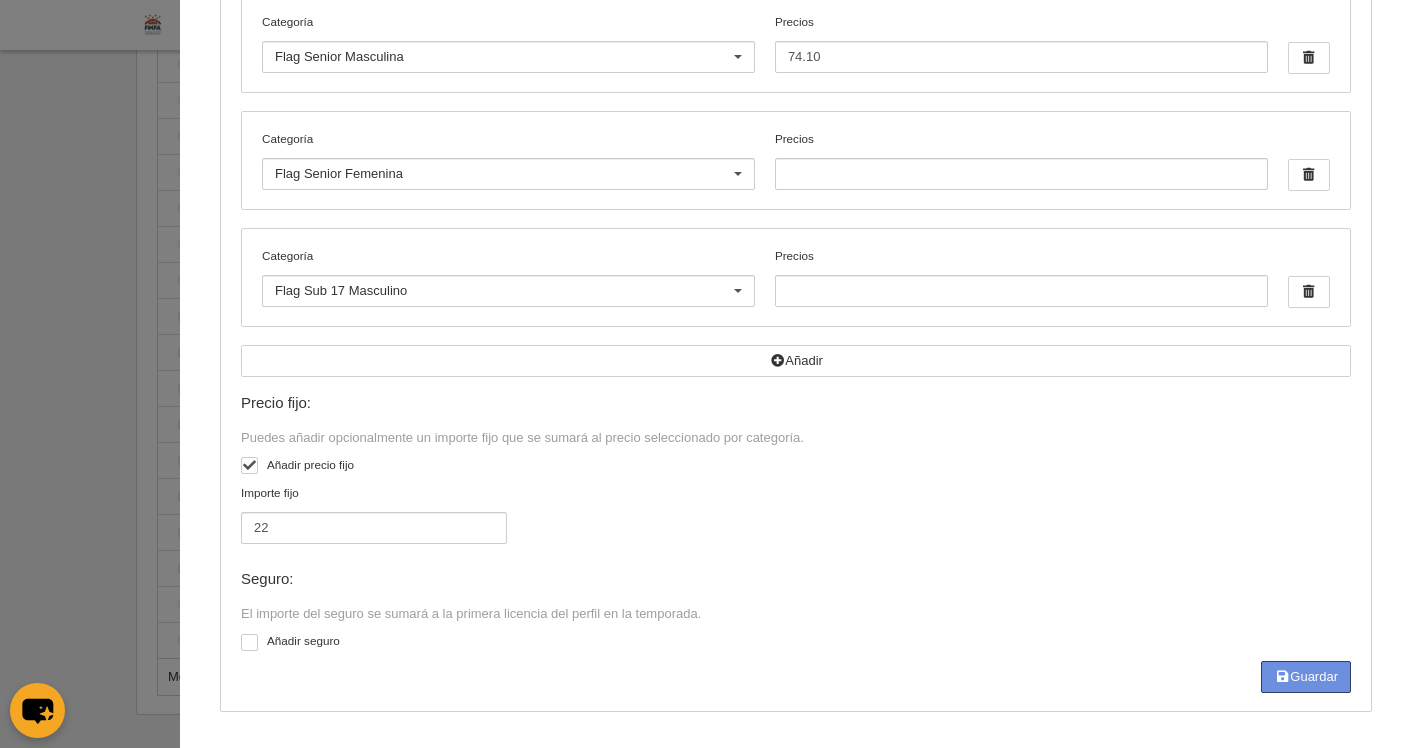 click on "Guardar" at bounding box center [1306, 677] 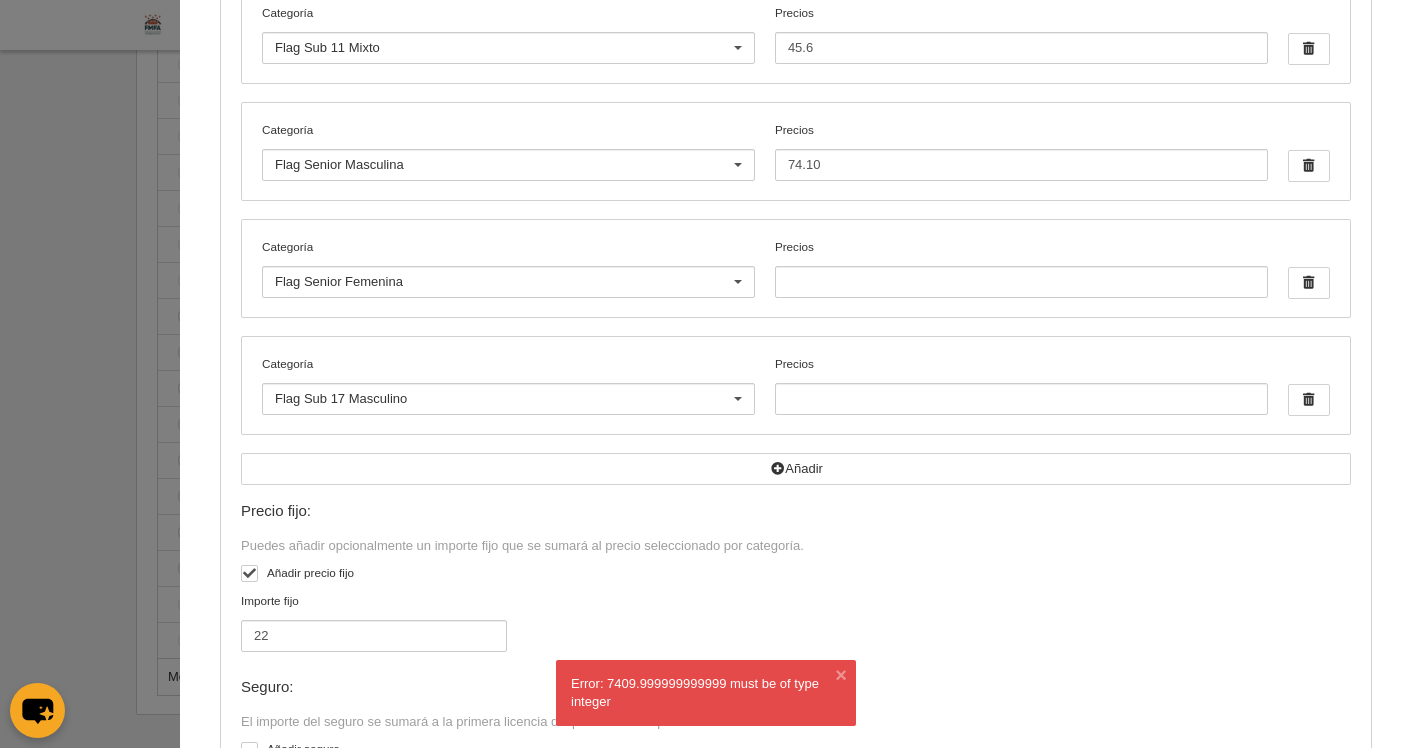 scroll, scrollTop: 540, scrollLeft: 0, axis: vertical 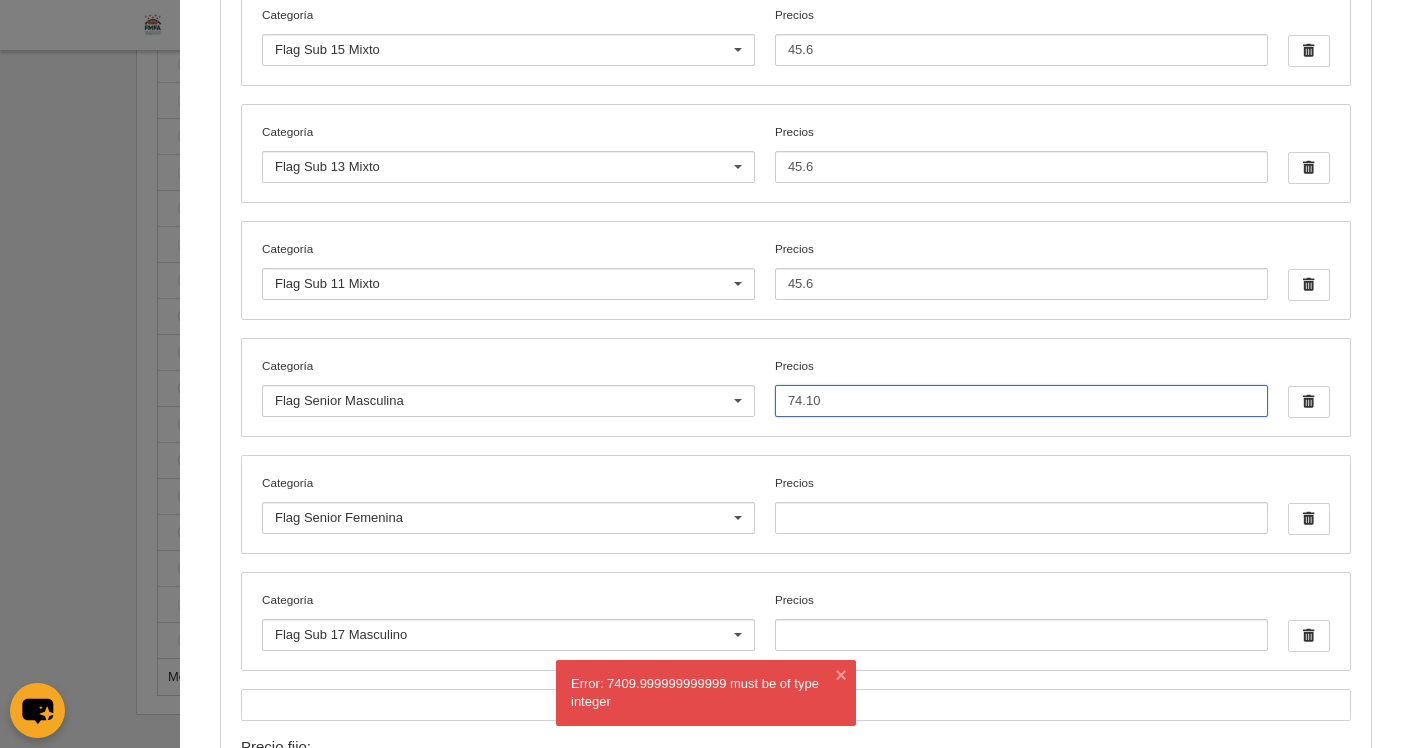 drag, startPoint x: 876, startPoint y: 405, endPoint x: 774, endPoint y: 394, distance: 102.59142 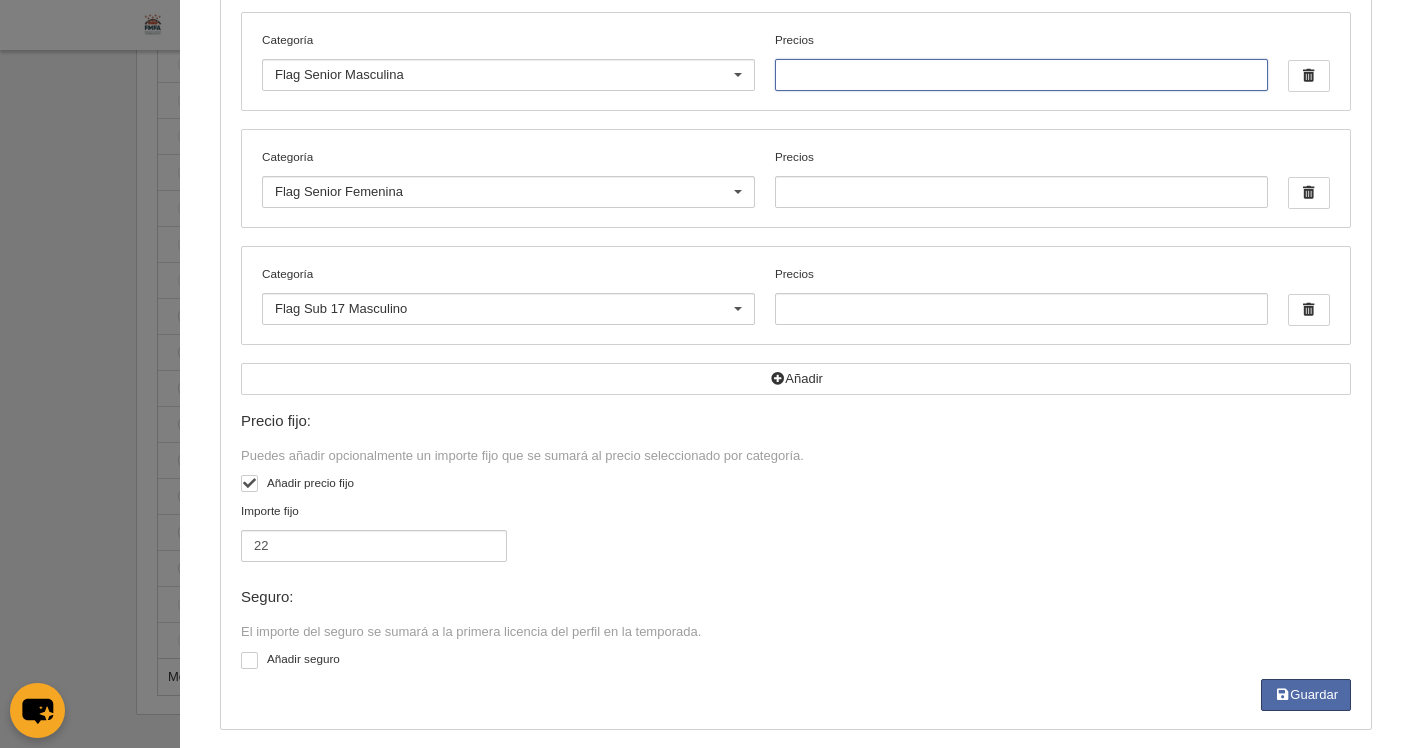scroll, scrollTop: 884, scrollLeft: 0, axis: vertical 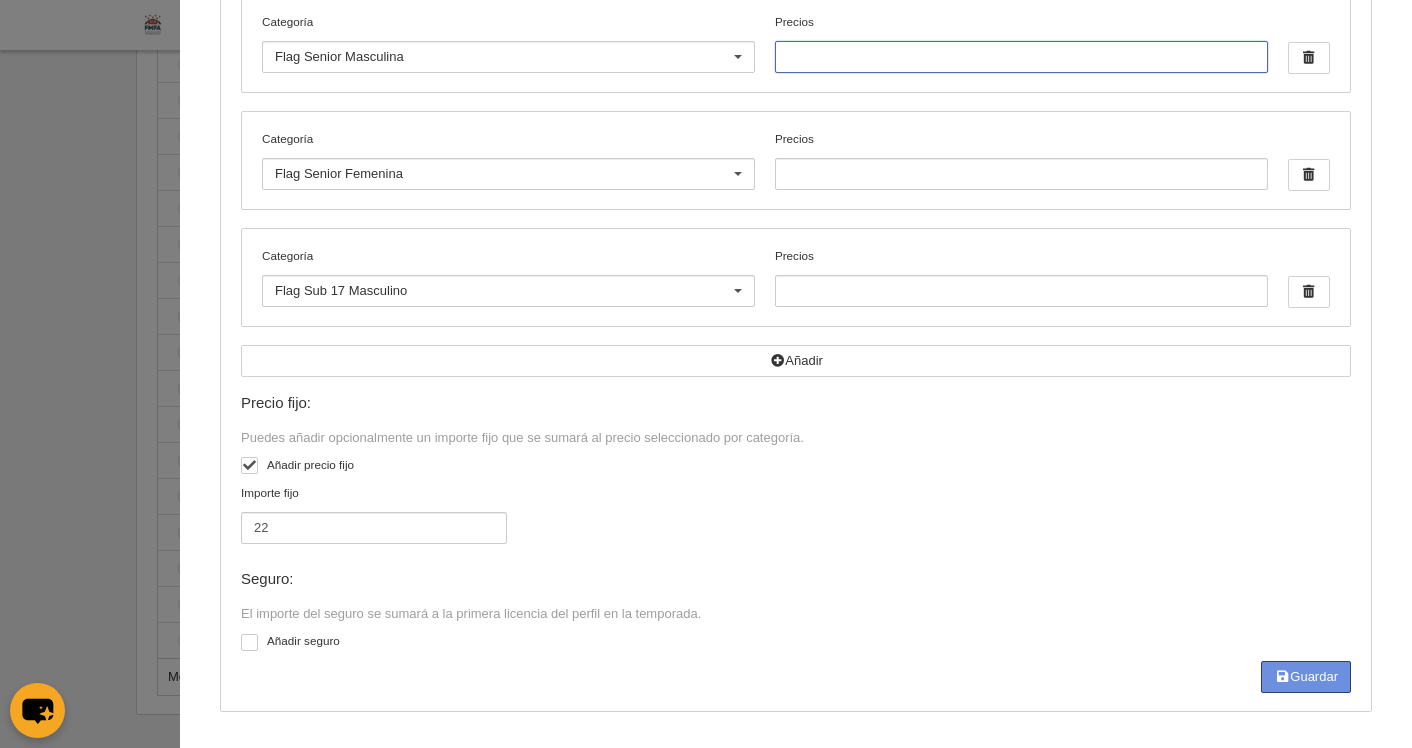type 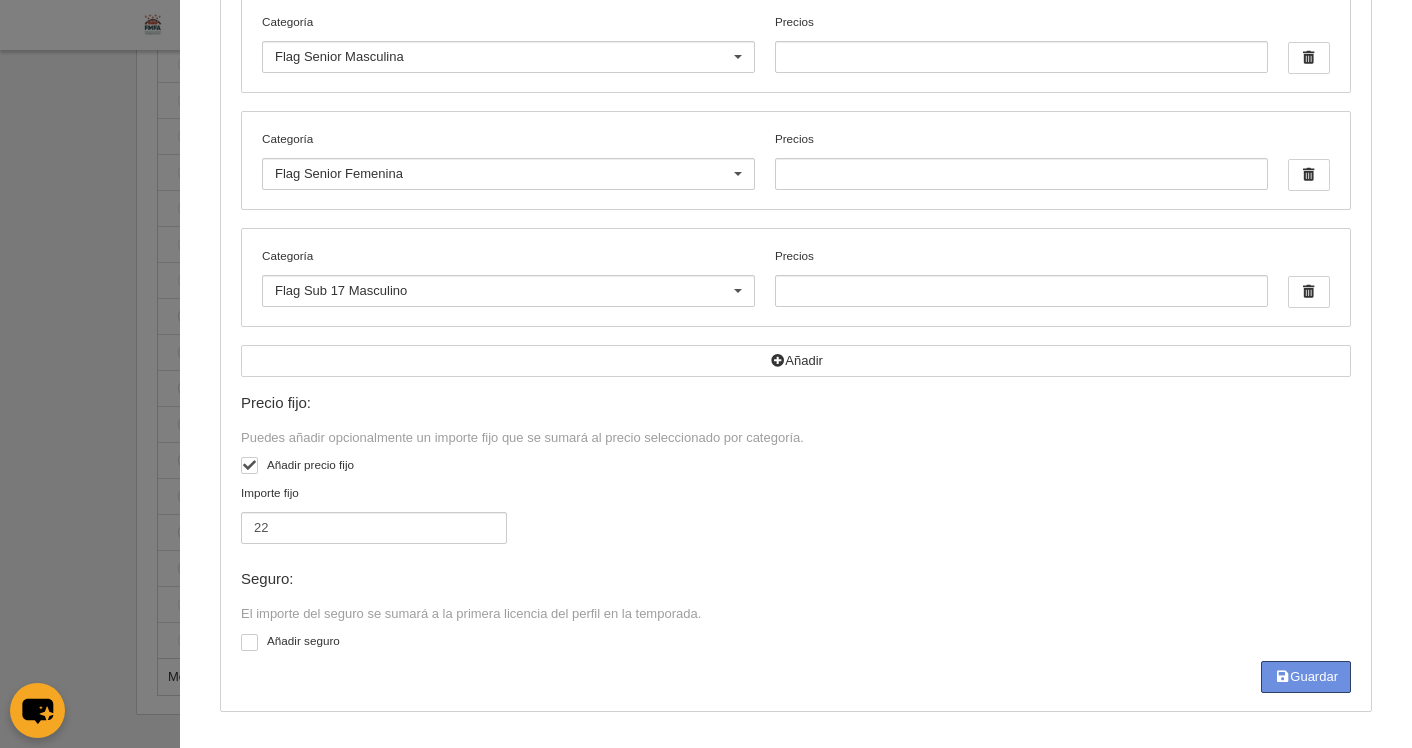 drag, startPoint x: 1299, startPoint y: 681, endPoint x: 1262, endPoint y: 665, distance: 40.311287 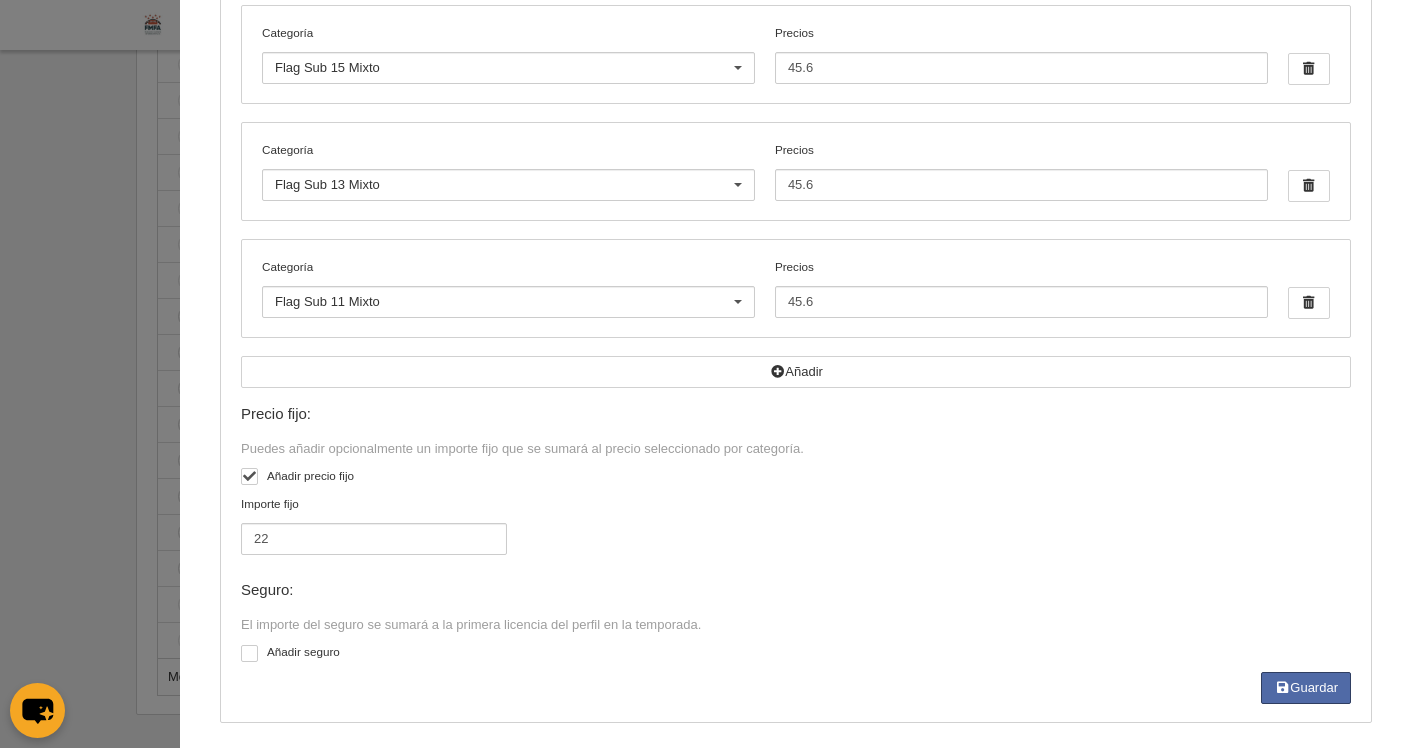 scroll, scrollTop: 533, scrollLeft: 0, axis: vertical 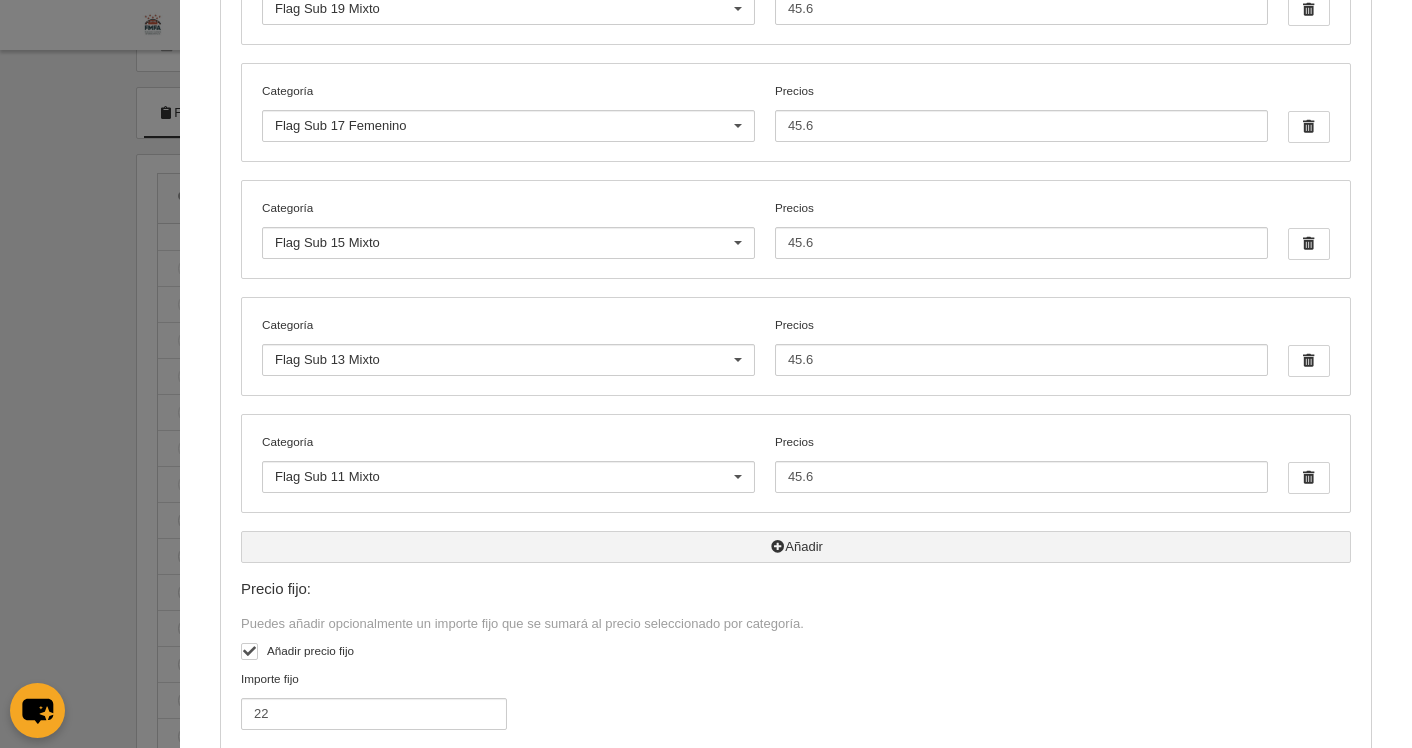 click on "Añadir" at bounding box center [796, 547] 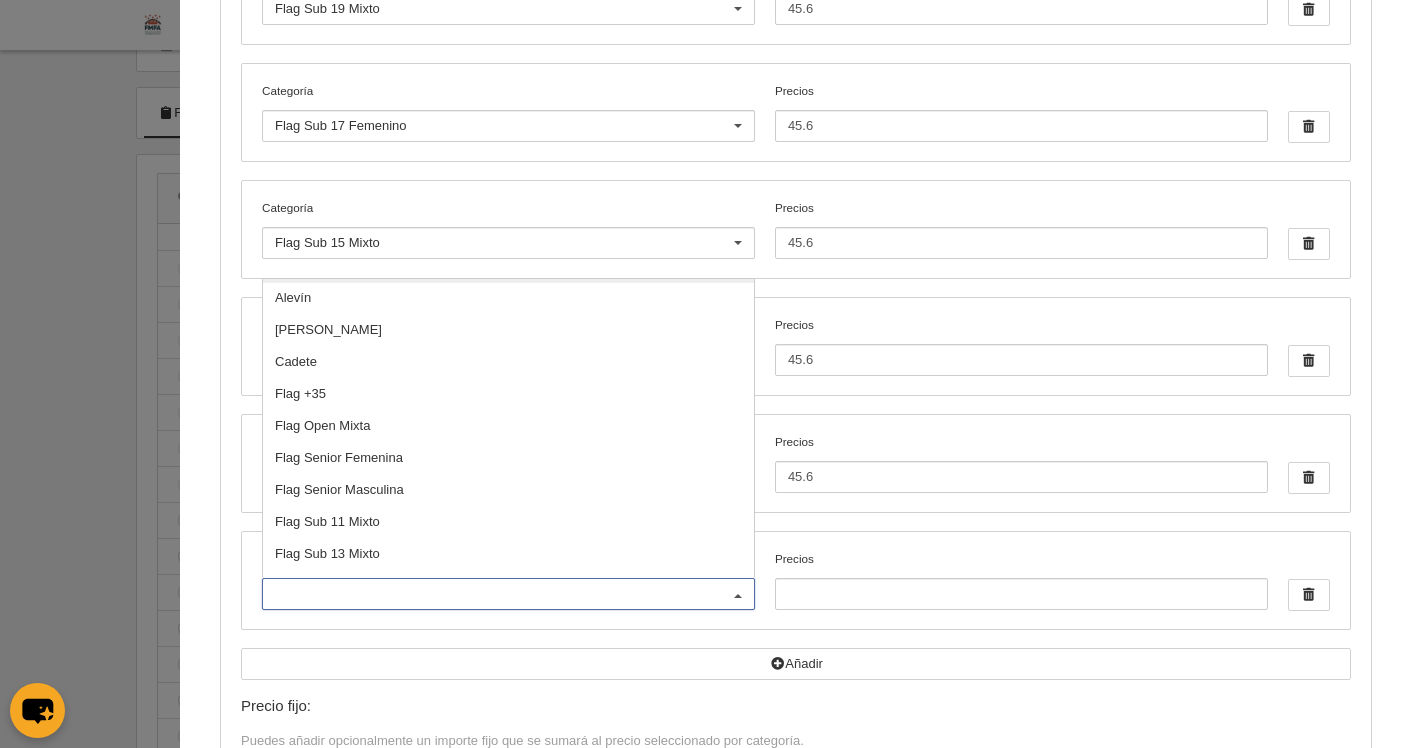 scroll, scrollTop: 0, scrollLeft: 0, axis: both 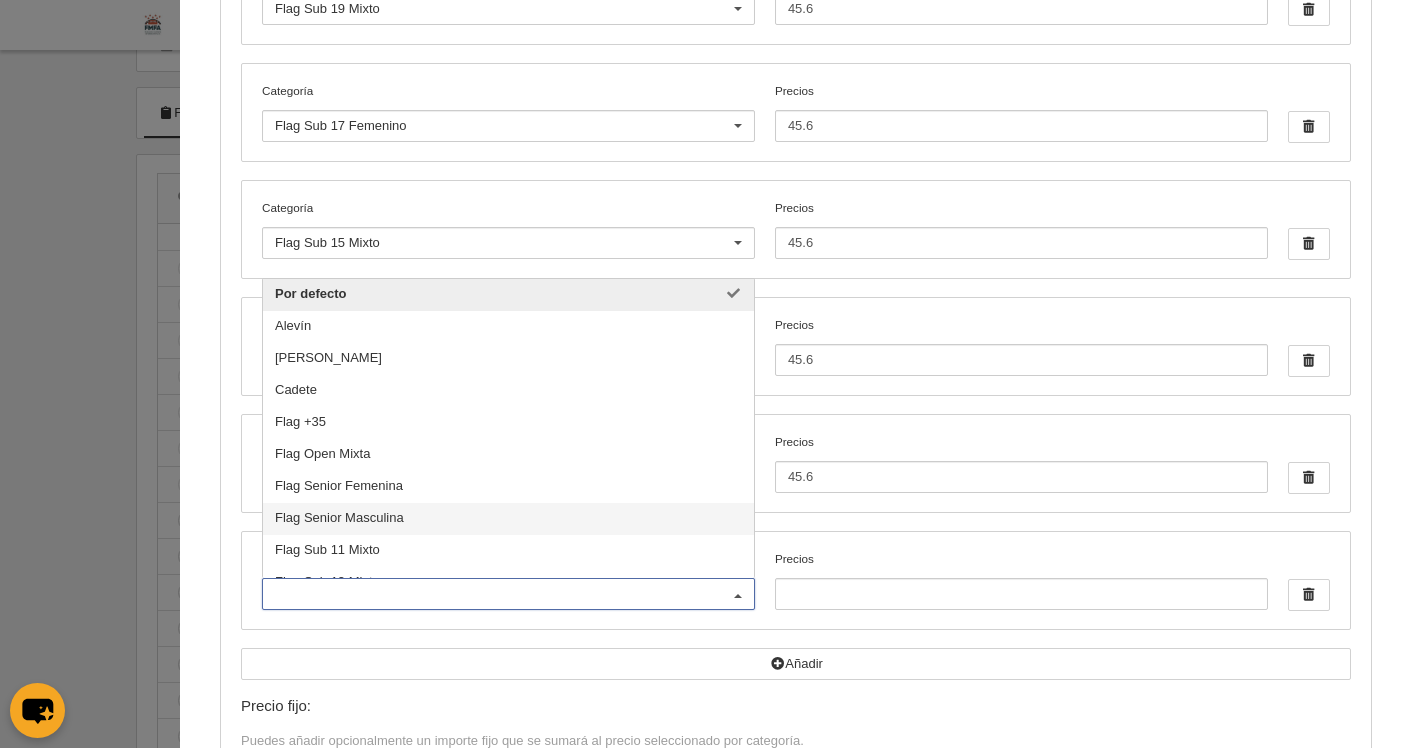 click on "Precios por categoría:
Si no tienes un precio por categoría, simplemente selecciona "Por defecto" en el campo de la categoría.
Se pueden poner varios precios separados por un punto y coma (;), por ejemplo, "10;5;5;3".
Esto significa que la primera vez que rellenen este formulario se creará un coste de 10 €, la segunda y tercera vez 5 € y a partir de la cuarta vez 3 €.   Esto puede ser útil en casos donde se quiere hacer descuentos por inscribirse o solicitar una licencia más de una vez.   Si queremos el mismo precio siempre sólo hay que poner una cifra, sin punto y coma.   Se pueden poner decimales en los precios utilizando un punto (.), por ejemplo, "10.90".
Categoría
Flag Sub 19 Mixto           Por defecto     [PERSON_NAME]     Flag +35     Flag Open Mixta     Flag Senior Femenina     Flag Senior Masculina     Flag Sub 11 Mixto     Flag Sub 13 Mixto     Flag Sub 15 Masculino" at bounding box center (796, 390) 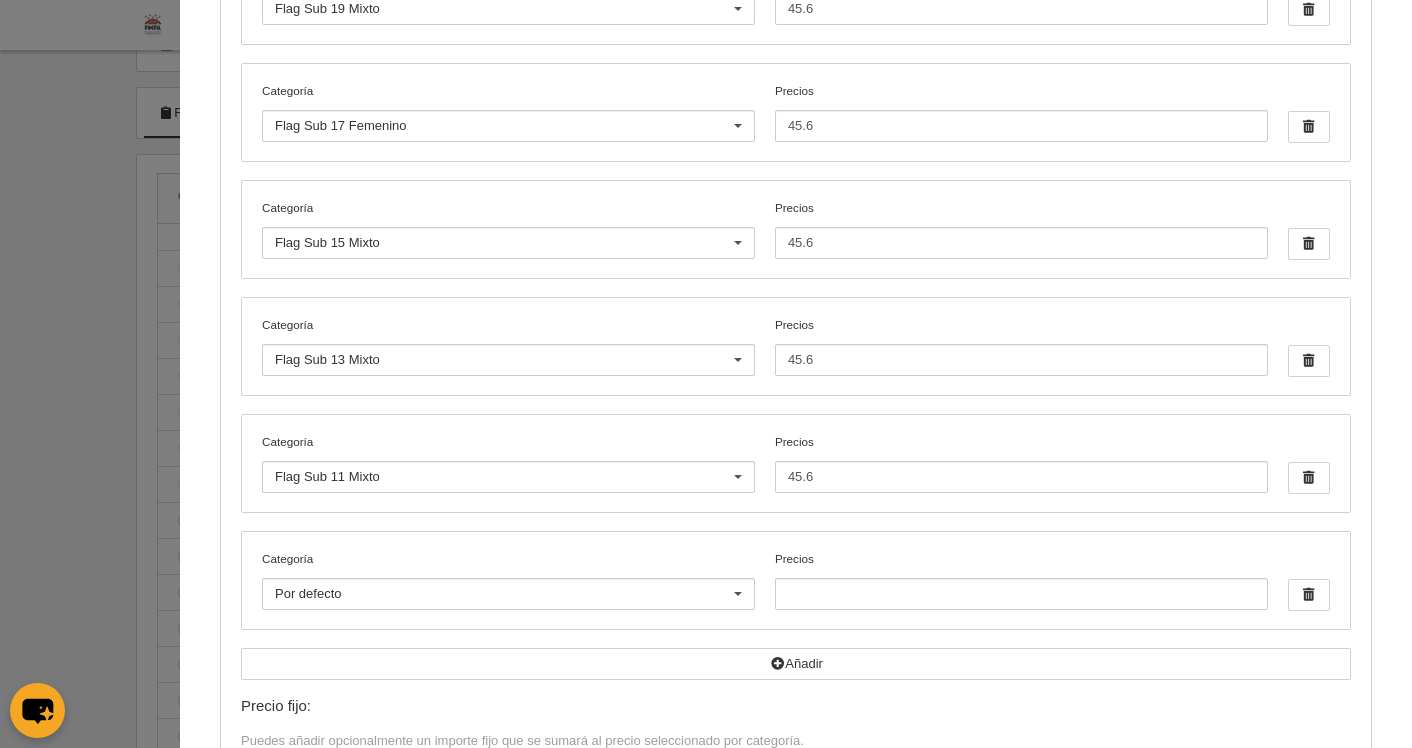 scroll, scrollTop: 0, scrollLeft: 0, axis: both 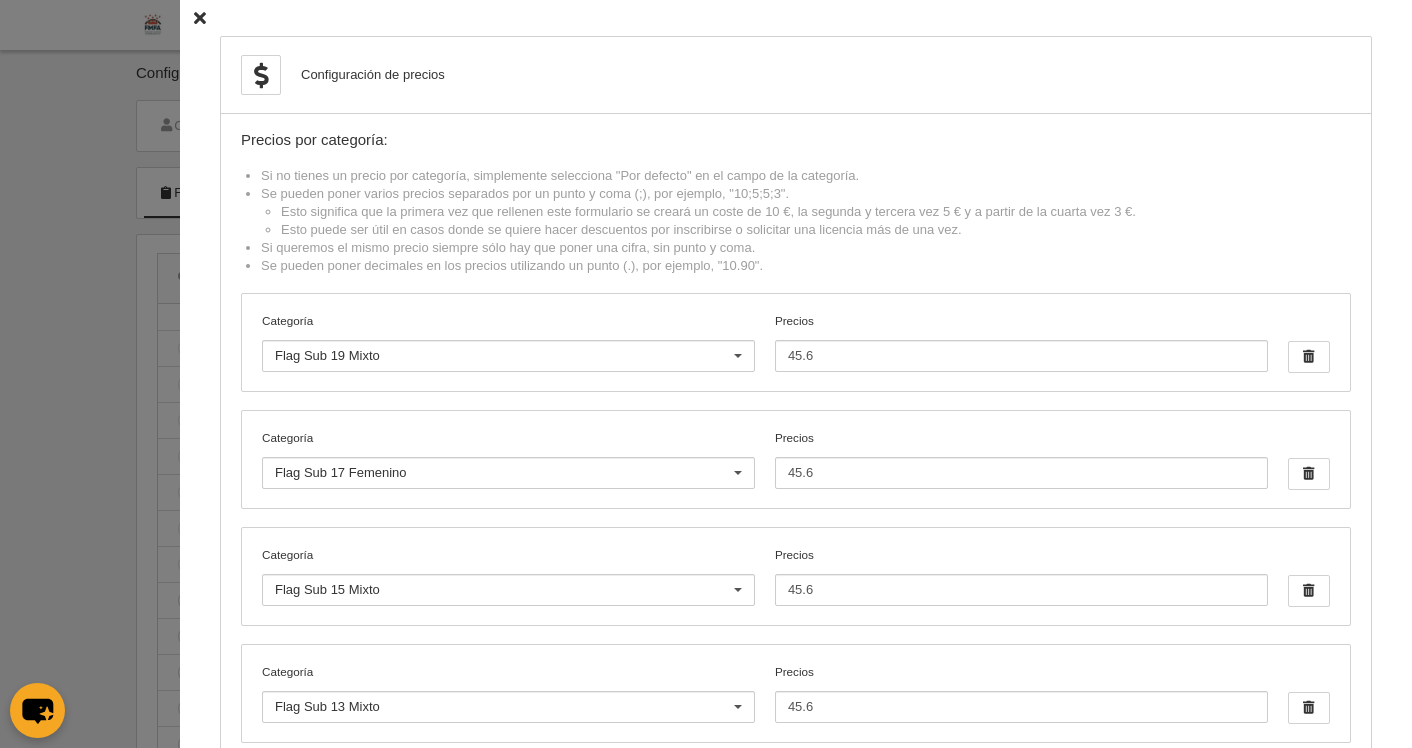 click at bounding box center (200, 18) 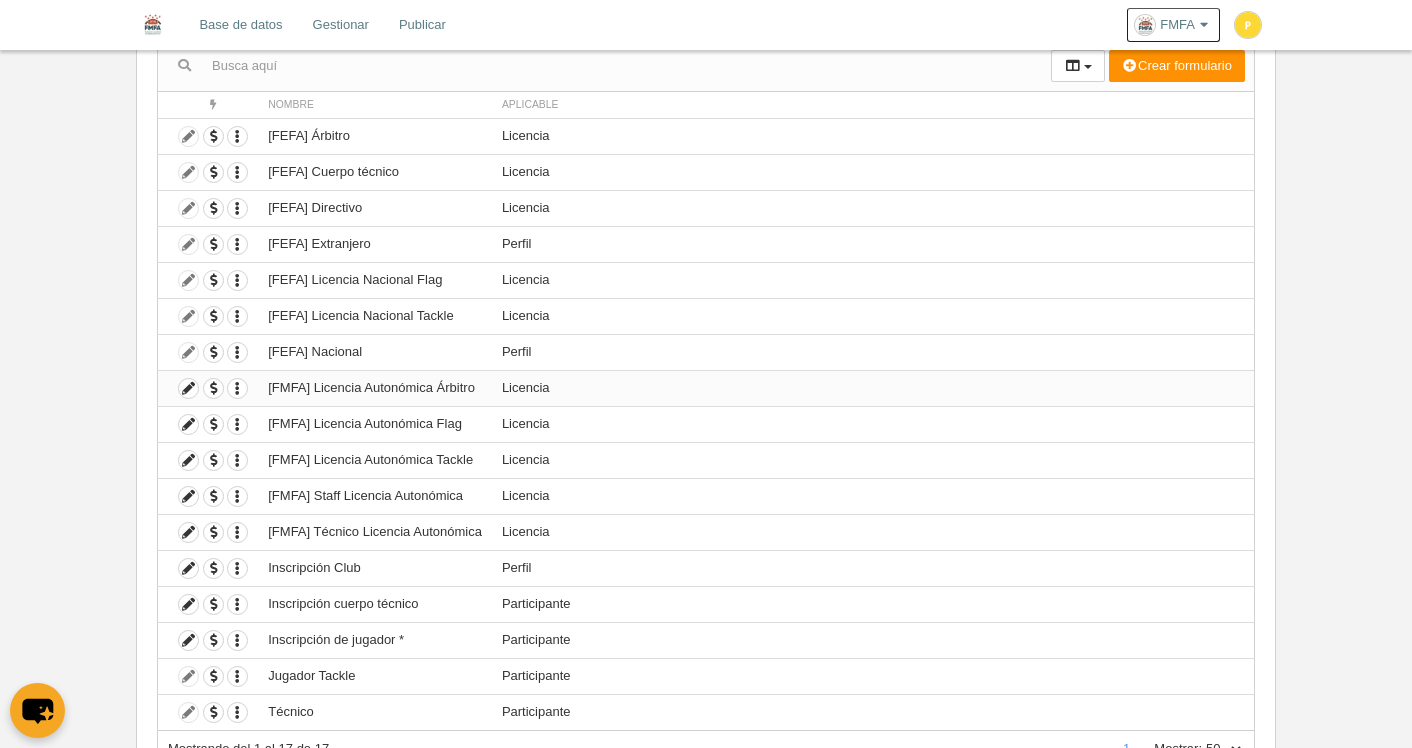 scroll, scrollTop: 227, scrollLeft: 0, axis: vertical 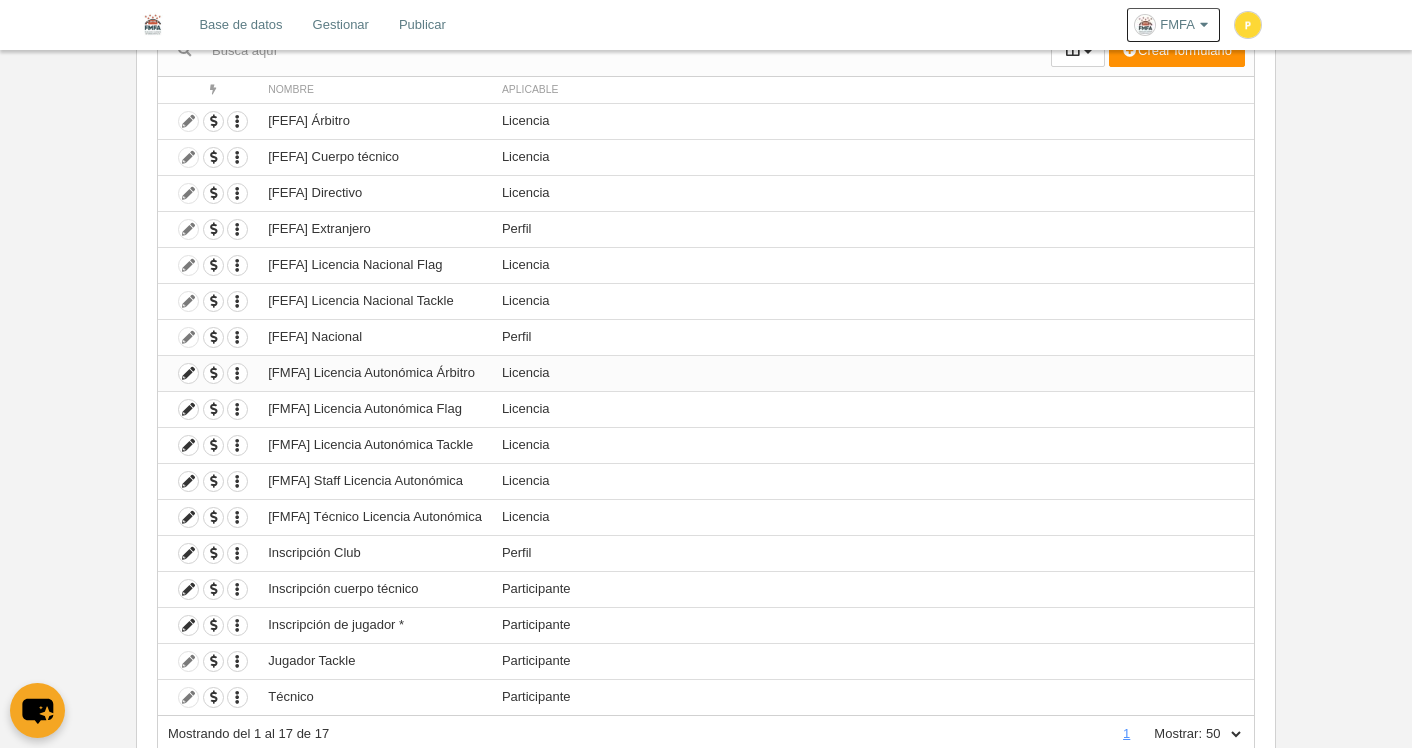 click on "[FMFA] Licencia Autonómica Árbitro" at bounding box center [375, 373] 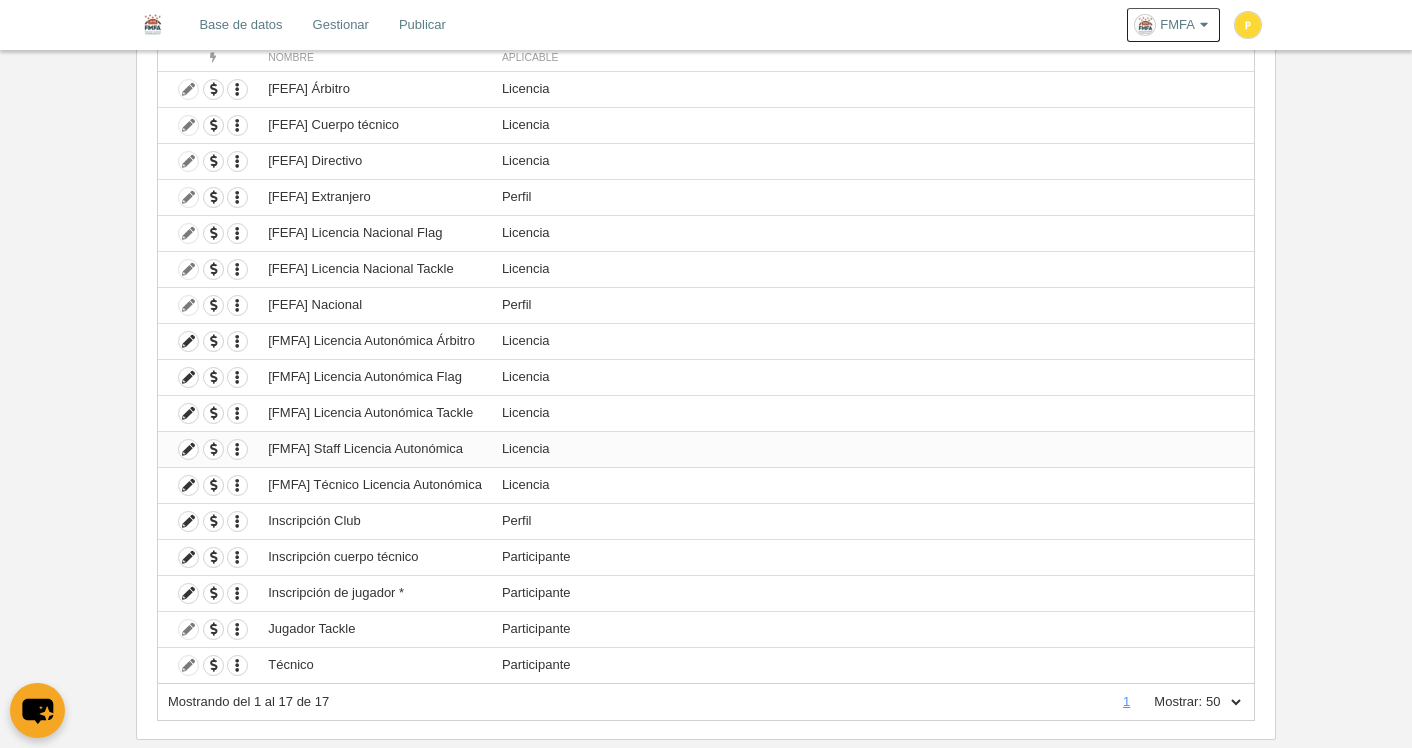 scroll, scrollTop: 262, scrollLeft: 0, axis: vertical 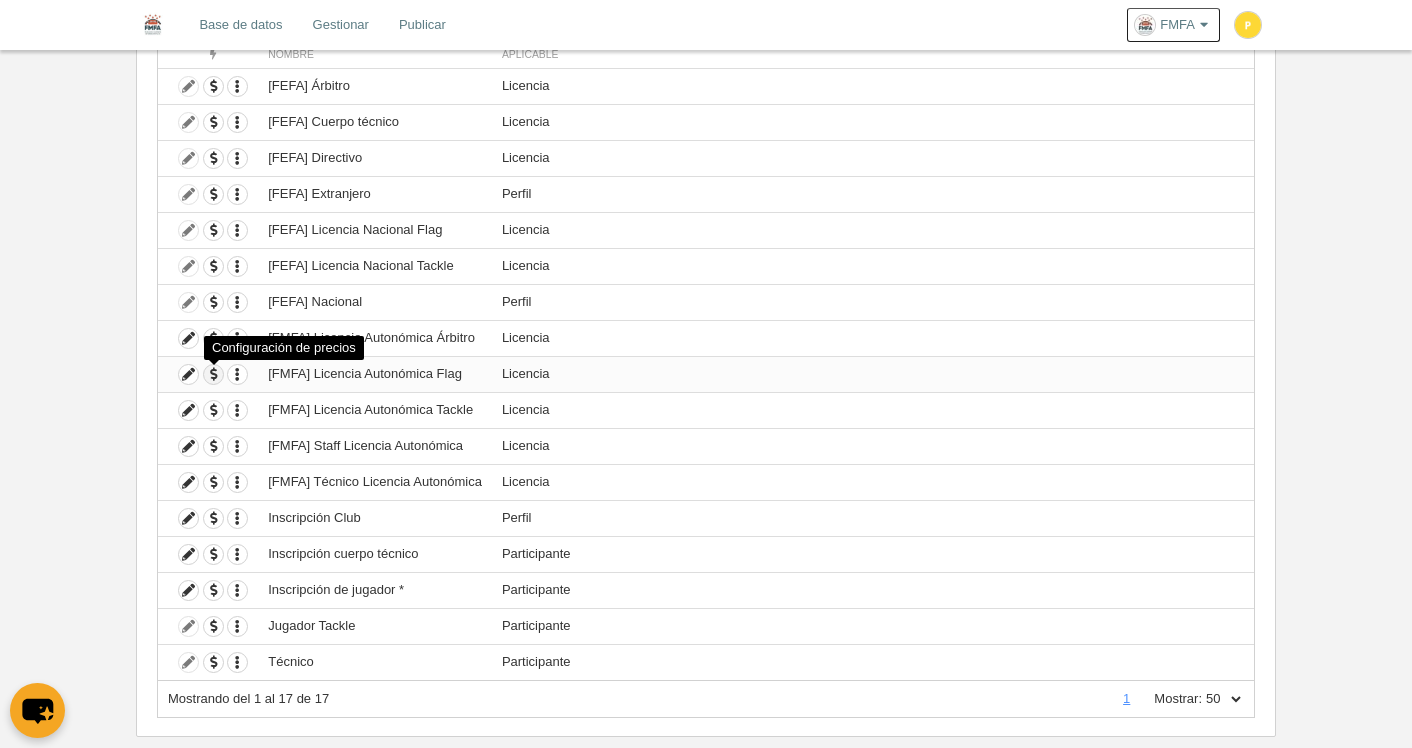 click at bounding box center (213, 374) 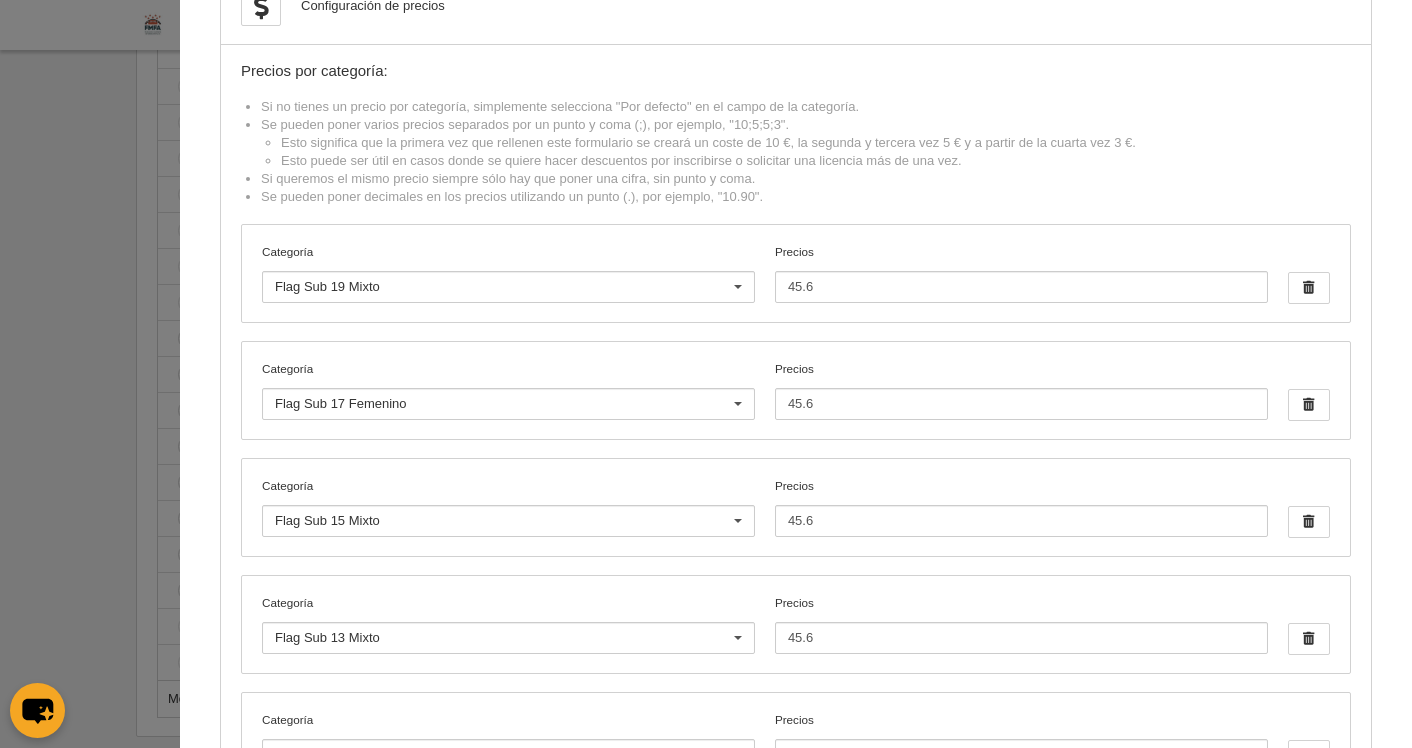 scroll, scrollTop: 0, scrollLeft: 0, axis: both 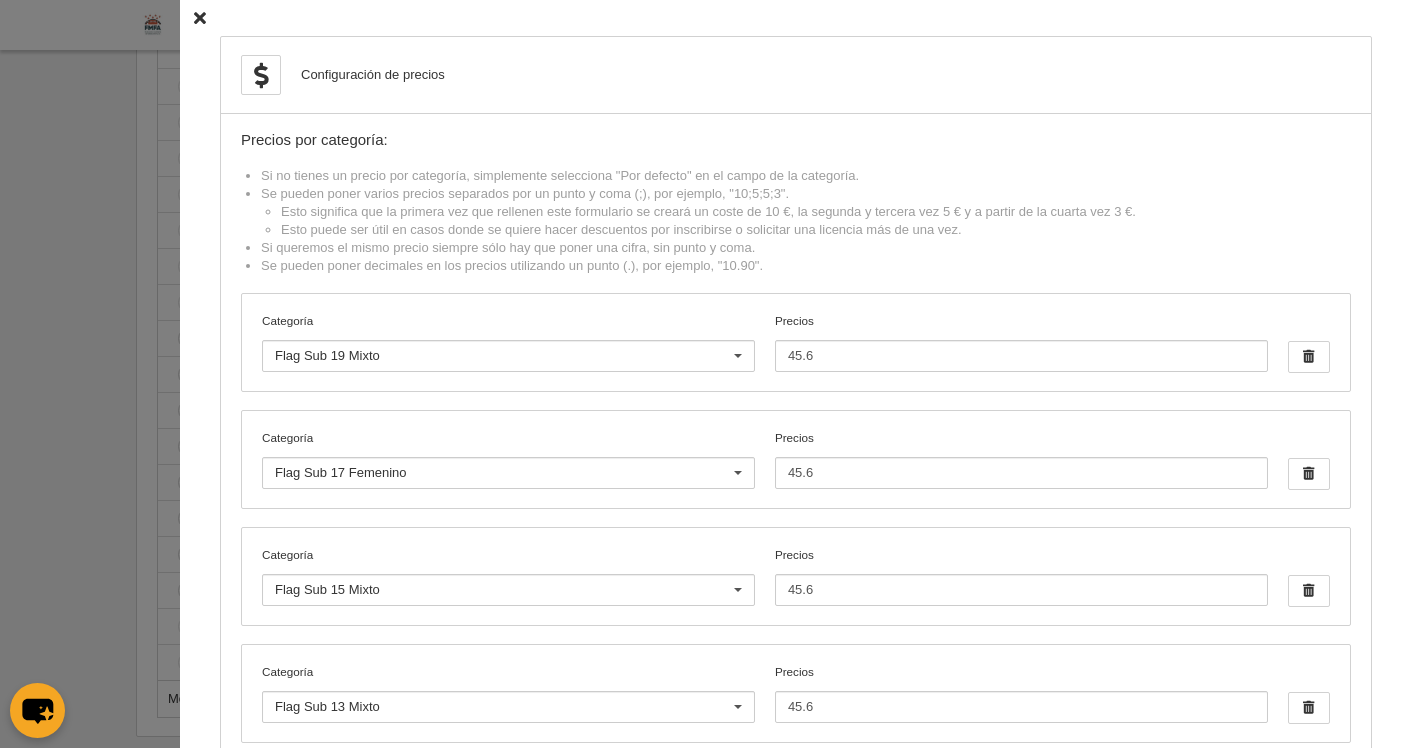 click at bounding box center (200, 18) 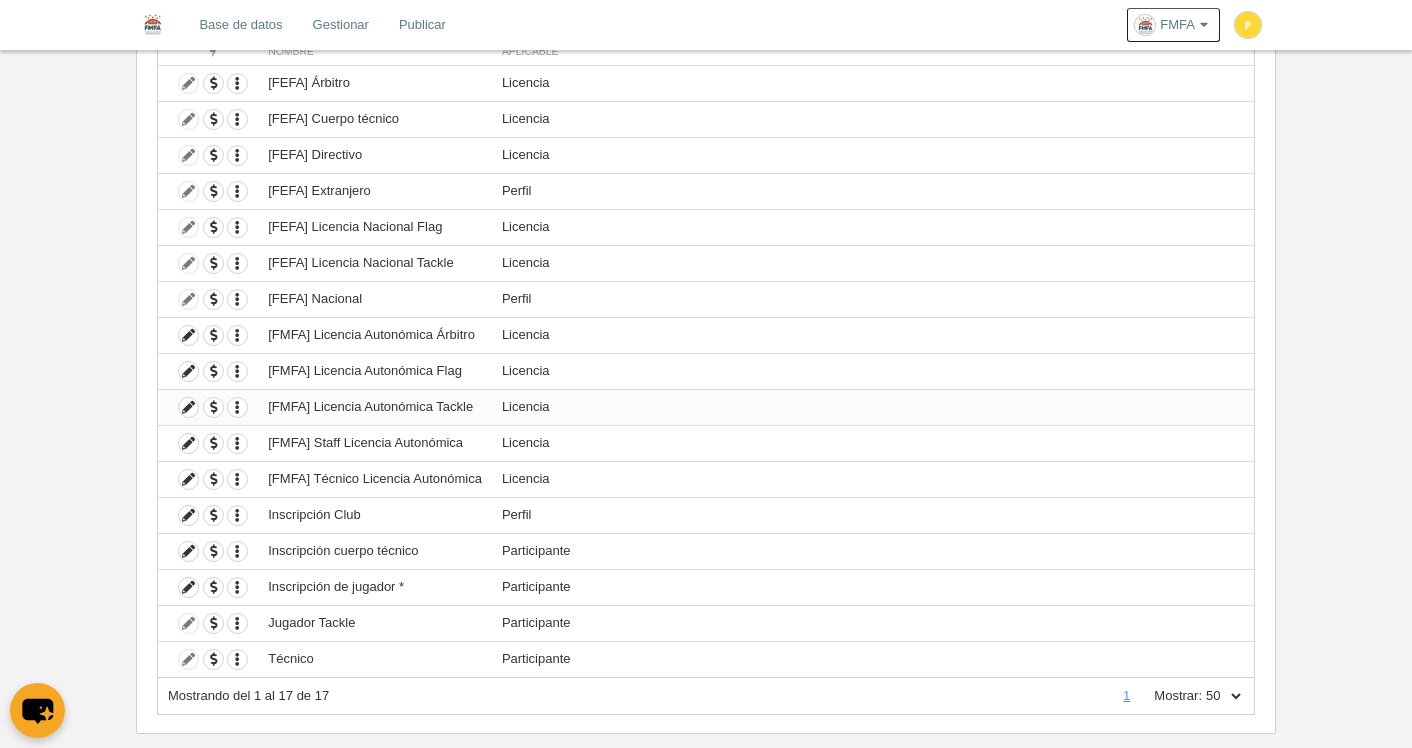 scroll, scrollTop: 266, scrollLeft: 0, axis: vertical 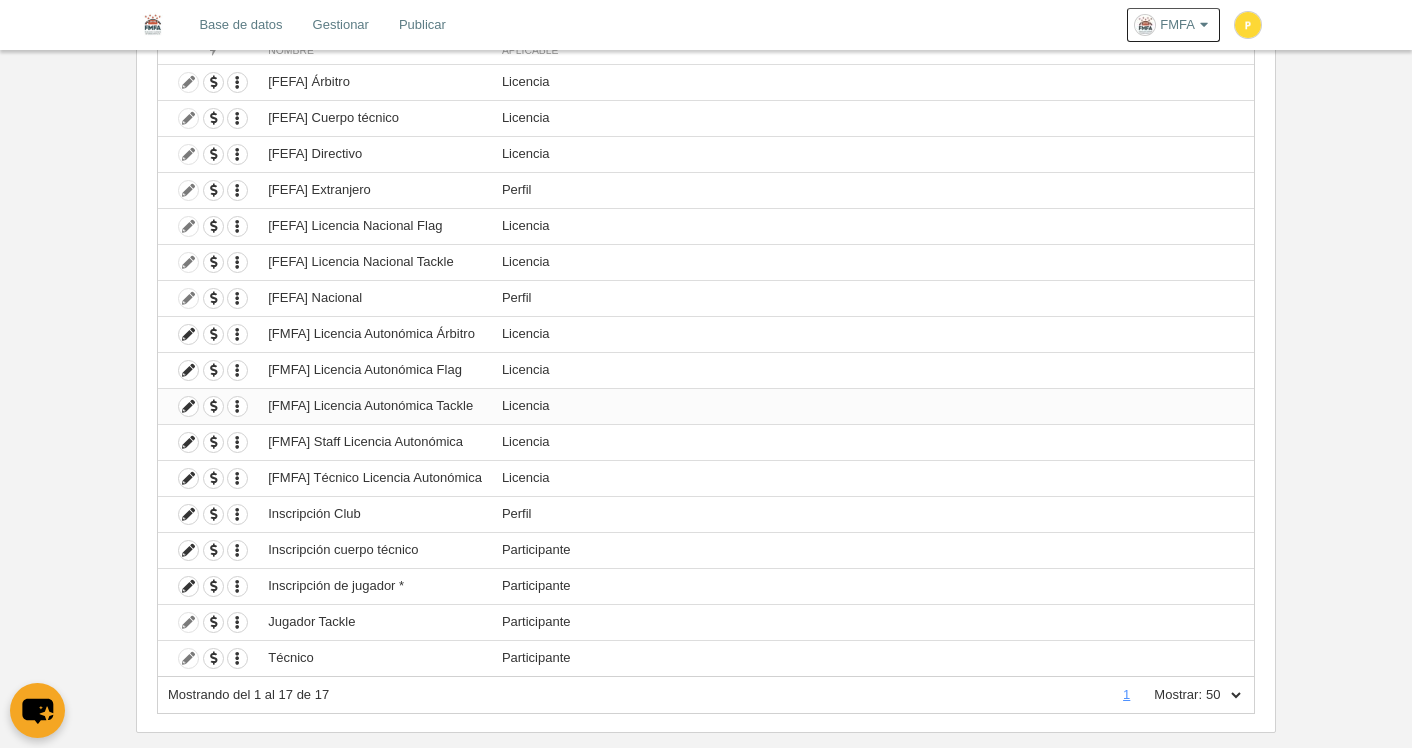 click on "[FMFA] Licencia Autonómica Tackle" at bounding box center [375, 406] 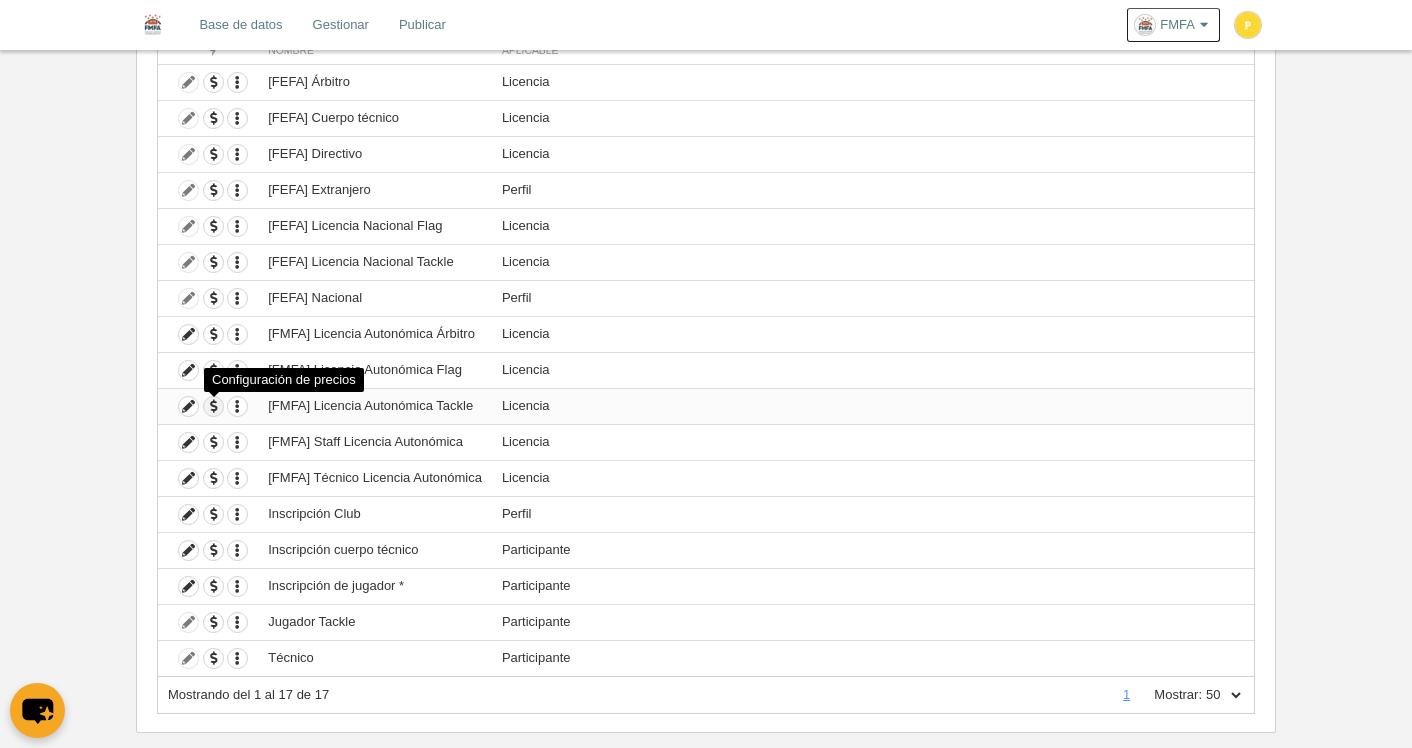 click at bounding box center (213, 406) 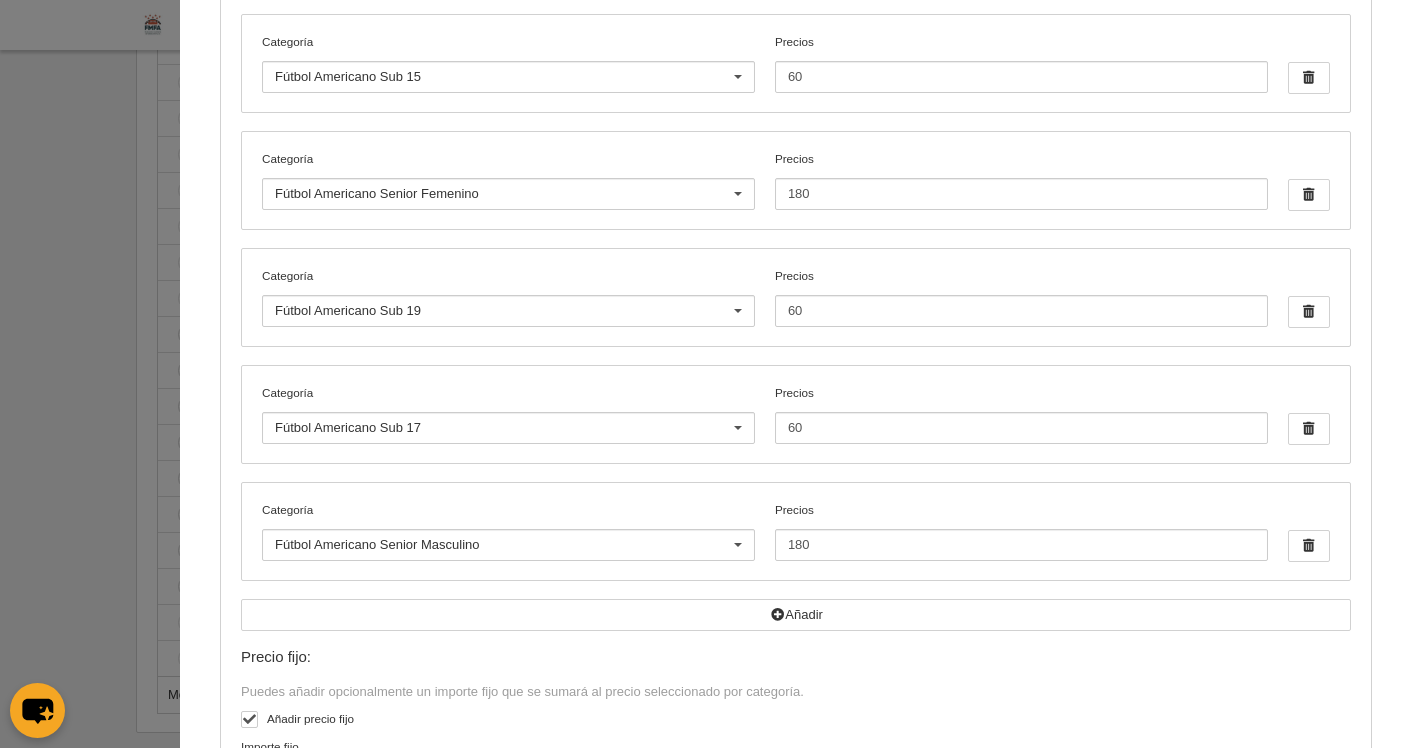 scroll, scrollTop: 403, scrollLeft: 0, axis: vertical 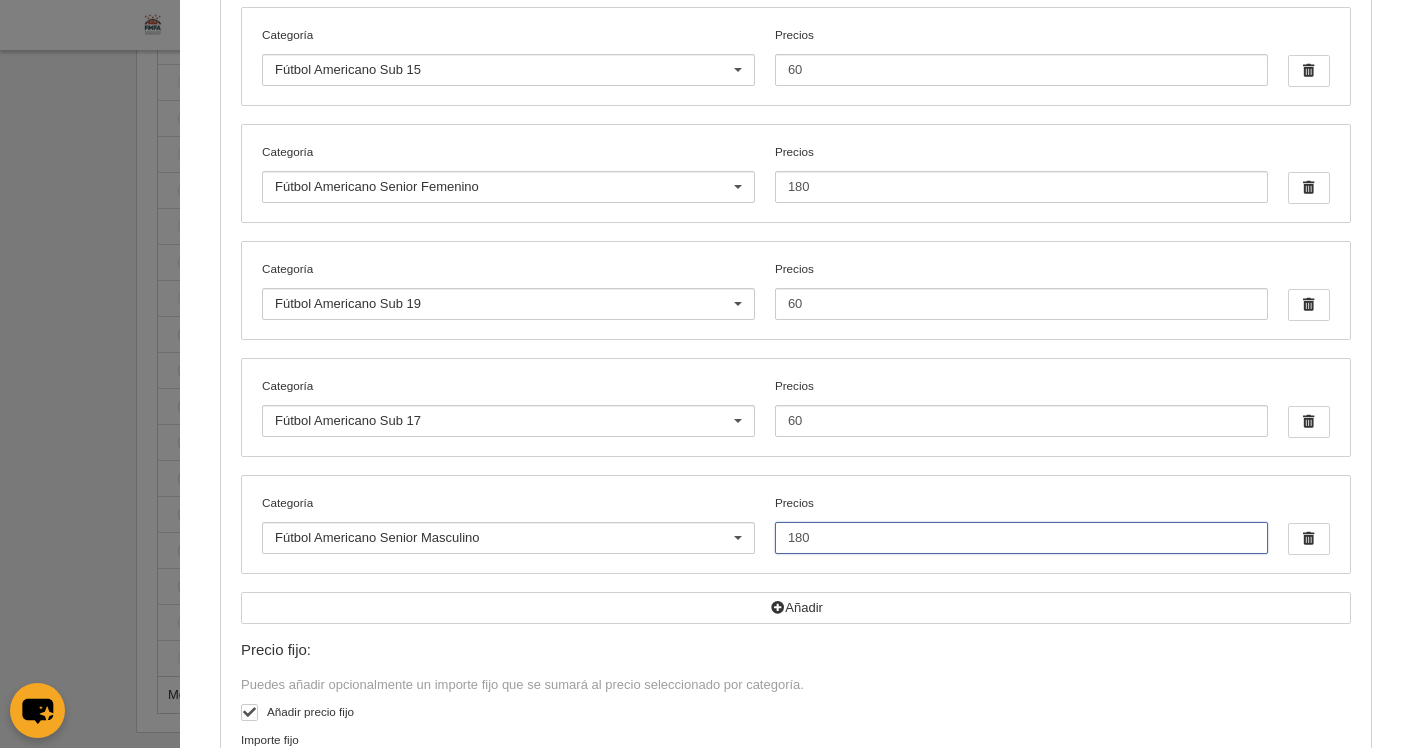 drag, startPoint x: 807, startPoint y: 542, endPoint x: 747, endPoint y: 534, distance: 60.530983 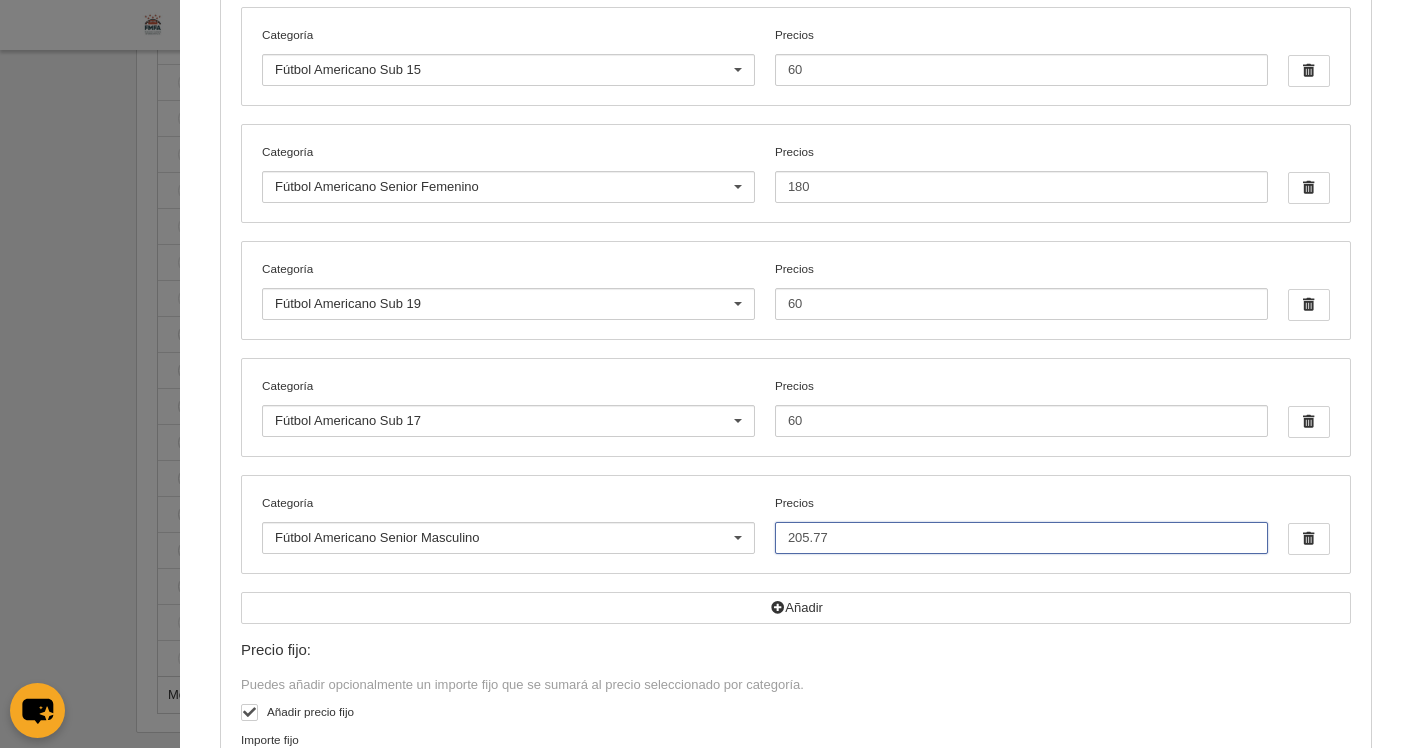 scroll, scrollTop: 650, scrollLeft: 0, axis: vertical 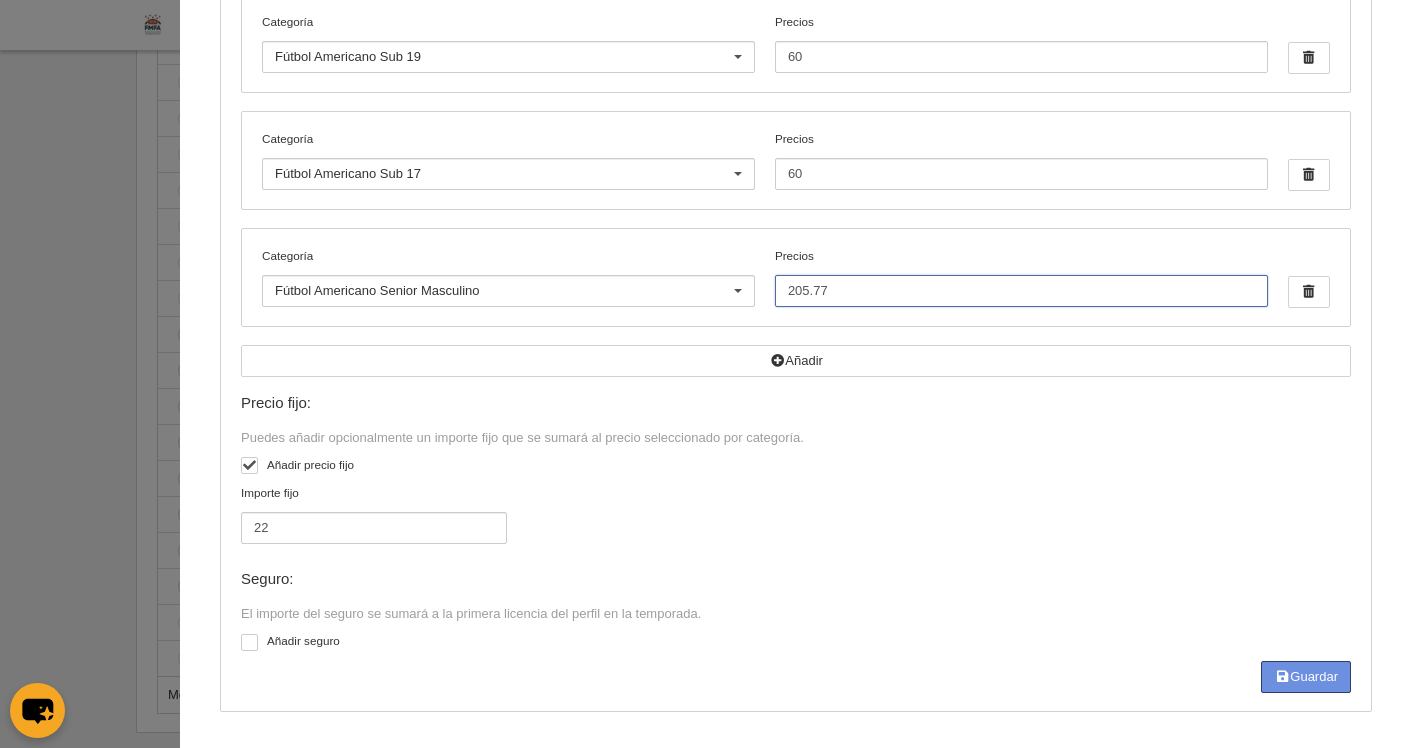 type on "205.77" 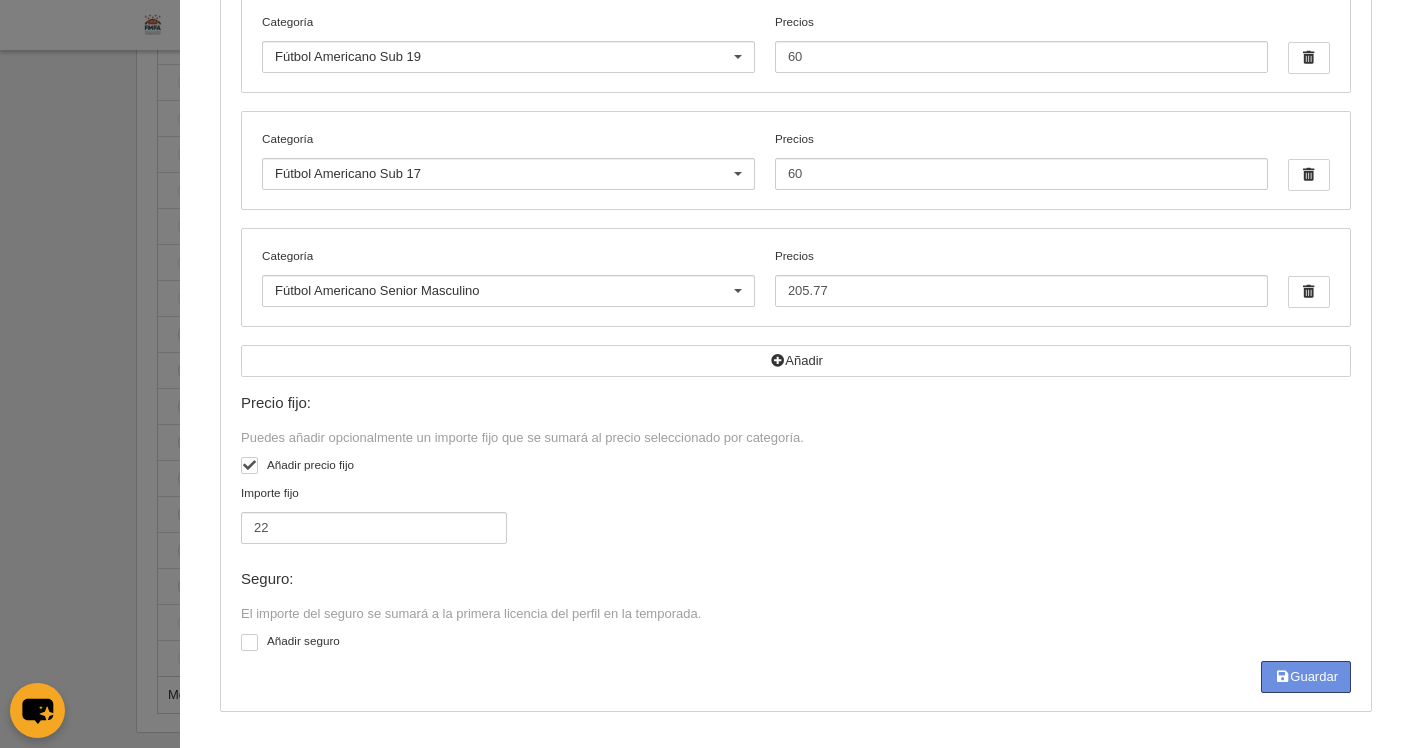 click on "Guardar" at bounding box center (1306, 677) 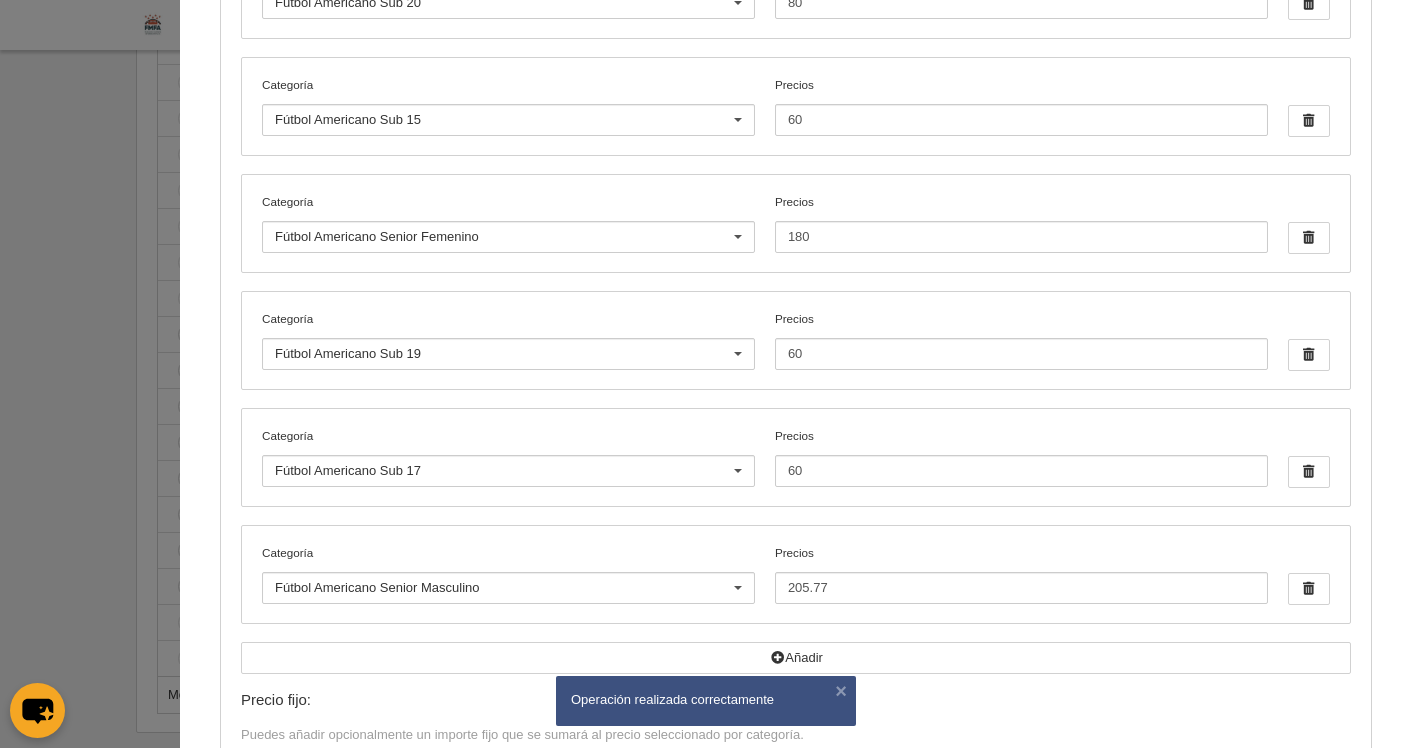 scroll, scrollTop: 352, scrollLeft: 0, axis: vertical 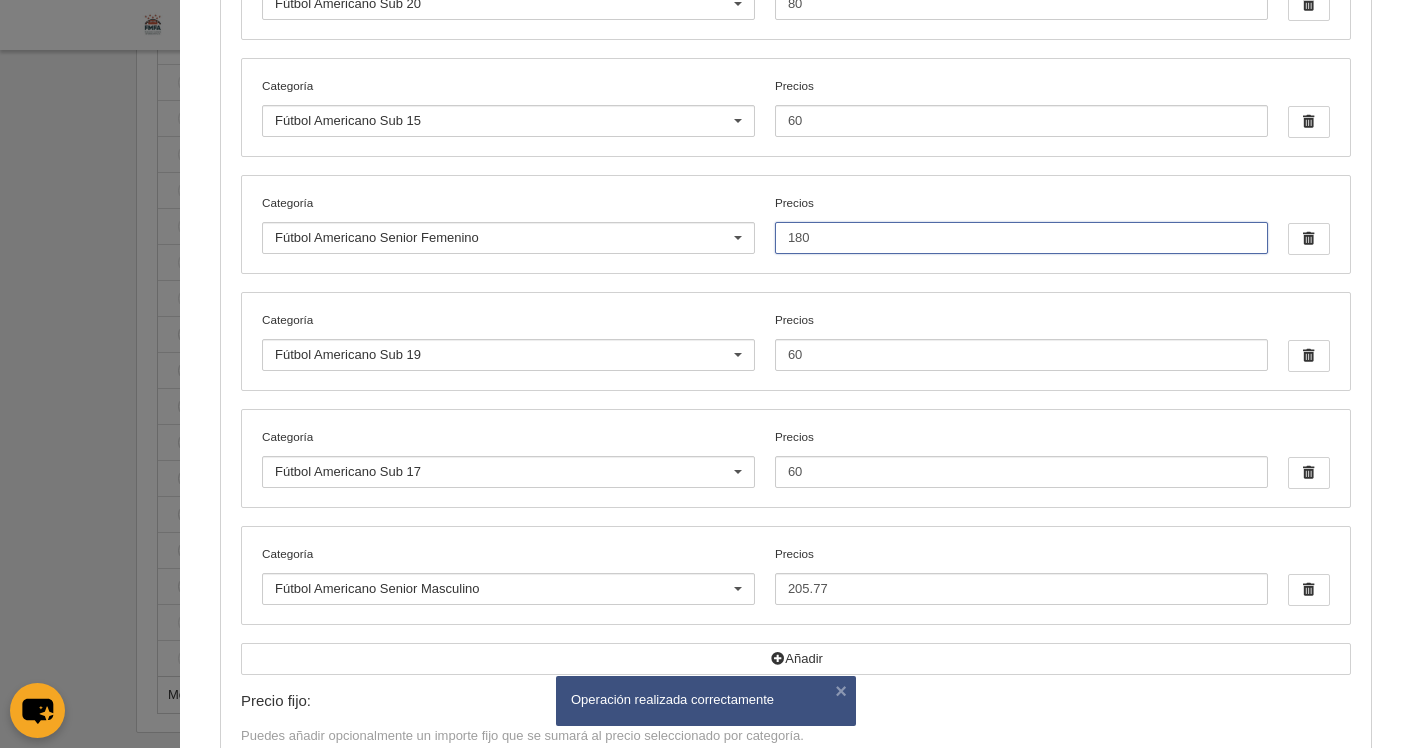 drag, startPoint x: 843, startPoint y: 235, endPoint x: 755, endPoint y: 238, distance: 88.051125 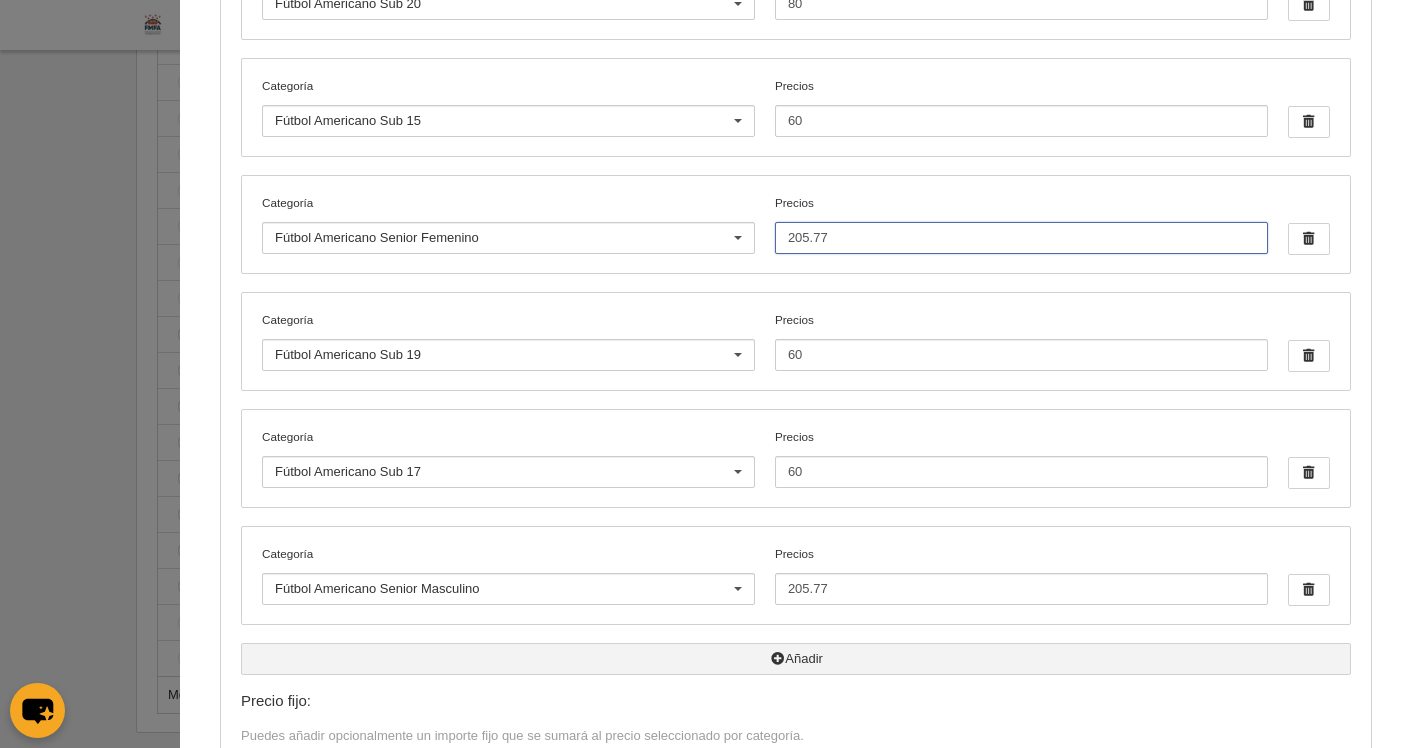 scroll, scrollTop: 650, scrollLeft: 0, axis: vertical 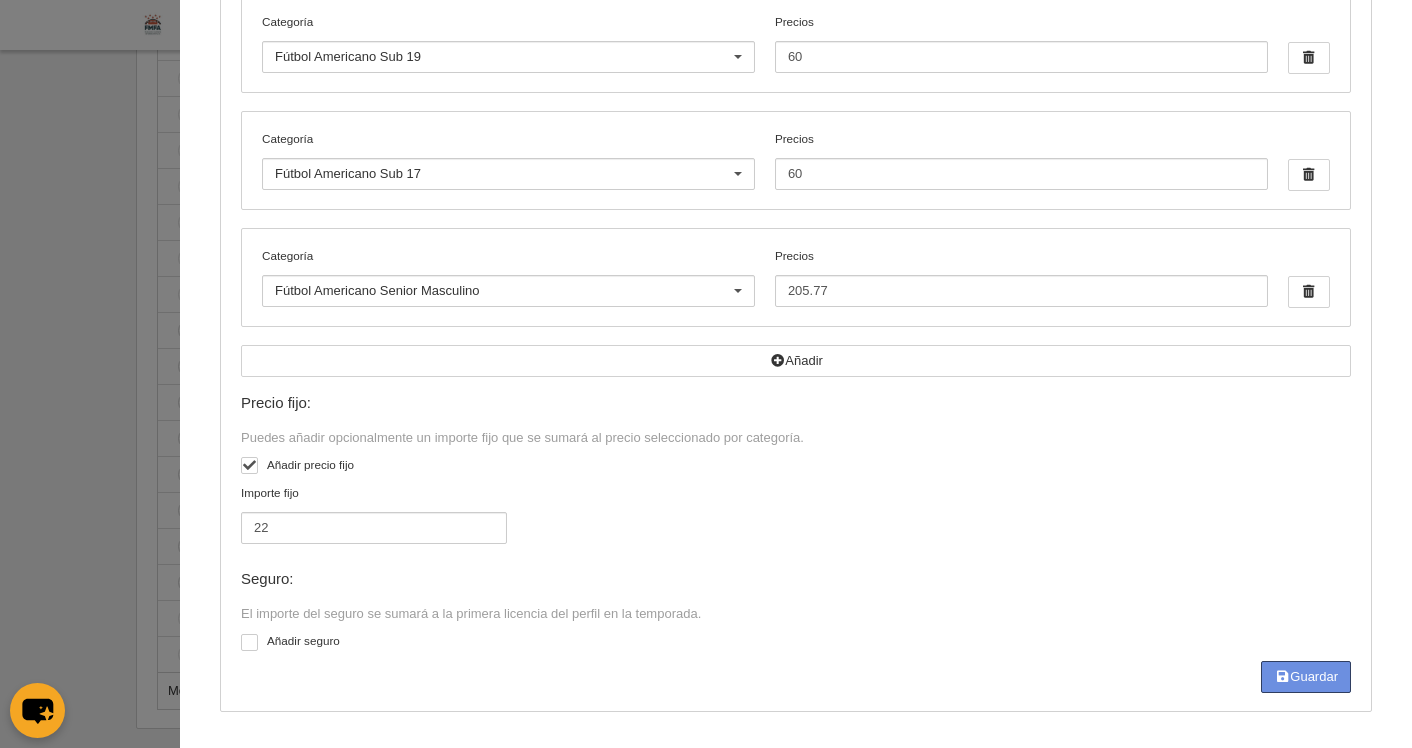 type on "205.77" 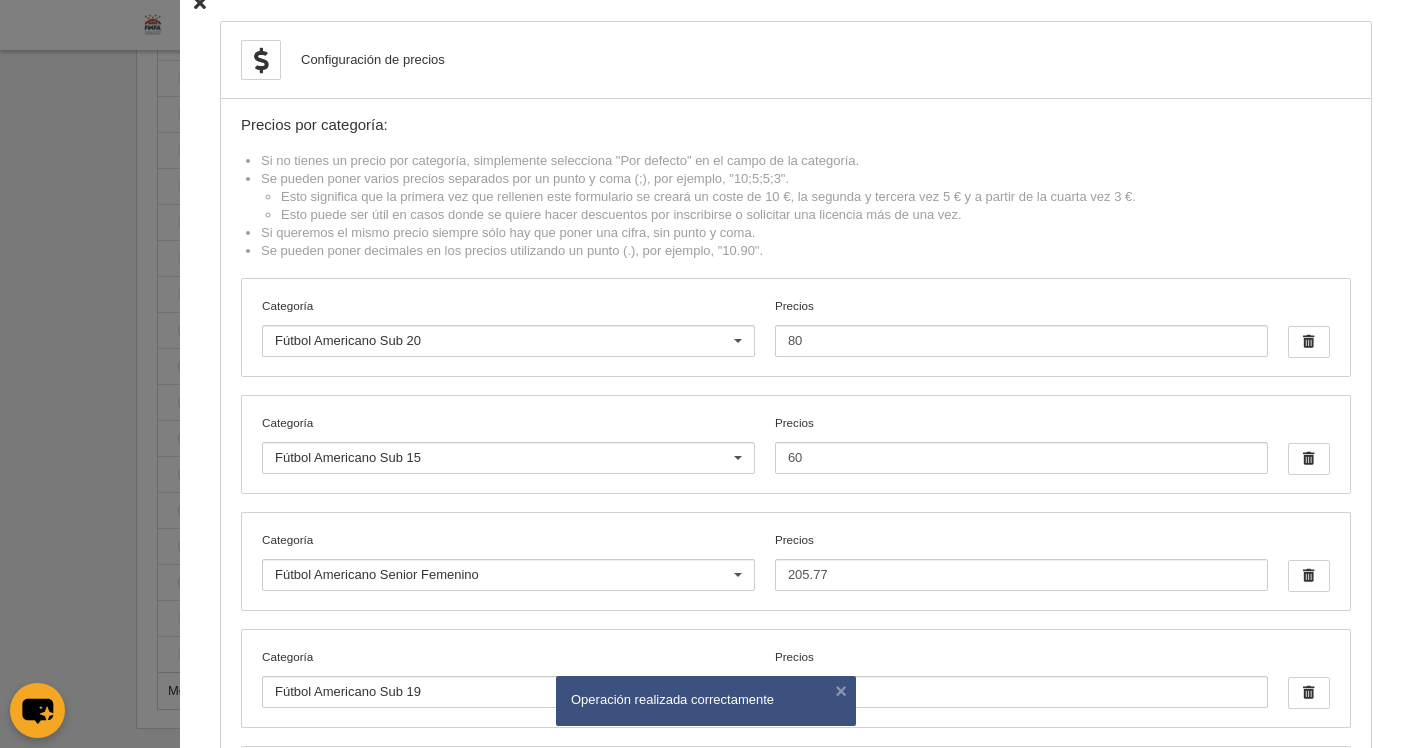 scroll, scrollTop: 0, scrollLeft: 0, axis: both 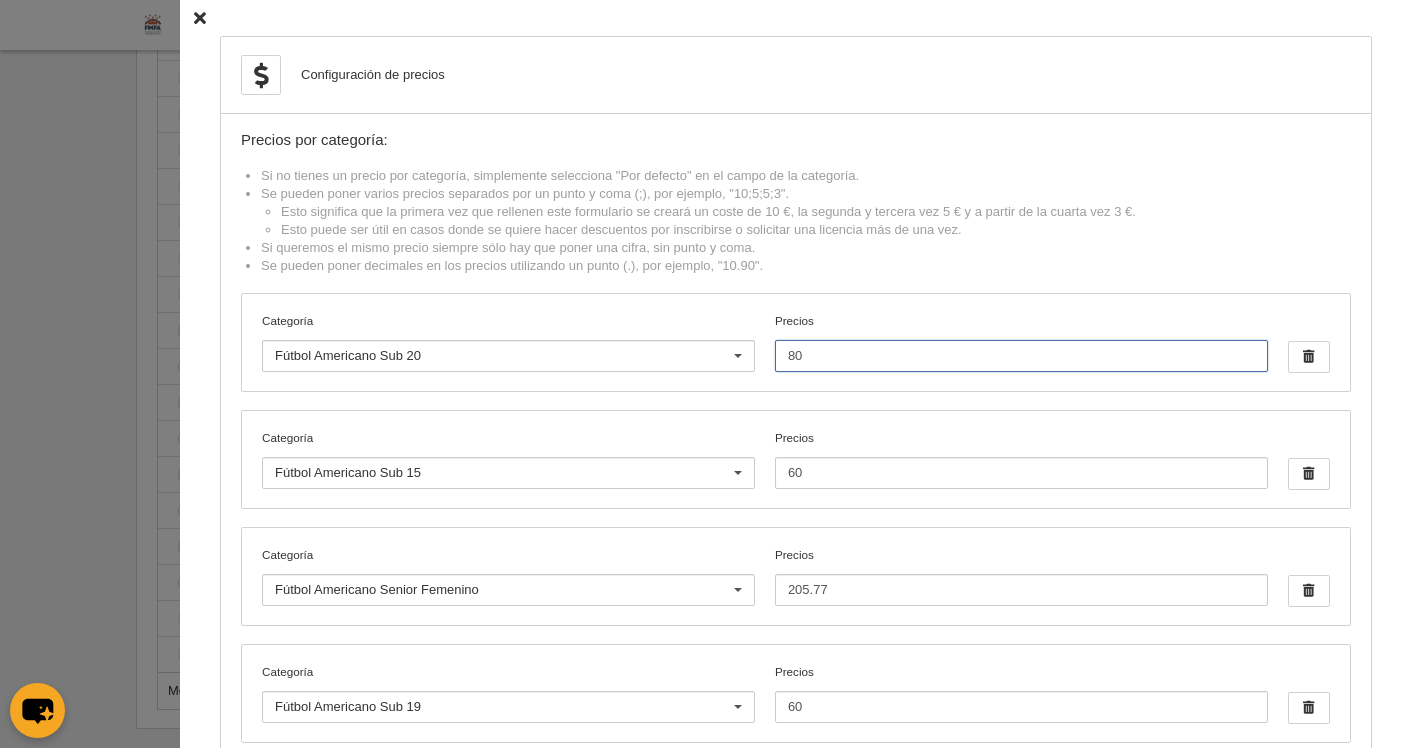 drag, startPoint x: 827, startPoint y: 351, endPoint x: 747, endPoint y: 345, distance: 80.224686 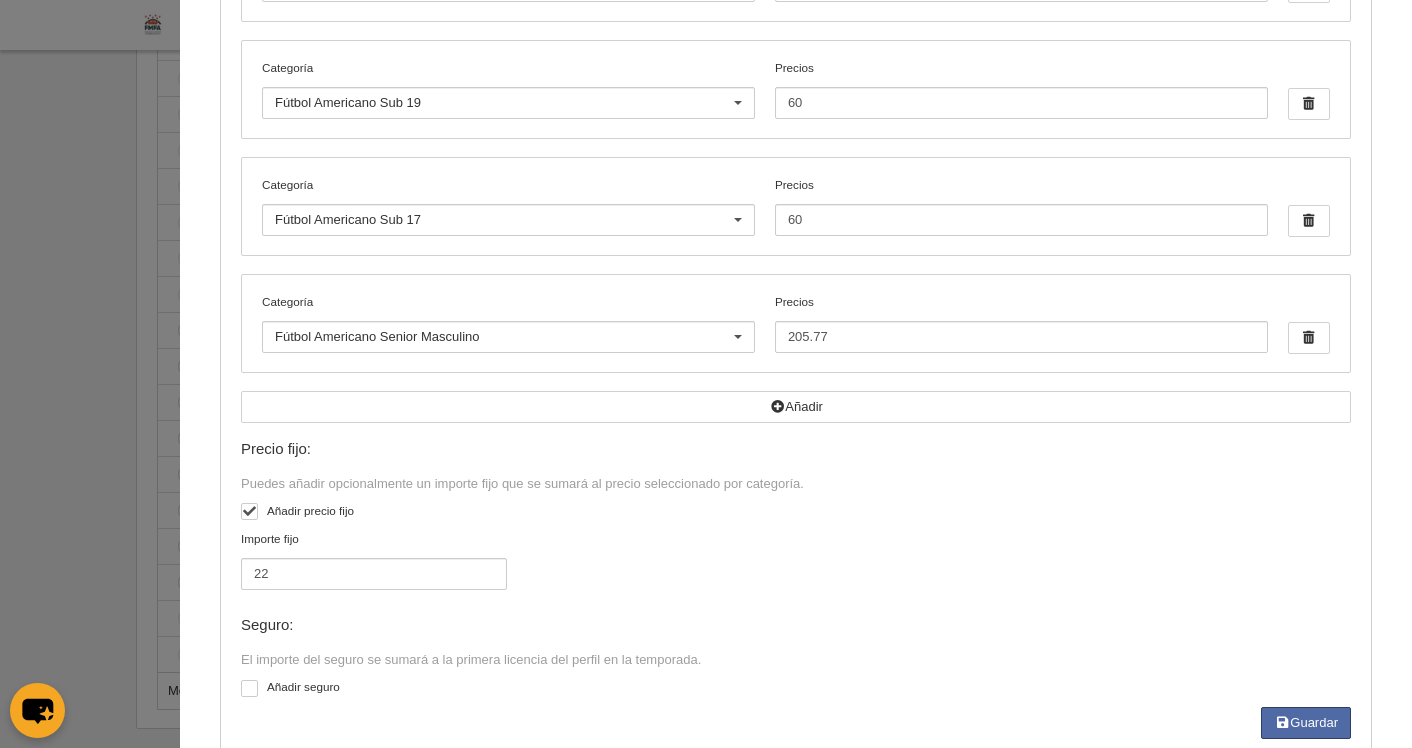 scroll, scrollTop: 650, scrollLeft: 0, axis: vertical 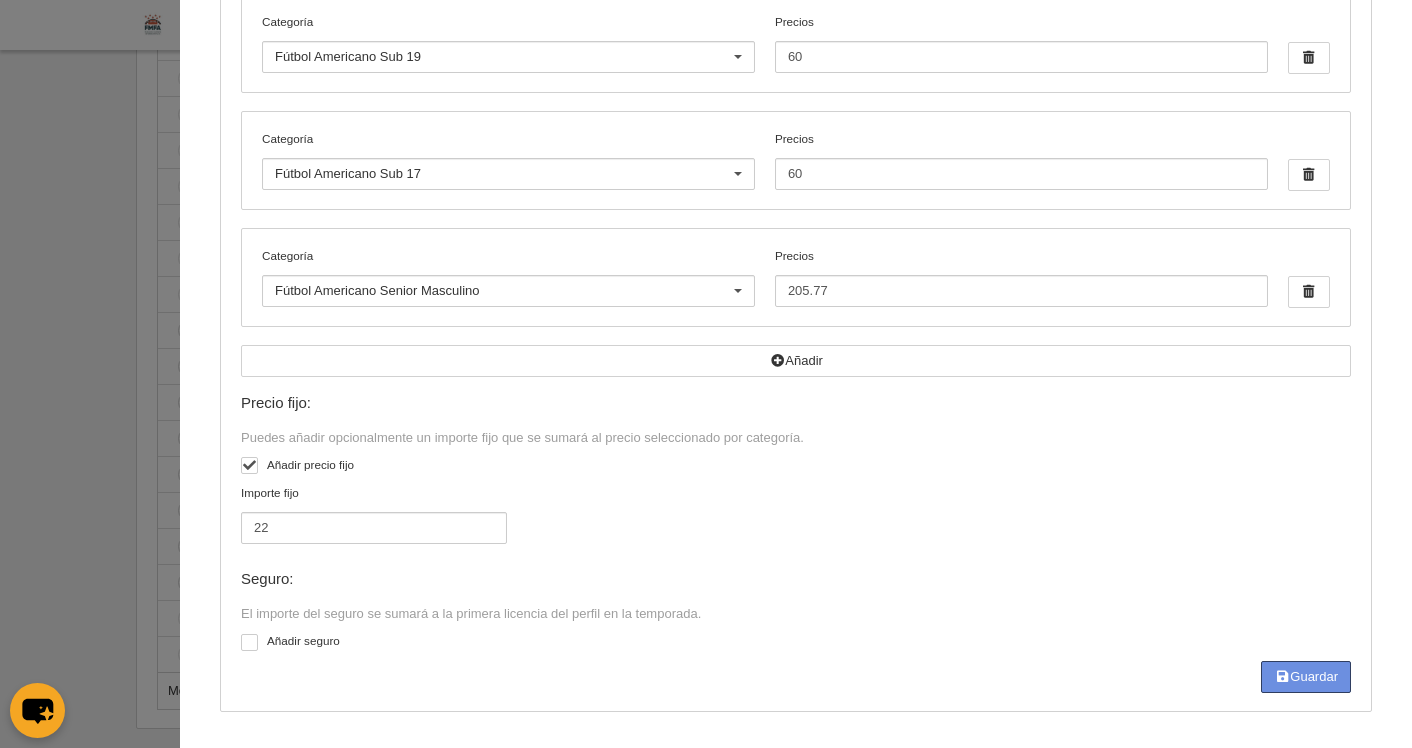 click on "Guardar" at bounding box center (1306, 677) 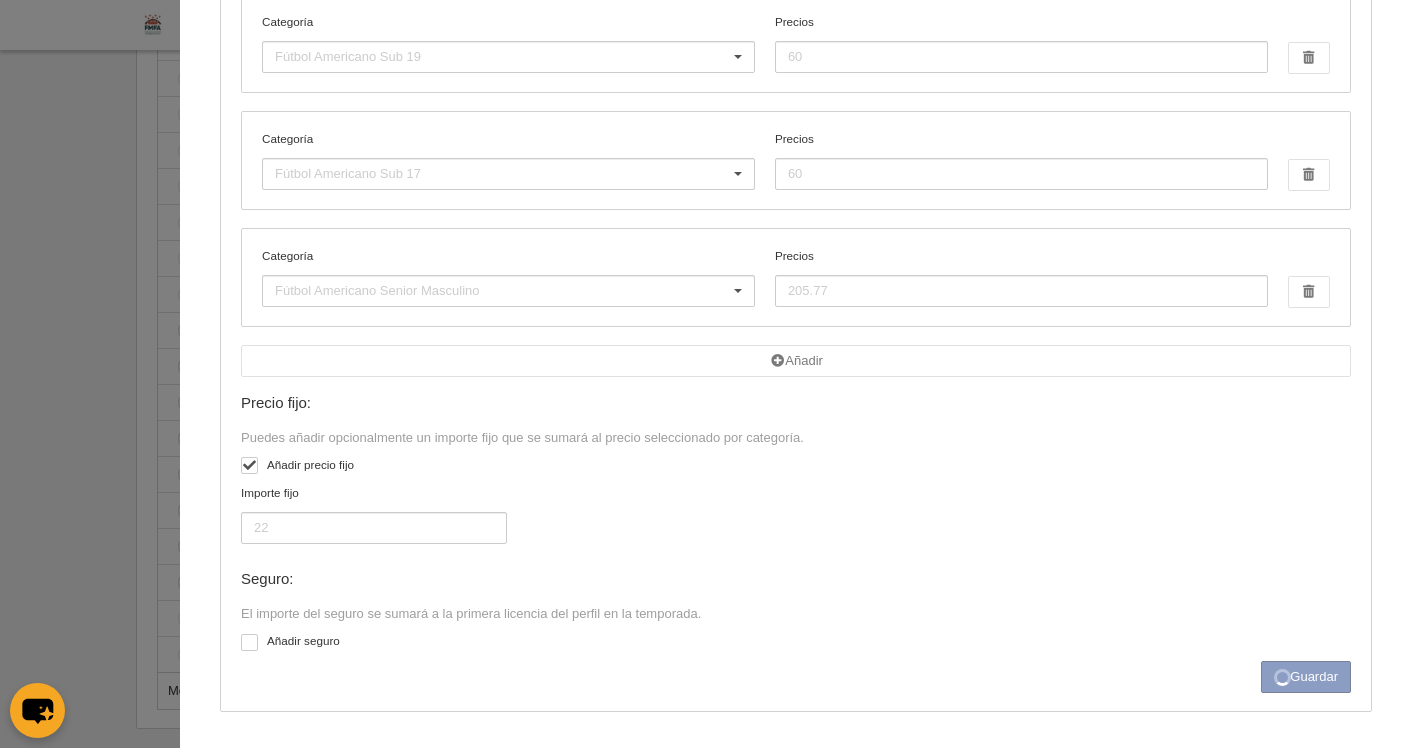 type on "91.2" 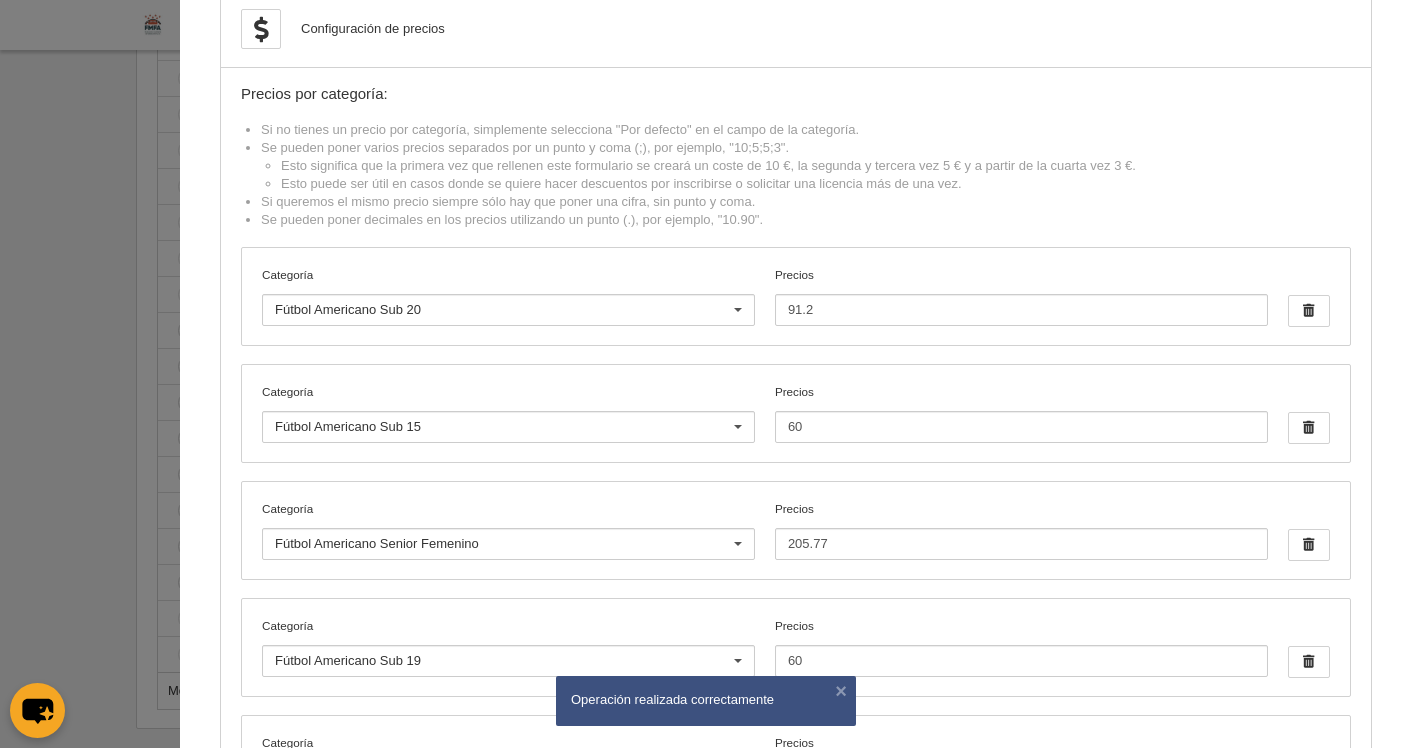scroll, scrollTop: 178, scrollLeft: 0, axis: vertical 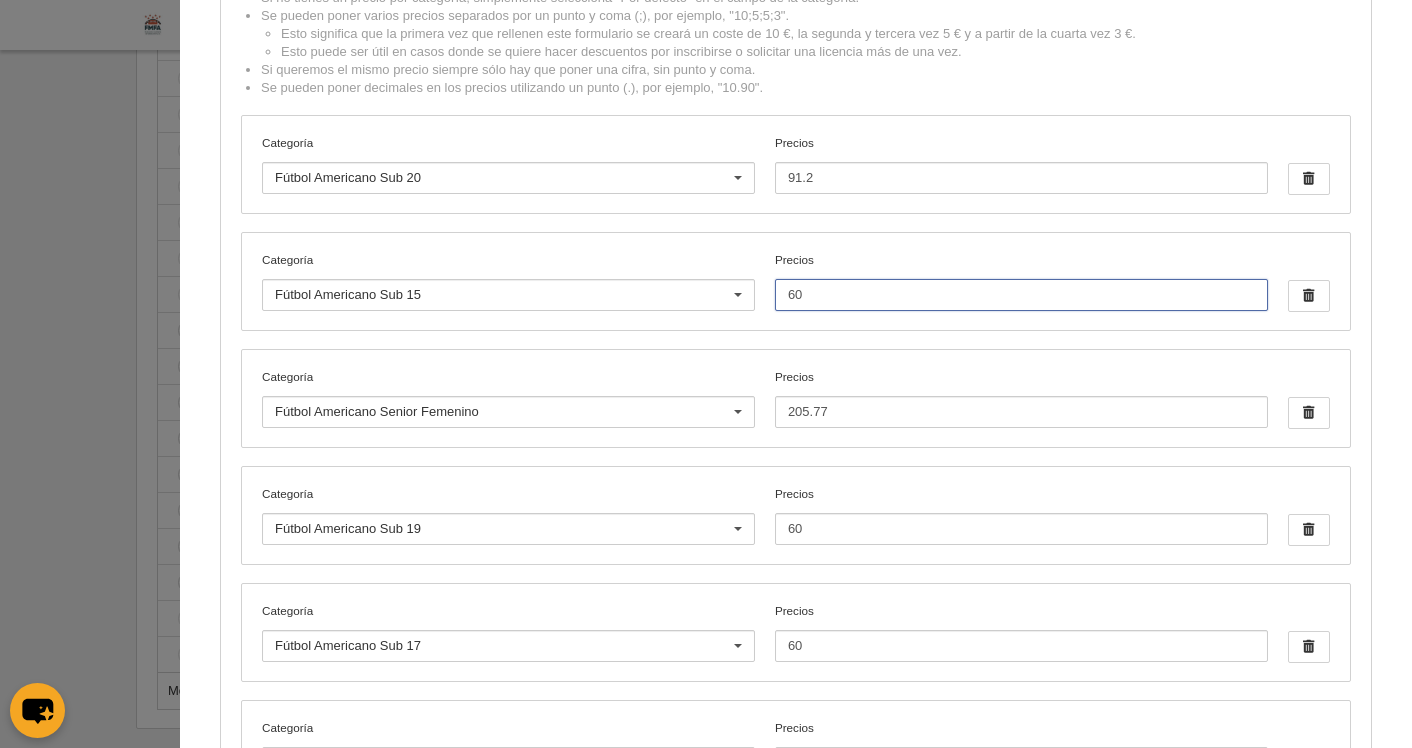 drag, startPoint x: 803, startPoint y: 296, endPoint x: 758, endPoint y: 282, distance: 47.127487 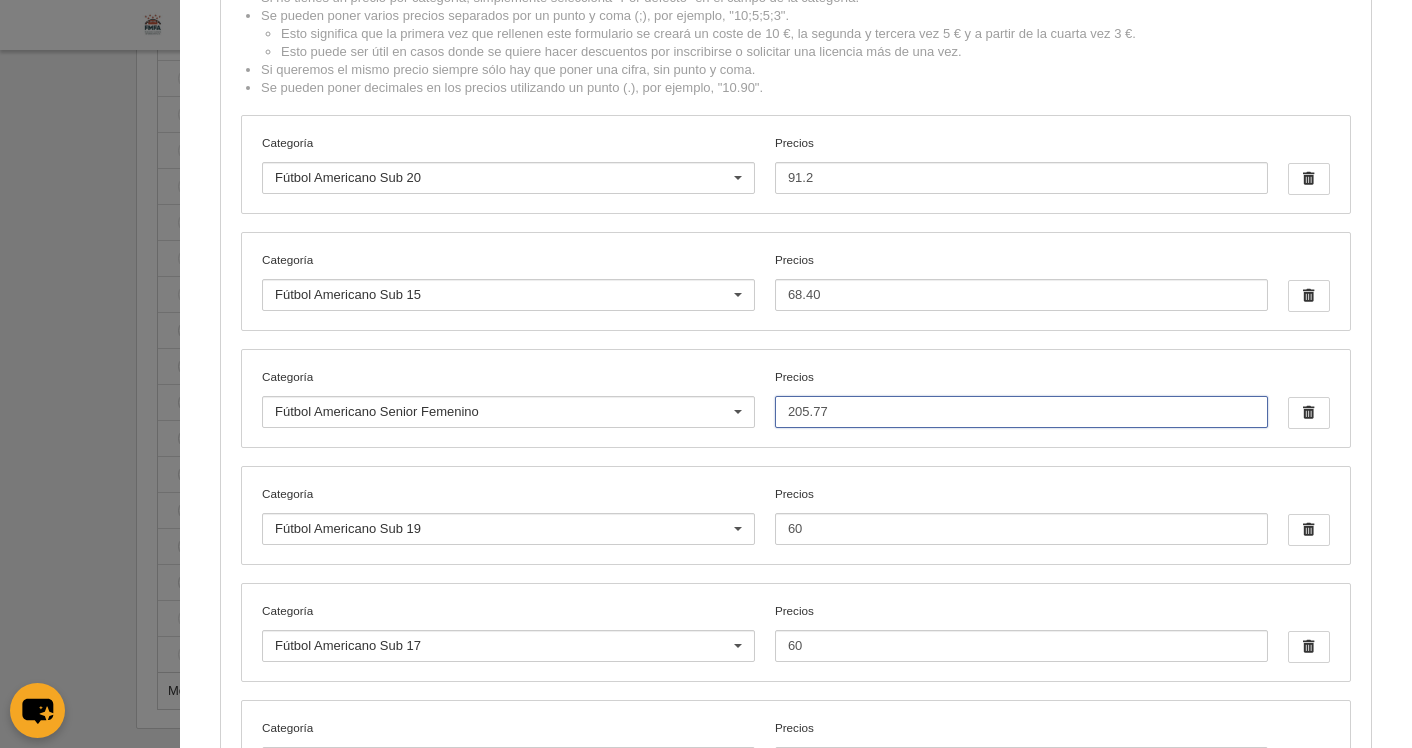 drag, startPoint x: 894, startPoint y: 410, endPoint x: 947, endPoint y: 415, distance: 53.235325 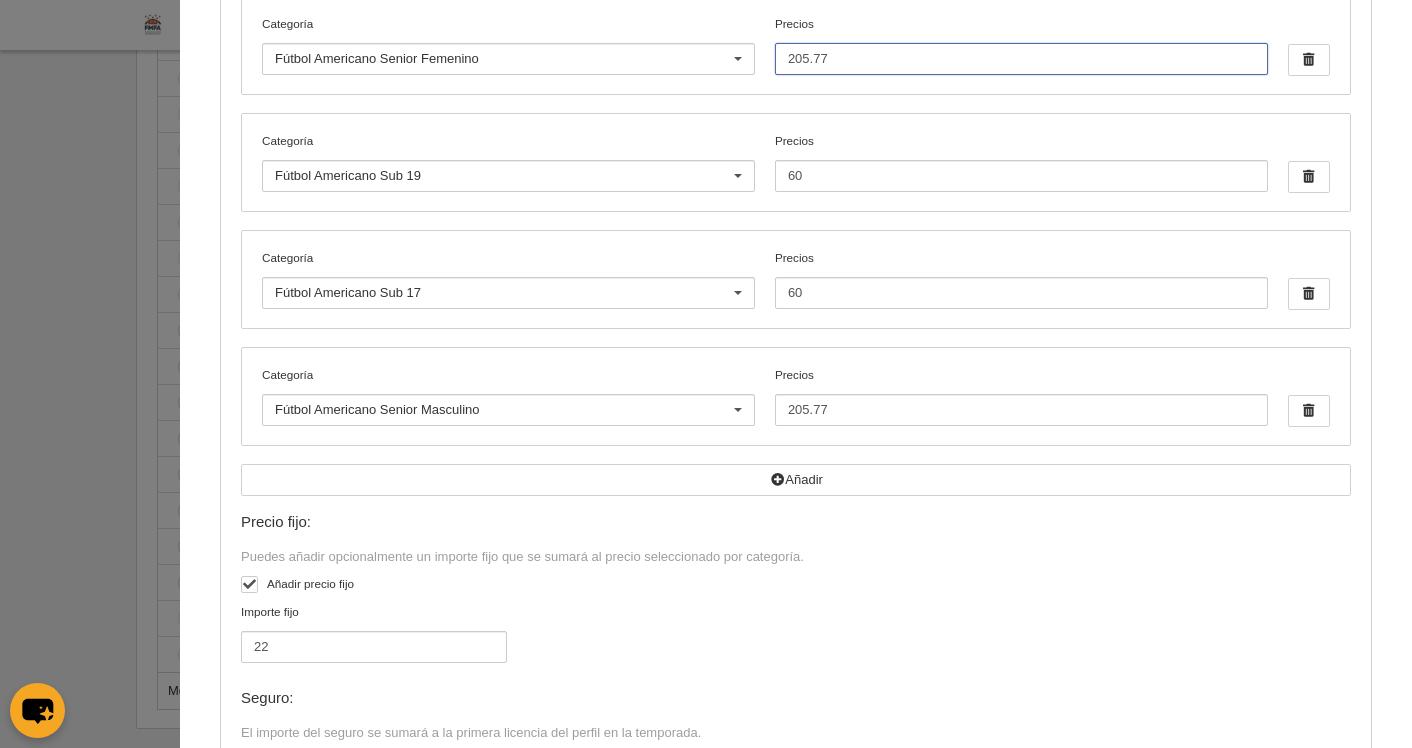 scroll, scrollTop: 650, scrollLeft: 0, axis: vertical 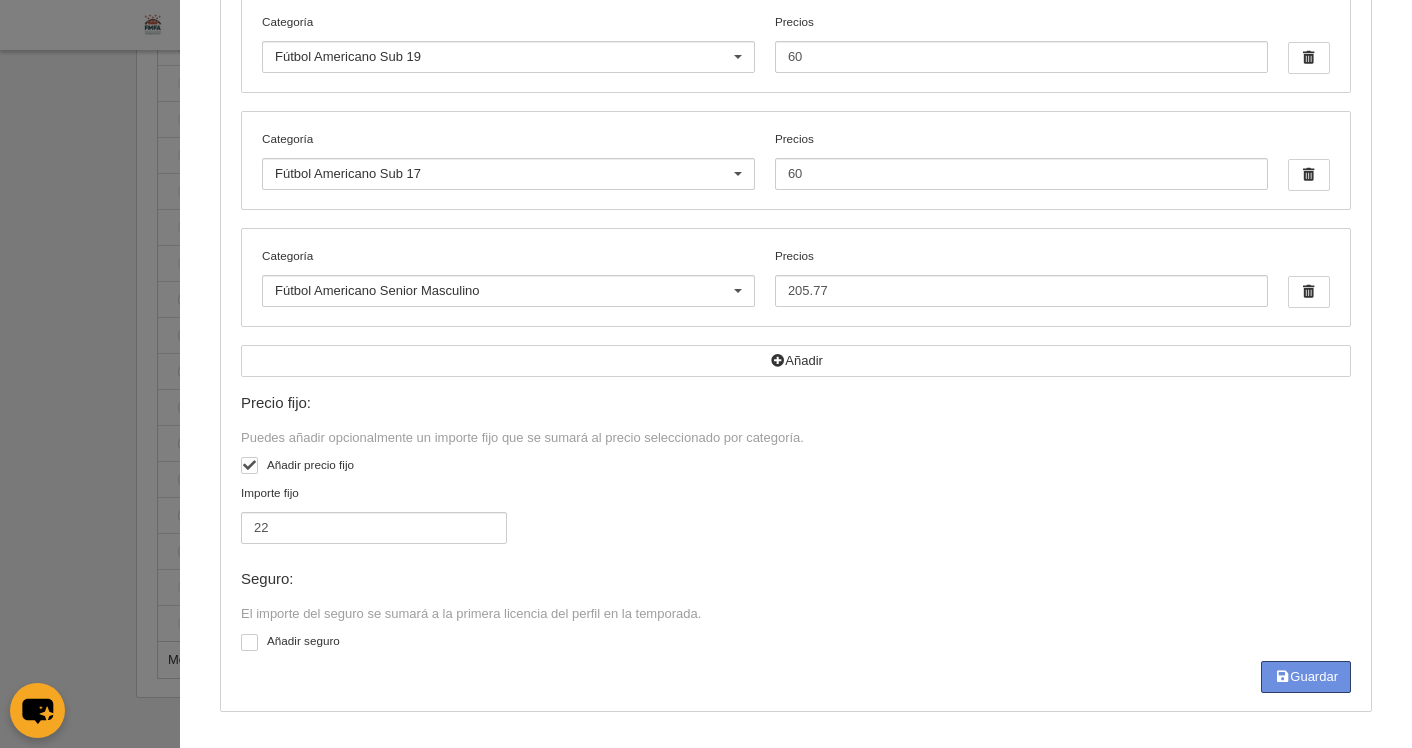 click at bounding box center [1282, 676] 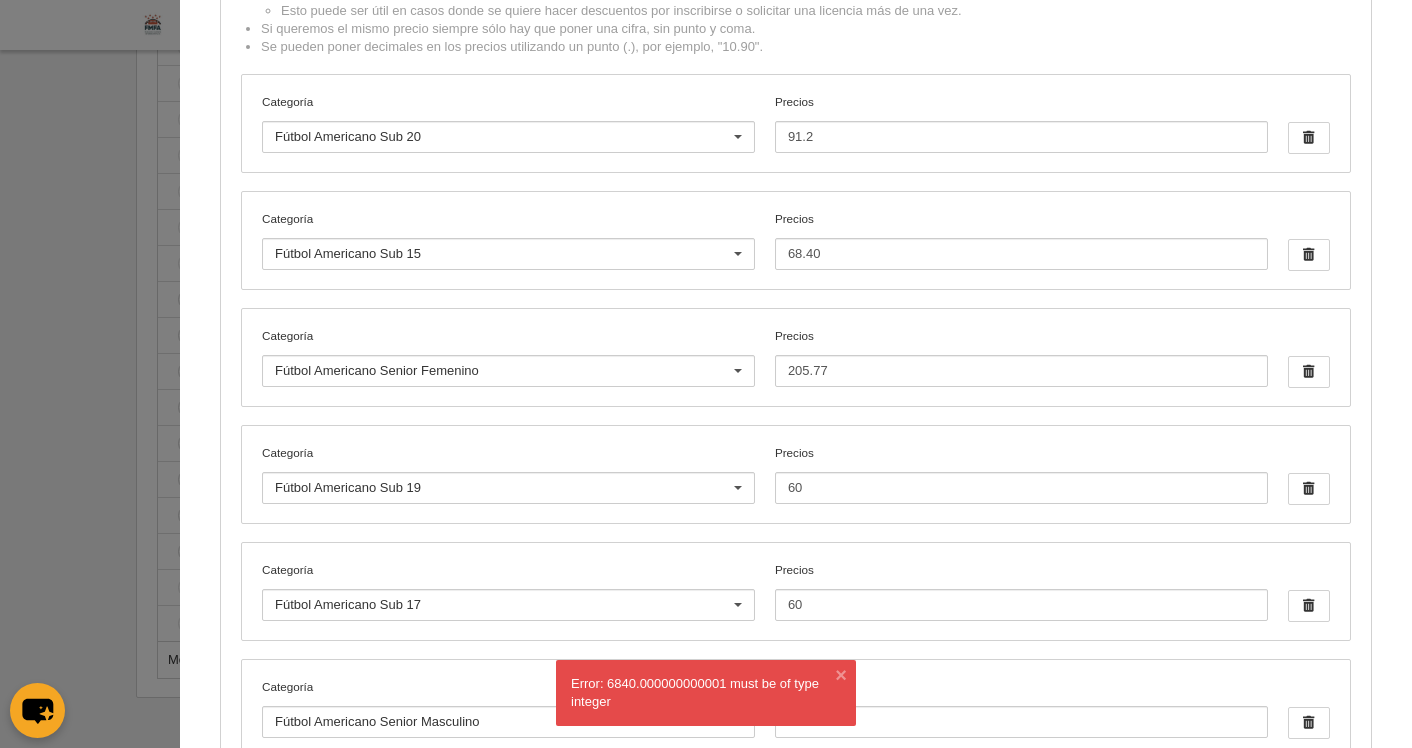 scroll, scrollTop: 143, scrollLeft: 0, axis: vertical 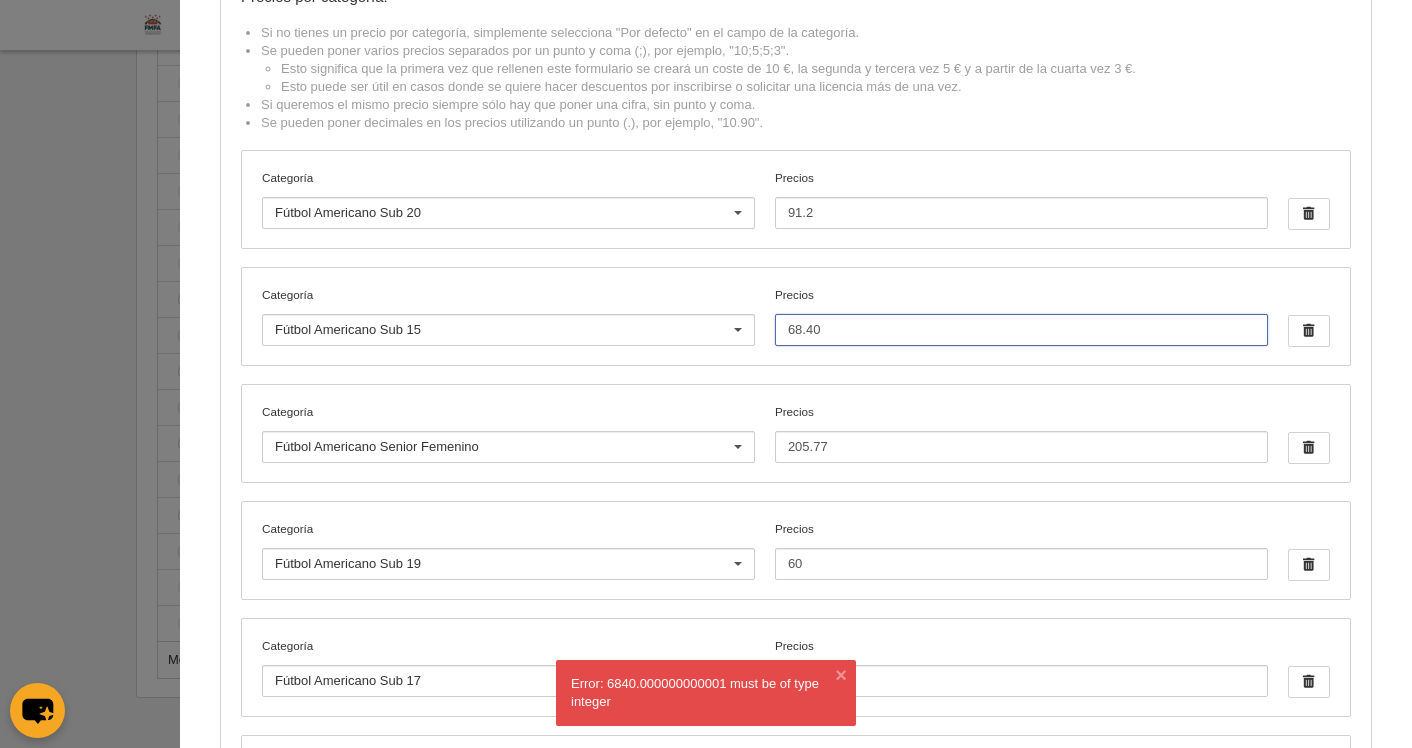 drag, startPoint x: 799, startPoint y: 325, endPoint x: 757, endPoint y: 320, distance: 42.296574 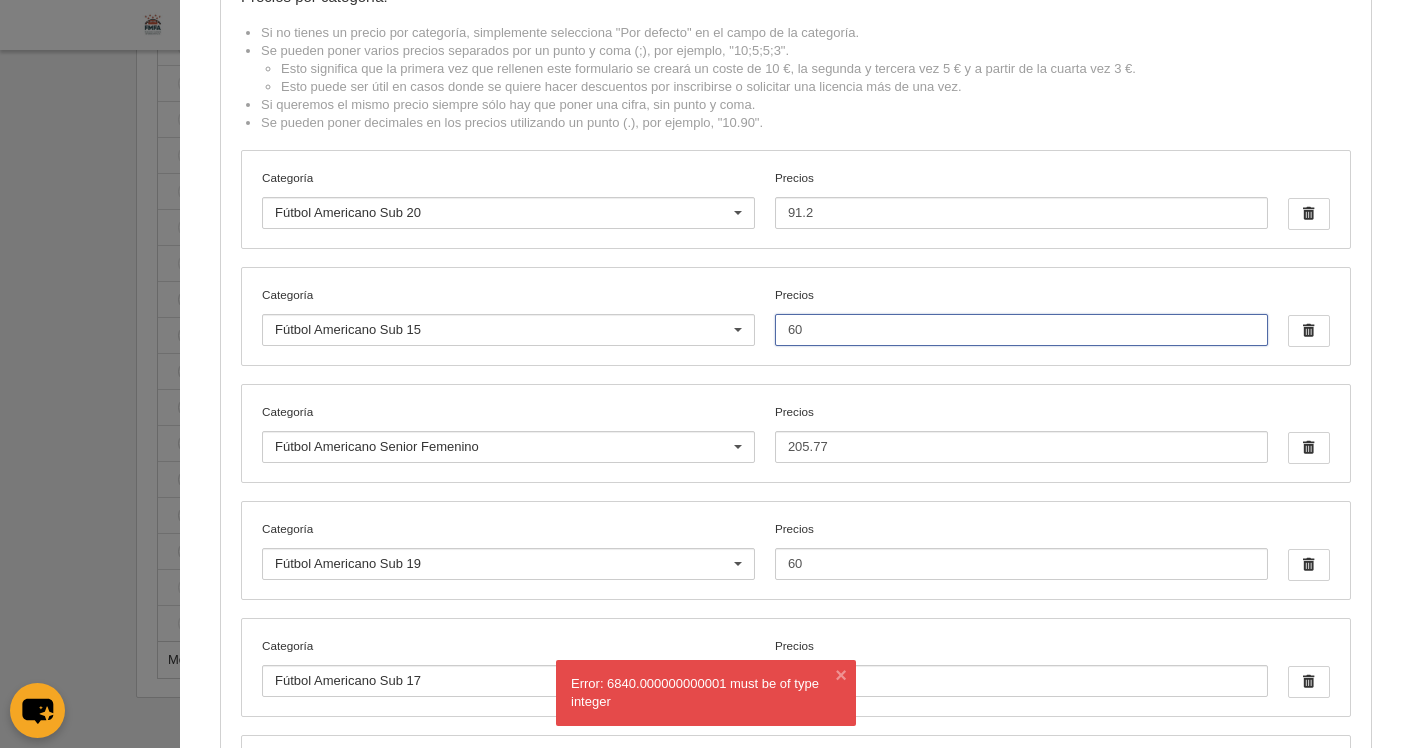 type on "60" 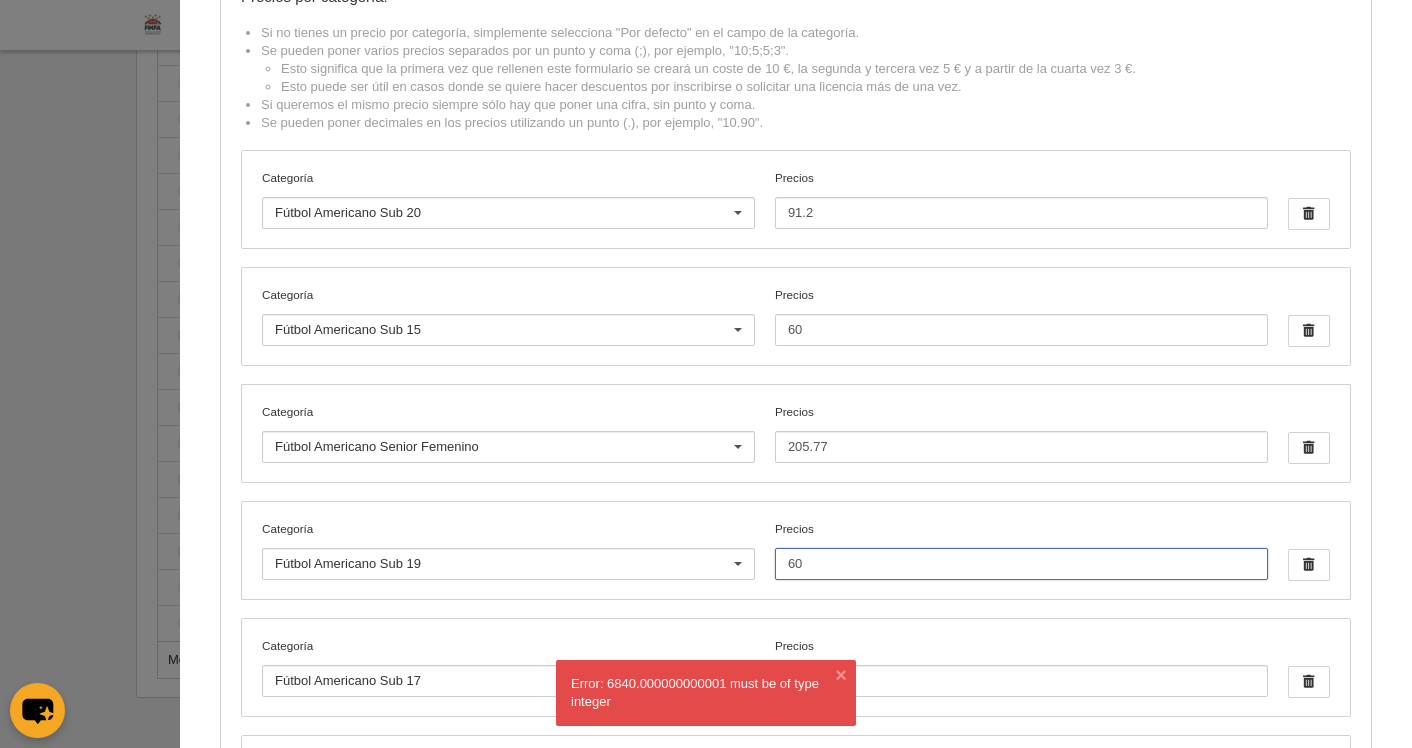 click on "60" at bounding box center (1021, 564) 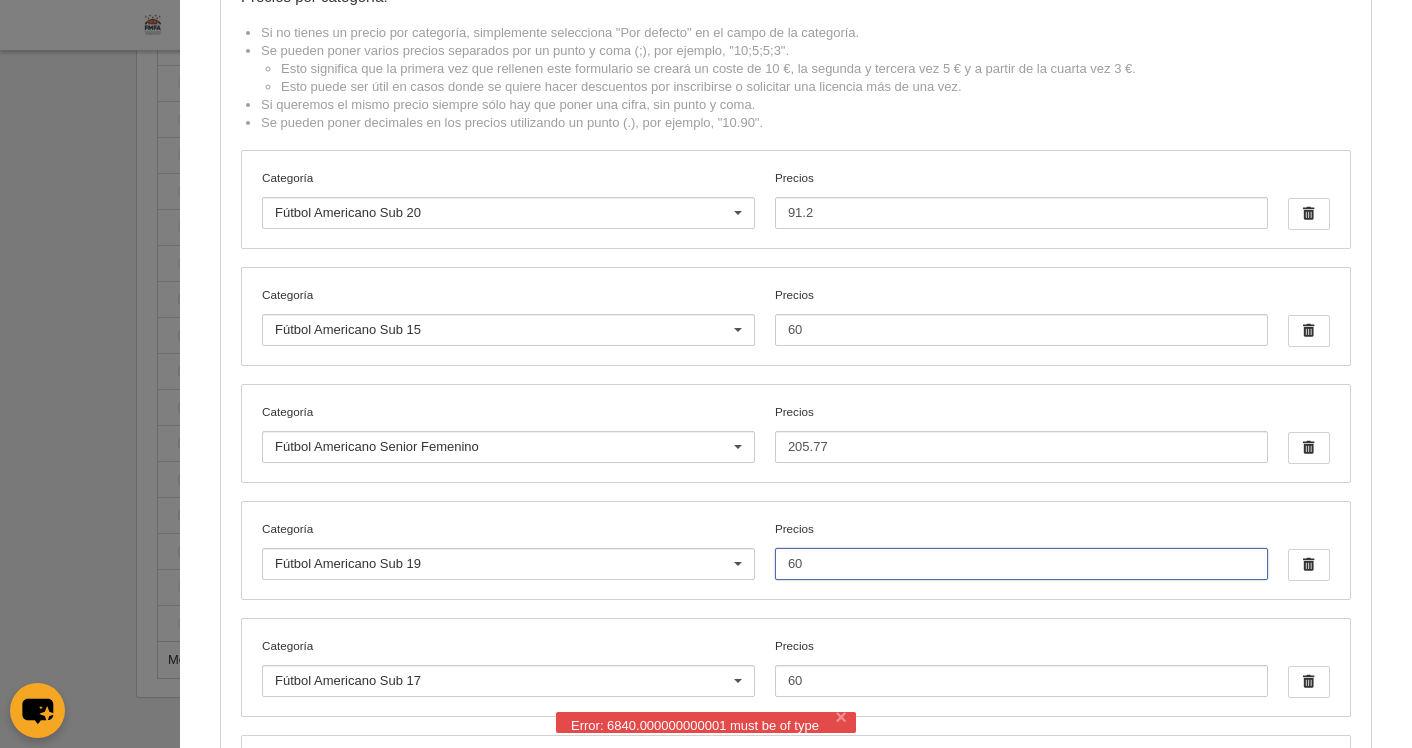 drag, startPoint x: 758, startPoint y: 559, endPoint x: 741, endPoint y: 557, distance: 17.117243 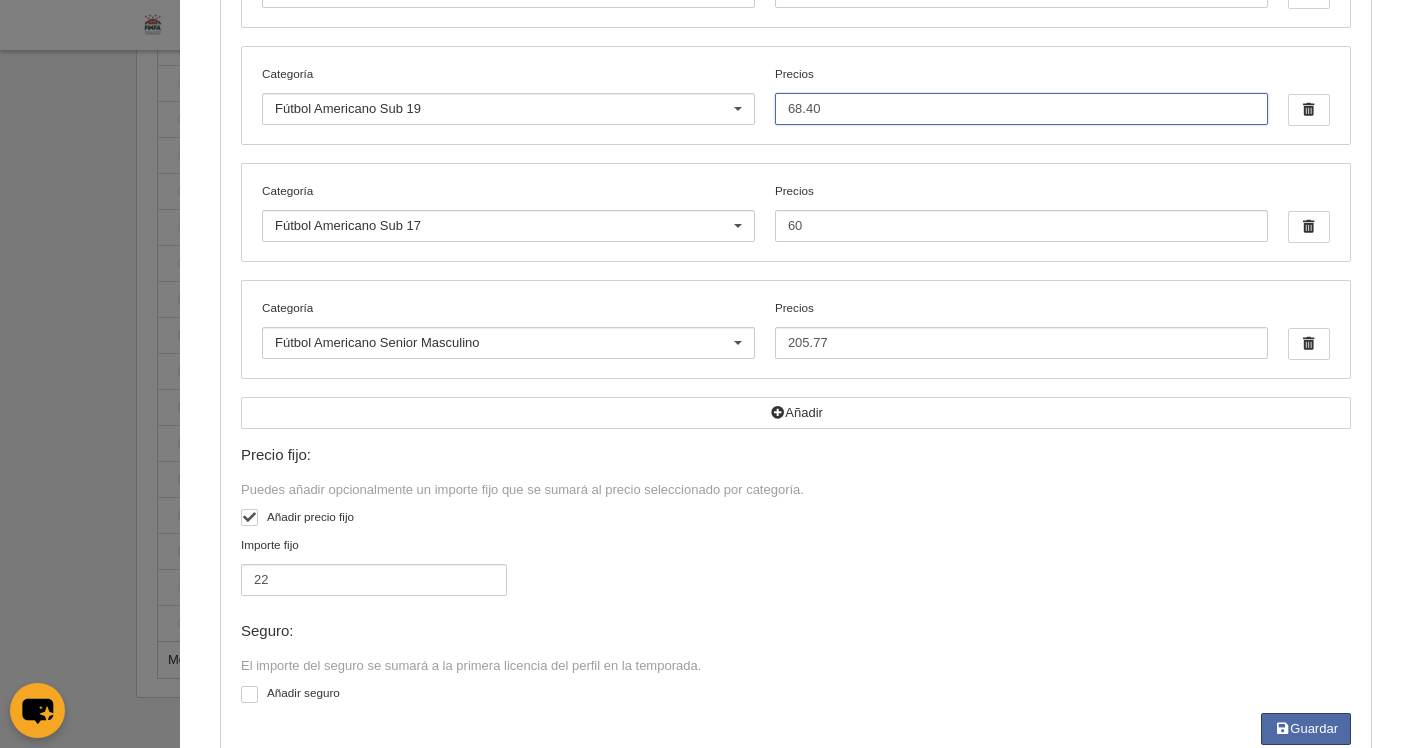 scroll, scrollTop: 650, scrollLeft: 0, axis: vertical 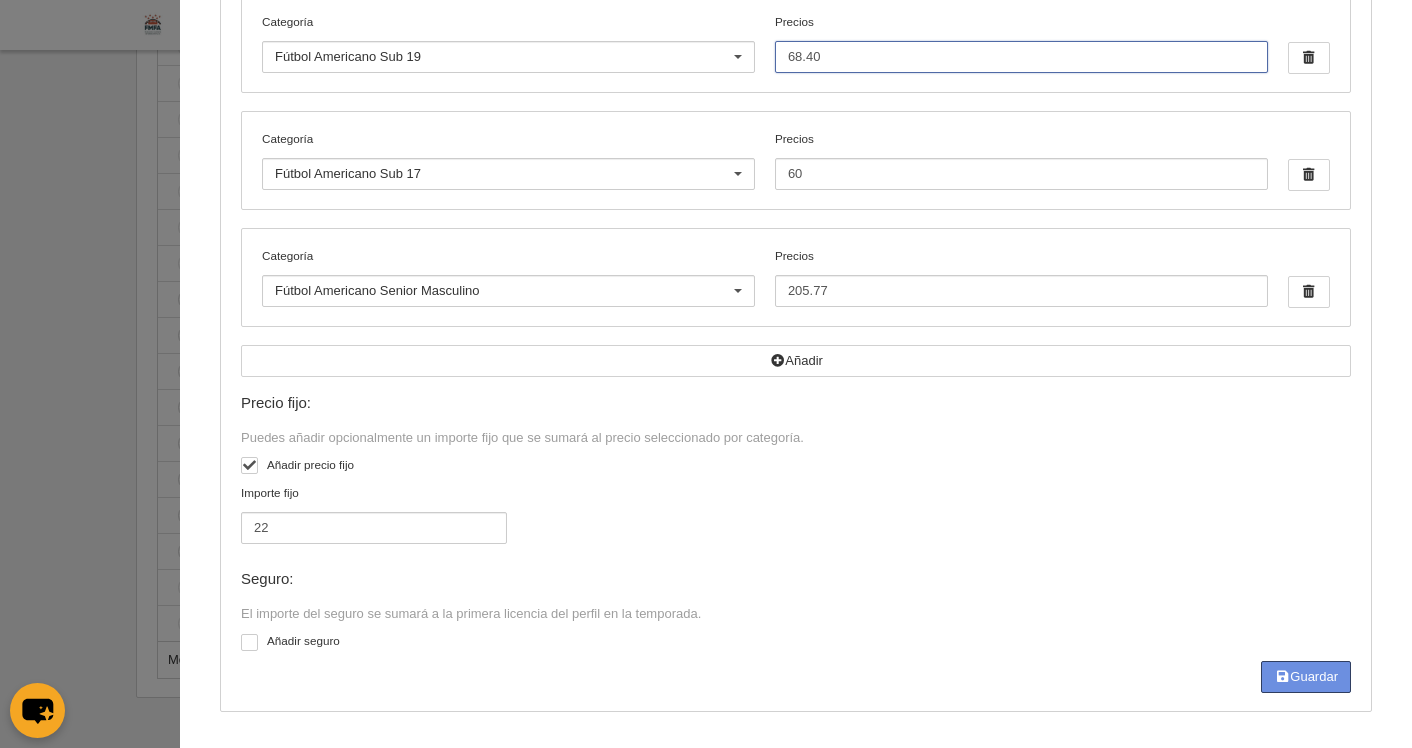 type on "68.40" 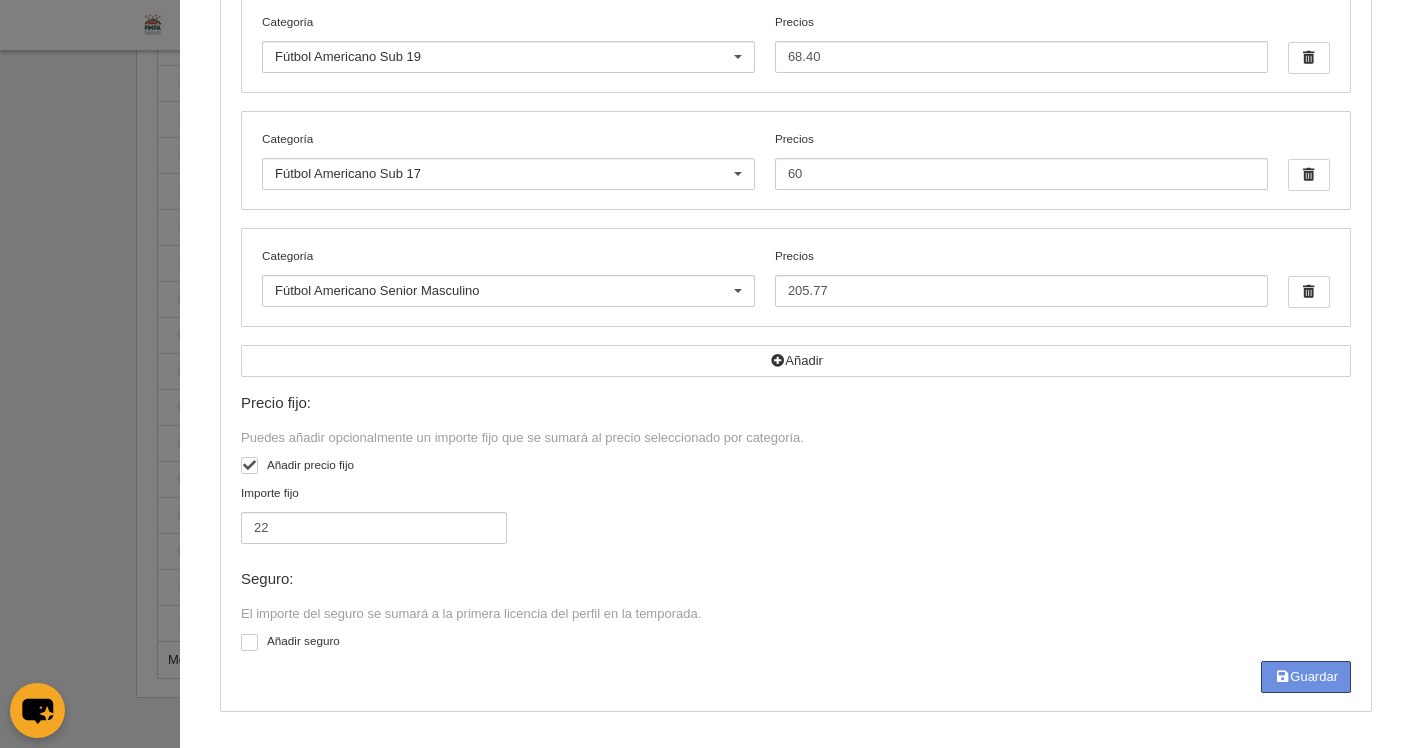 click on "Guardar" at bounding box center (1306, 677) 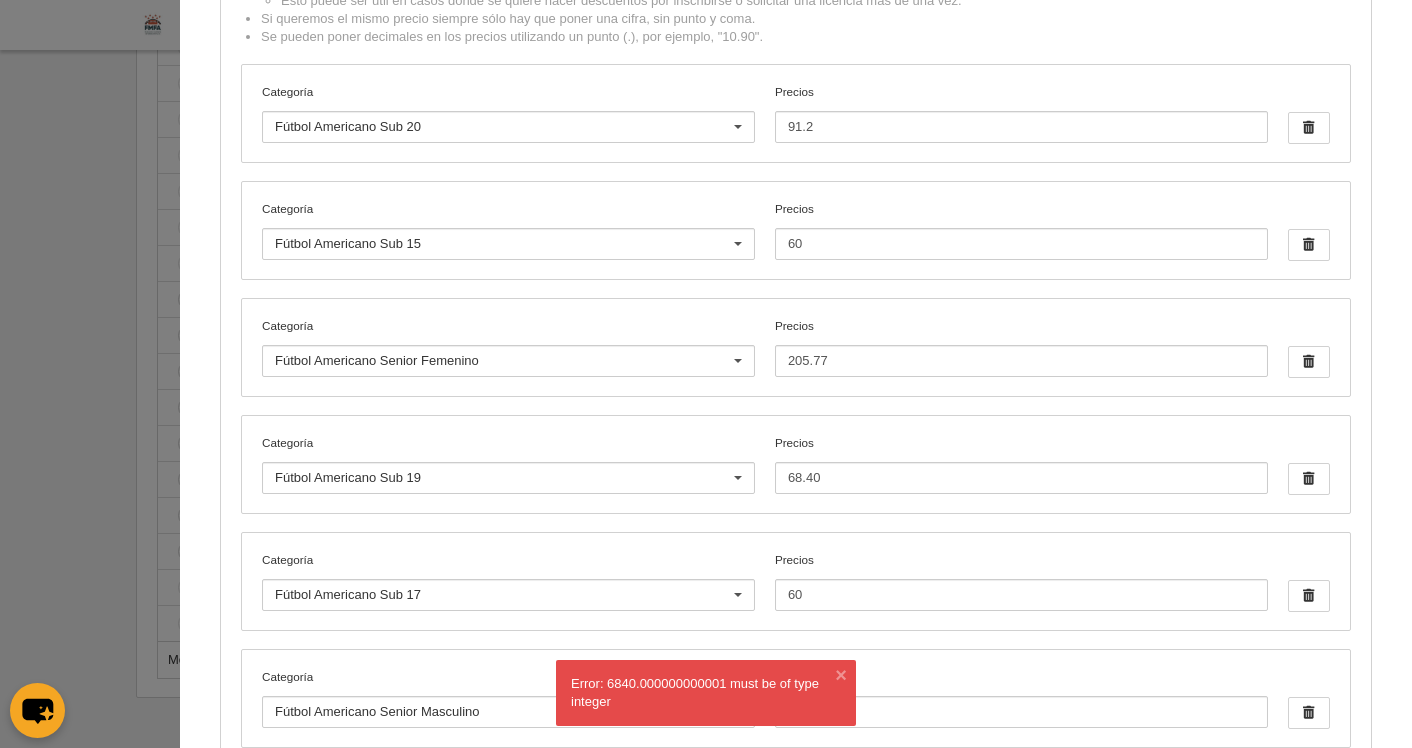 scroll, scrollTop: 0, scrollLeft: 0, axis: both 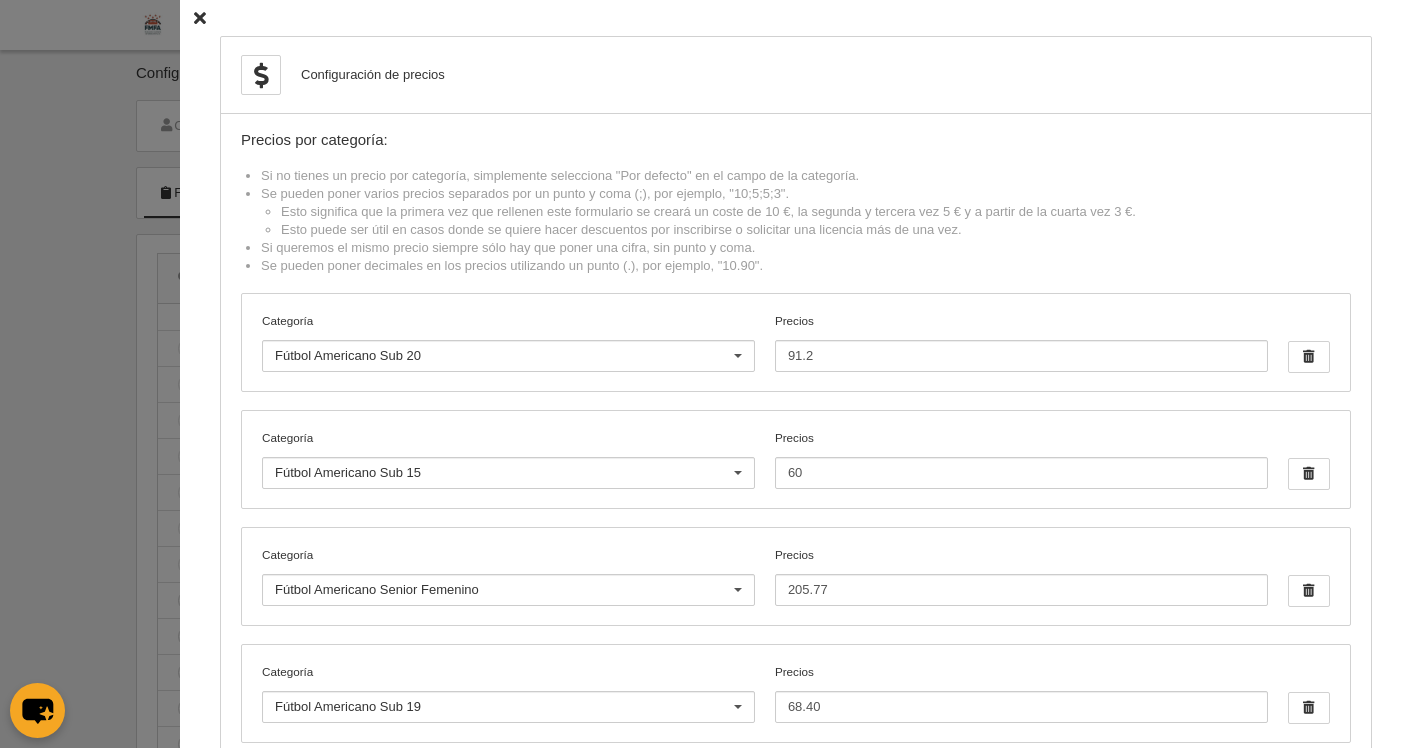 click on "Configuración de precios
Precios por categoría:
Si no tienes un precio por categoría, simplemente selecciona "Por defecto" en el campo de la categoría.
Se pueden poner varios precios separados por un punto y coma (;), por ejemplo, "10;5;5;3".
Esto significa que la primera vez que rellenen este formulario se creará un coste de 10 €, la segunda y tercera vez 5 € y a partir de la cuarta vez 3 €.   Esto puede ser útil en casos donde se quiere hacer descuentos por inscribirse o solicitar una licencia más de una vez.   Si queremos el mismo precio siempre sólo hay que poner una cifra, sin punto y coma.   Se pueden poner decimales en los precios utilizando un punto (.), por ejemplo, "10.90".
Categoría
Fútbol Americano Sub 20           Por defecto     [PERSON_NAME]     Flag +35     Flag Open Mixta     Flag Senior Femenina     Flag Senior Masculina     Flag Sub 11 Mixto" at bounding box center [796, 699] 